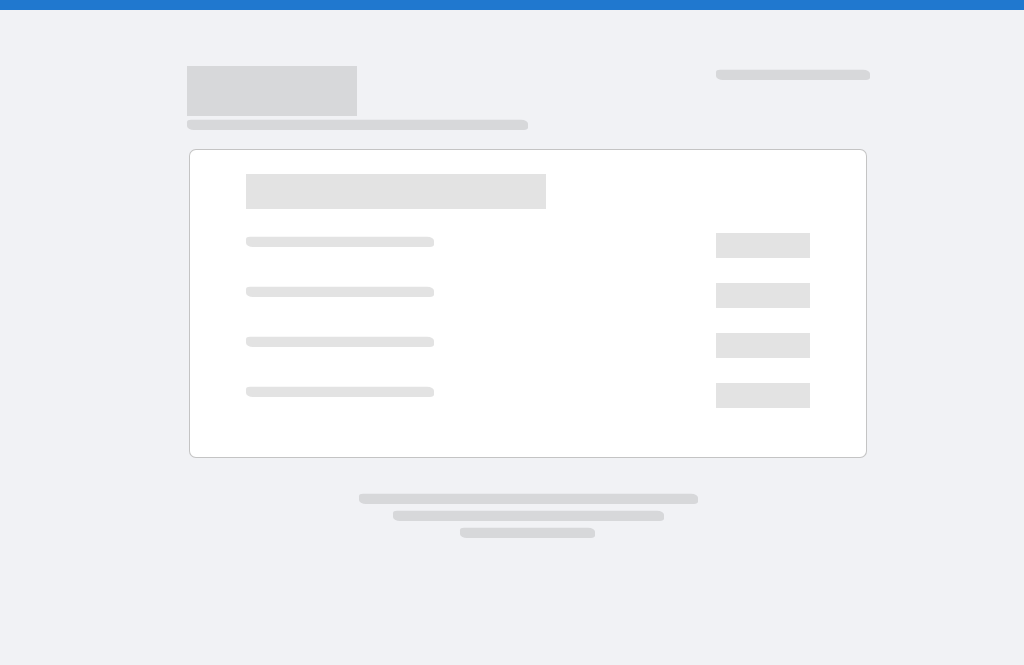 scroll, scrollTop: 0, scrollLeft: 0, axis: both 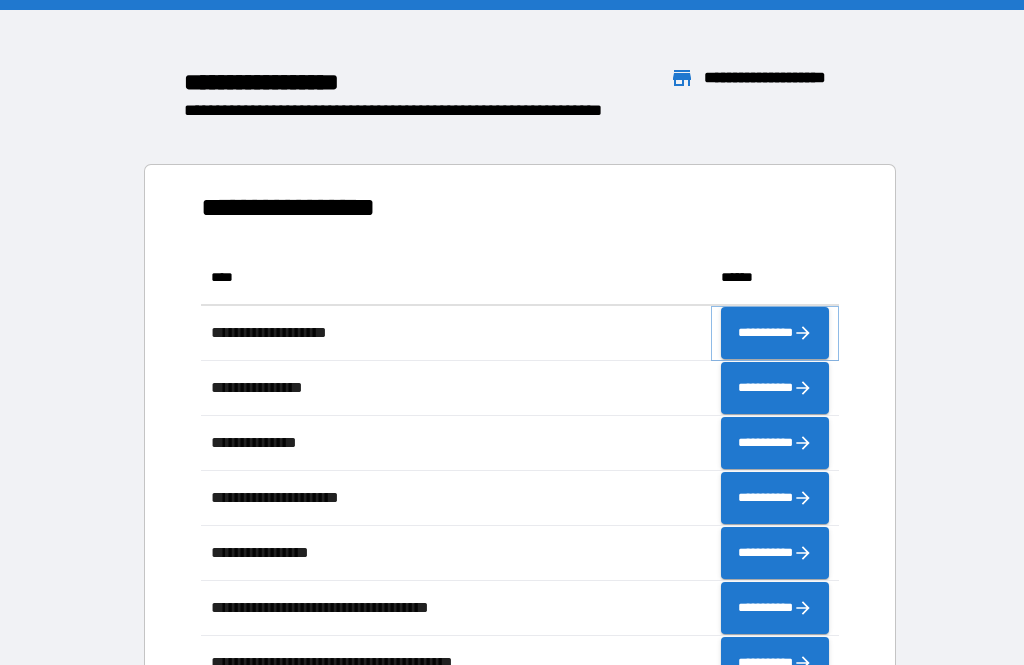 click 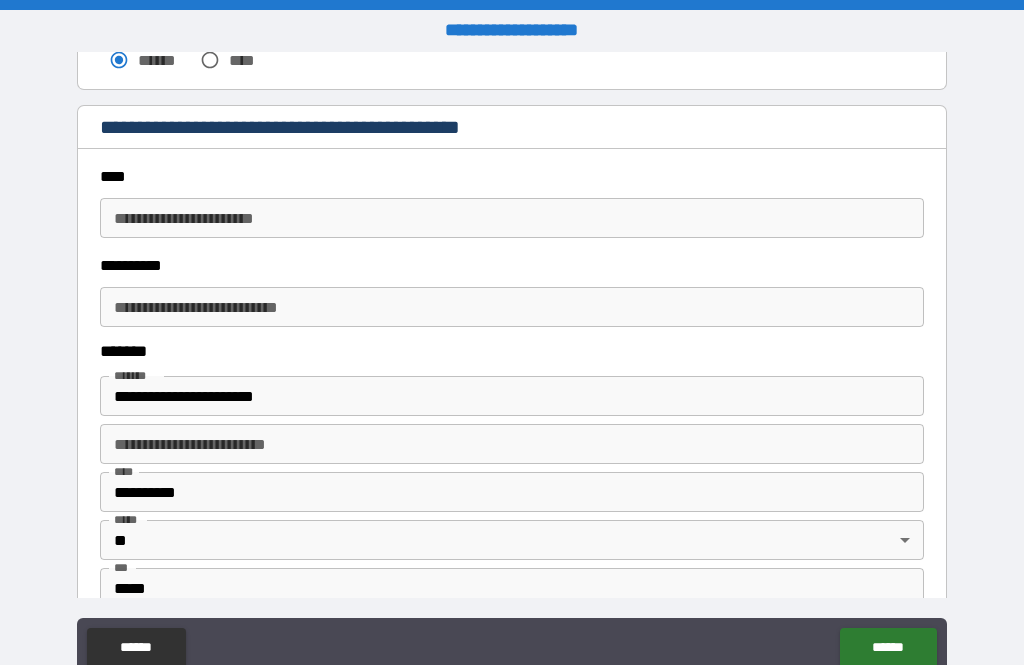 scroll, scrollTop: 585, scrollLeft: 0, axis: vertical 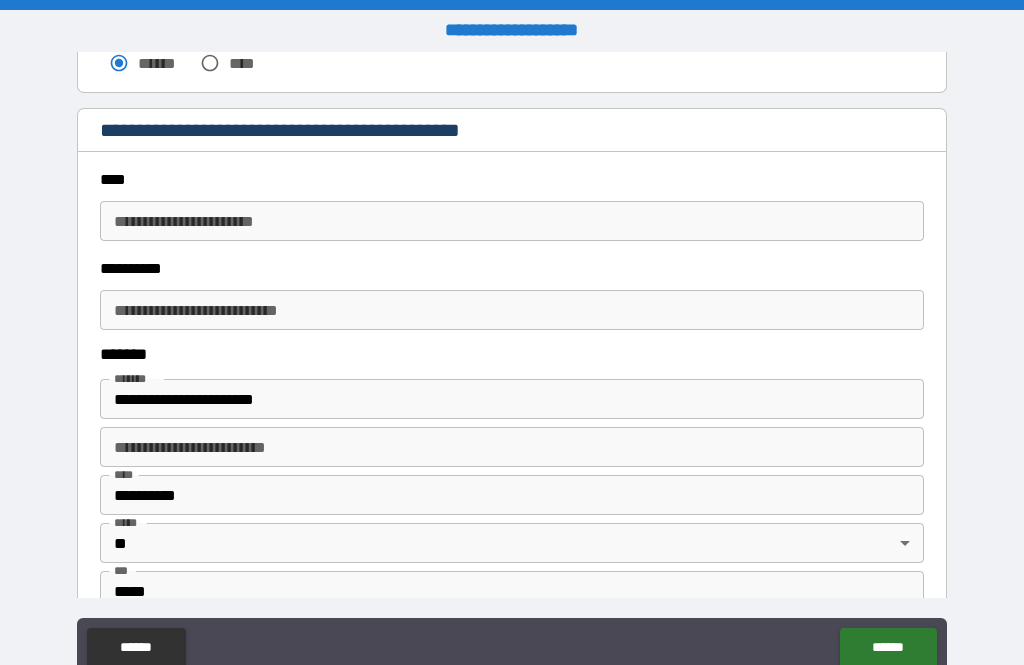 click on "**********" at bounding box center [512, 221] 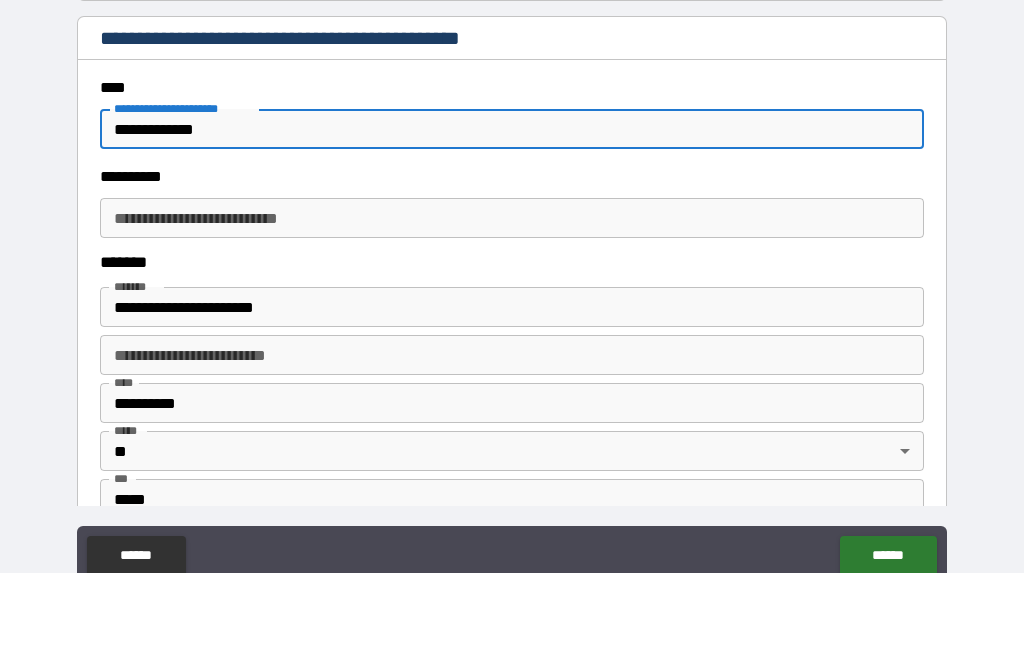 type on "**********" 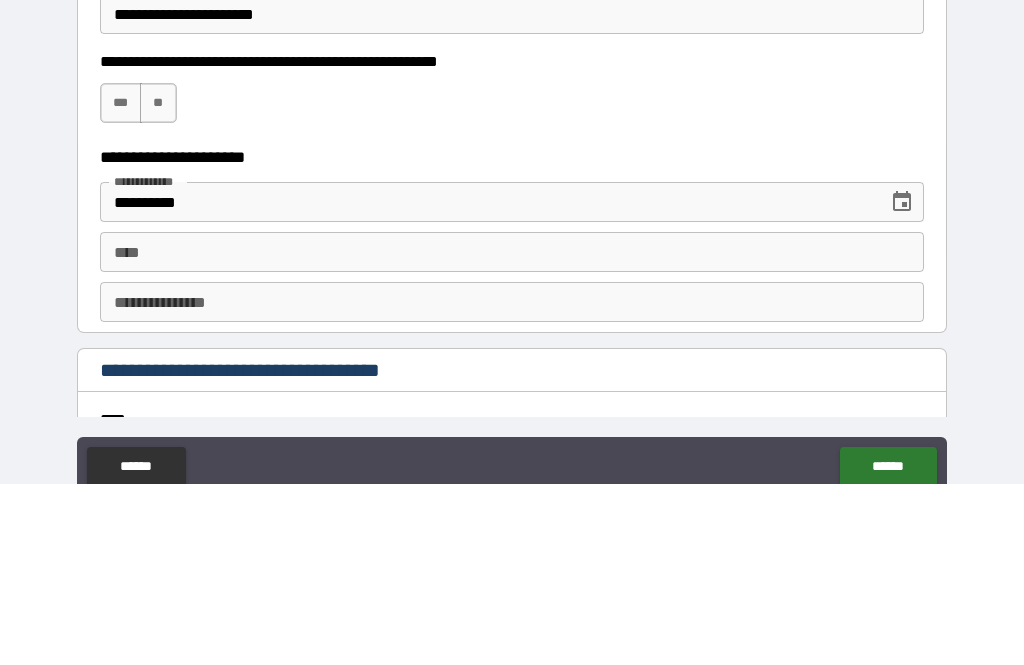 scroll, scrollTop: 1216, scrollLeft: 0, axis: vertical 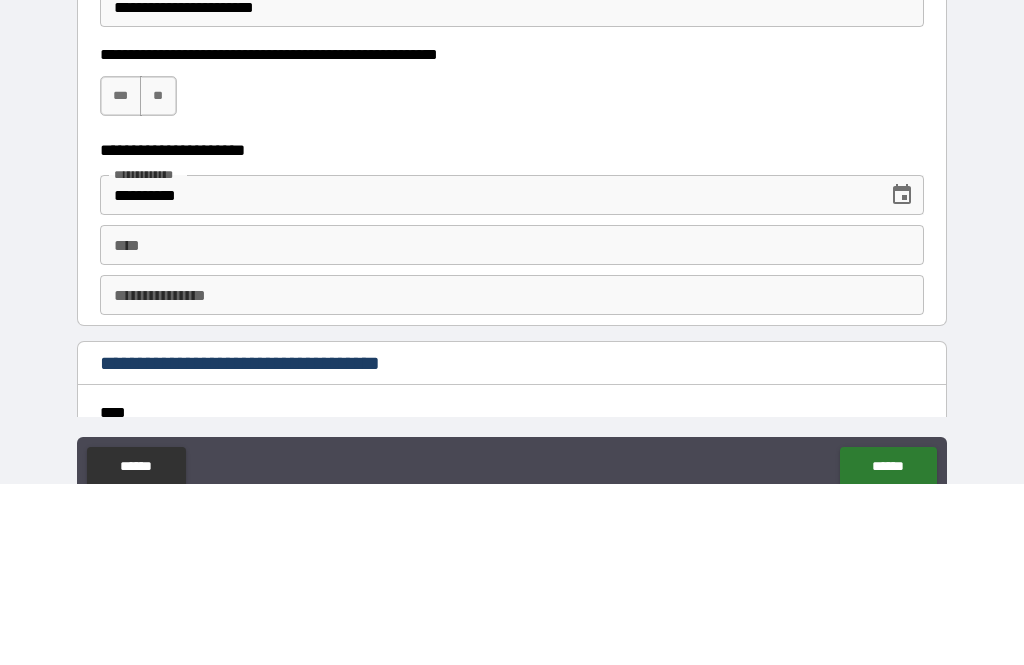 type on "**********" 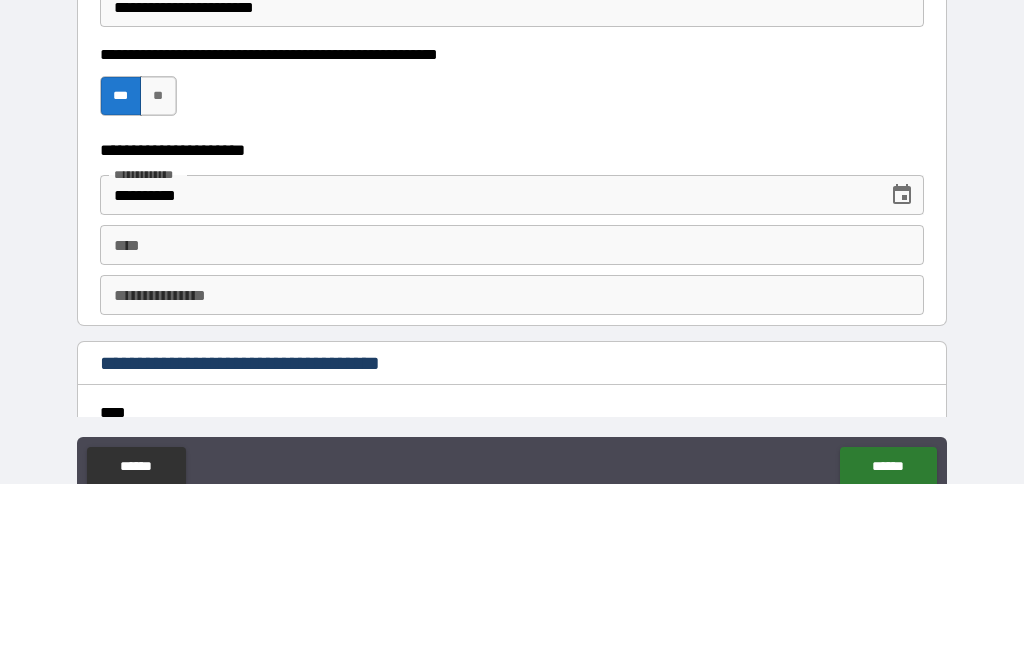 scroll, scrollTop: 64, scrollLeft: 0, axis: vertical 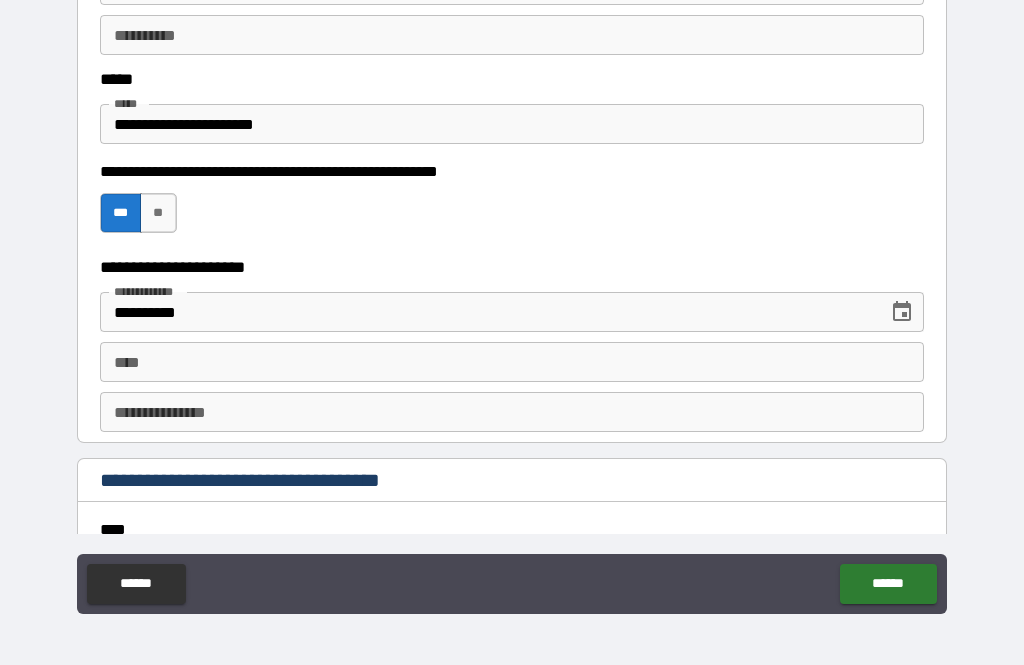 click on "****" at bounding box center (512, 362) 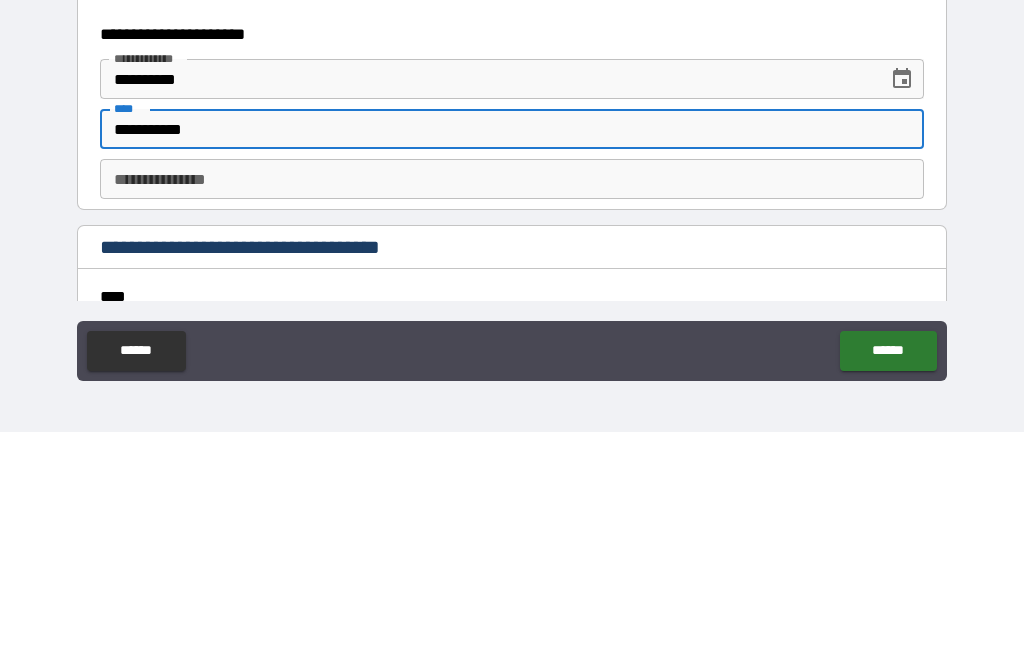 type on "**********" 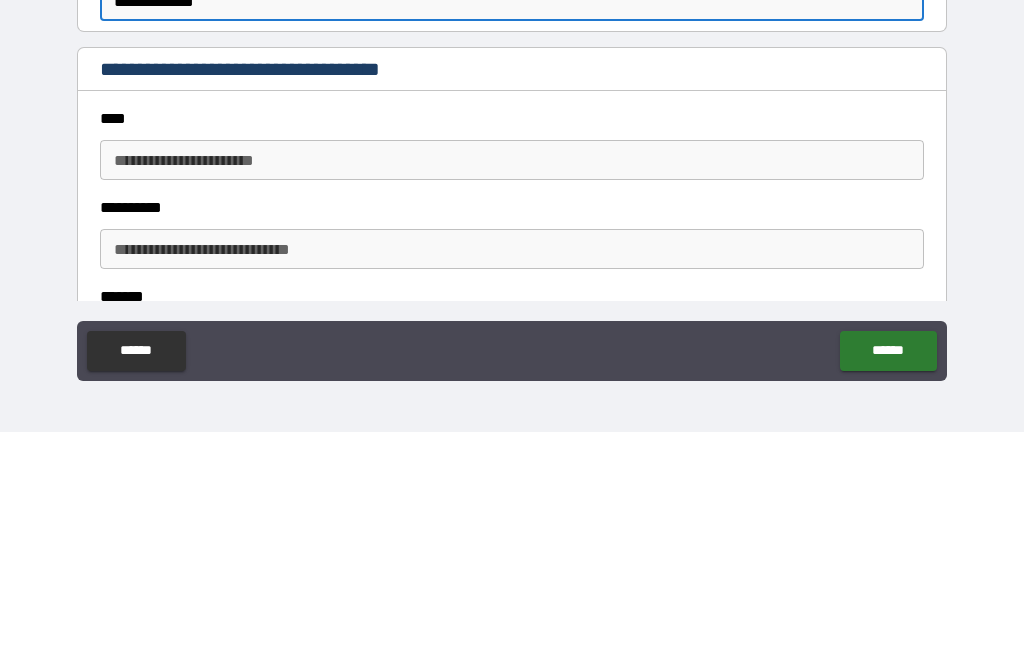 scroll, scrollTop: 1424, scrollLeft: 0, axis: vertical 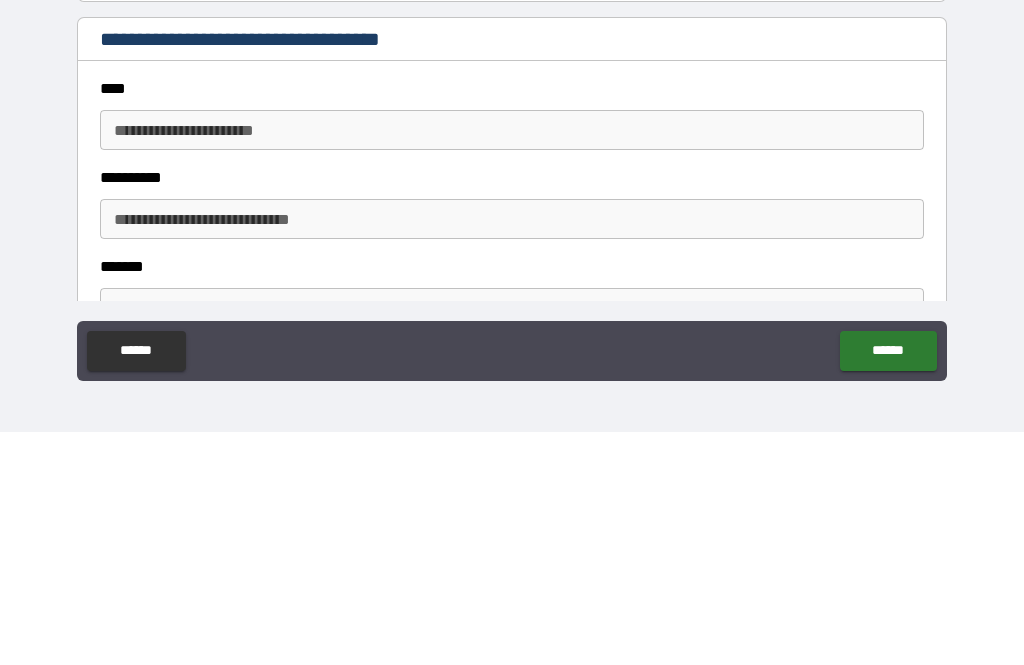 type on "**********" 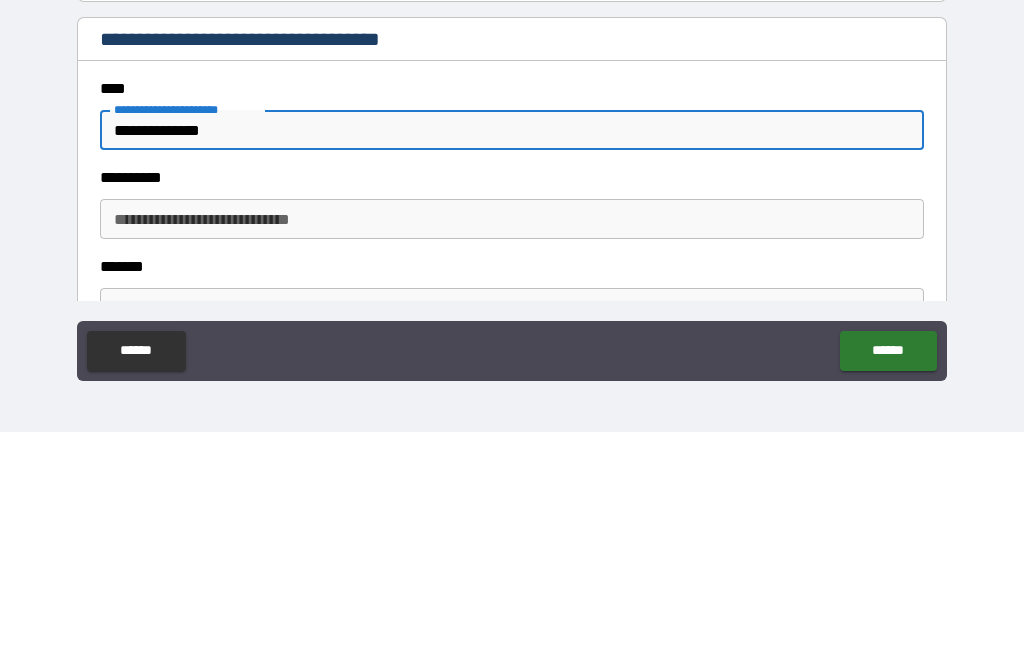 type on "**********" 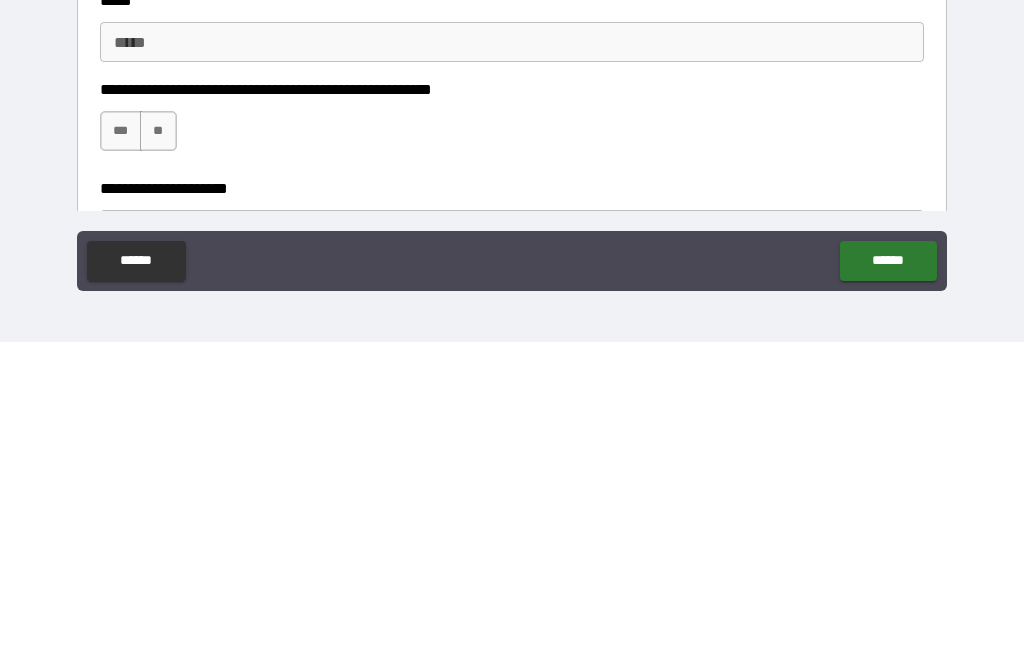 scroll, scrollTop: 1980, scrollLeft: 0, axis: vertical 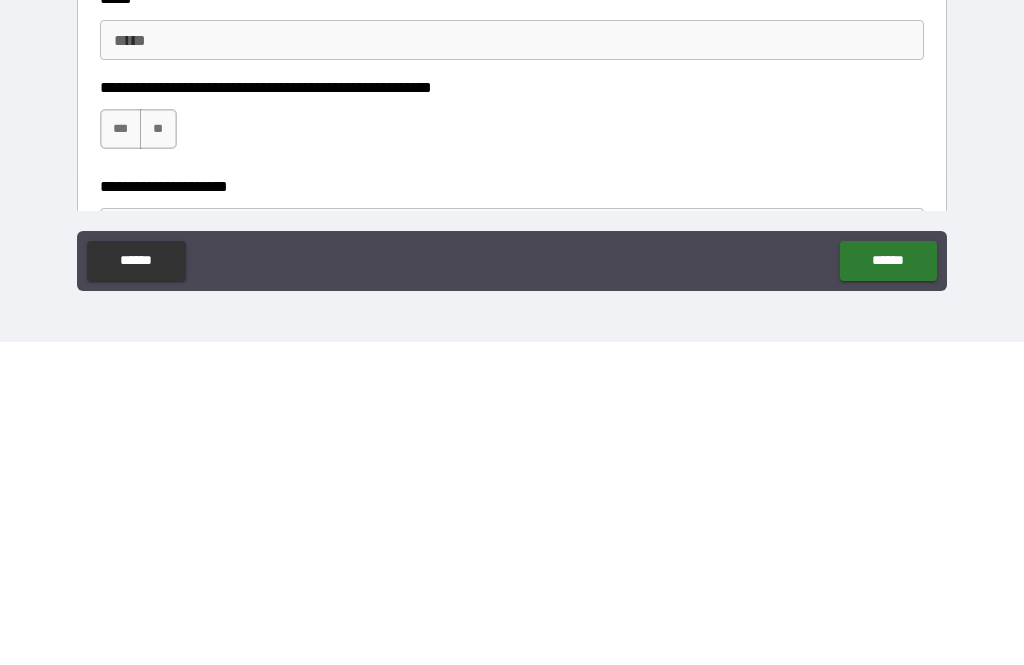 type on "**********" 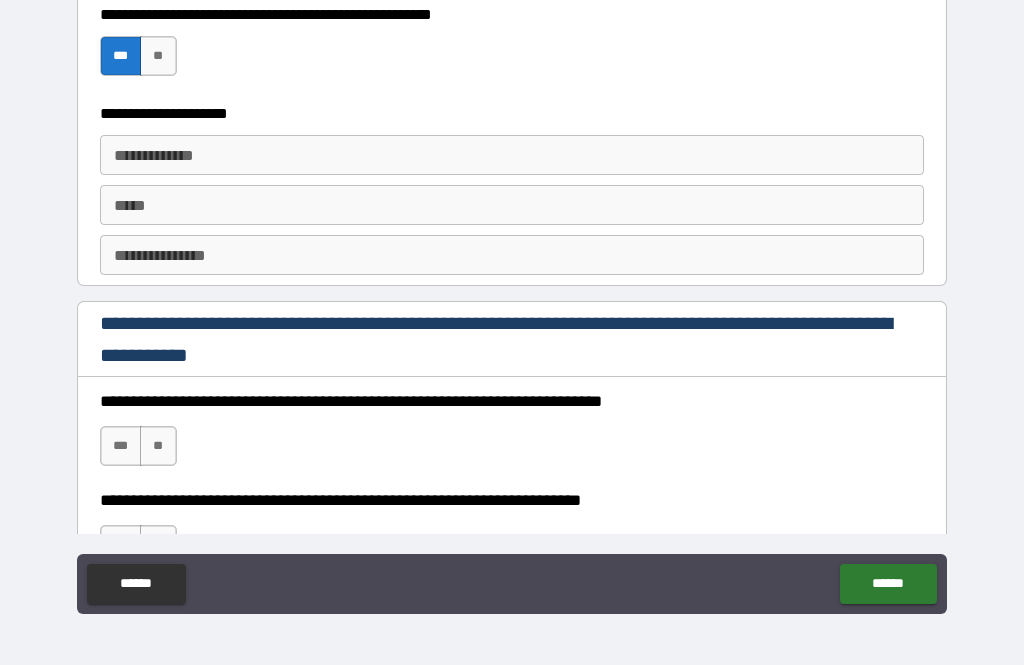 scroll, scrollTop: 2407, scrollLeft: 0, axis: vertical 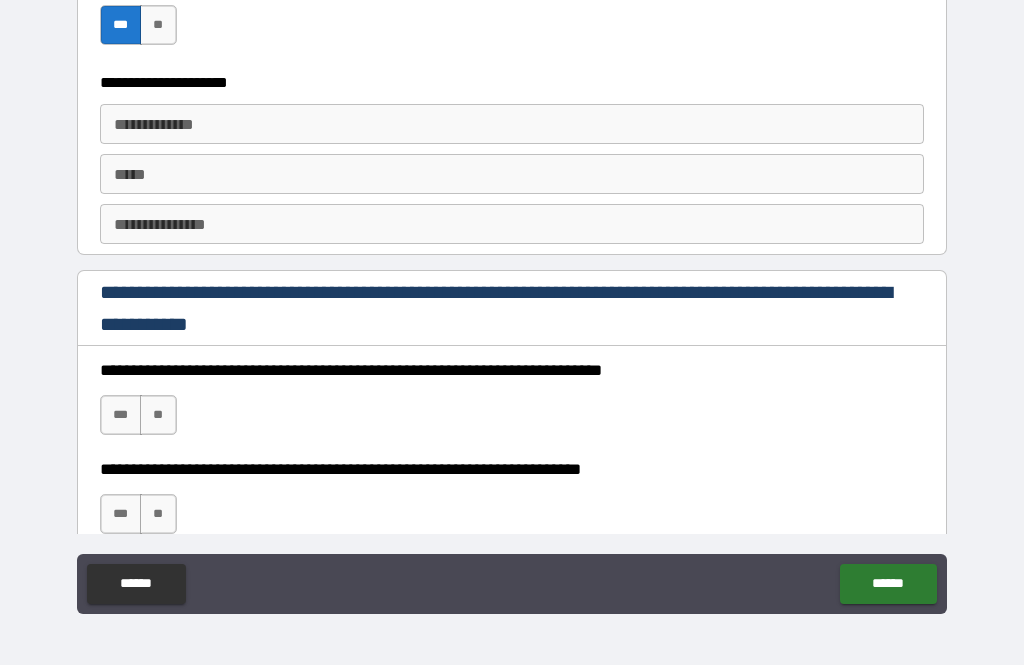 click on "**********" at bounding box center (512, 124) 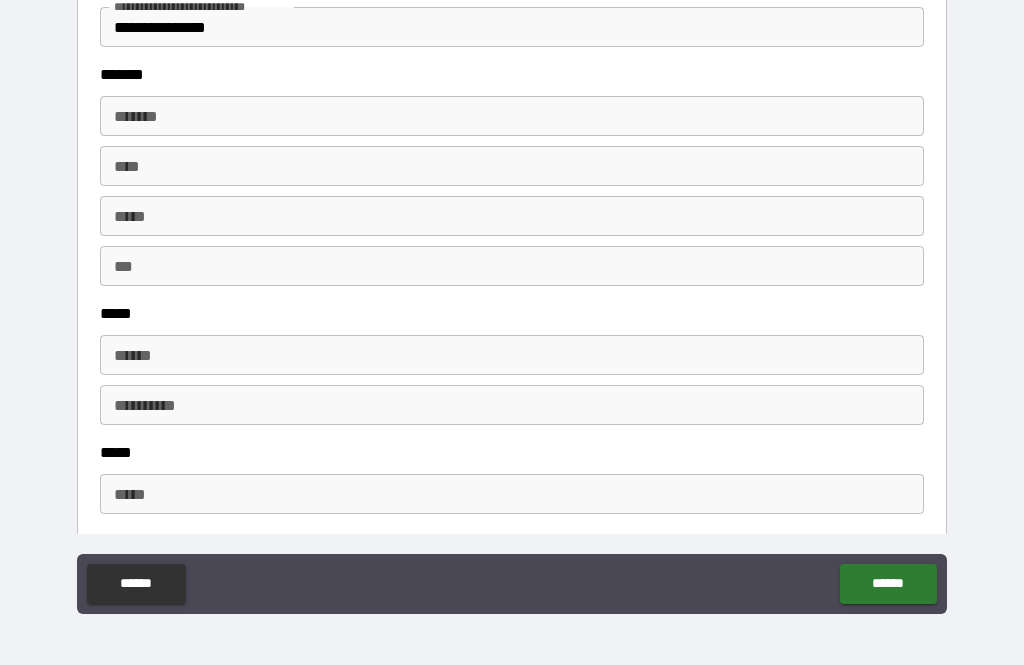 scroll, scrollTop: 1850, scrollLeft: 0, axis: vertical 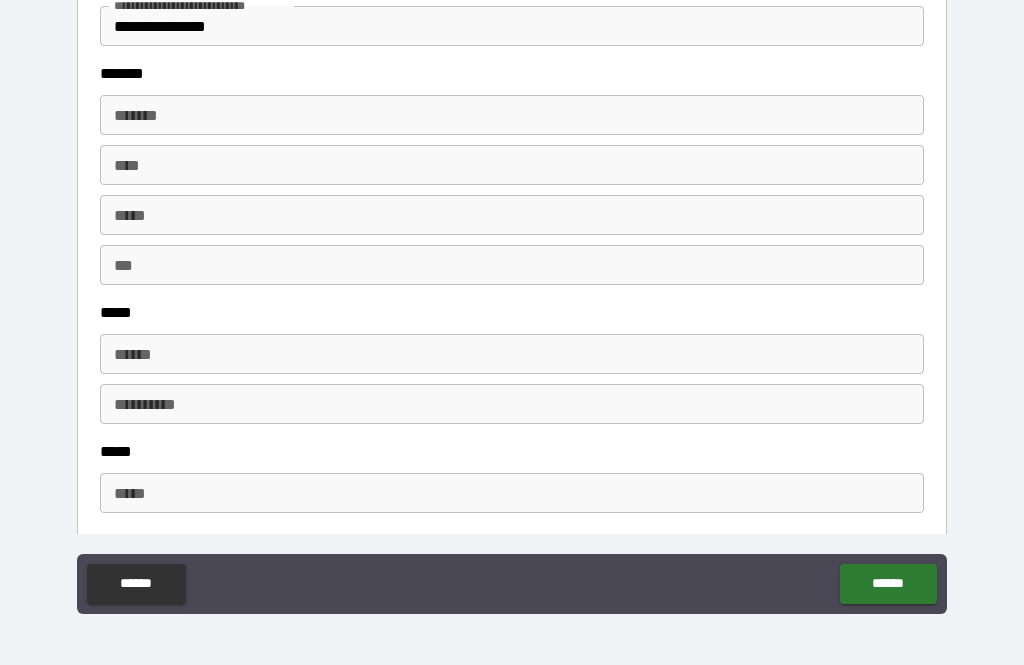 type on "**********" 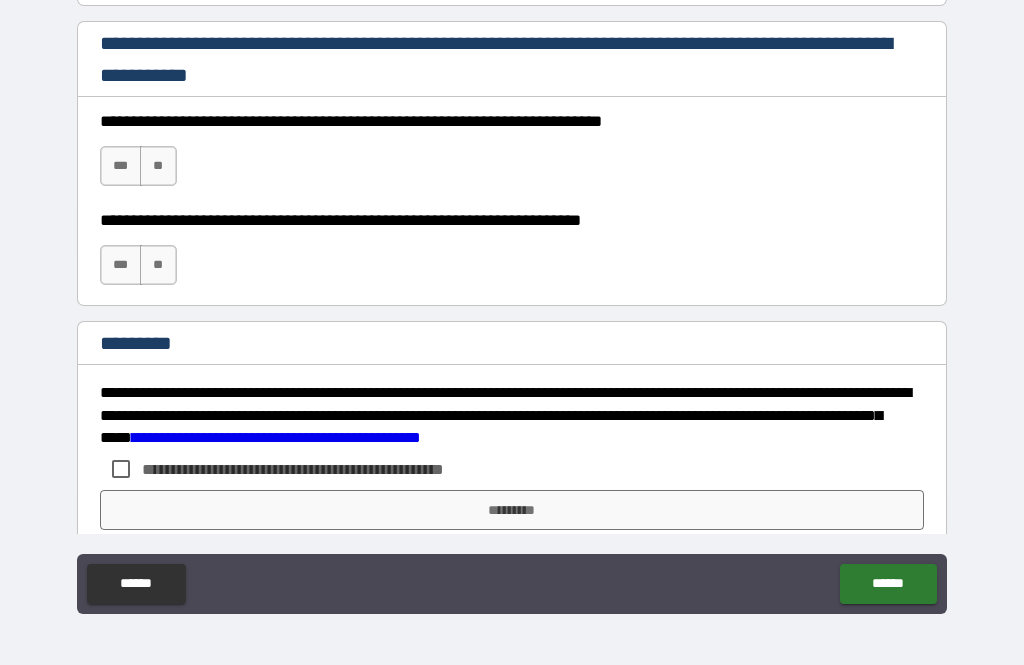 scroll, scrollTop: 2657, scrollLeft: 0, axis: vertical 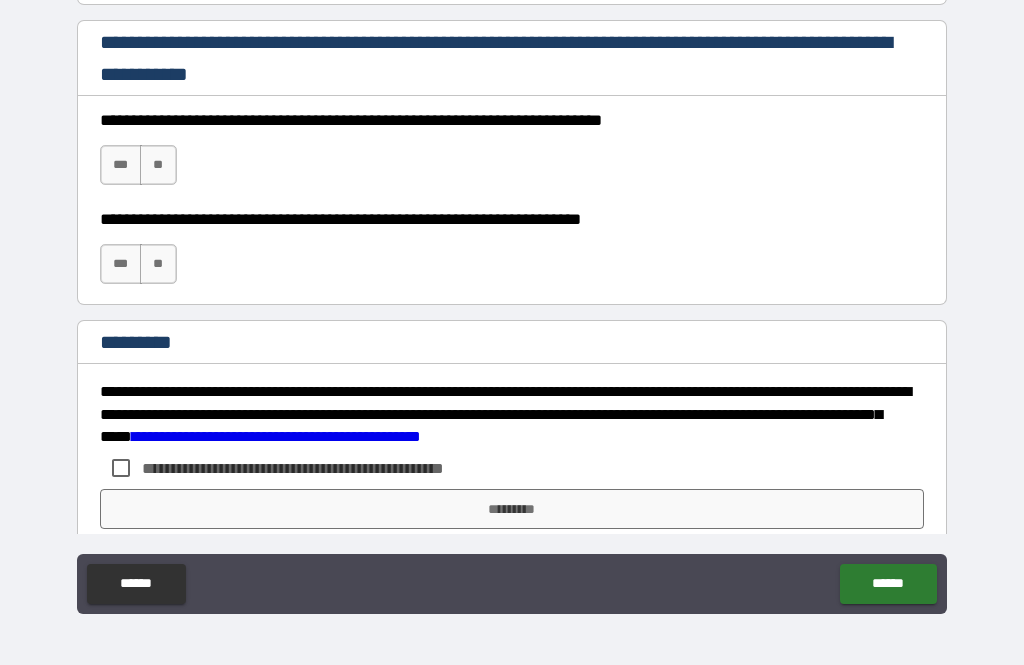 type on "**********" 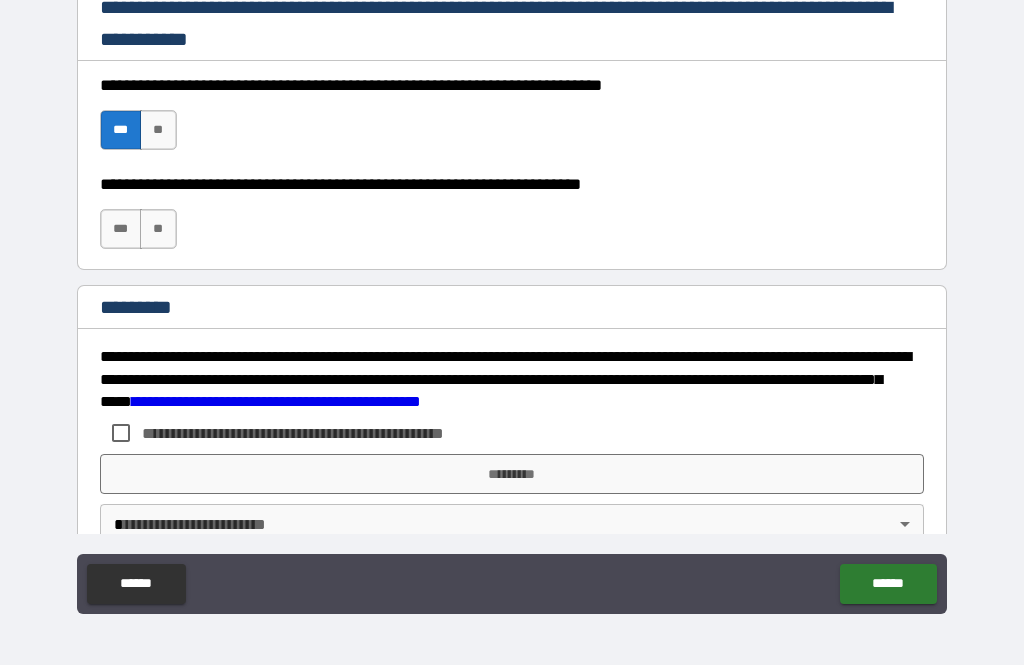 scroll, scrollTop: 2695, scrollLeft: 0, axis: vertical 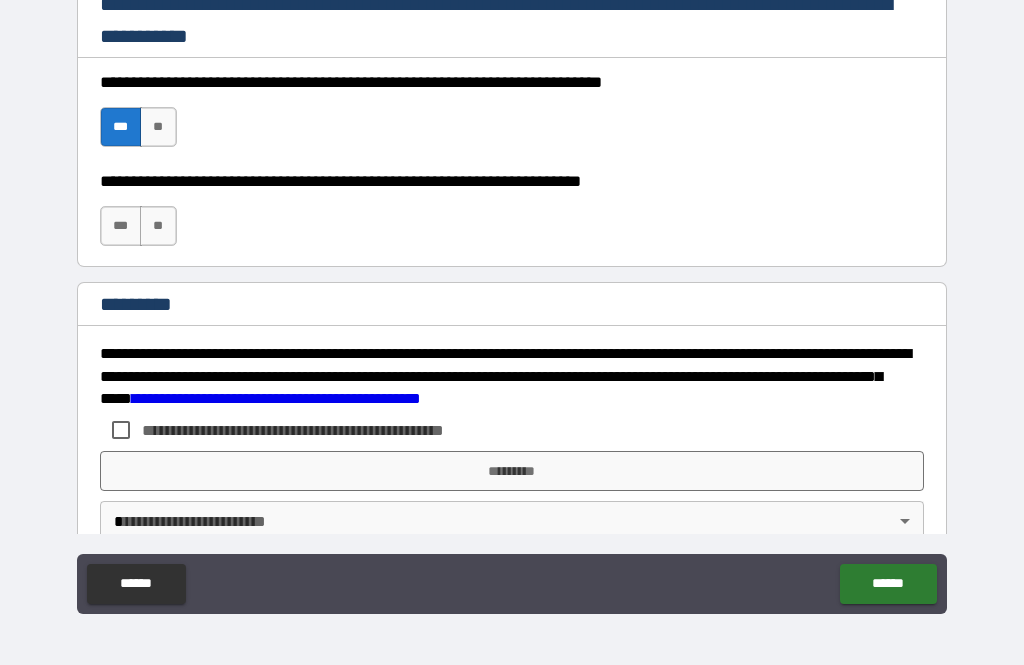 click on "***" at bounding box center (121, 226) 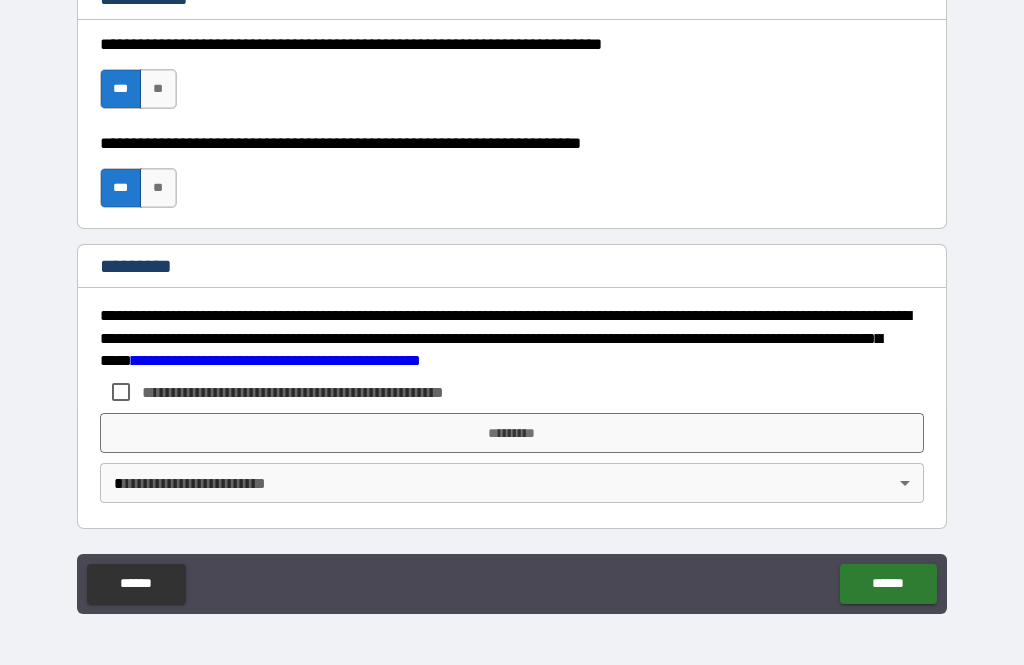 scroll, scrollTop: 2733, scrollLeft: 0, axis: vertical 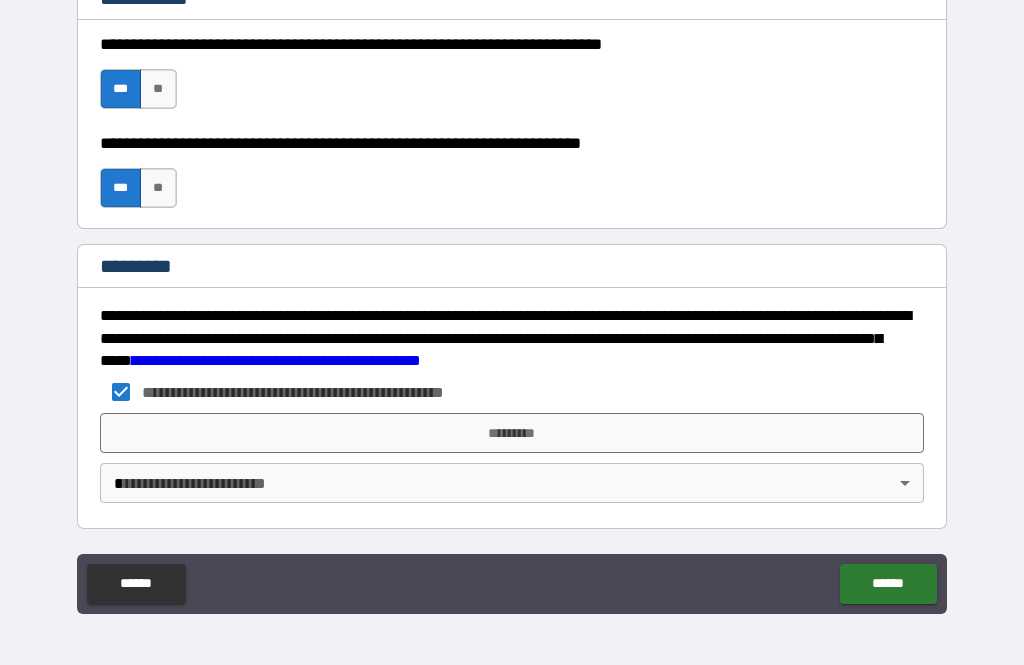 click on "**********" at bounding box center (512, 300) 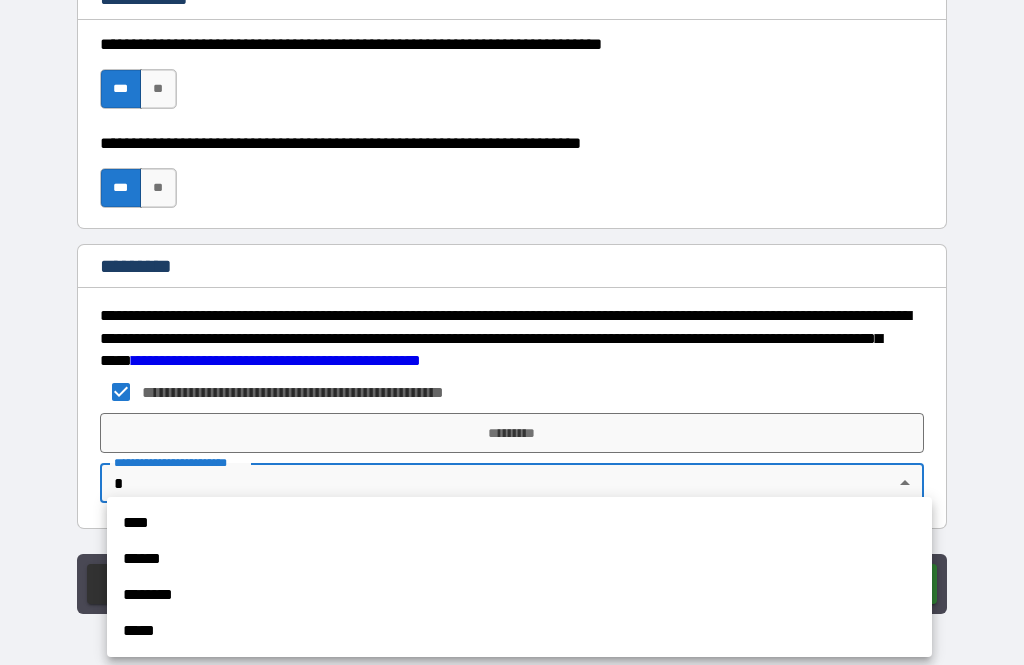 click on "******" at bounding box center [519, 559] 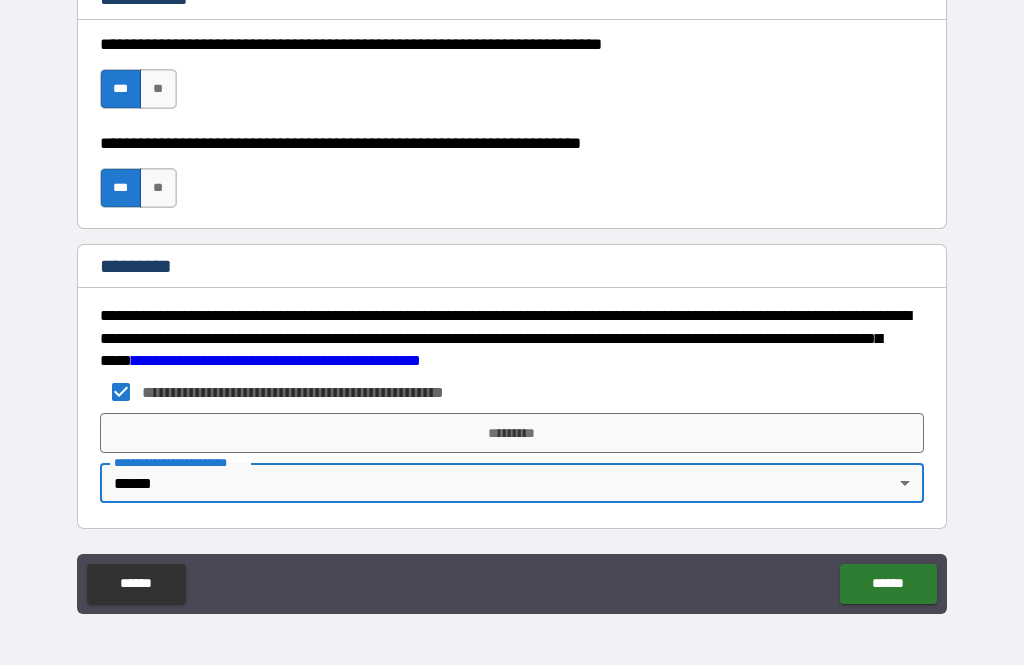 click on "*********" at bounding box center [512, 433] 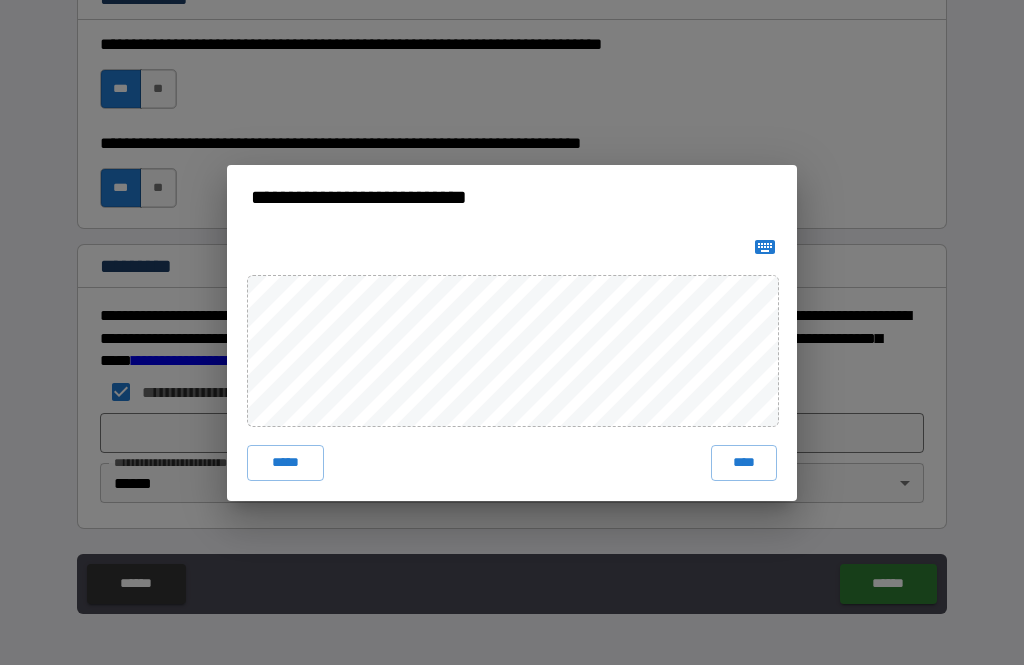 click on "****" at bounding box center [744, 463] 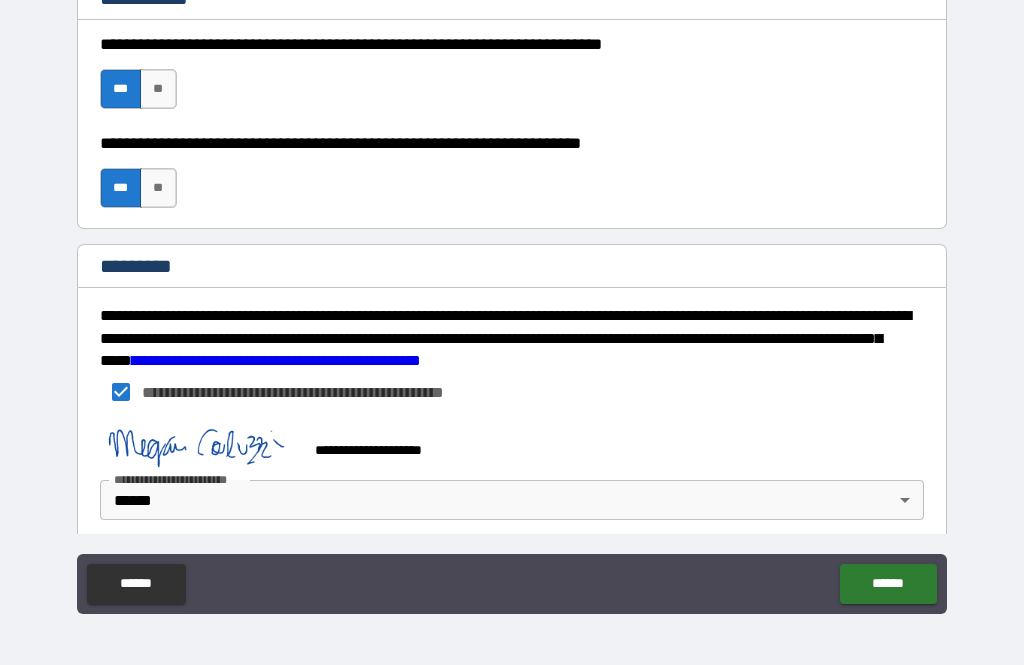 click on "******" at bounding box center [888, 584] 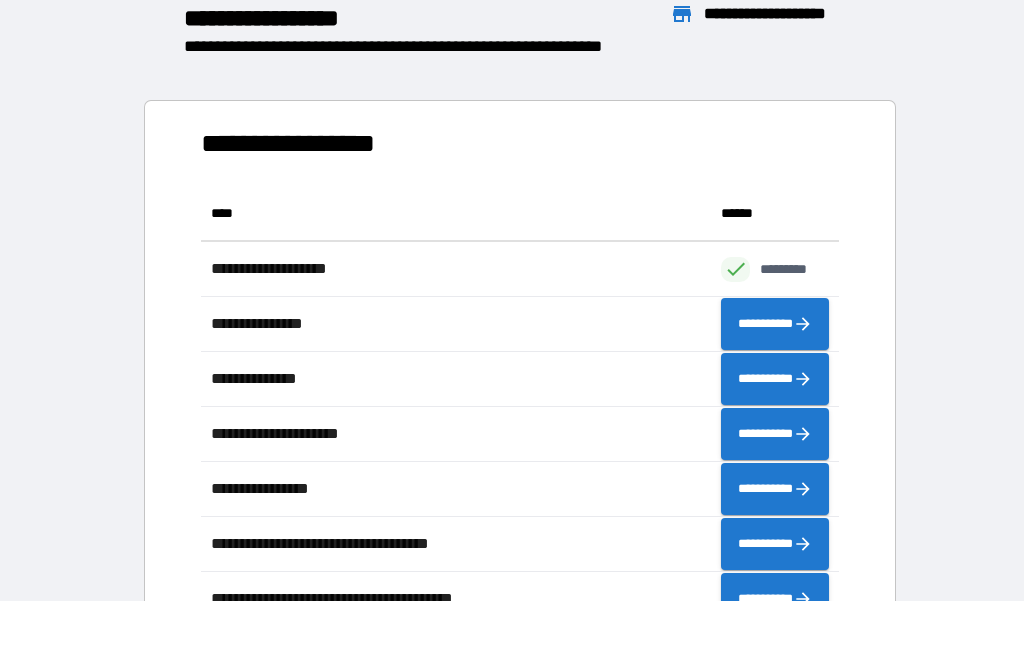 scroll, scrollTop: 441, scrollLeft: 638, axis: both 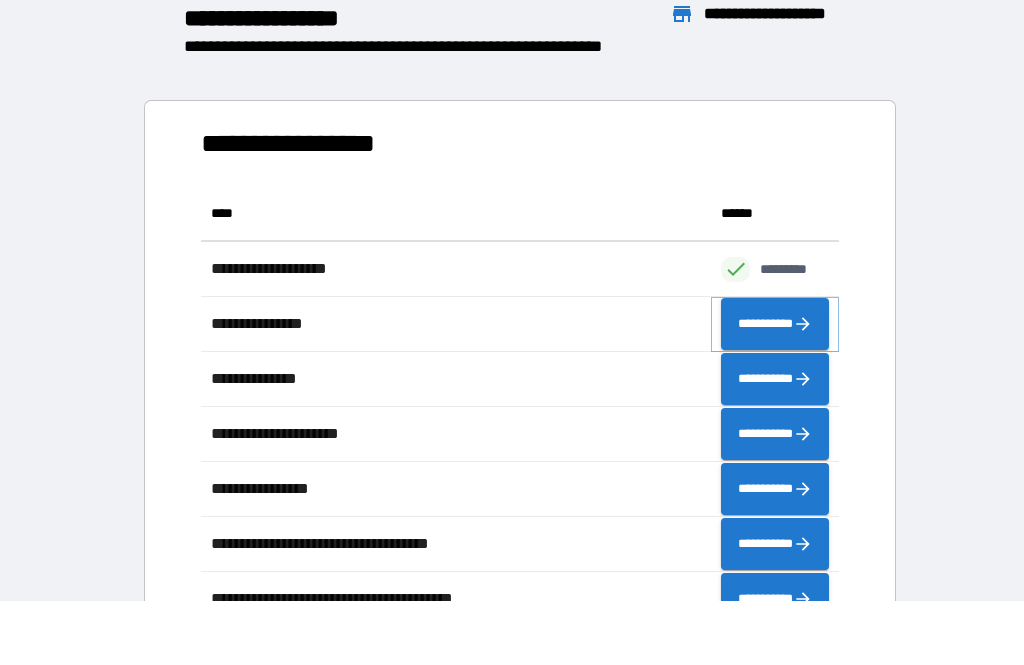 click on "**********" at bounding box center (775, 324) 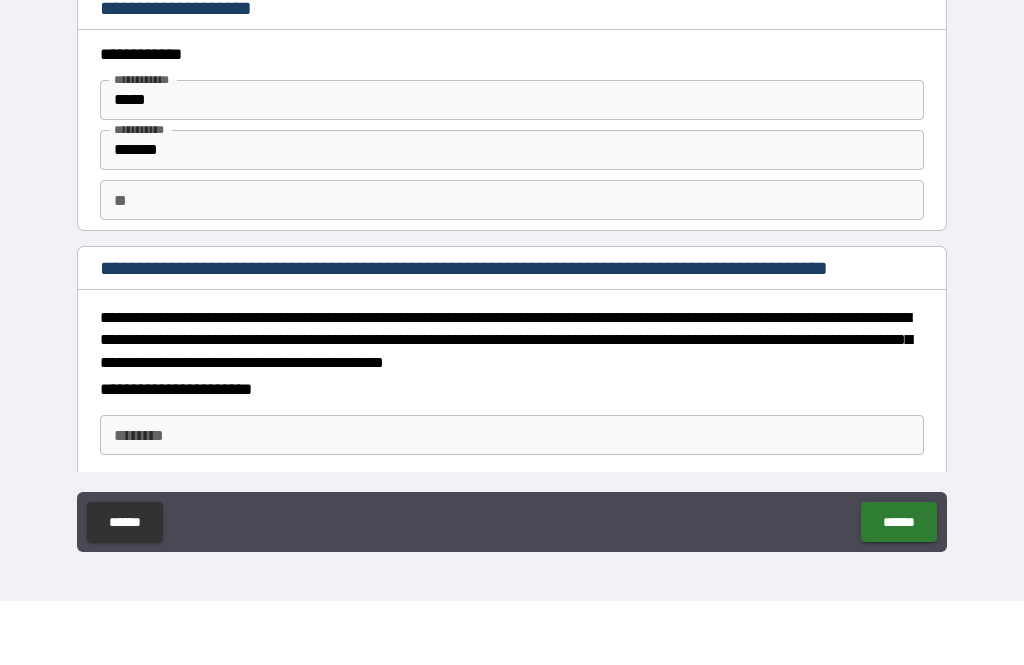 type on "*" 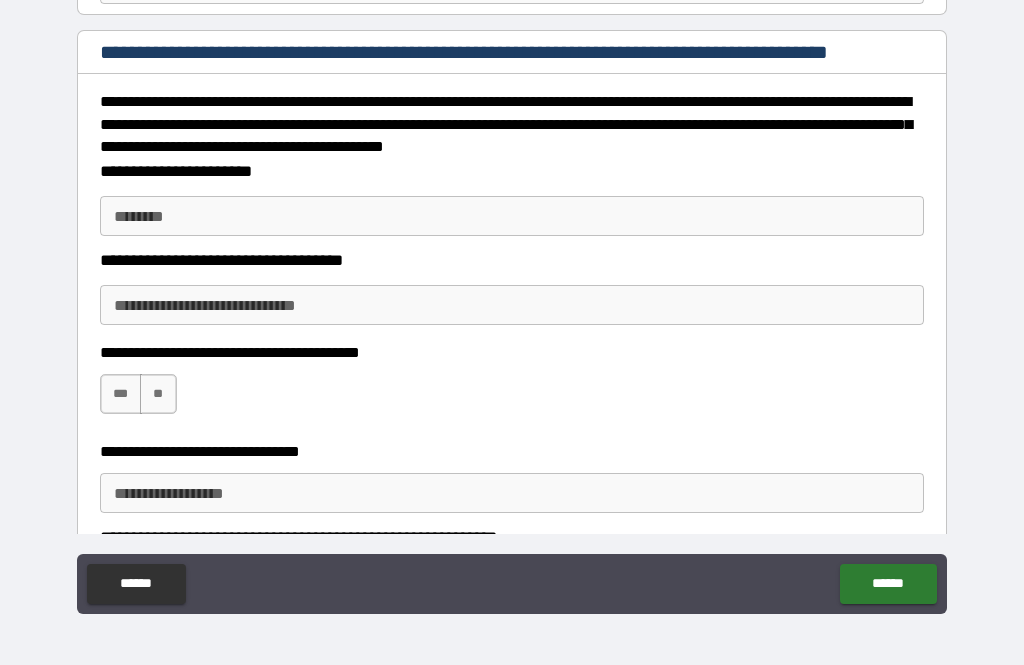 scroll, scrollTop: 209, scrollLeft: 0, axis: vertical 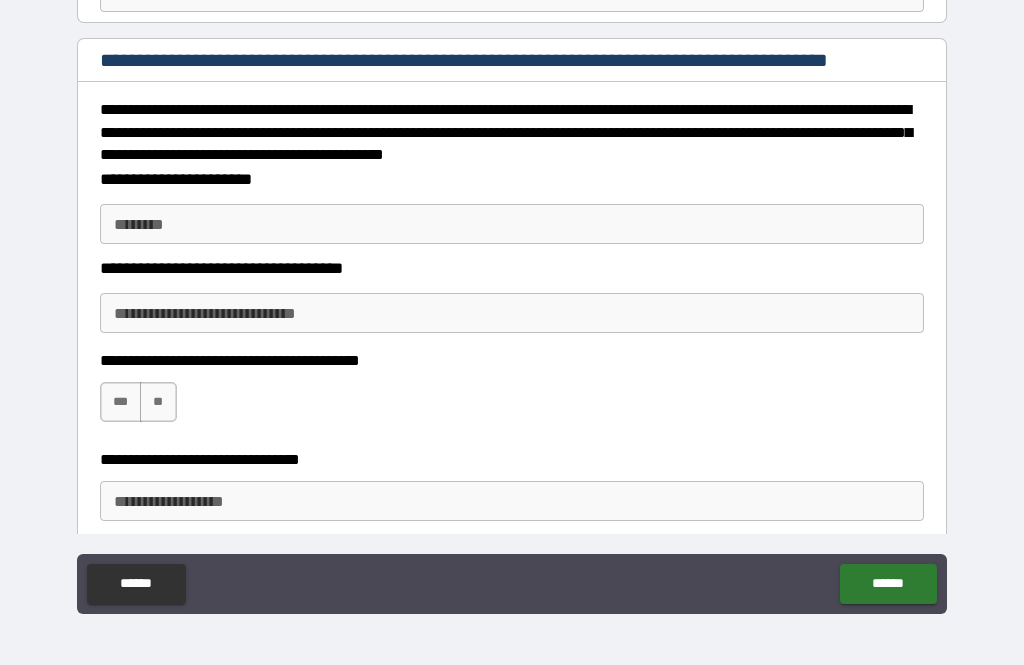 click on "********" at bounding box center [512, 224] 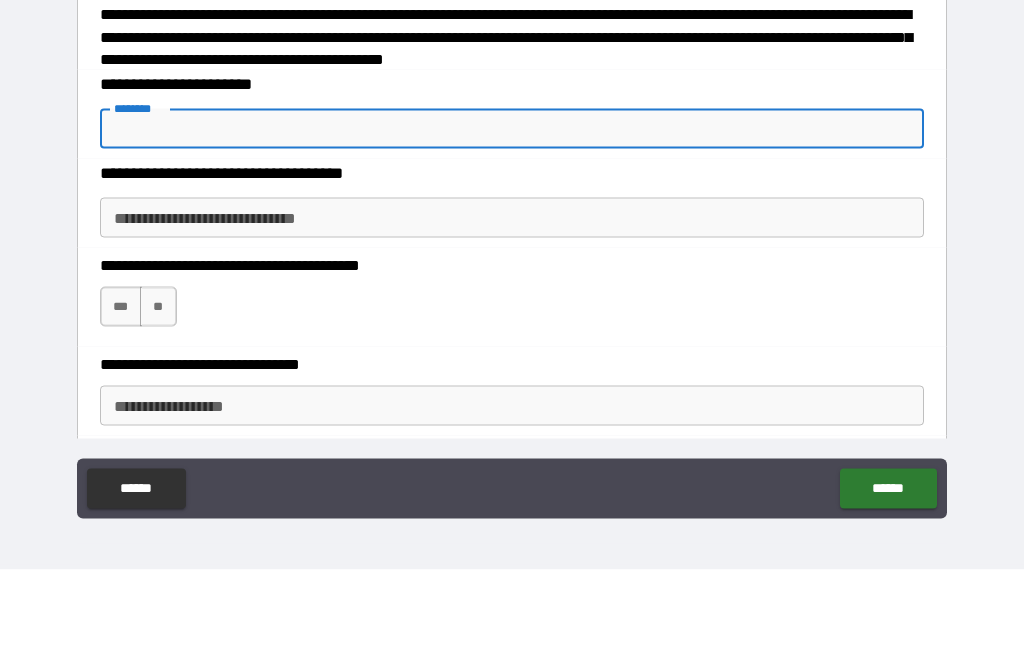 type on "*" 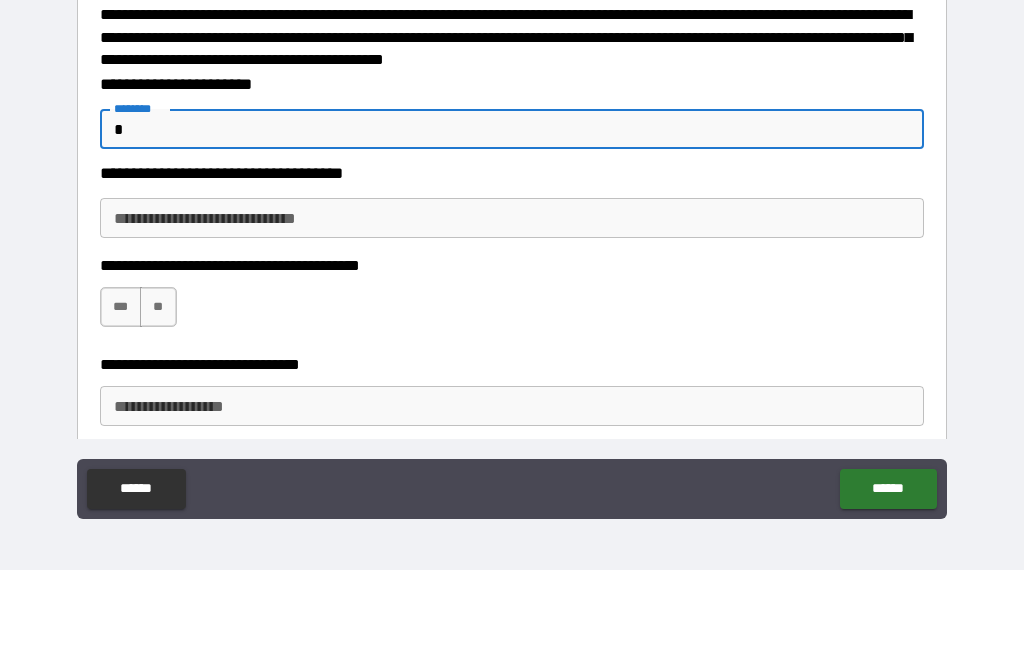 type on "*" 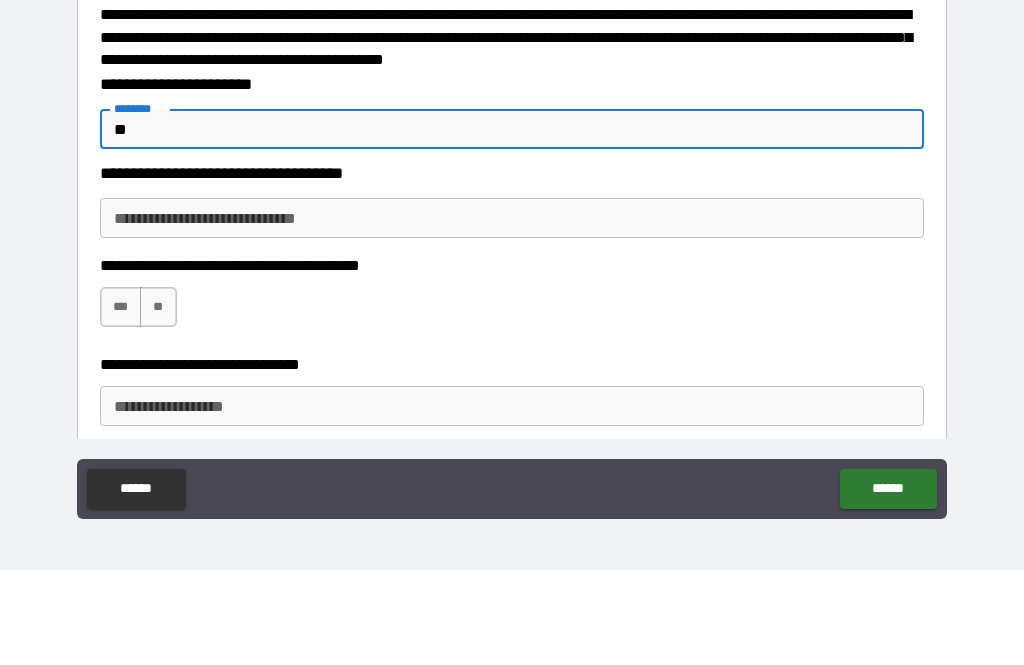 type on "*" 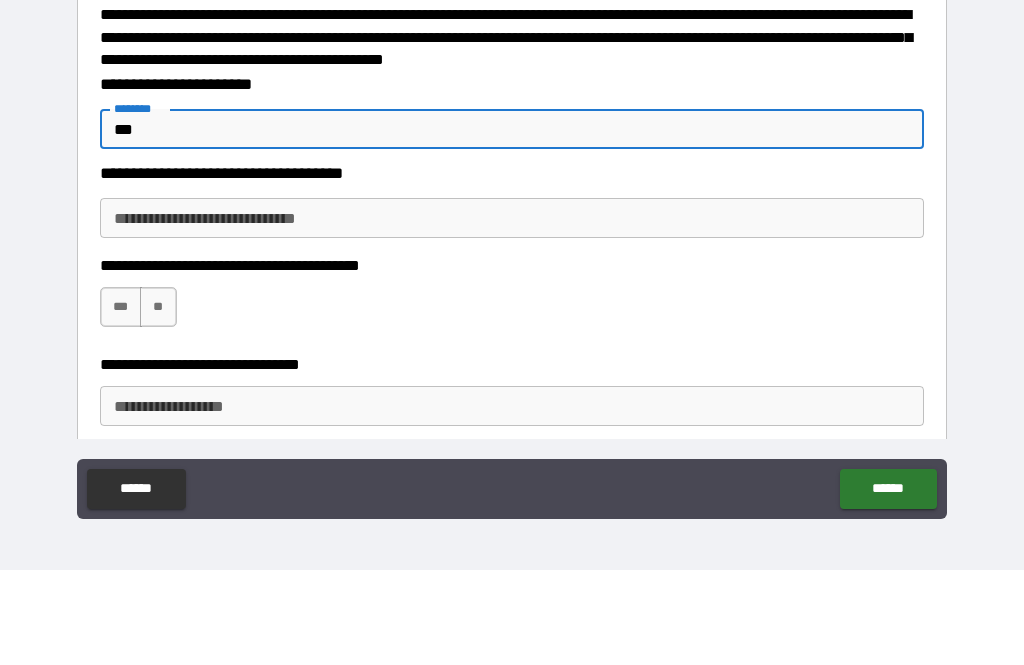 type on "*" 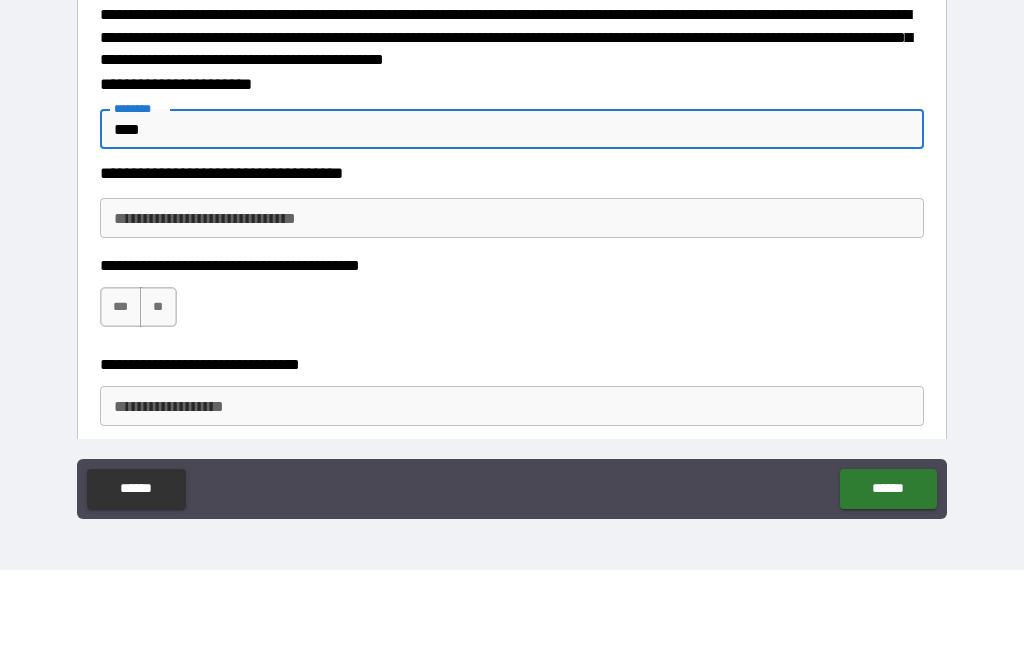 type on "*****" 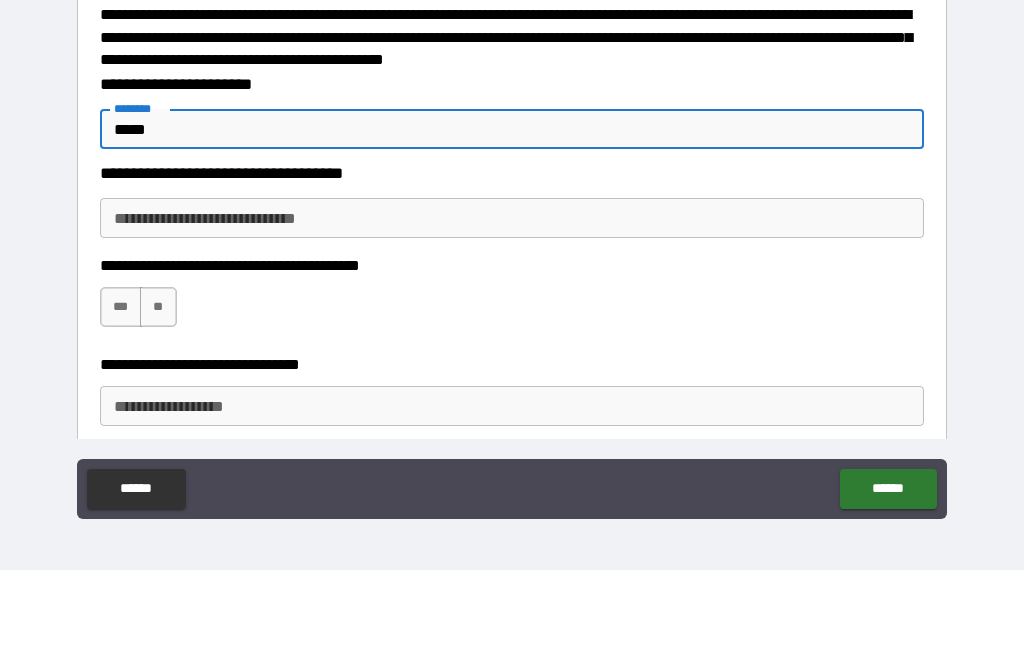 type on "*" 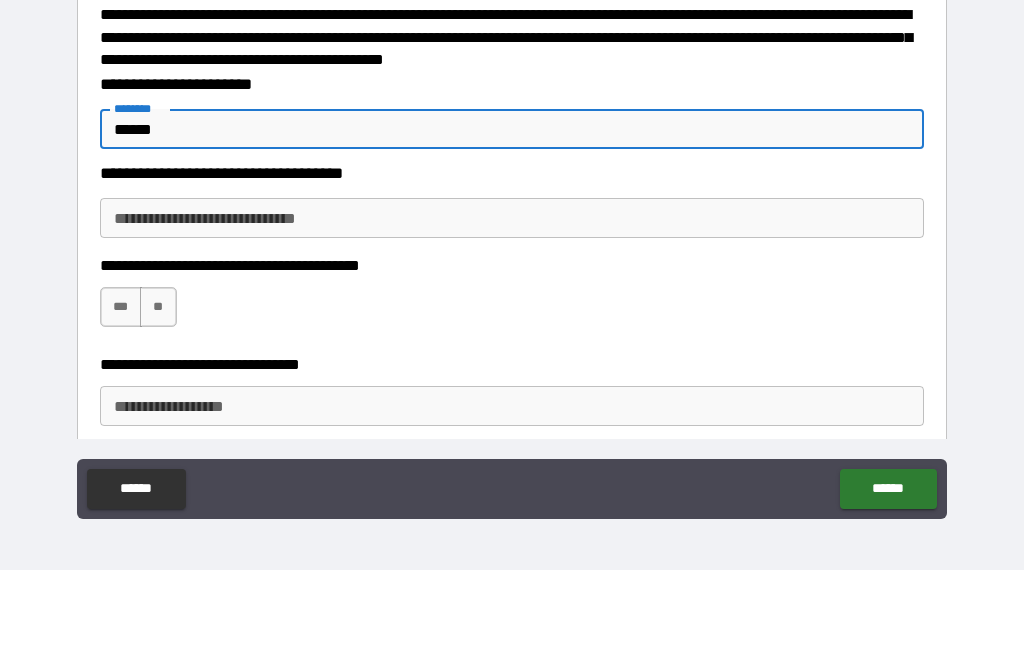 type on "*" 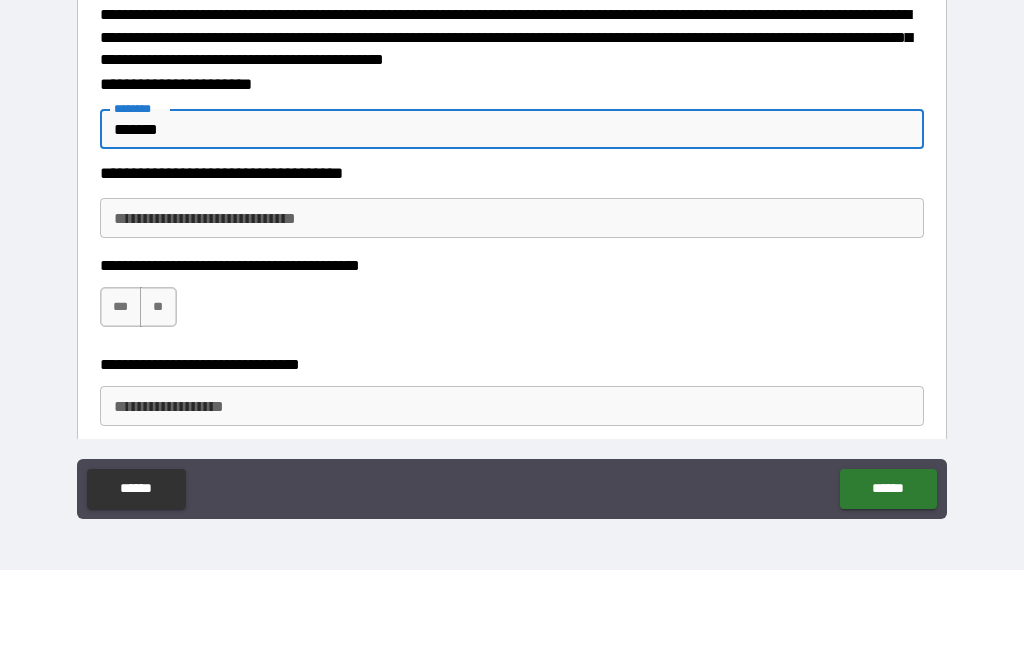 type on "*" 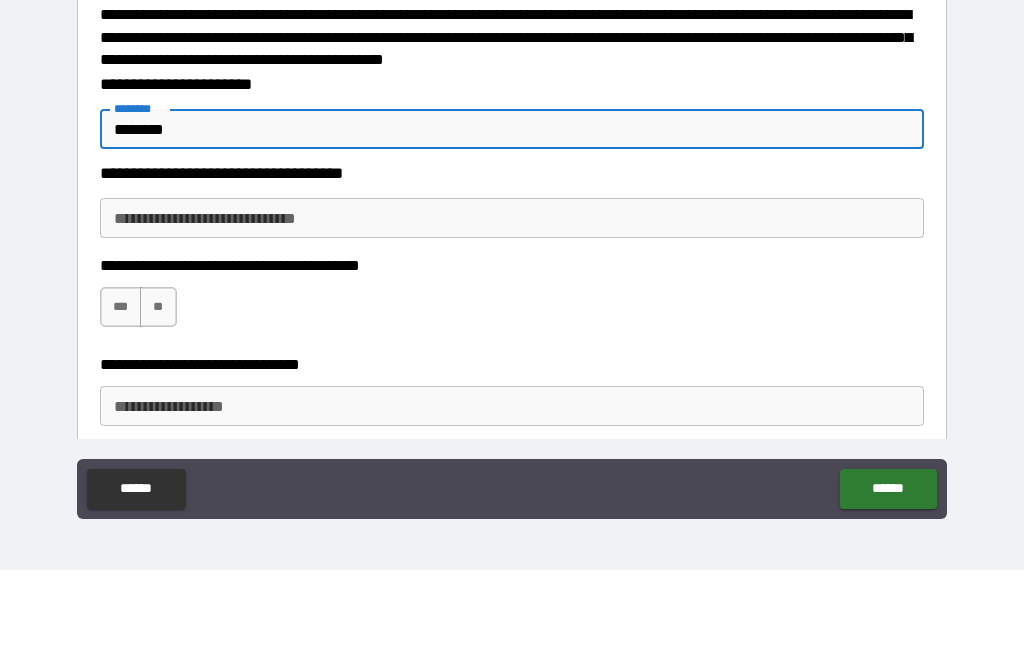 type on "*" 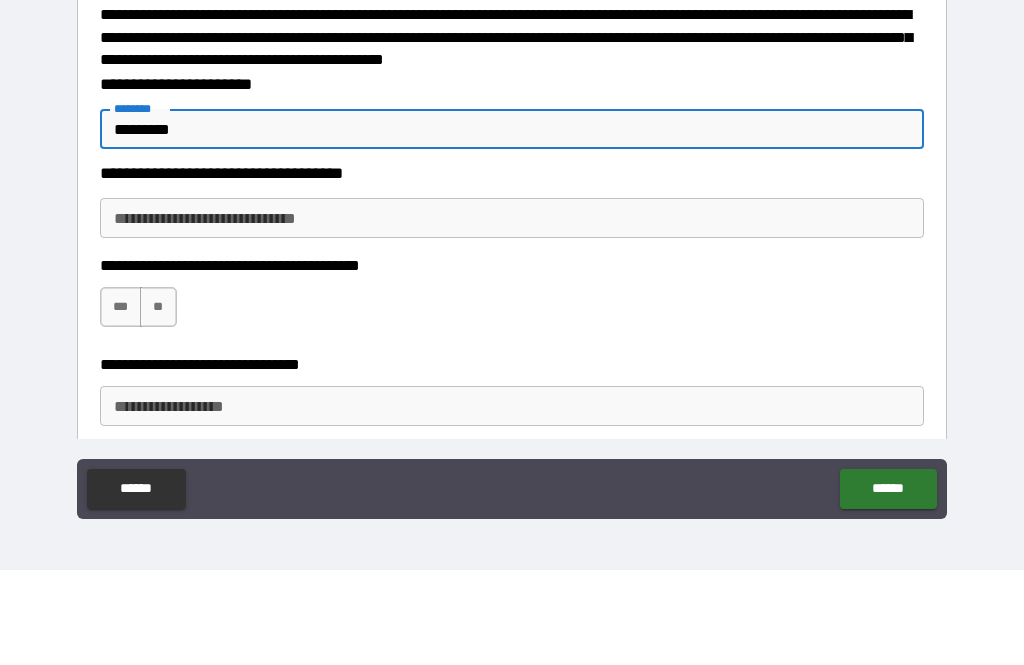type on "*" 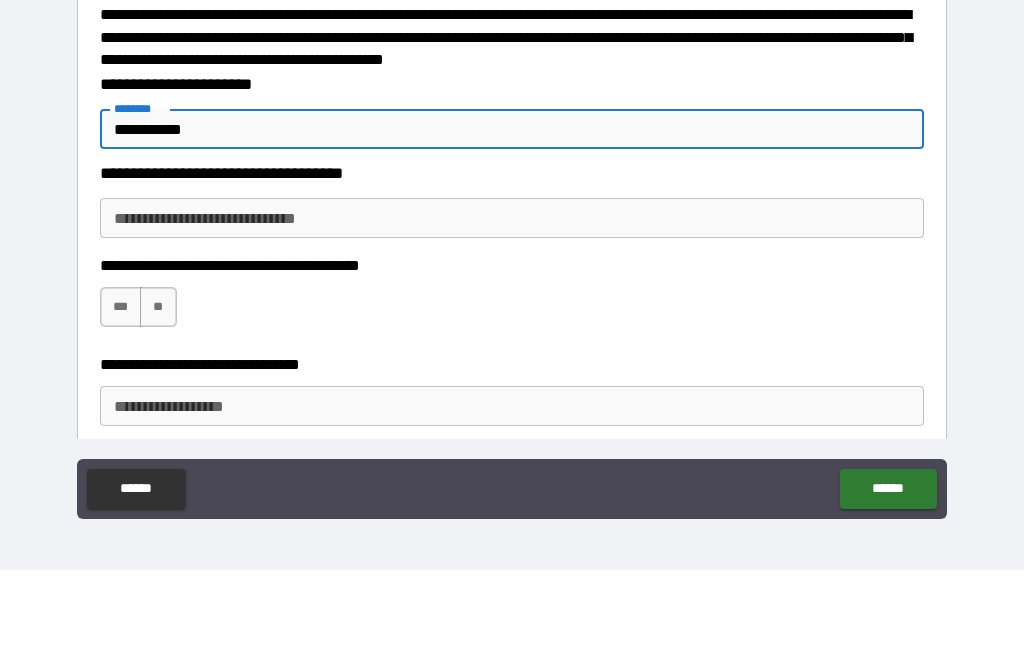 type on "**********" 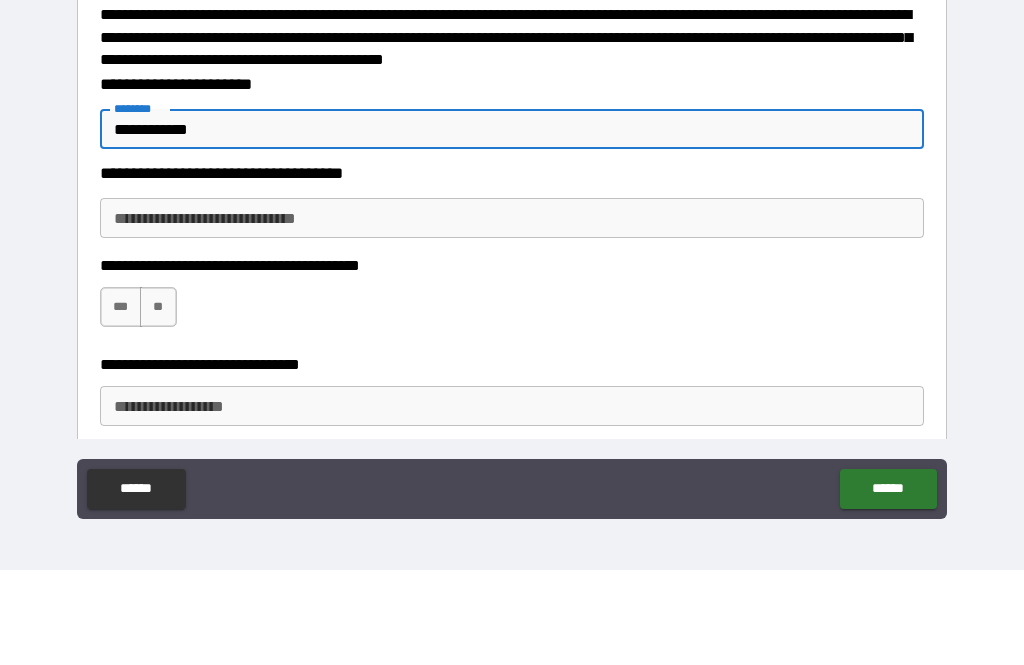 type on "*" 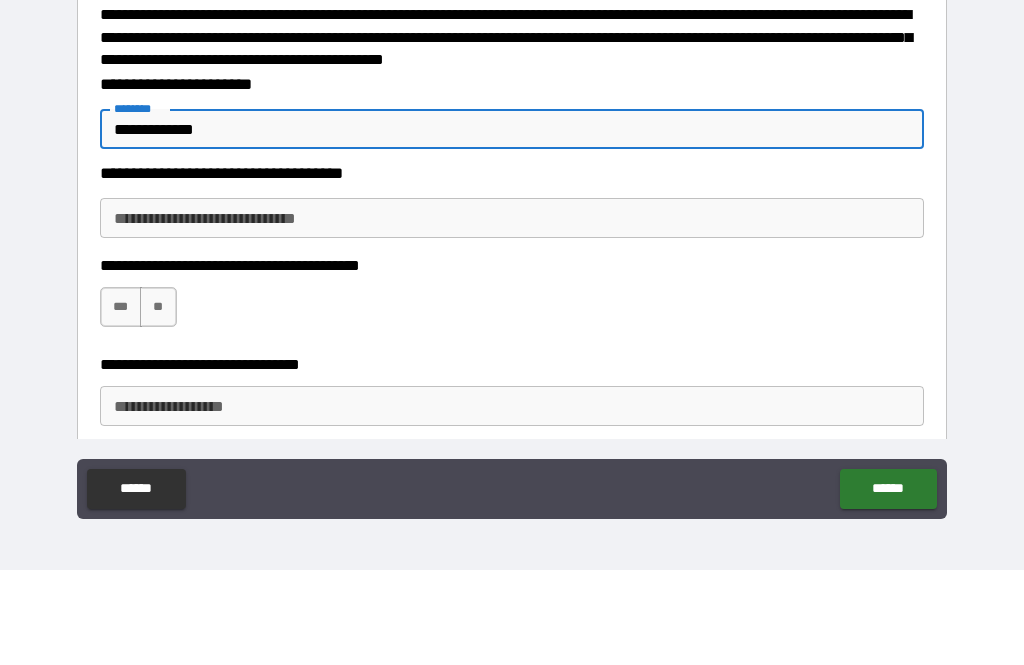 type on "**********" 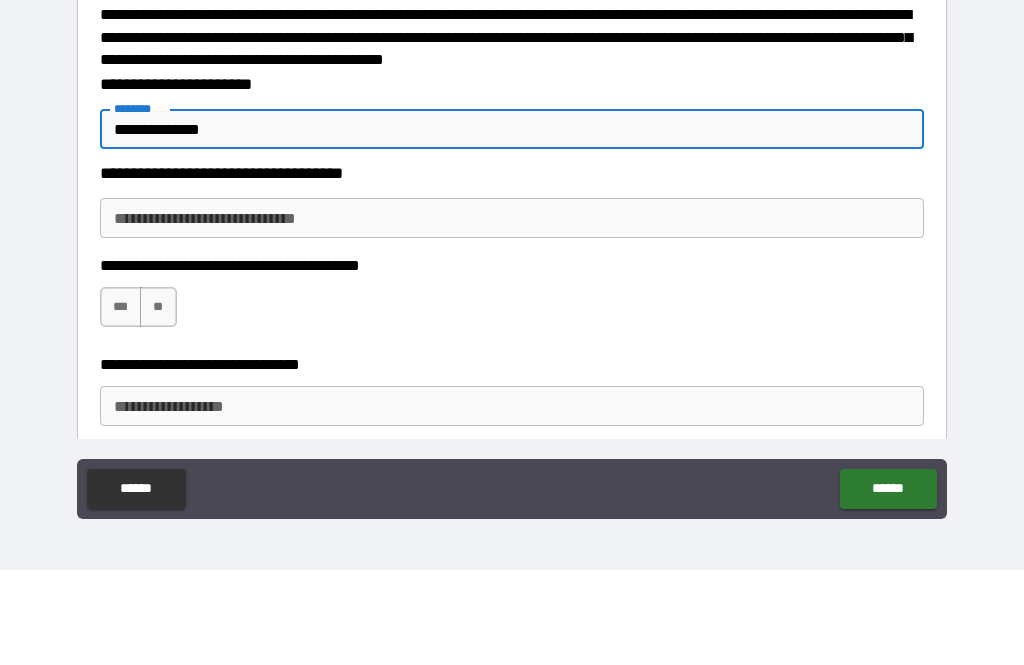 type on "*" 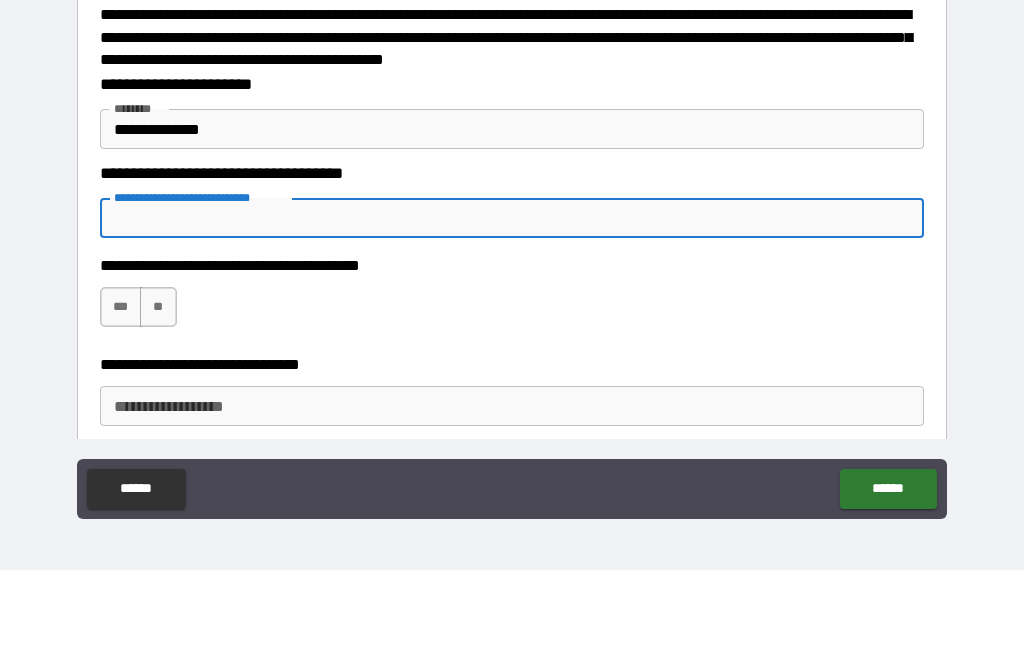 type on "*" 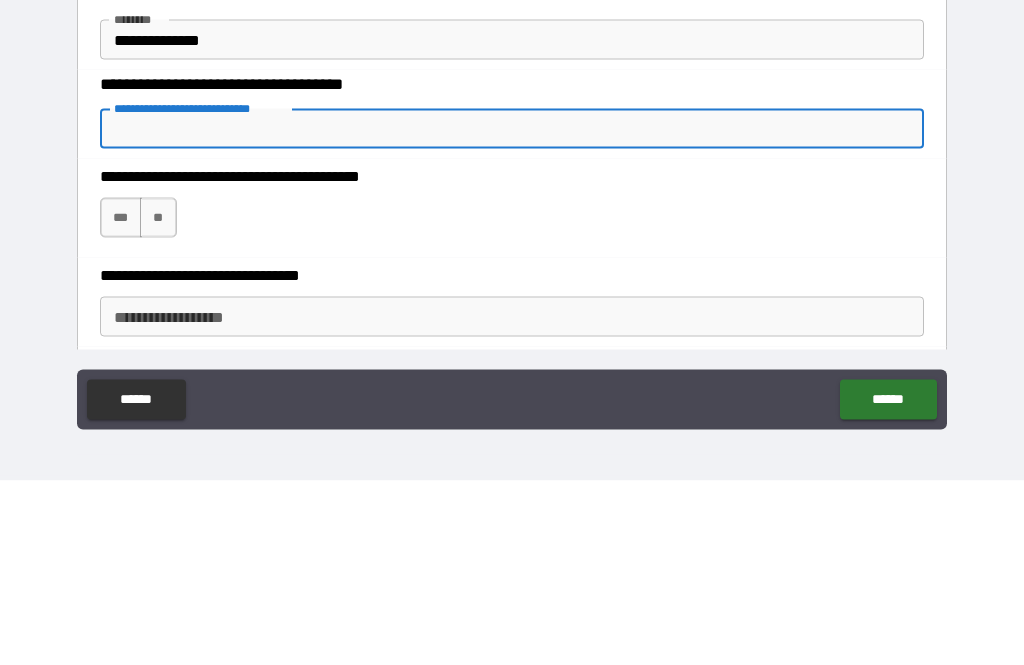 type on "*" 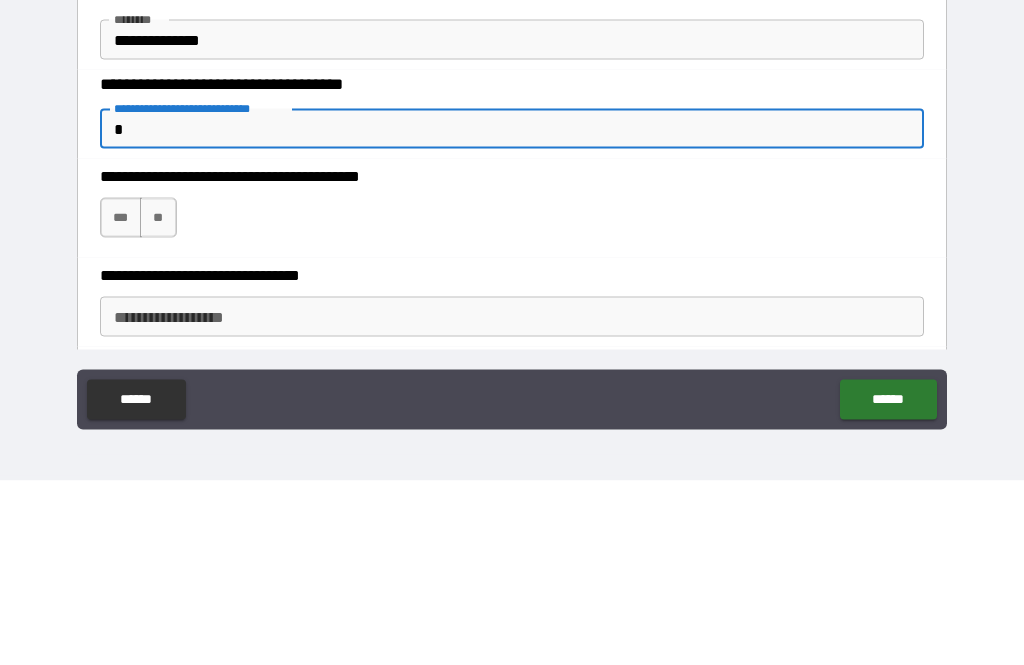 type on "*" 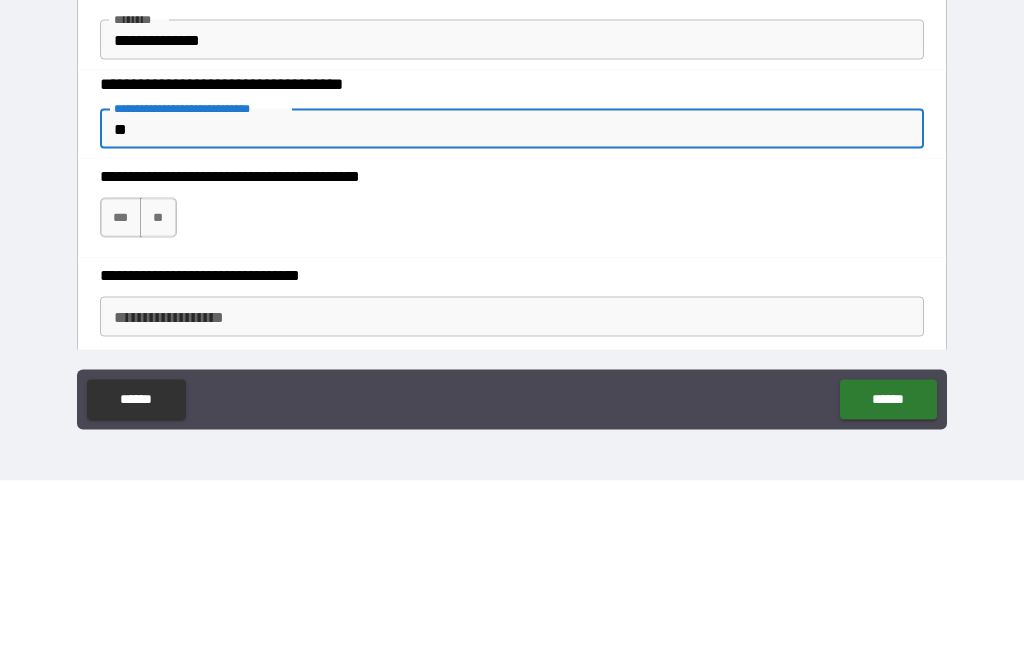 type on "***" 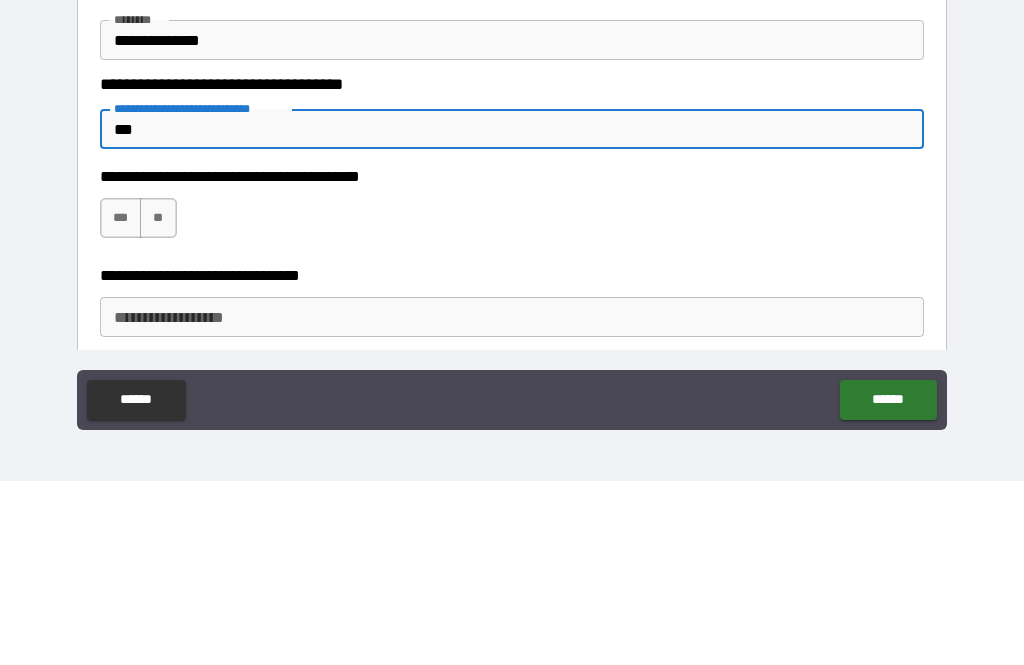 type on "*" 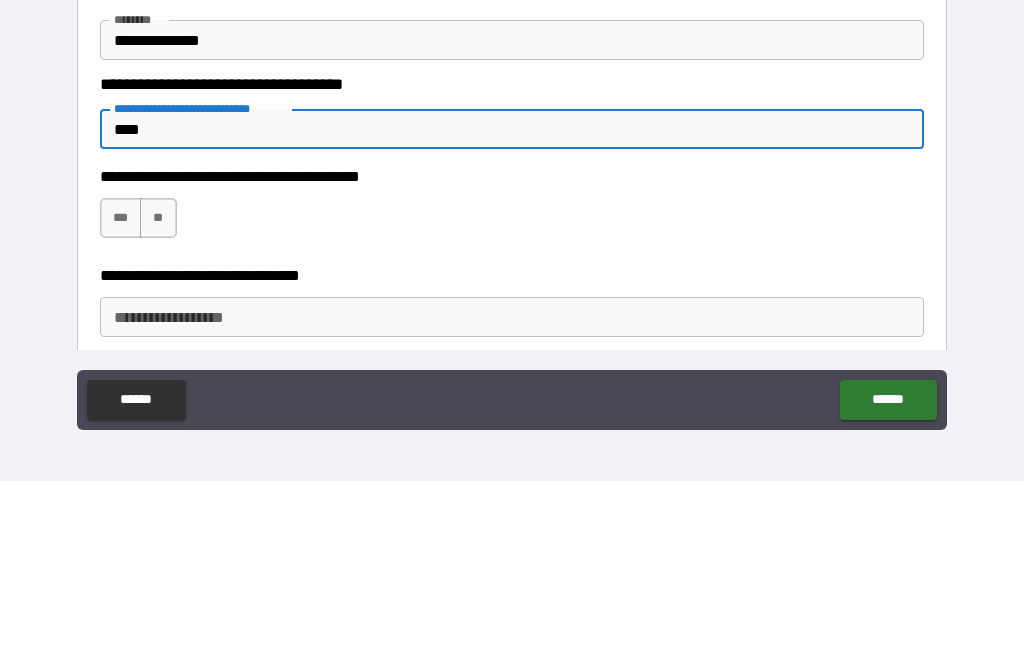 type on "*" 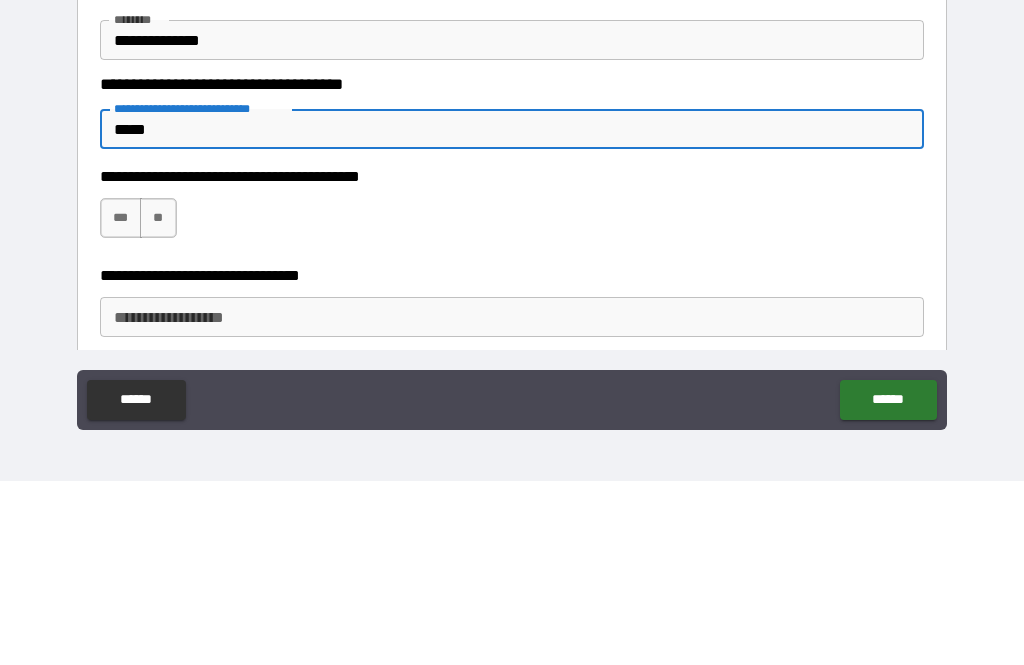 type on "*" 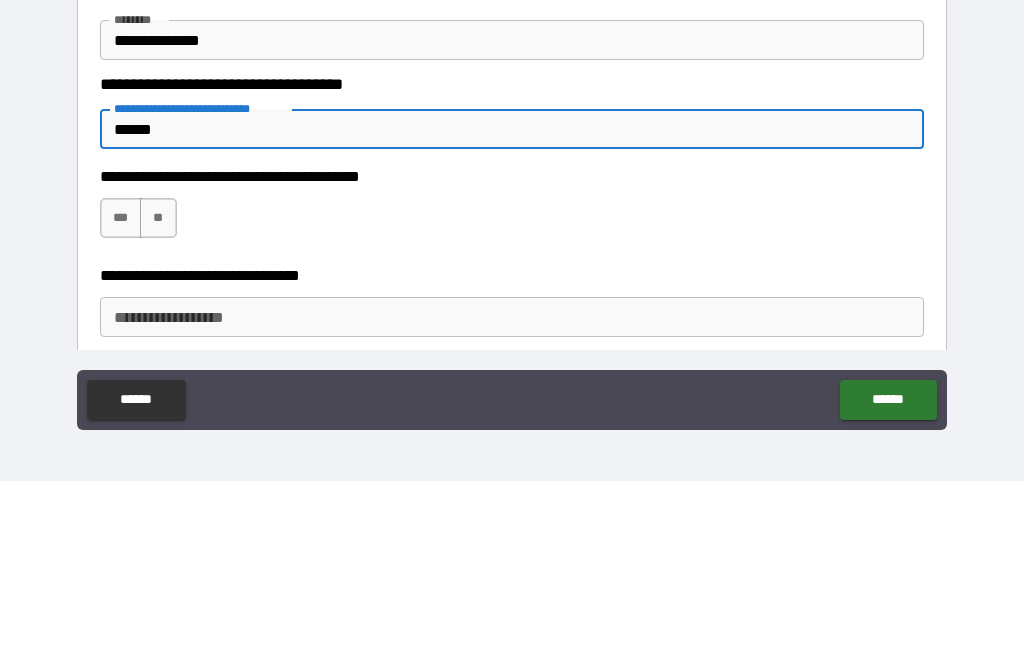 type on "*" 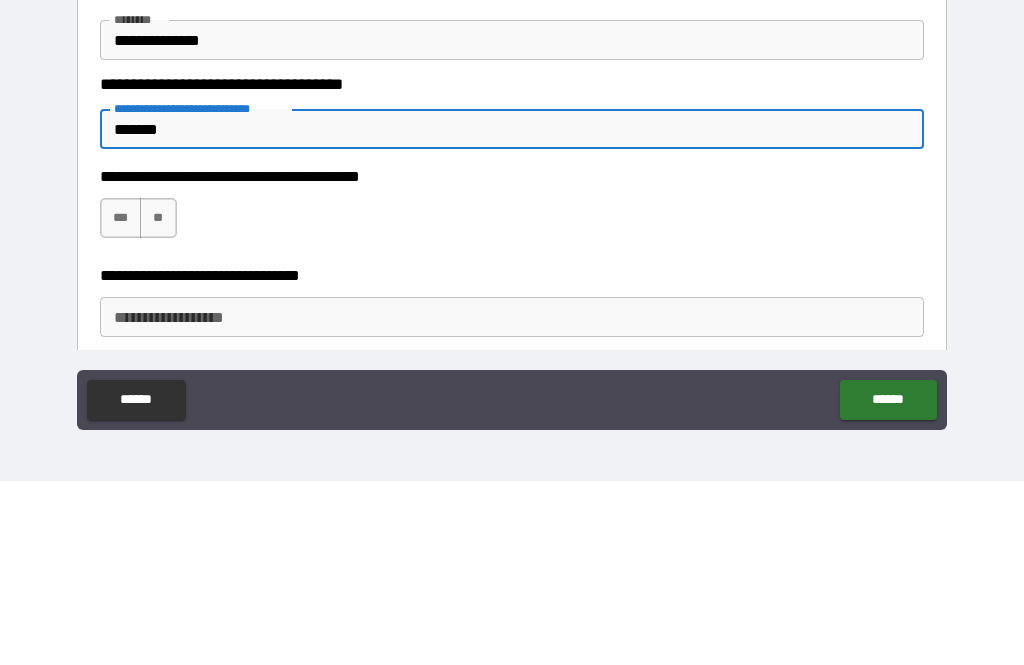 type on "********" 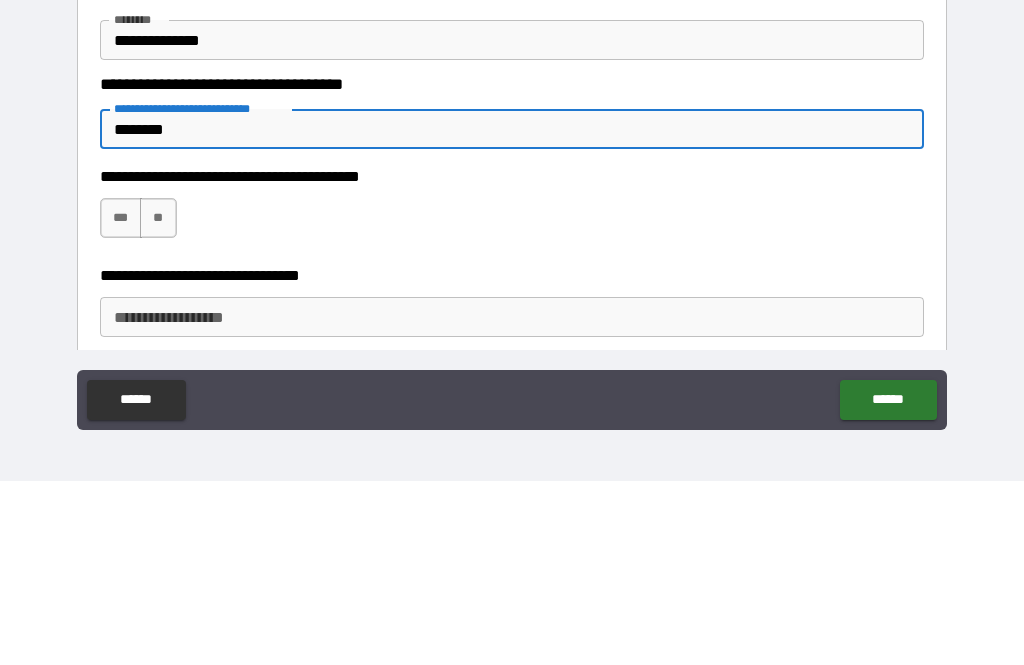 type on "*" 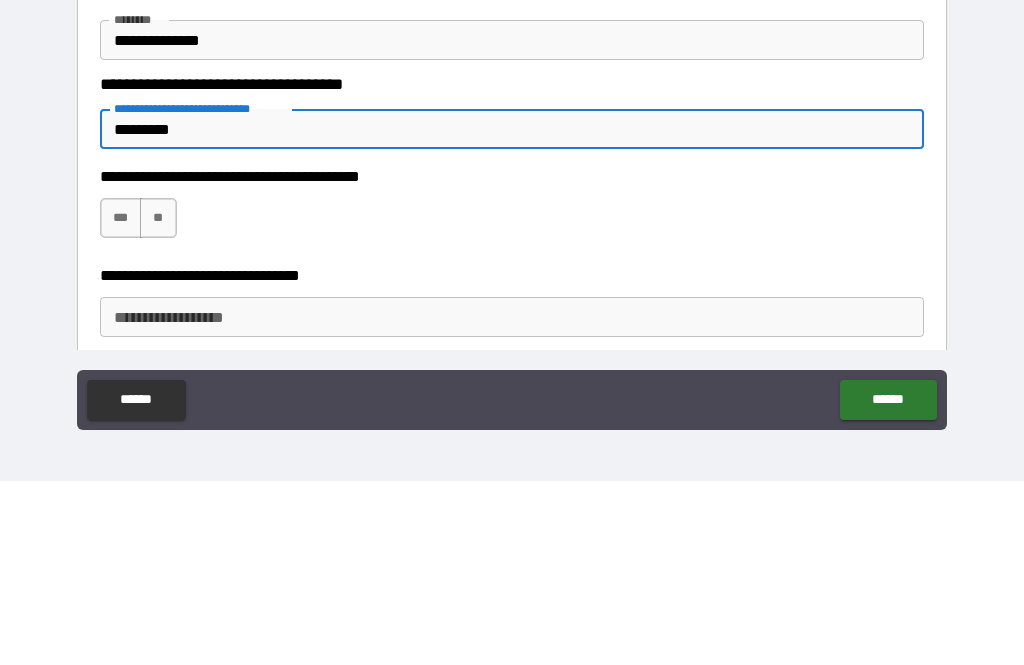 type on "*" 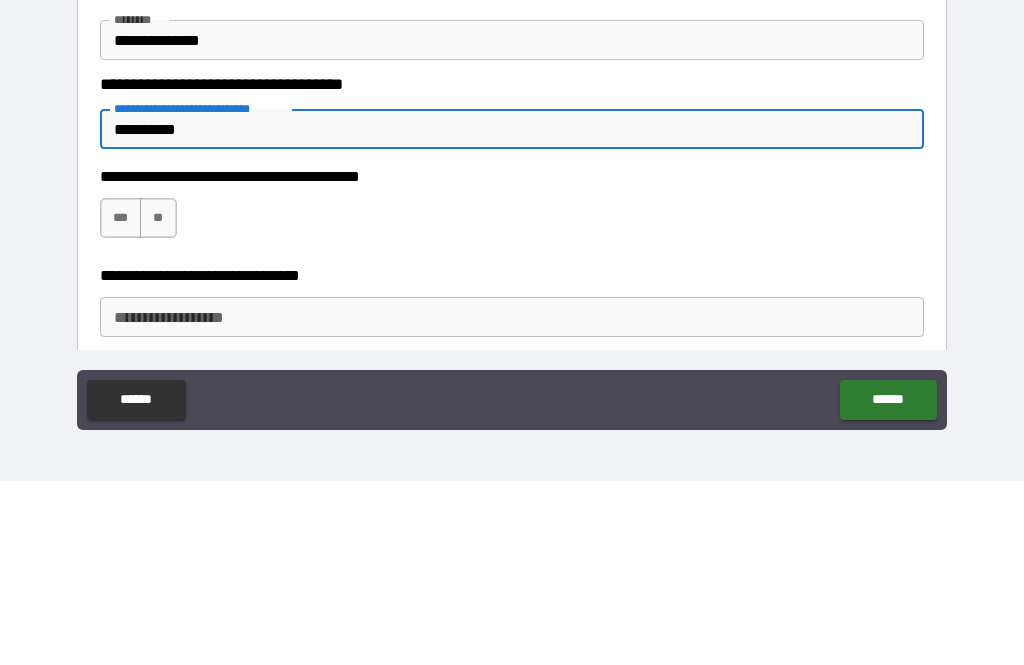 type on "*" 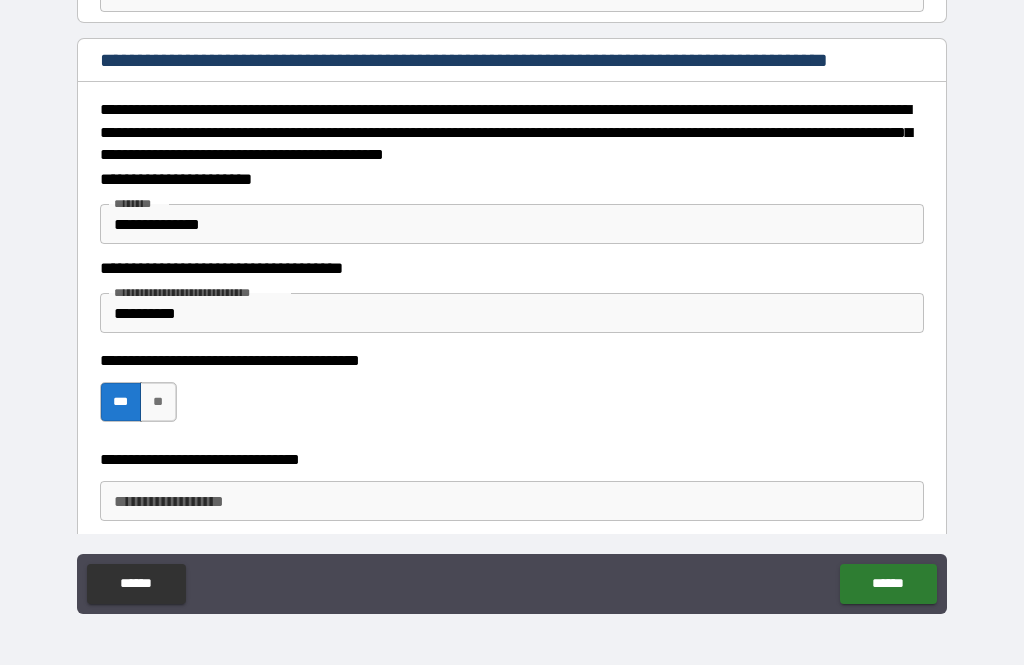 type on "*" 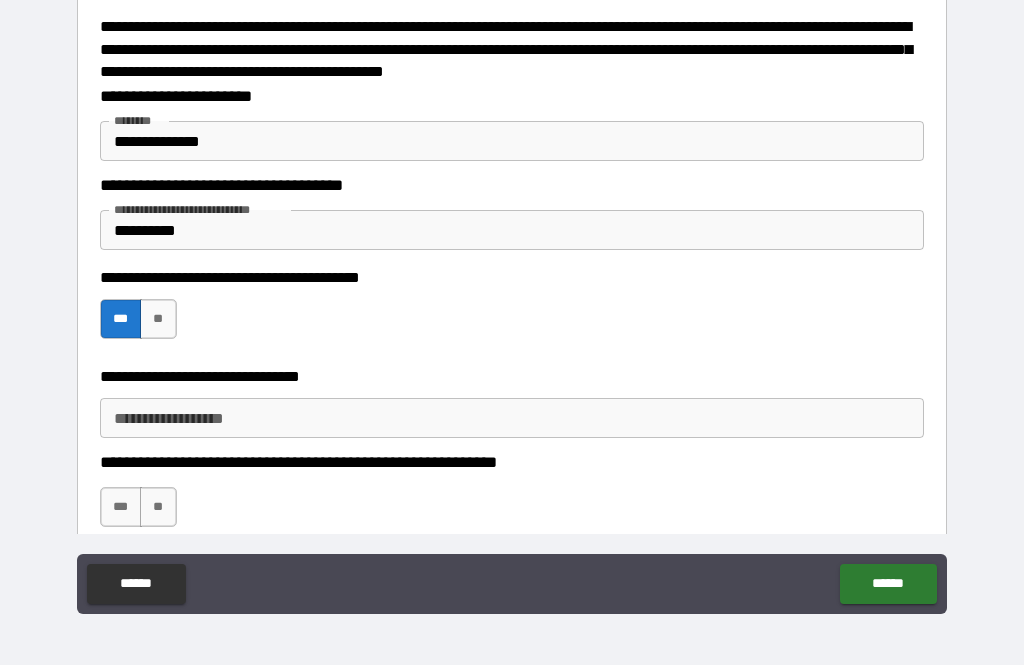 scroll, scrollTop: 302, scrollLeft: 0, axis: vertical 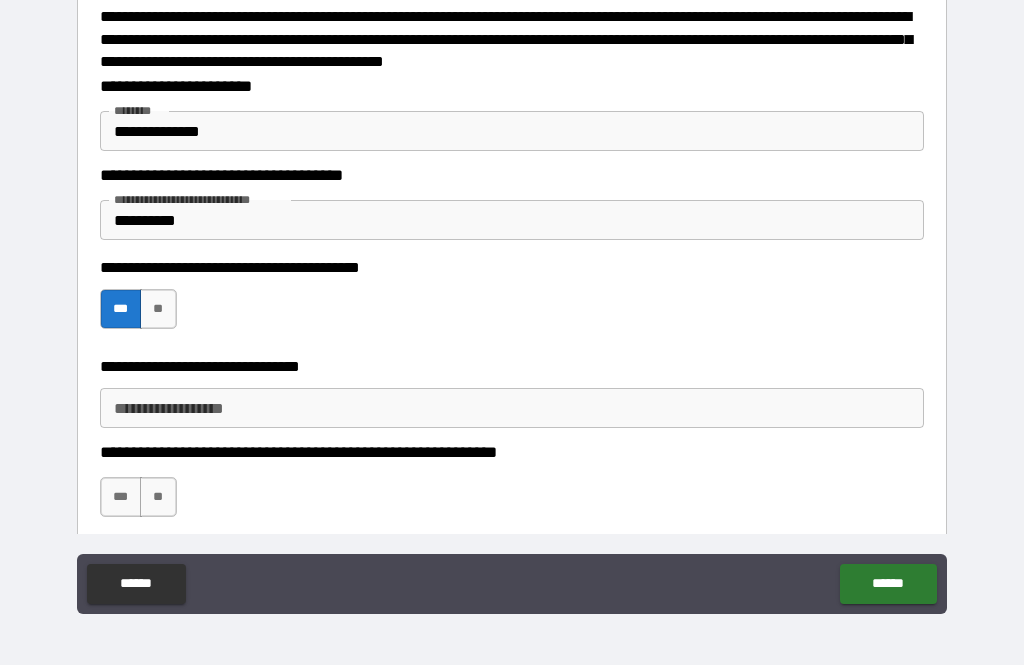 click on "**********" at bounding box center (512, 408) 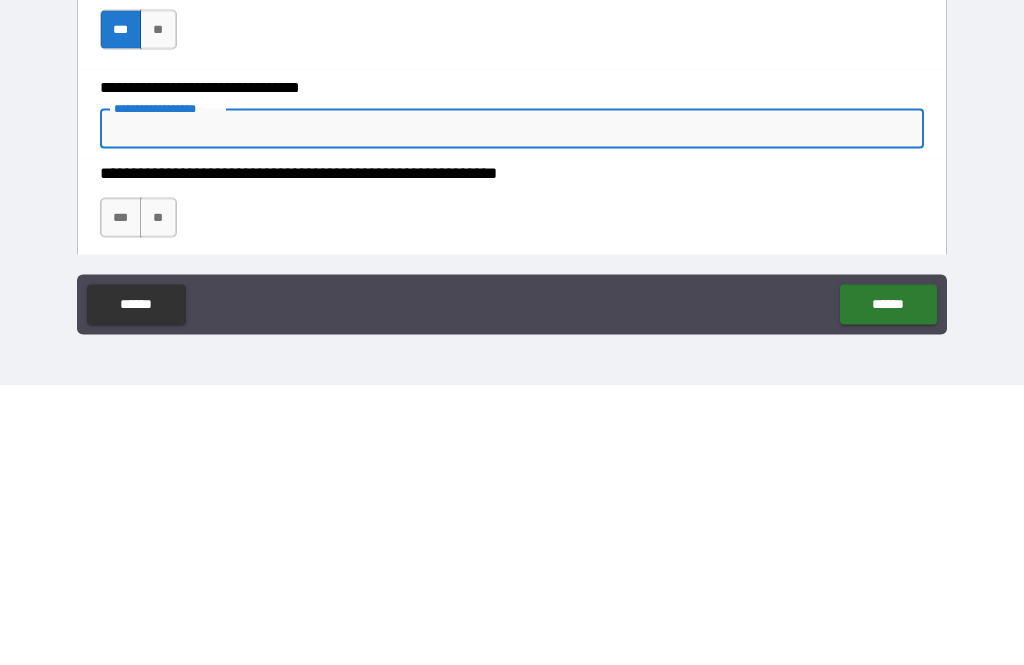 type on "*" 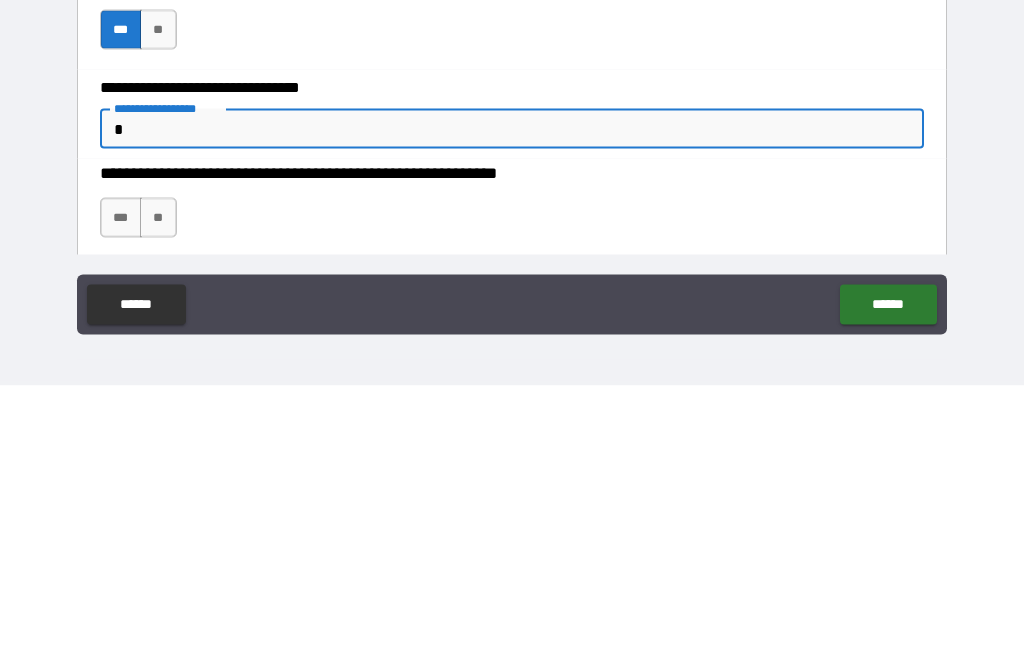type on "*" 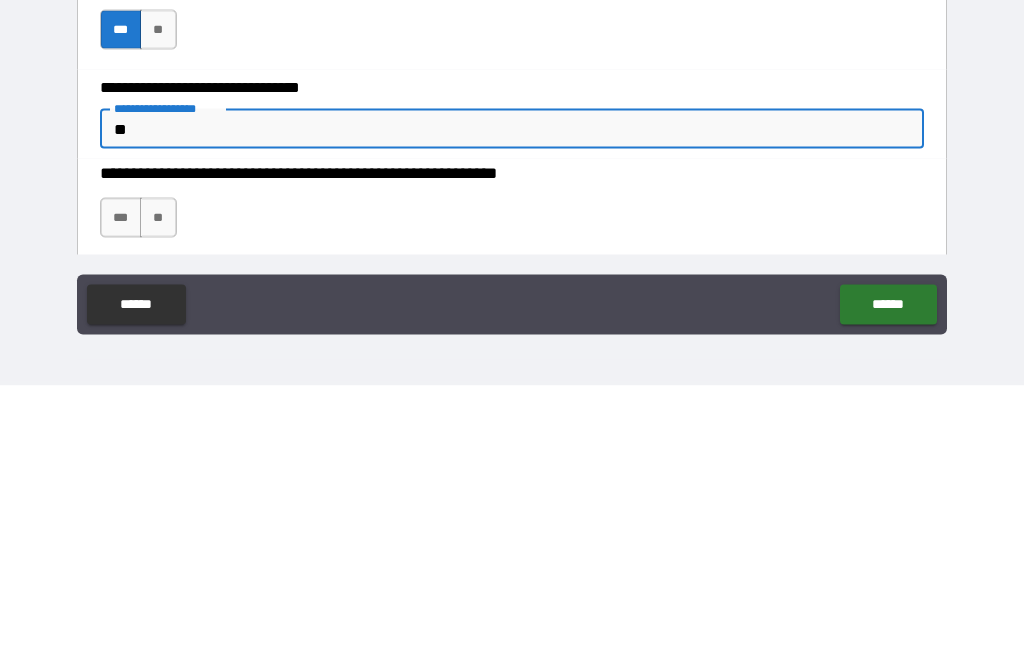 type on "***" 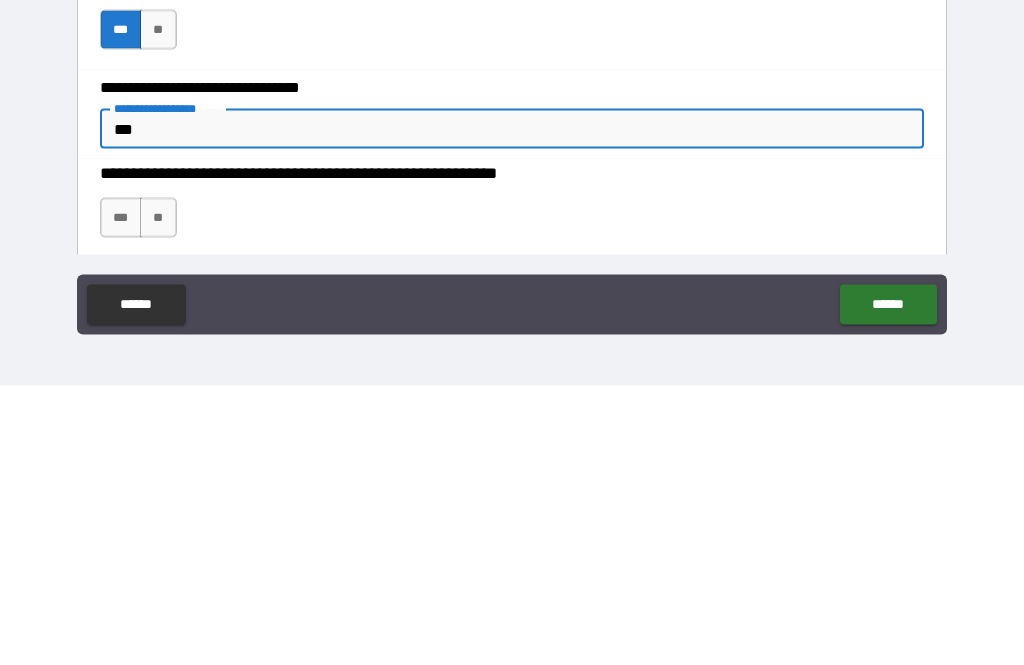 type on "*" 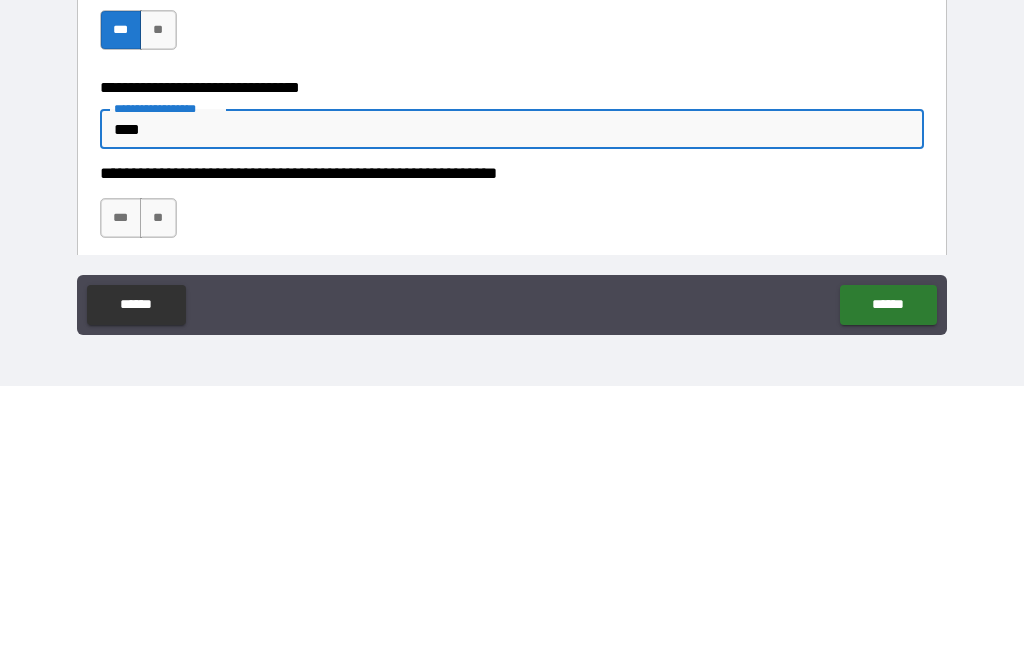 type on "*****" 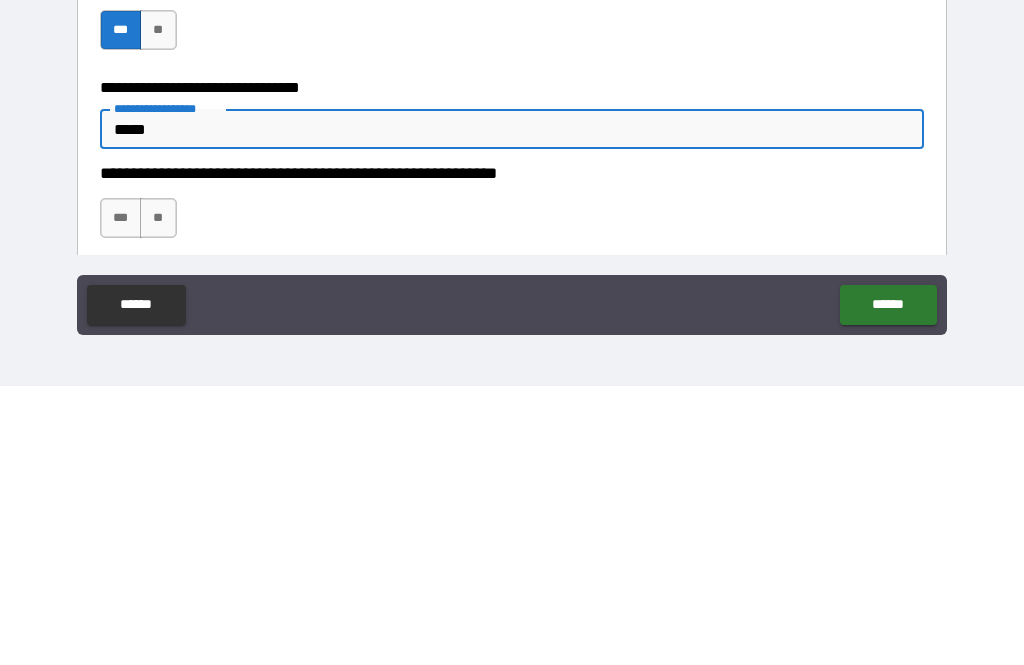 type on "*" 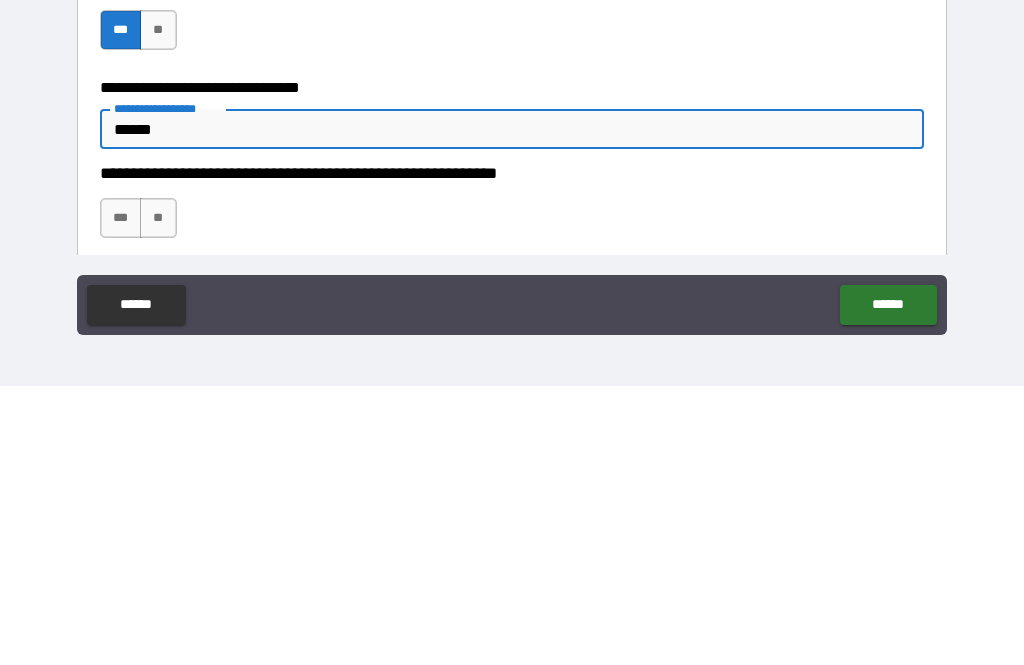 type on "*" 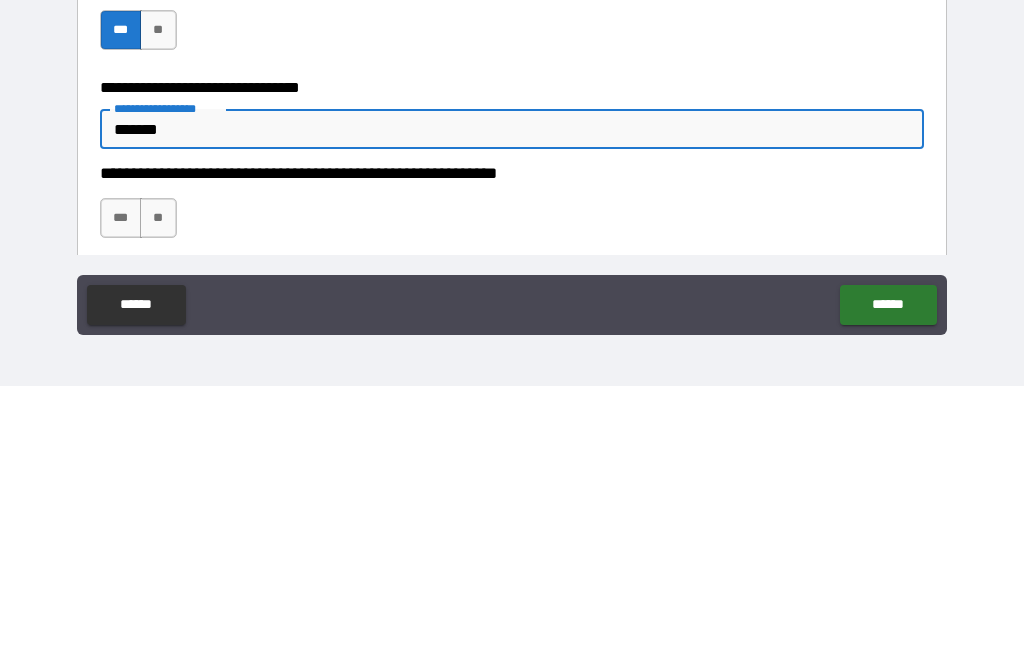 type on "*******" 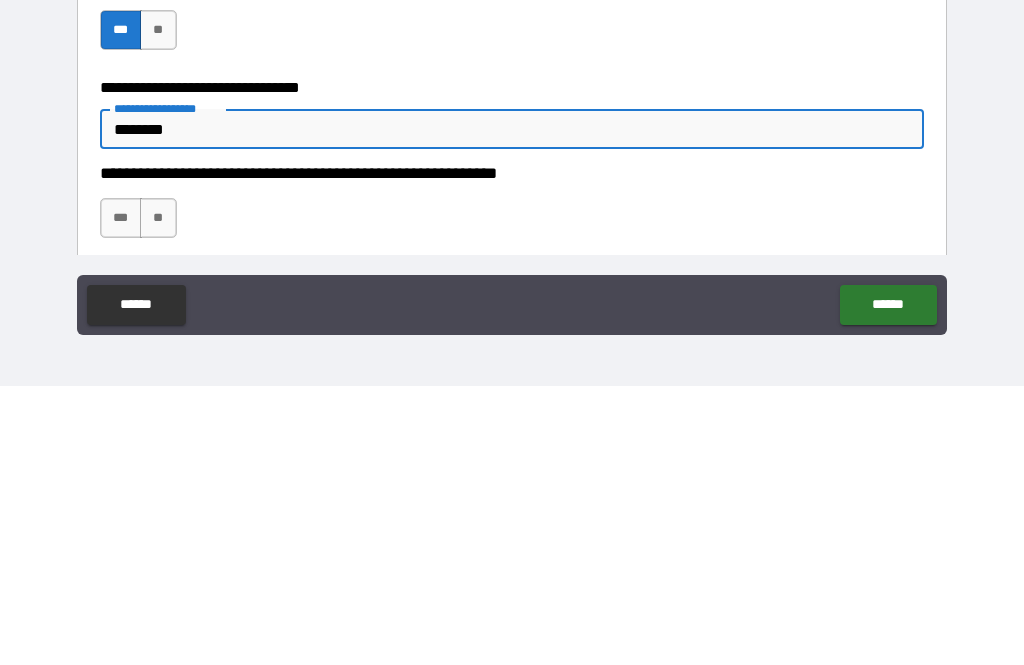 type on "*" 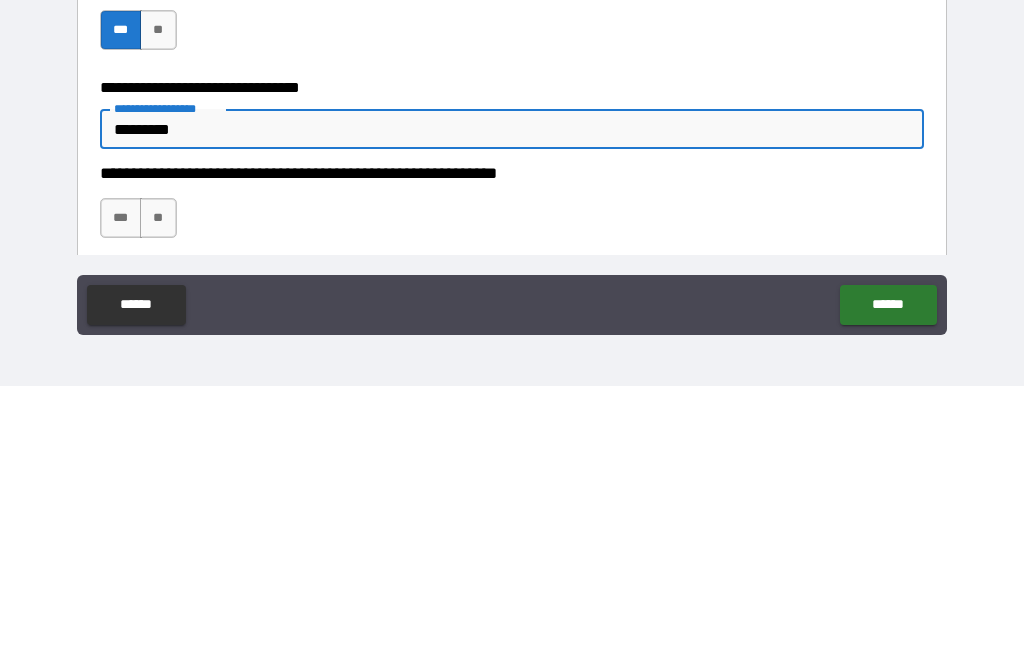 type on "*" 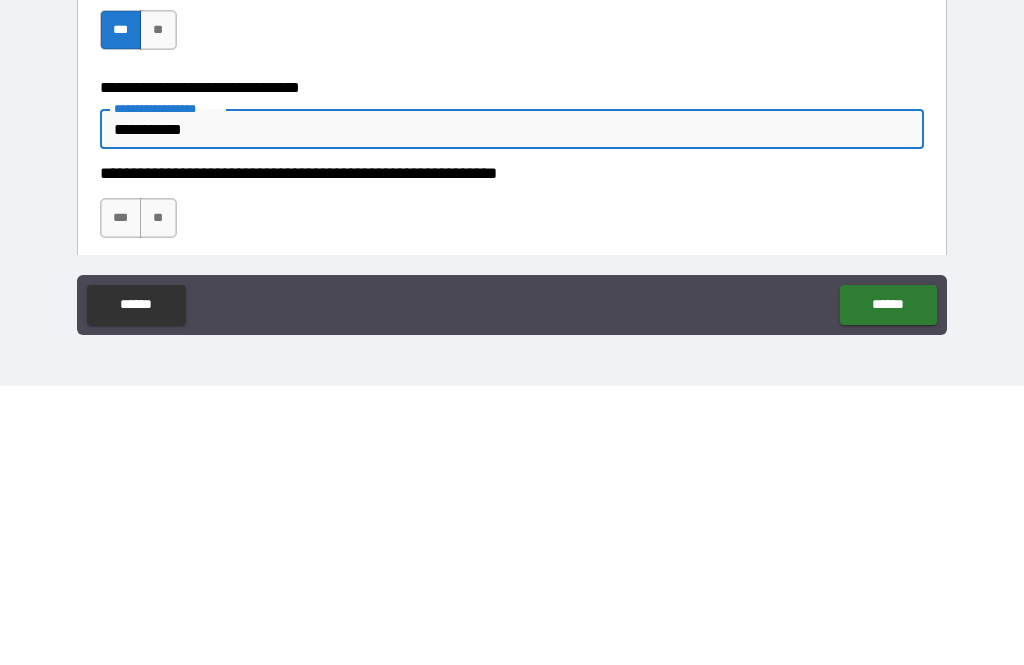 type on "**********" 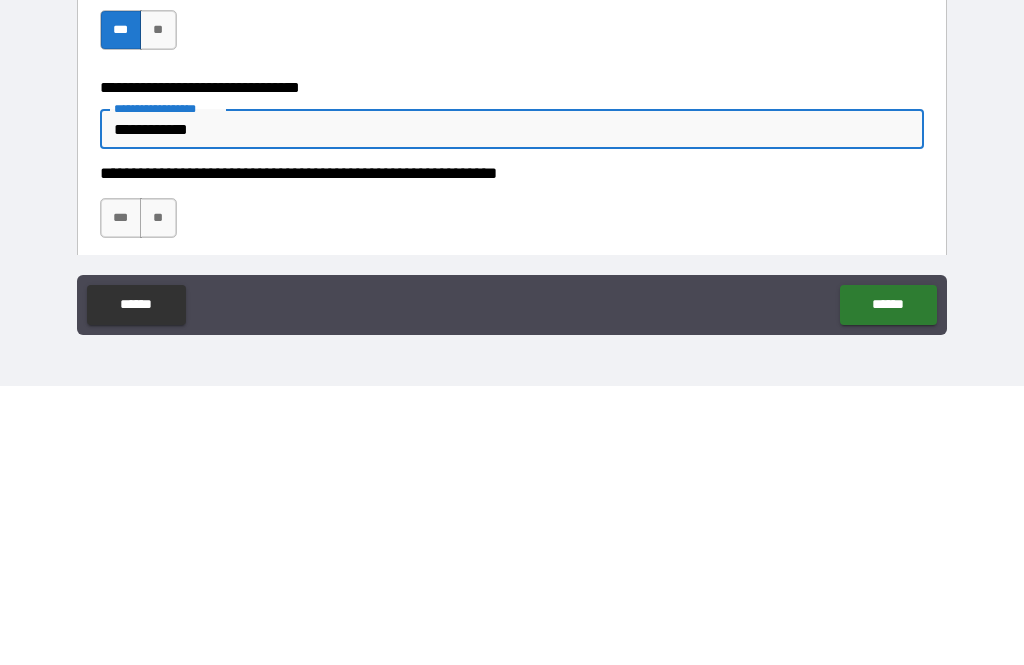 type on "*" 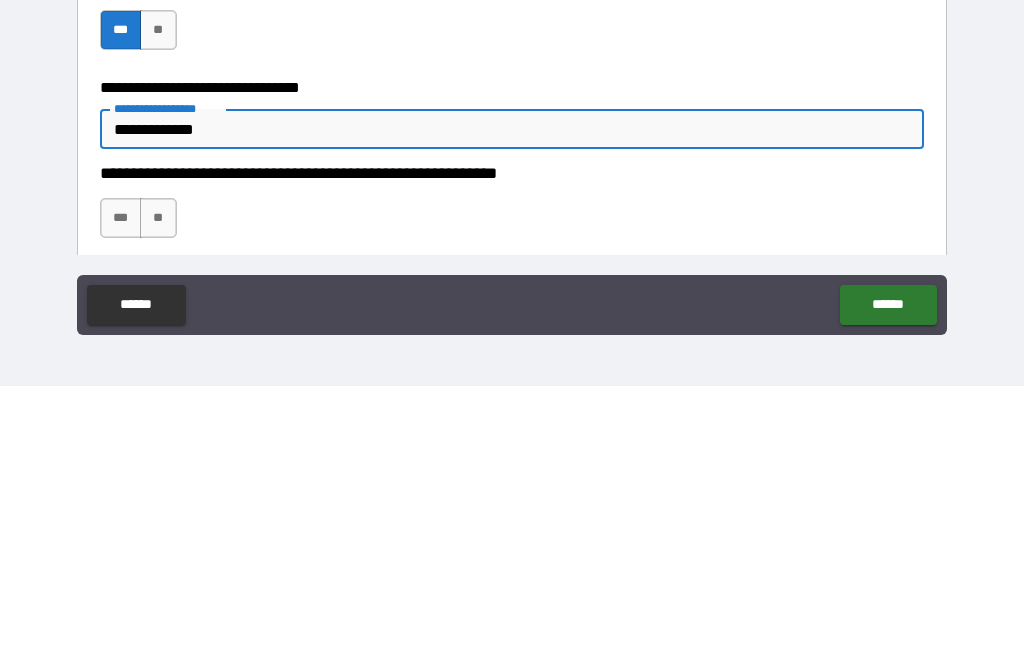 type on "**********" 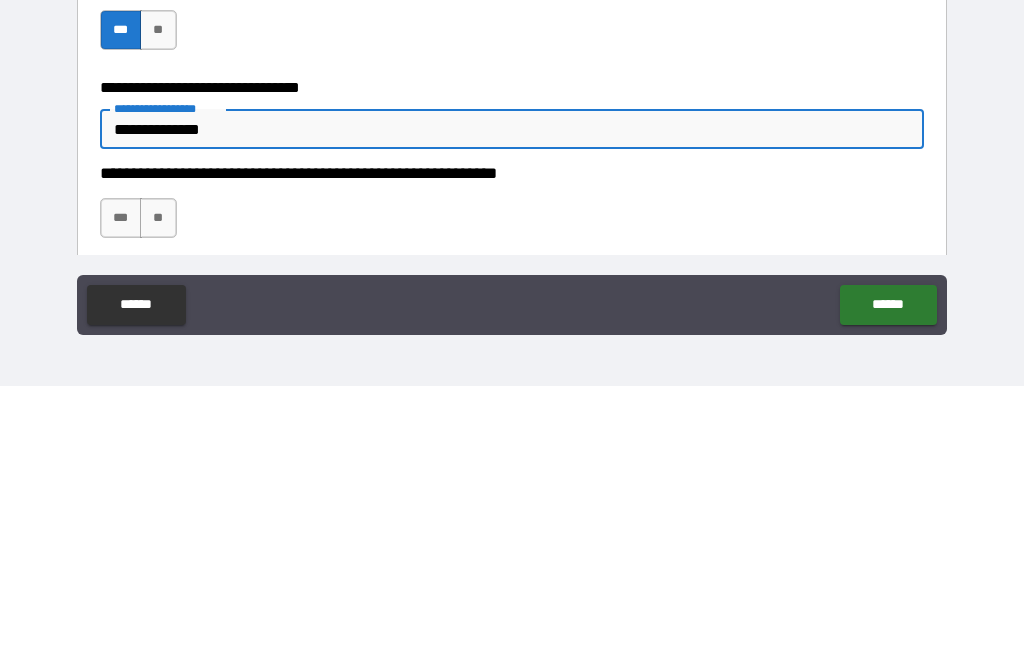 type on "*" 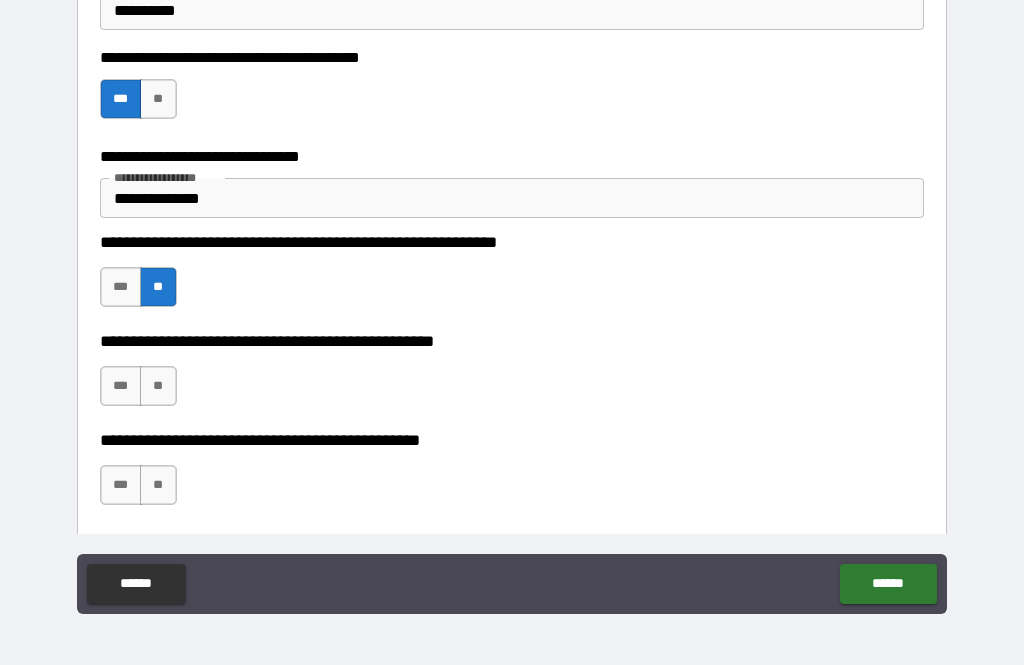scroll, scrollTop: 532, scrollLeft: 0, axis: vertical 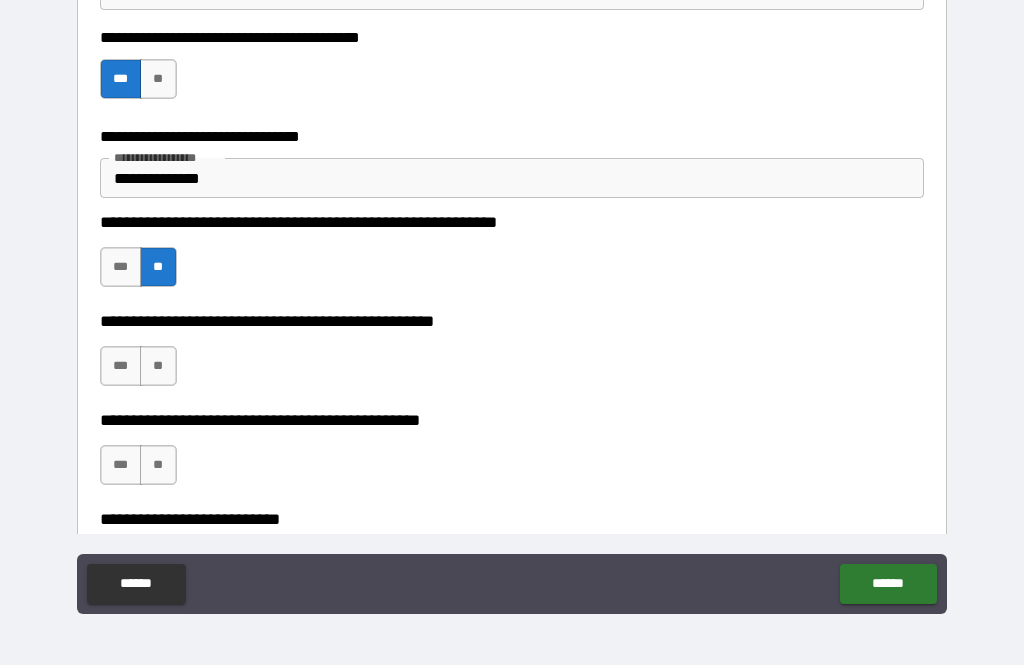 click on "**" at bounding box center [158, 366] 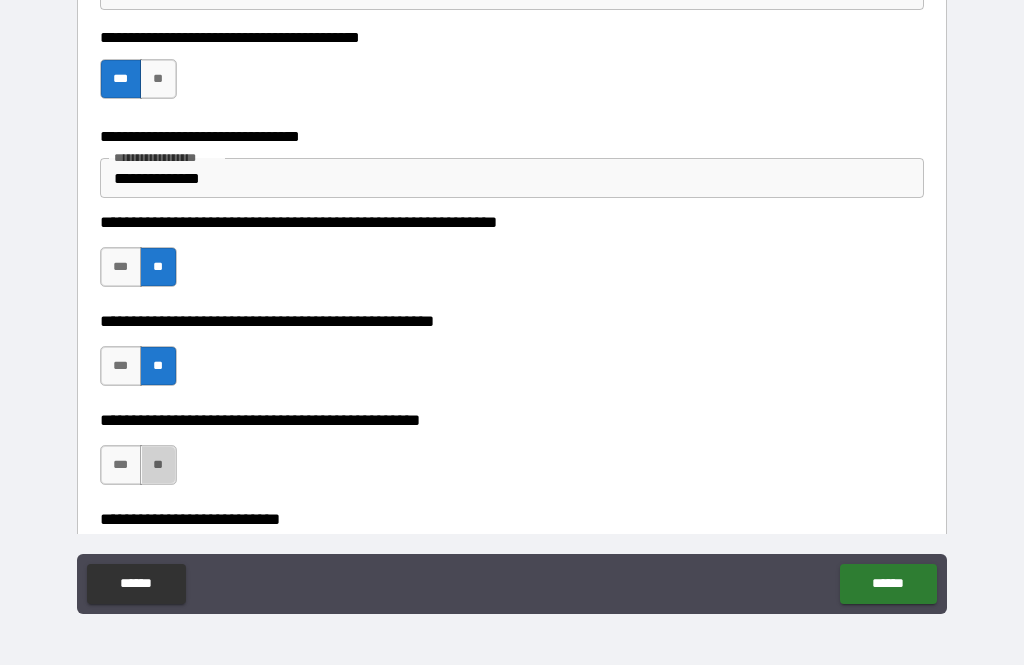 click on "**" at bounding box center (158, 465) 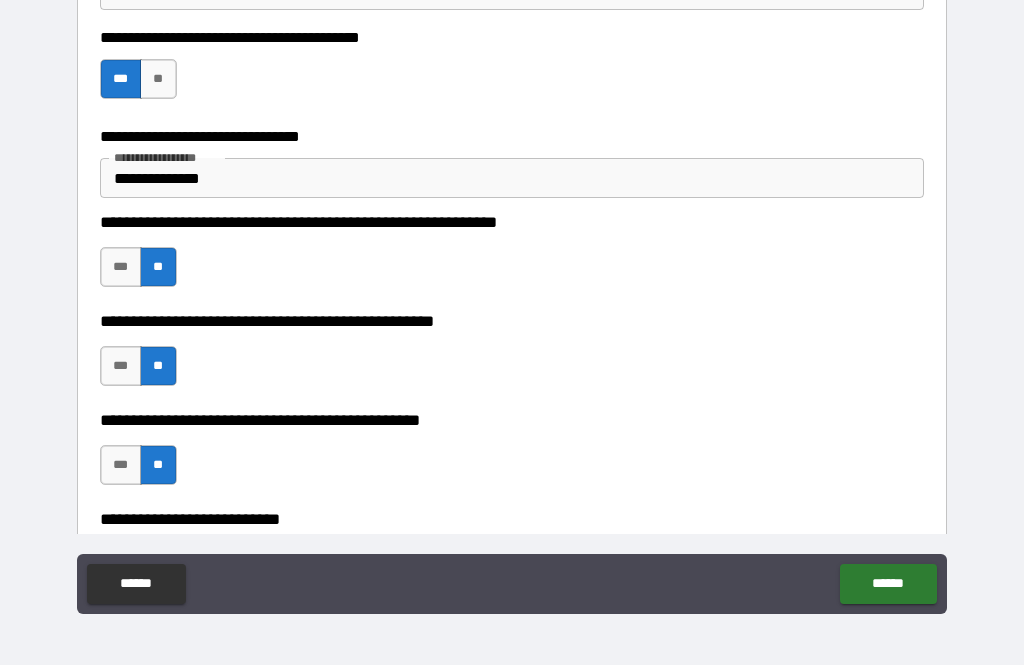 scroll, scrollTop: 718, scrollLeft: 0, axis: vertical 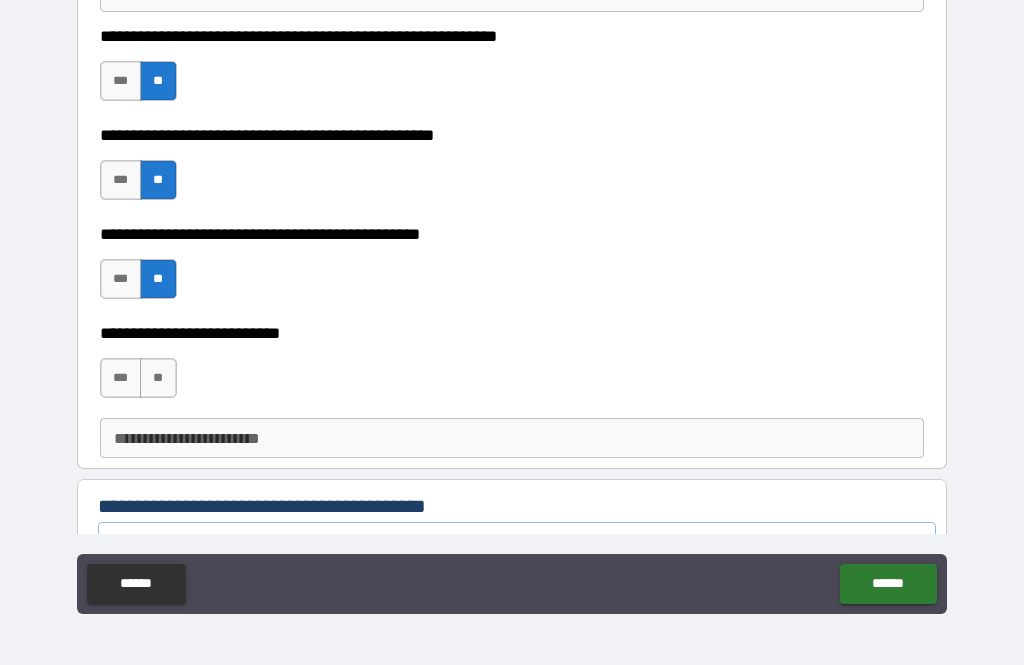 click on "**" at bounding box center (158, 378) 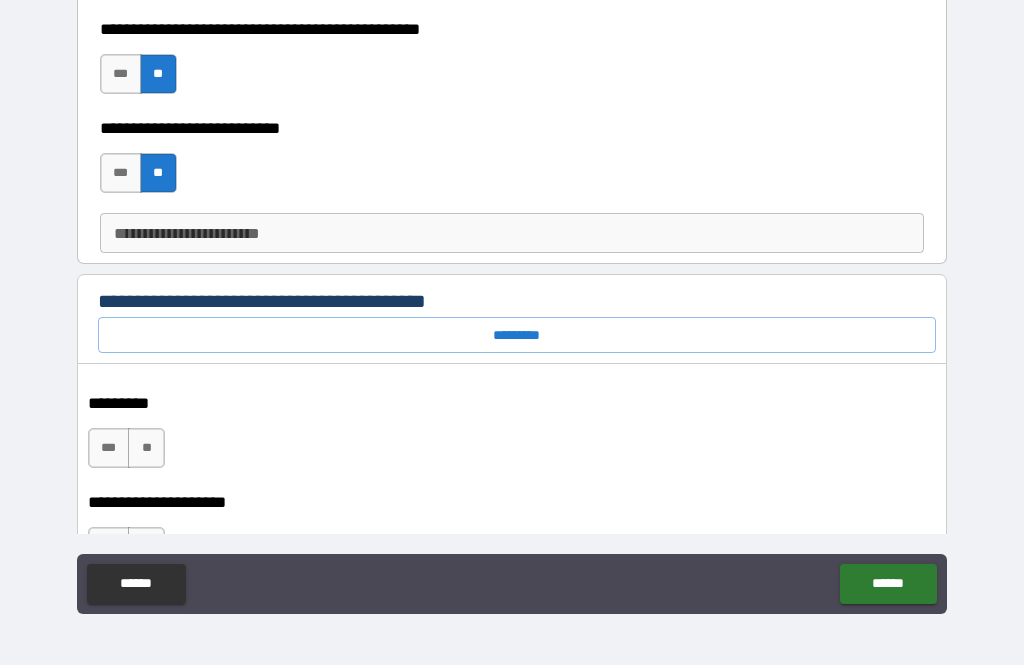 scroll, scrollTop: 932, scrollLeft: 0, axis: vertical 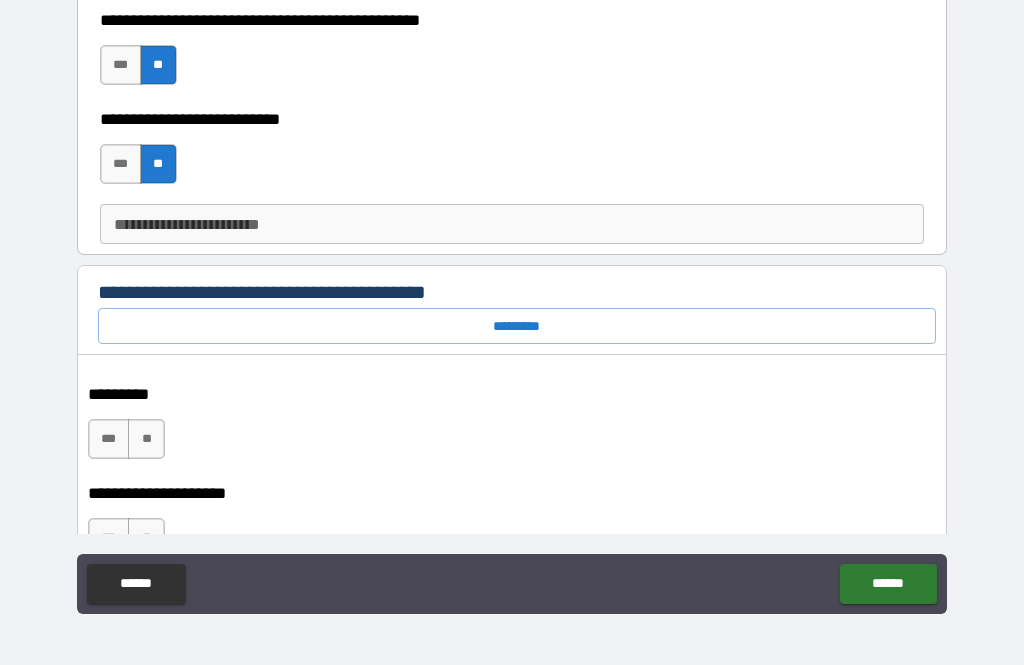 click on "**" at bounding box center (146, 439) 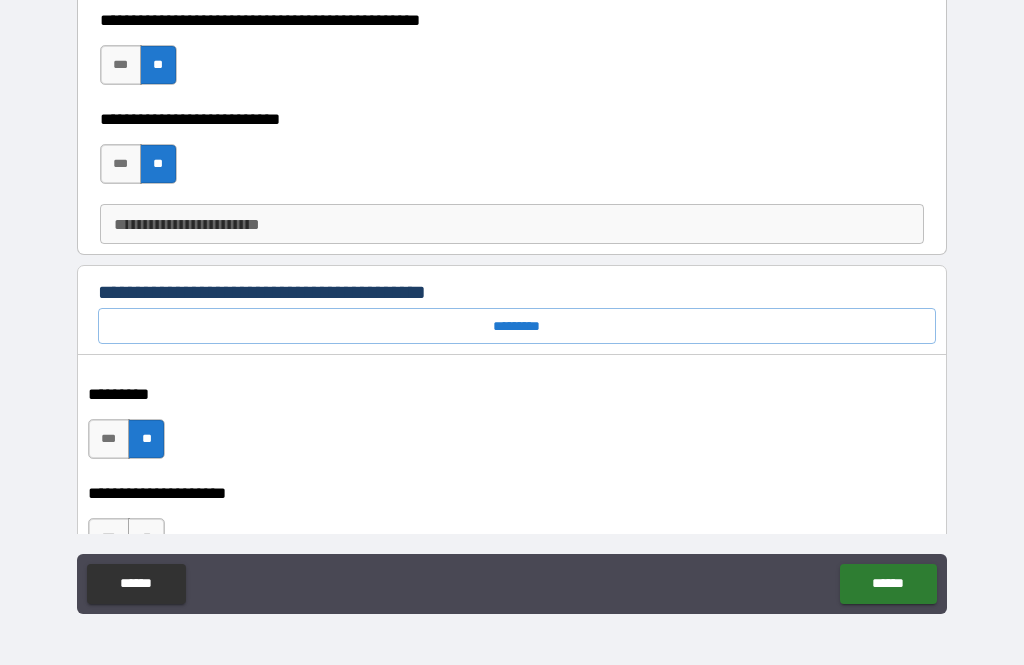 scroll, scrollTop: 1164, scrollLeft: 0, axis: vertical 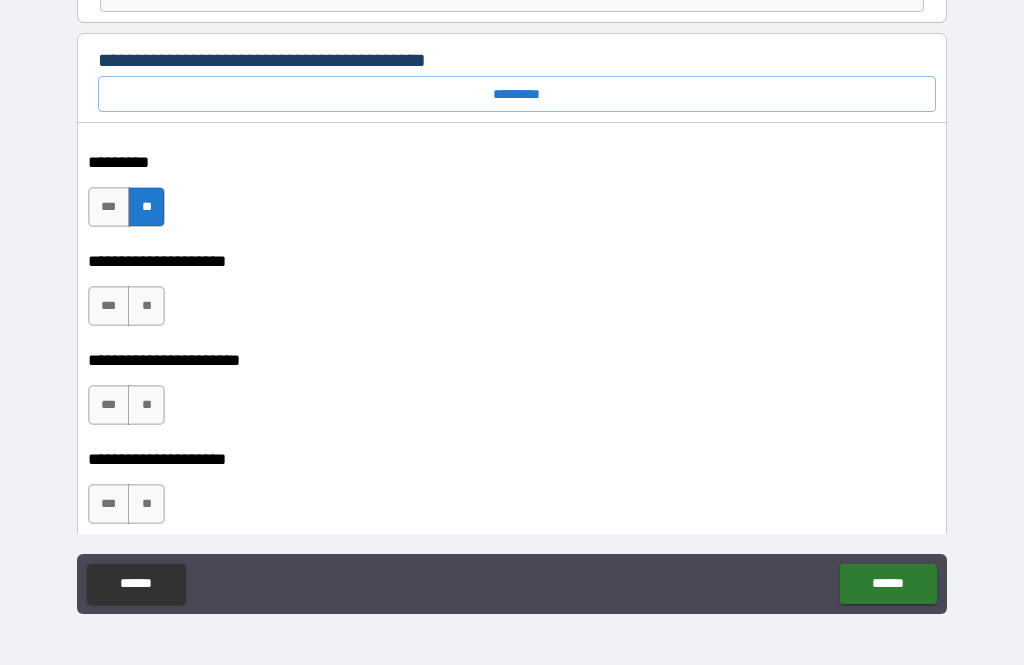 click on "**" at bounding box center [146, 306] 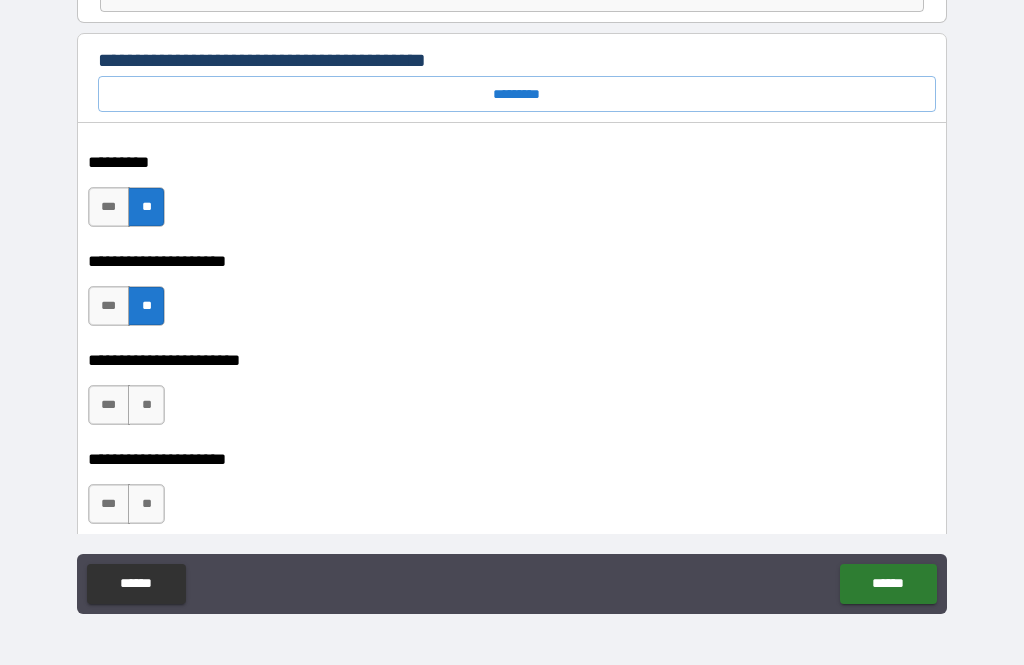 click on "**" at bounding box center (146, 405) 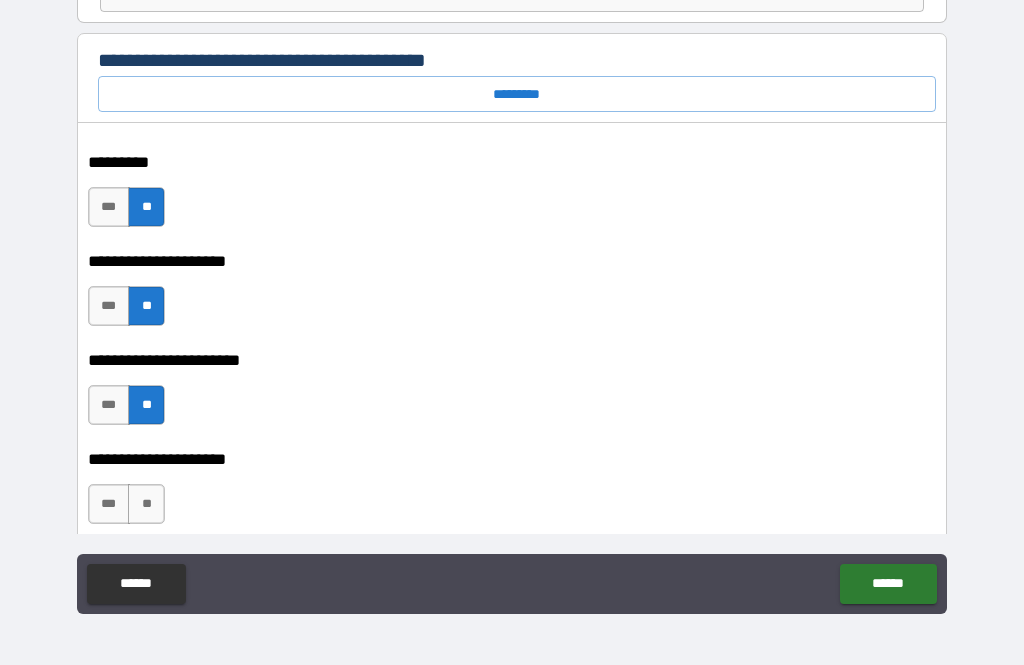 click on "**" at bounding box center [146, 504] 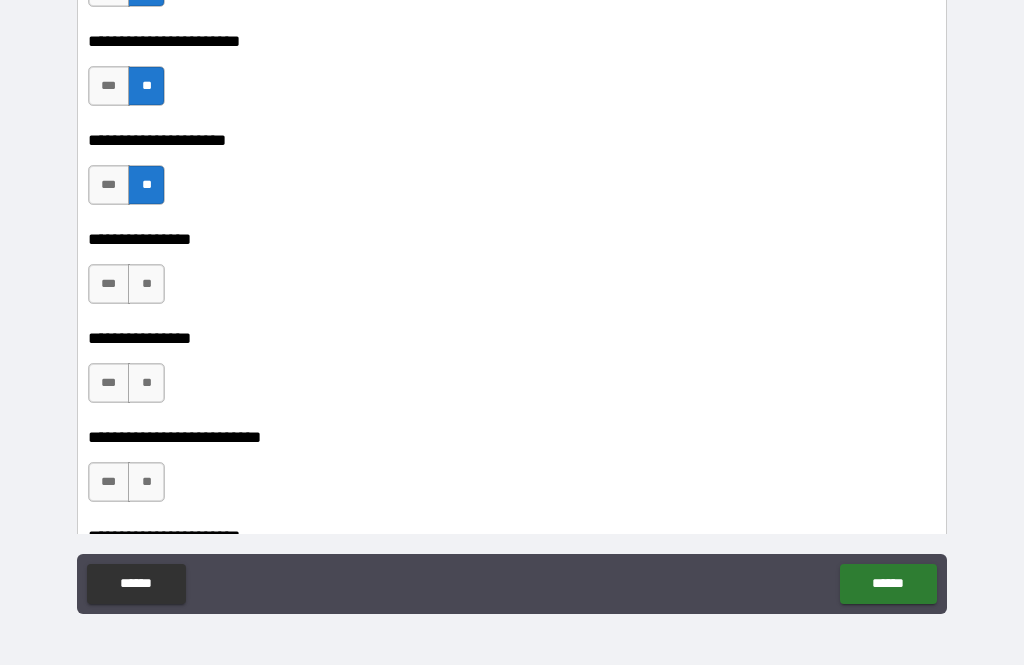 scroll, scrollTop: 1489, scrollLeft: 0, axis: vertical 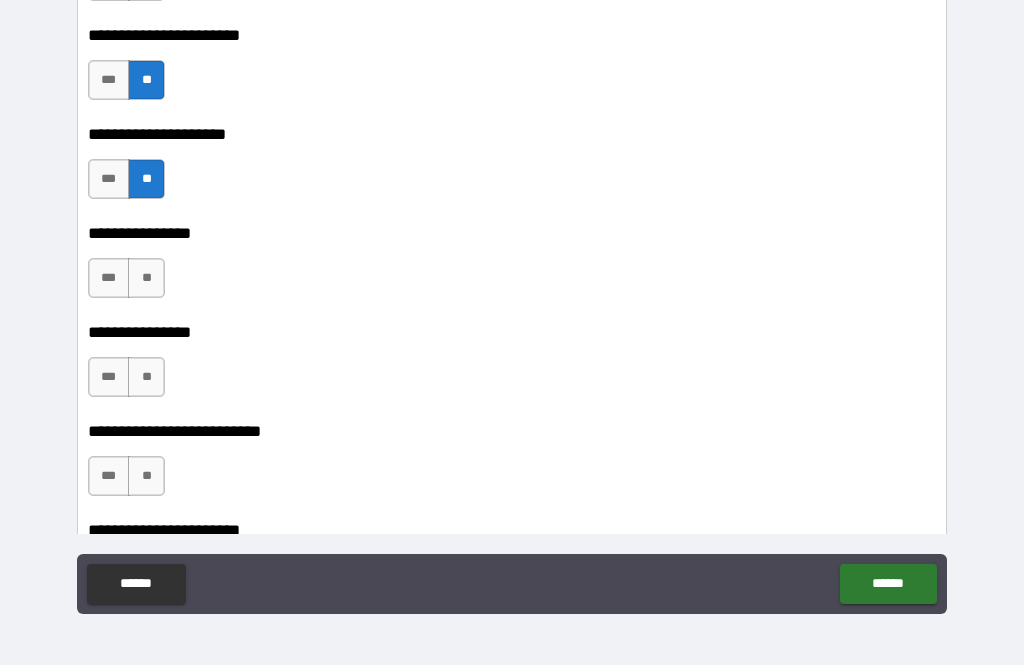 click on "**" at bounding box center [146, 278] 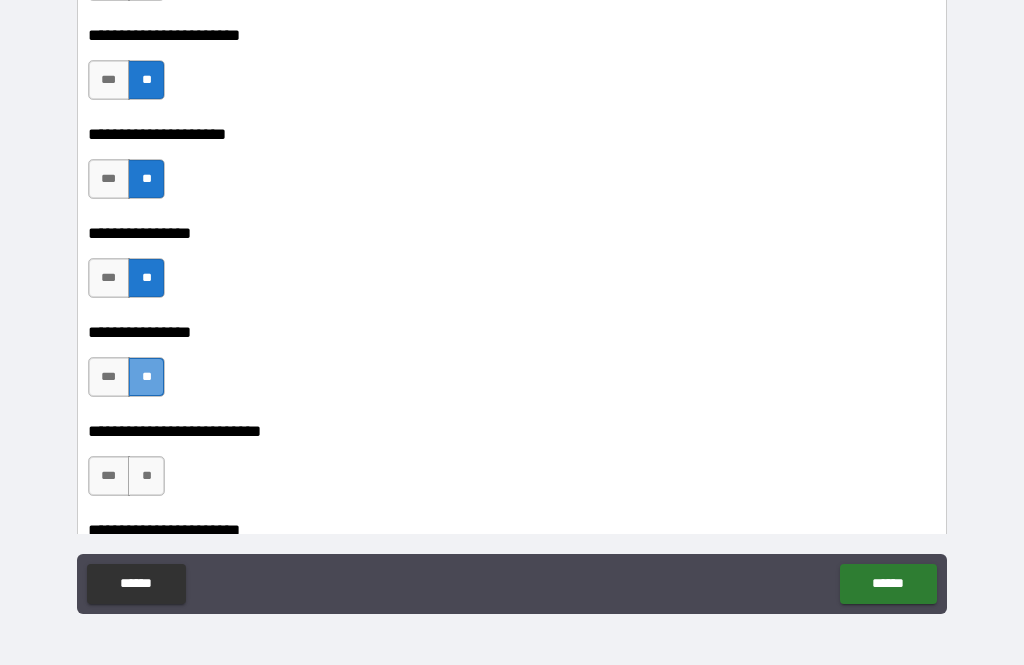click on "**" at bounding box center [146, 377] 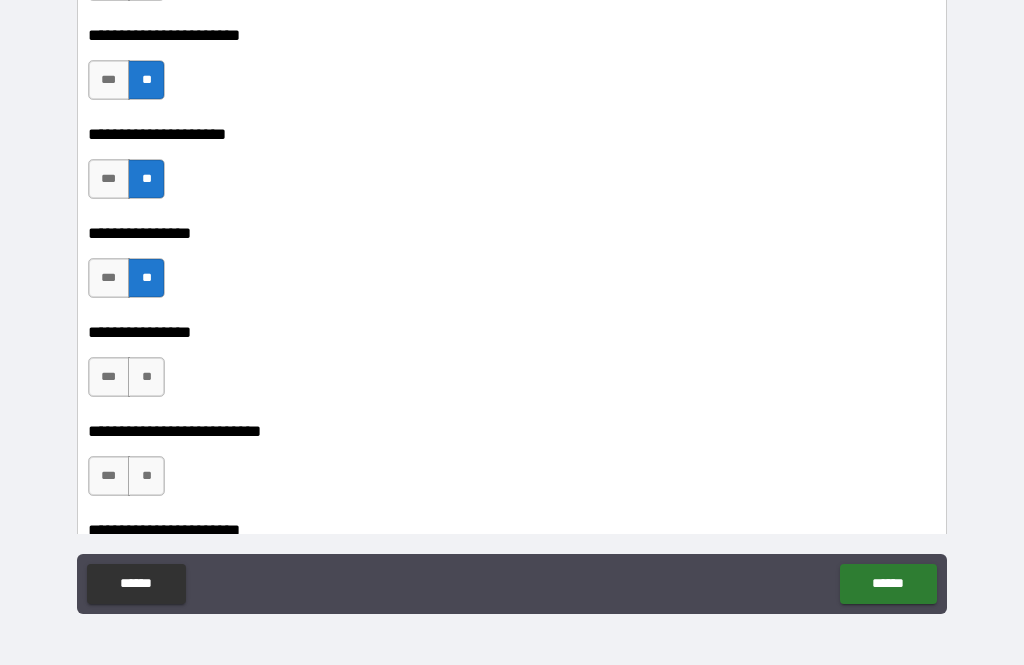 click on "**" at bounding box center [146, 476] 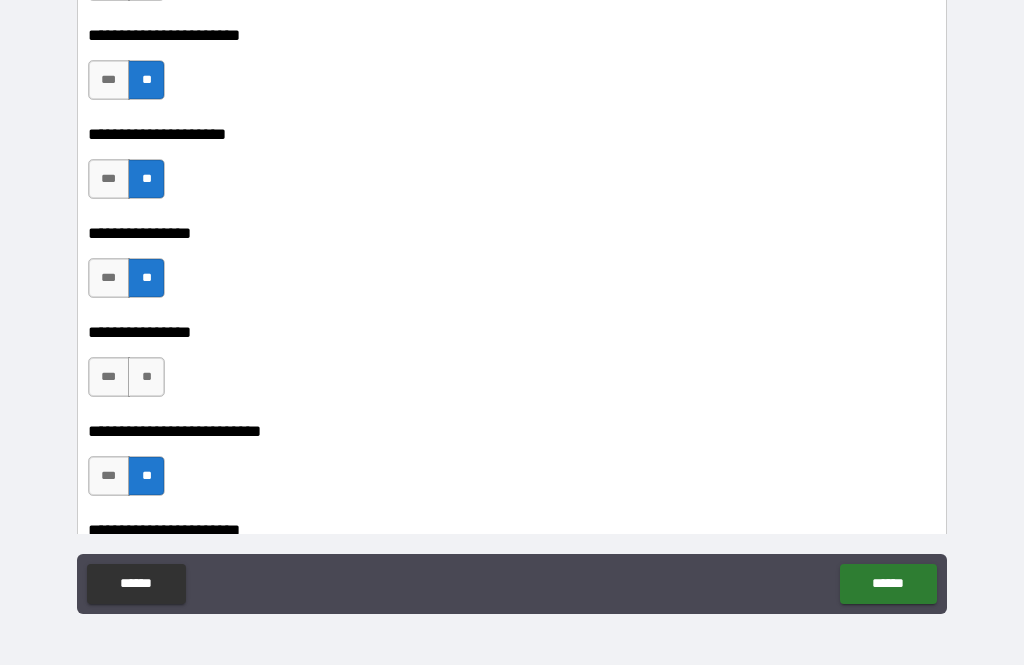 click on "**" at bounding box center (146, 377) 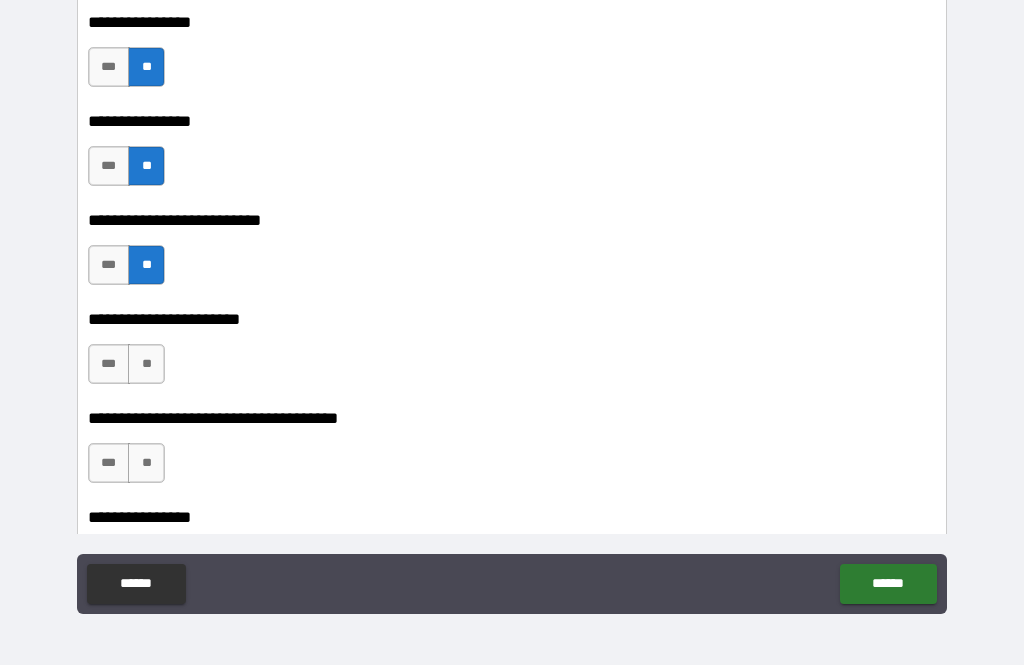 scroll, scrollTop: 1717, scrollLeft: 0, axis: vertical 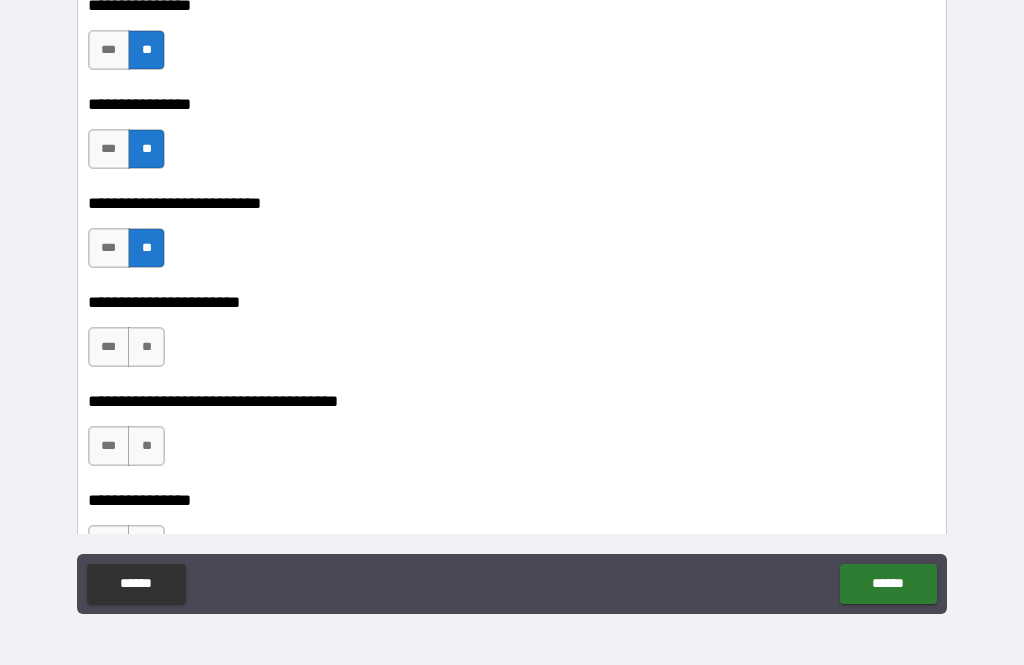 click on "**" at bounding box center [146, 347] 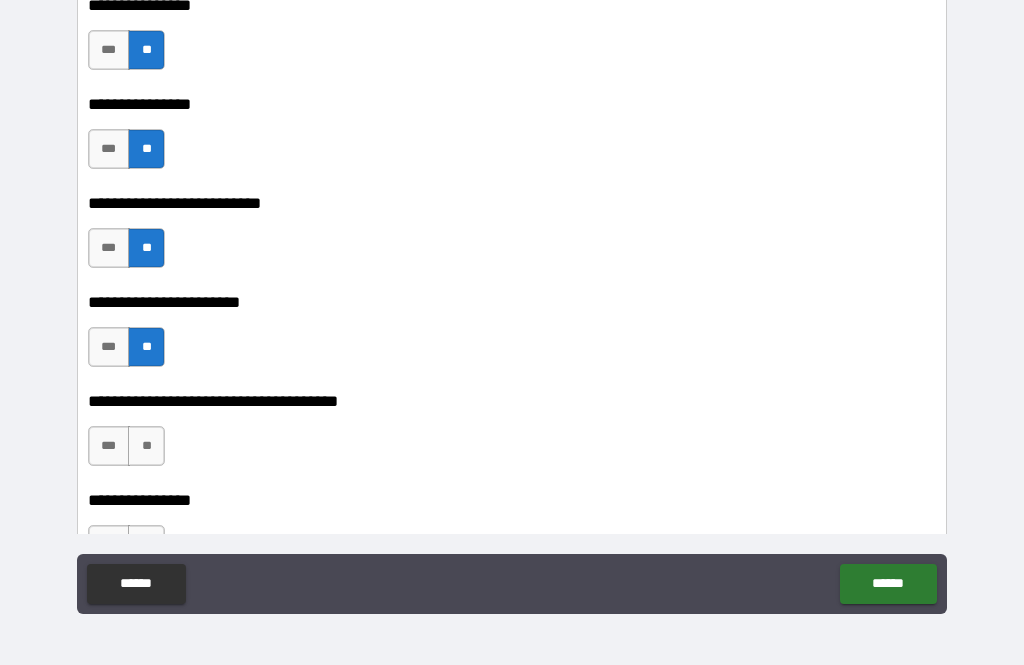 click on "**" at bounding box center (146, 446) 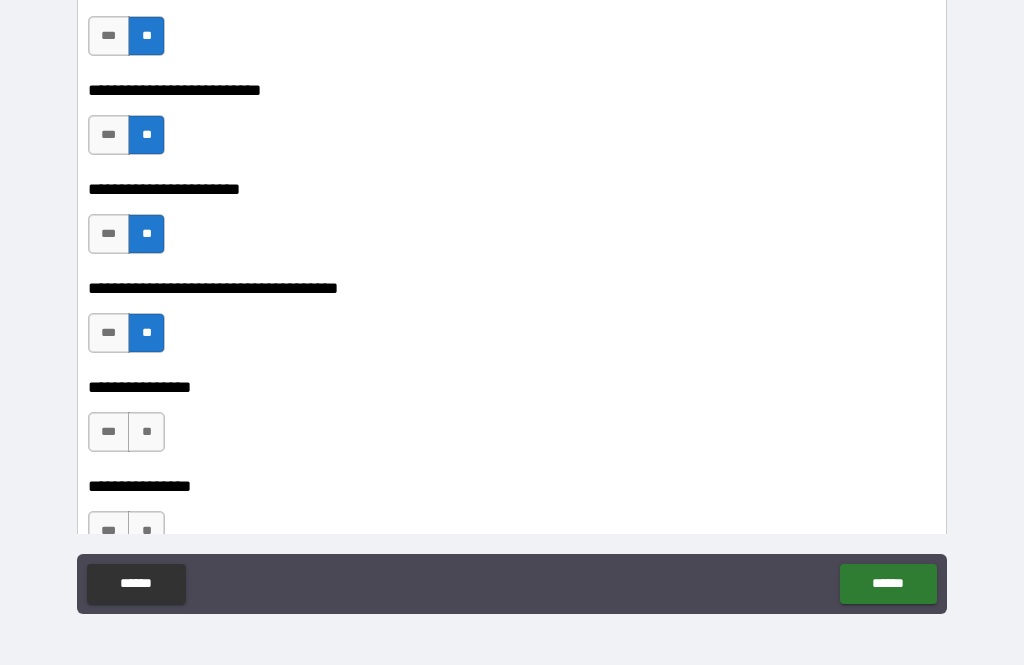 scroll, scrollTop: 1877, scrollLeft: 0, axis: vertical 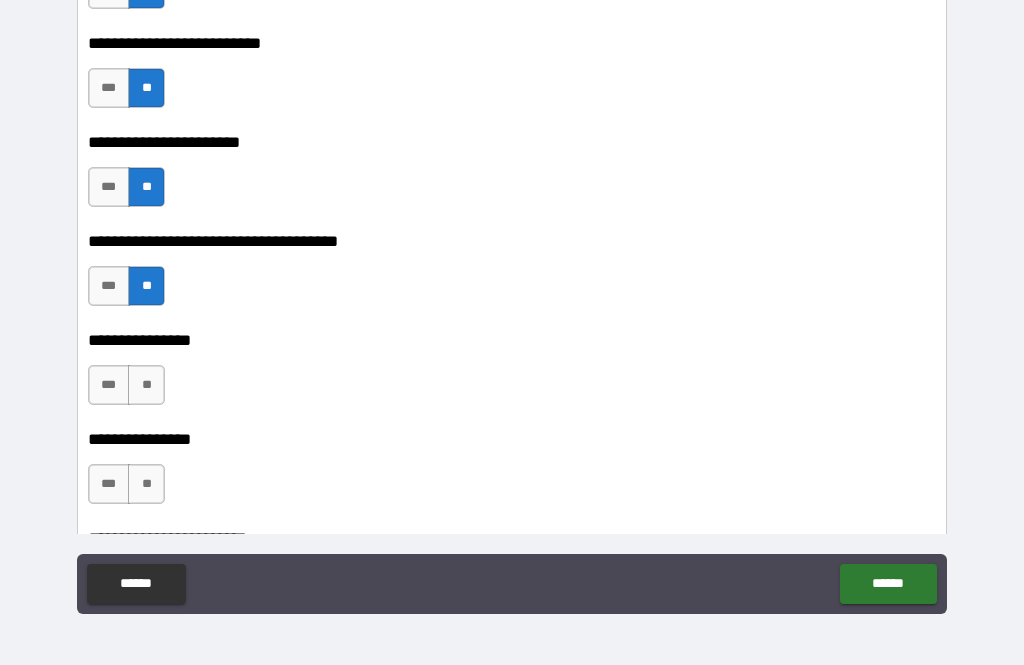 click on "**" at bounding box center (146, 385) 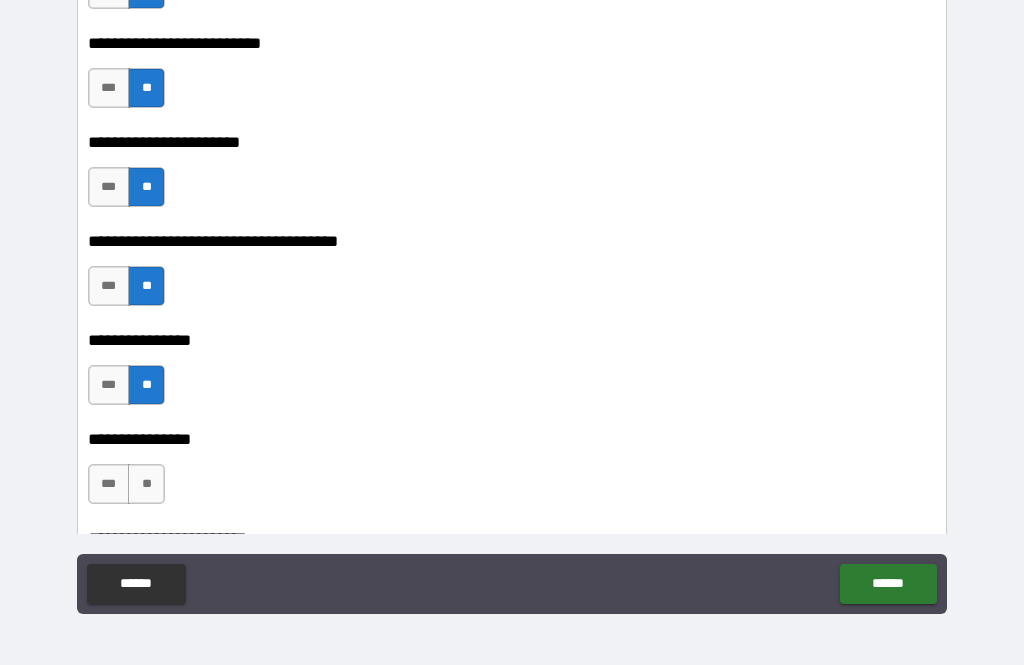click on "**" at bounding box center [146, 484] 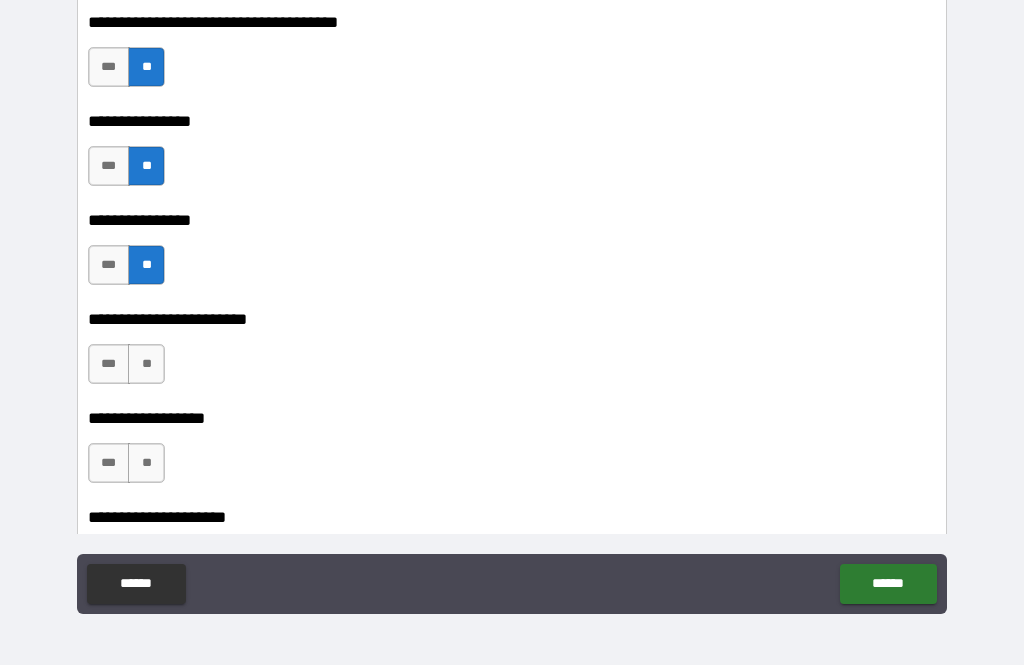 scroll, scrollTop: 2108, scrollLeft: 0, axis: vertical 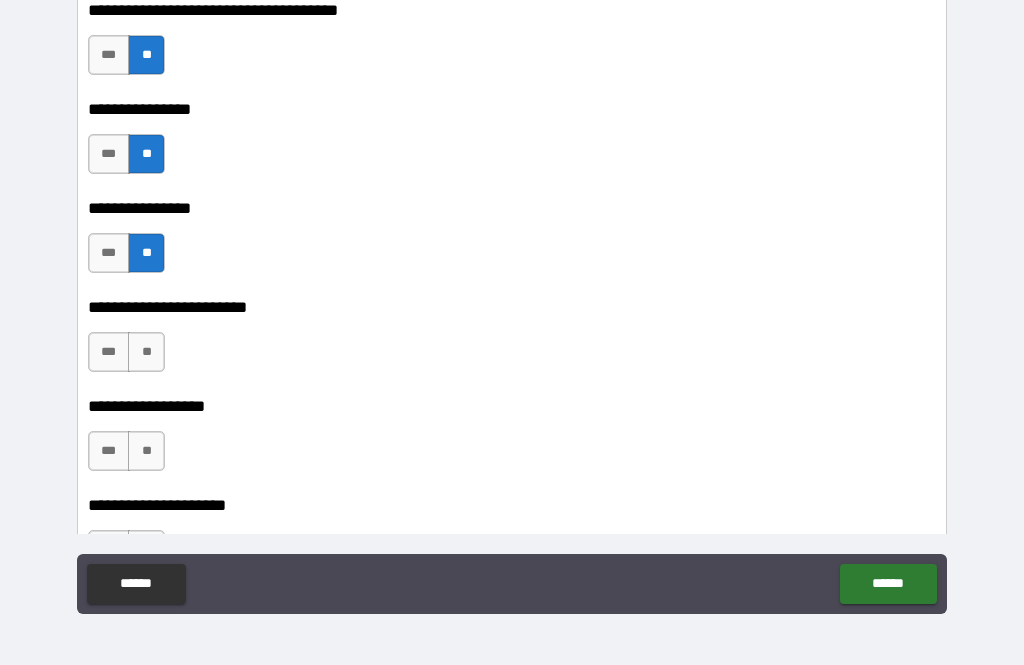 click on "**" at bounding box center [146, 352] 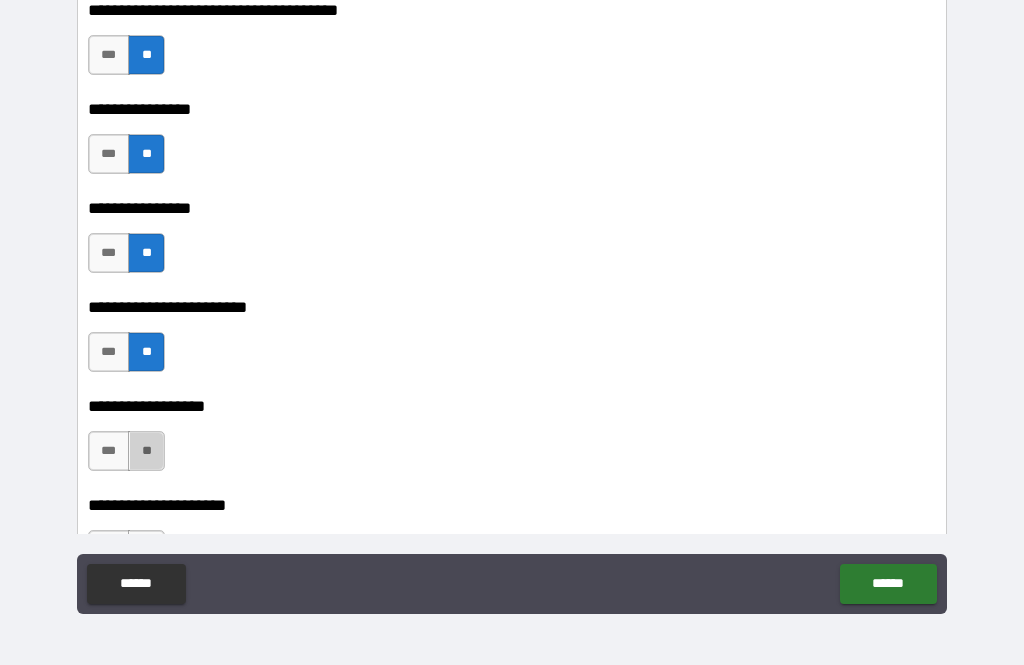 click on "**" at bounding box center (146, 451) 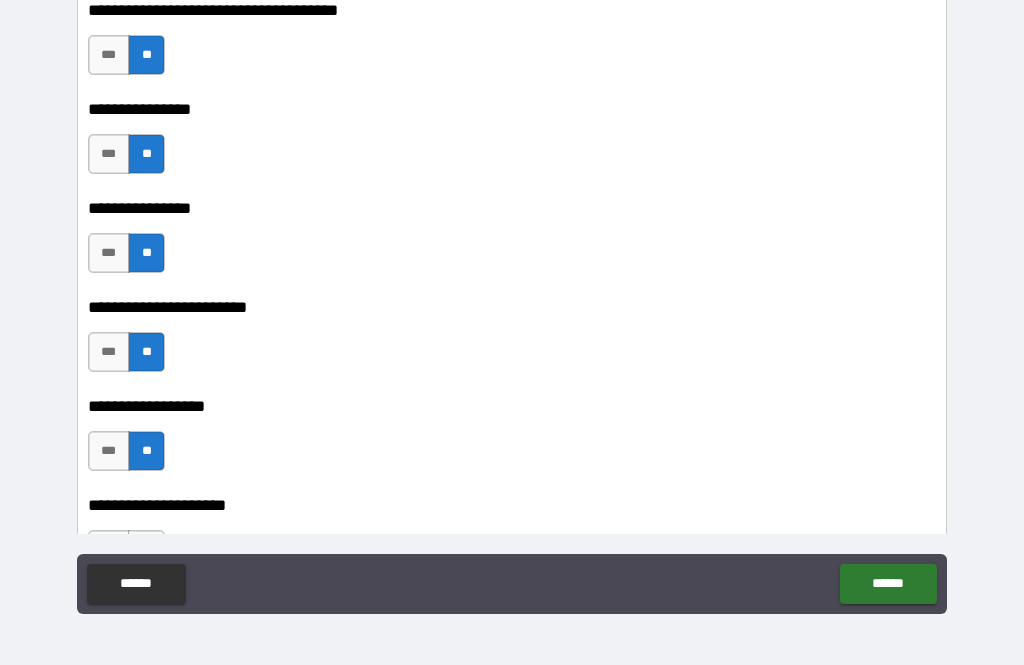 scroll, scrollTop: 2327, scrollLeft: 0, axis: vertical 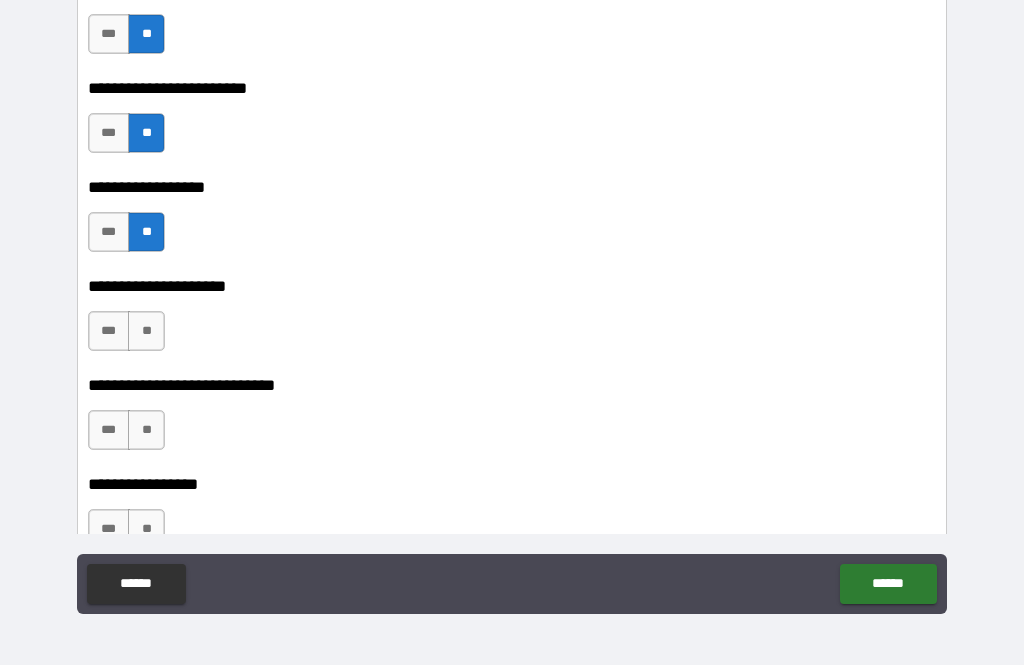 click on "**" at bounding box center (146, 331) 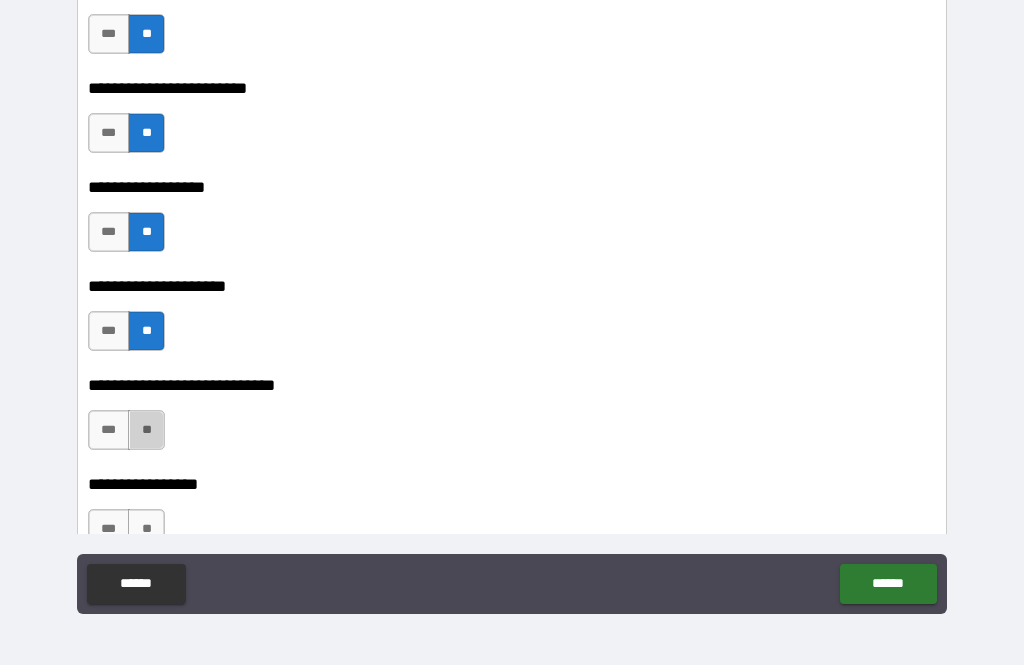 click on "**" at bounding box center (146, 430) 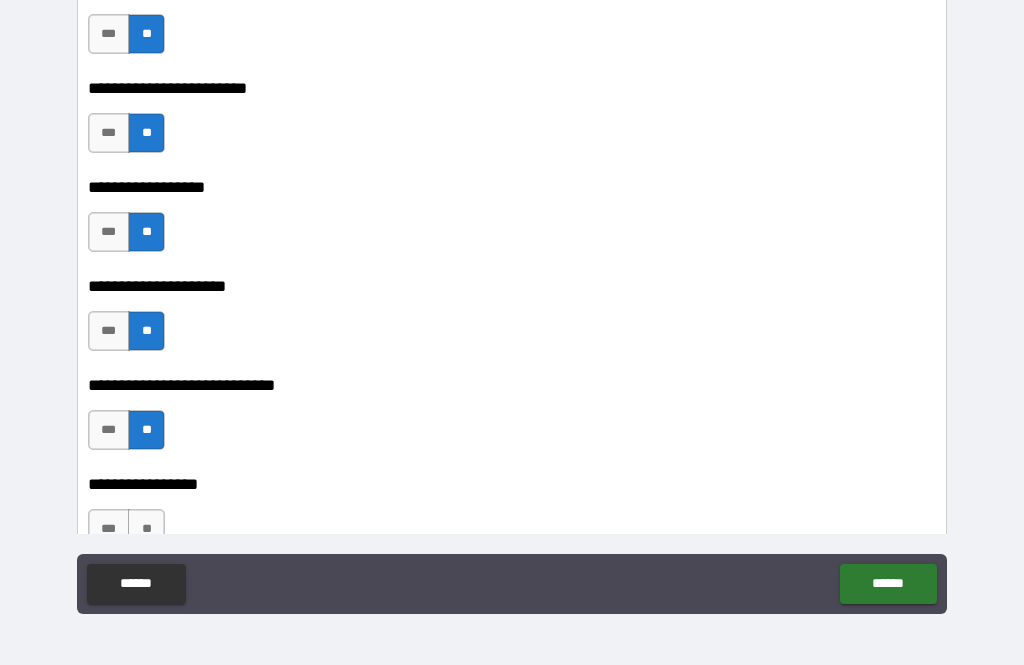 scroll, scrollTop: 2508, scrollLeft: 0, axis: vertical 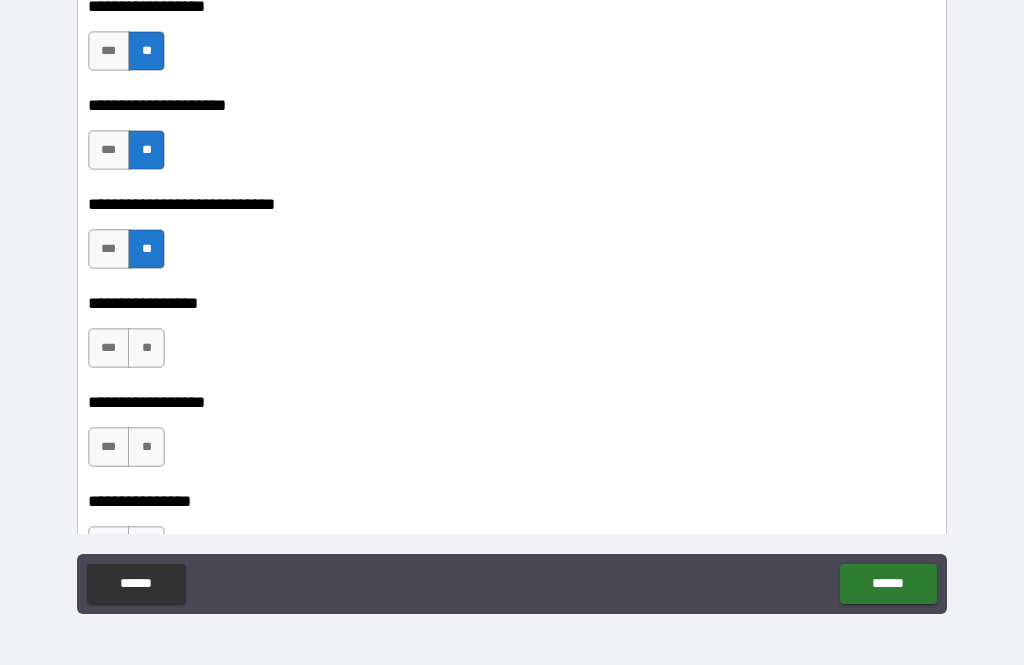 click on "**" at bounding box center (146, 447) 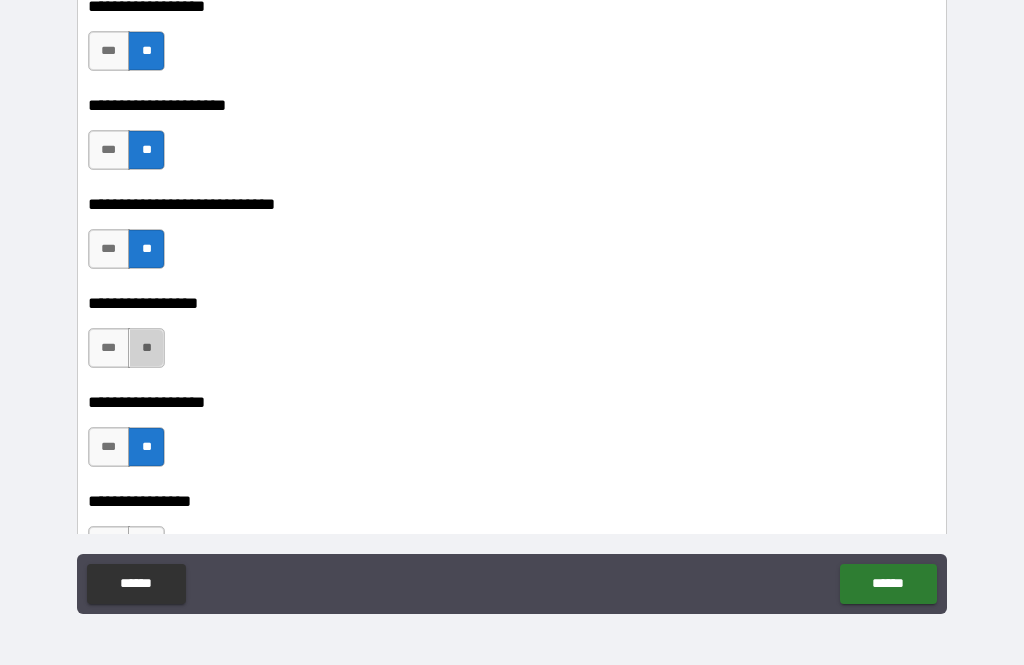 click on "**" at bounding box center [146, 348] 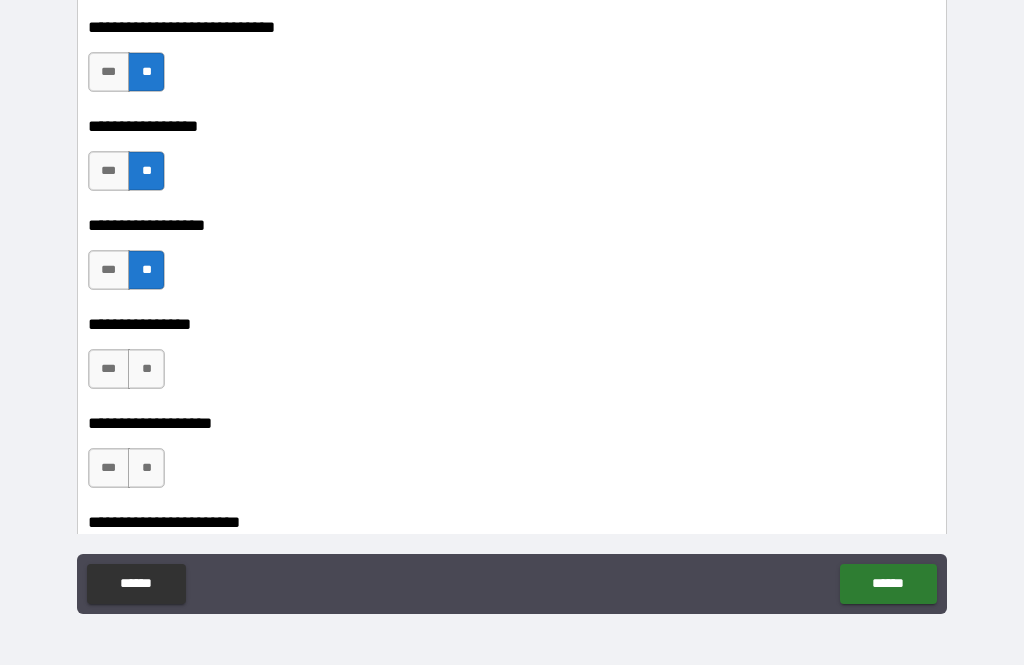 scroll, scrollTop: 2687, scrollLeft: 0, axis: vertical 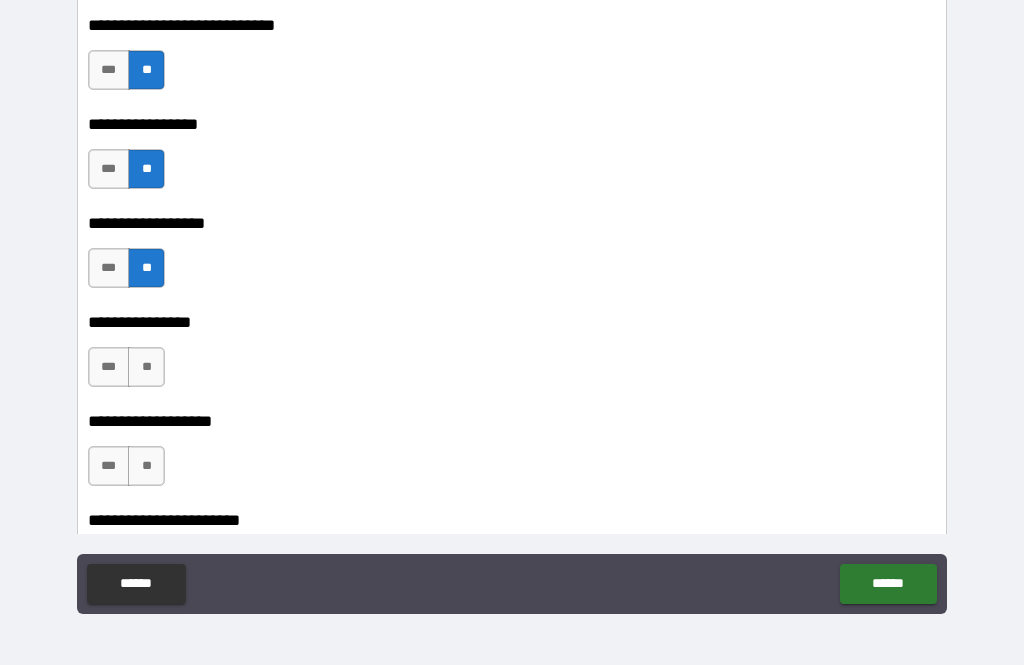 click on "**" at bounding box center [146, 367] 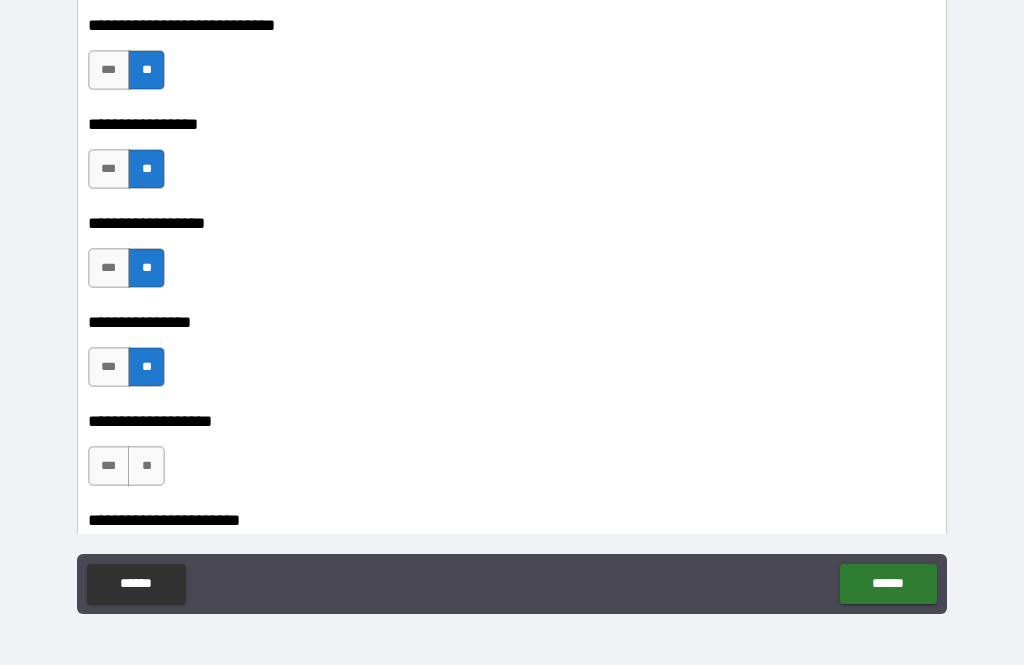 click on "**" at bounding box center [146, 466] 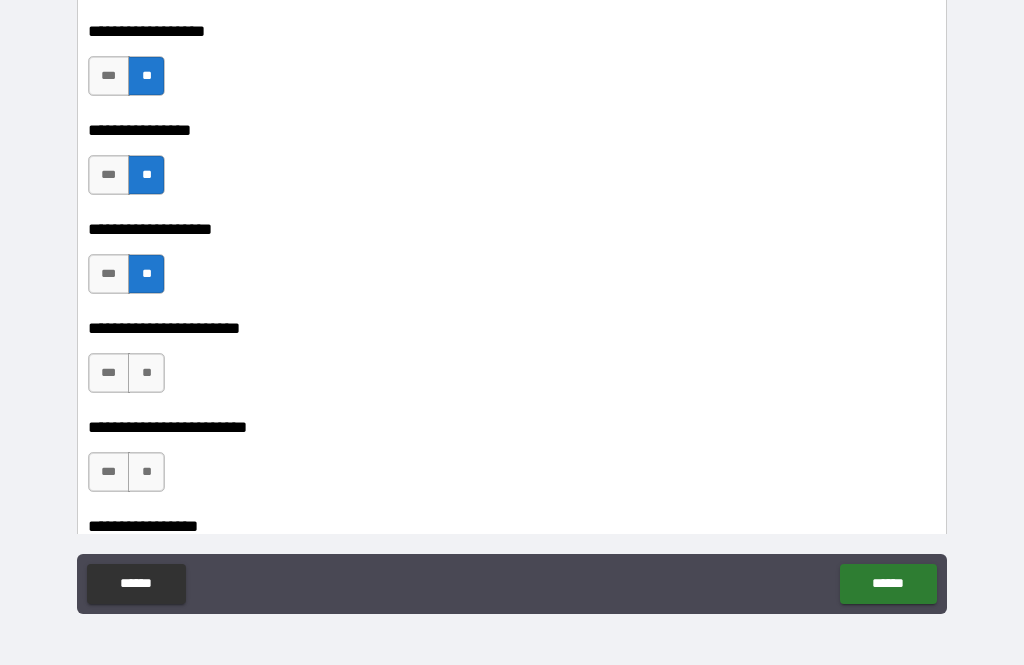 scroll, scrollTop: 2899, scrollLeft: 0, axis: vertical 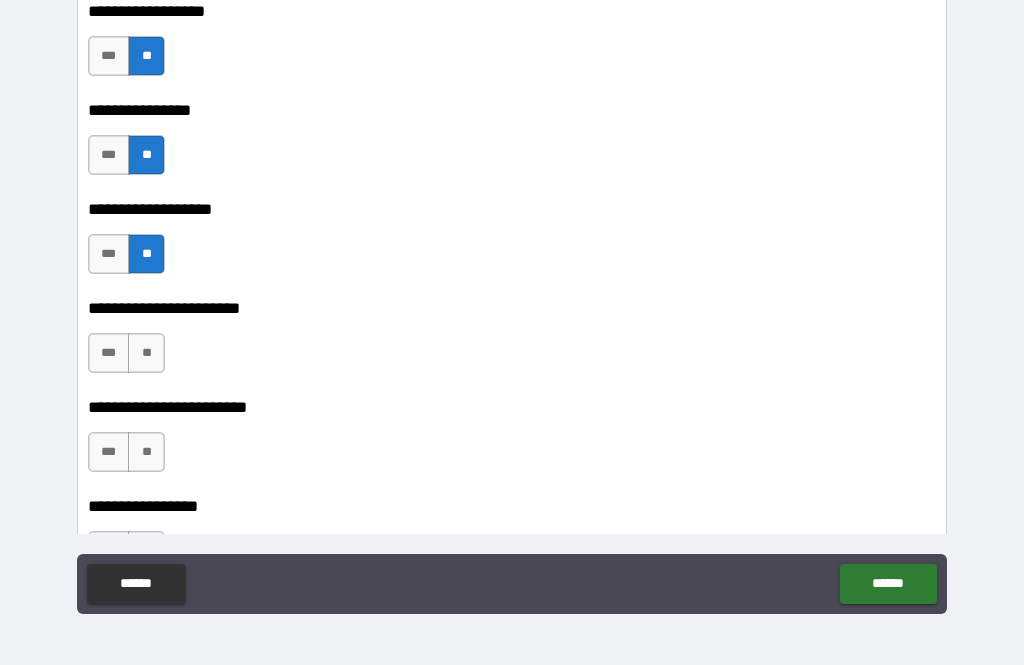click on "**" at bounding box center [146, 353] 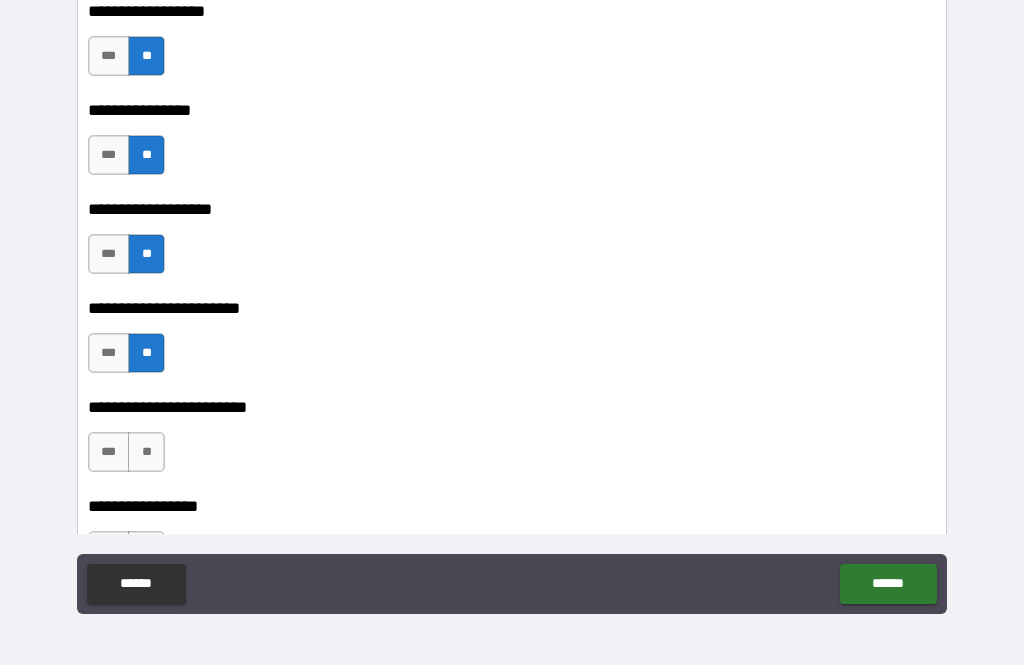 click on "**" at bounding box center (146, 452) 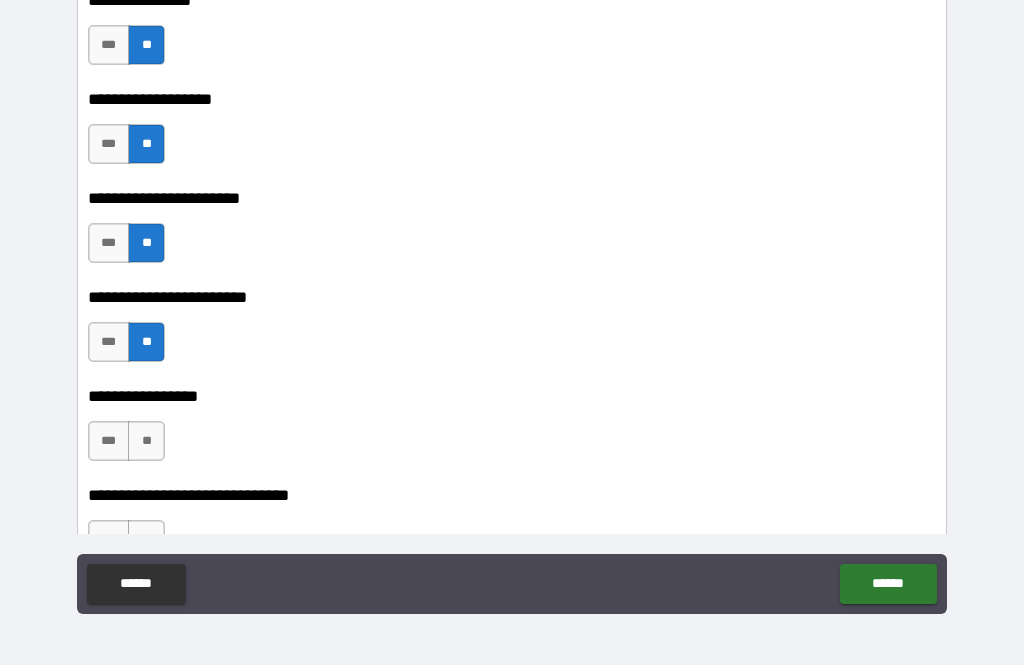 scroll, scrollTop: 3017, scrollLeft: 0, axis: vertical 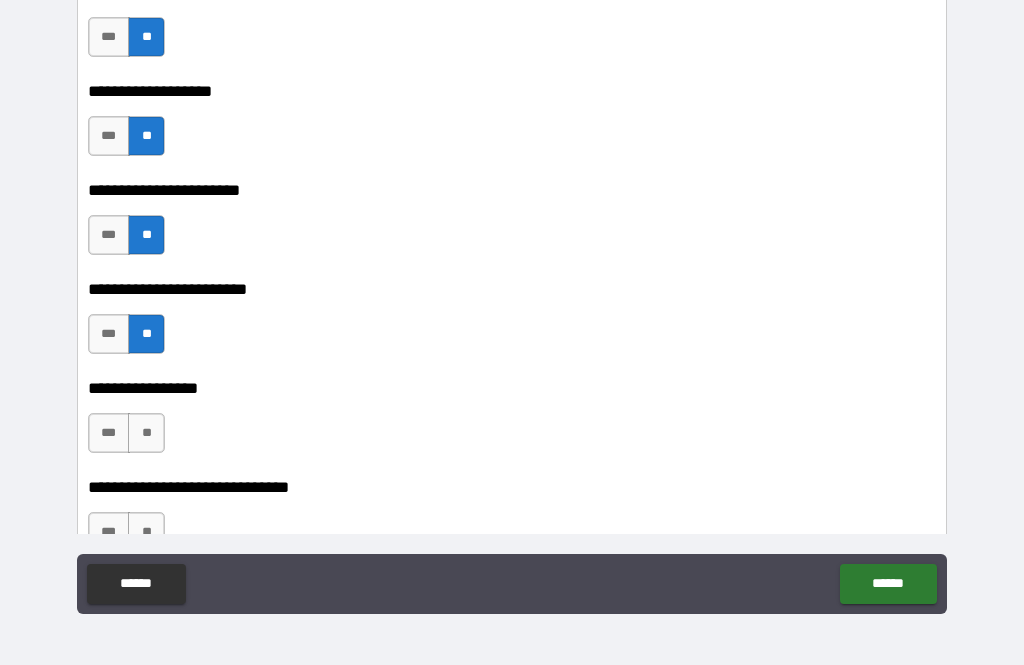 click on "**" at bounding box center [146, 433] 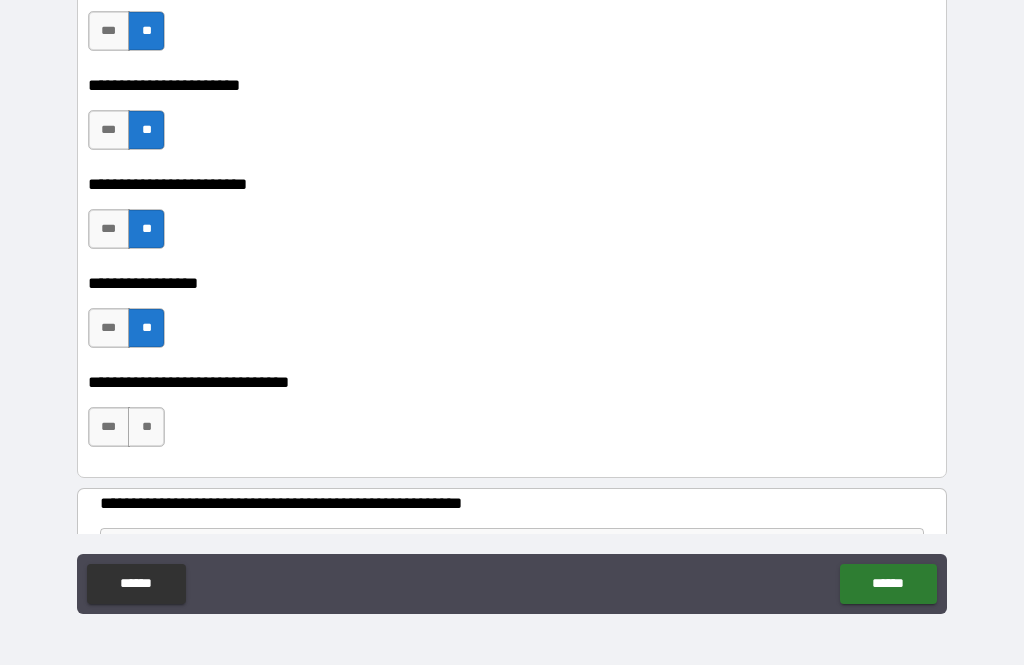 scroll, scrollTop: 3134, scrollLeft: 0, axis: vertical 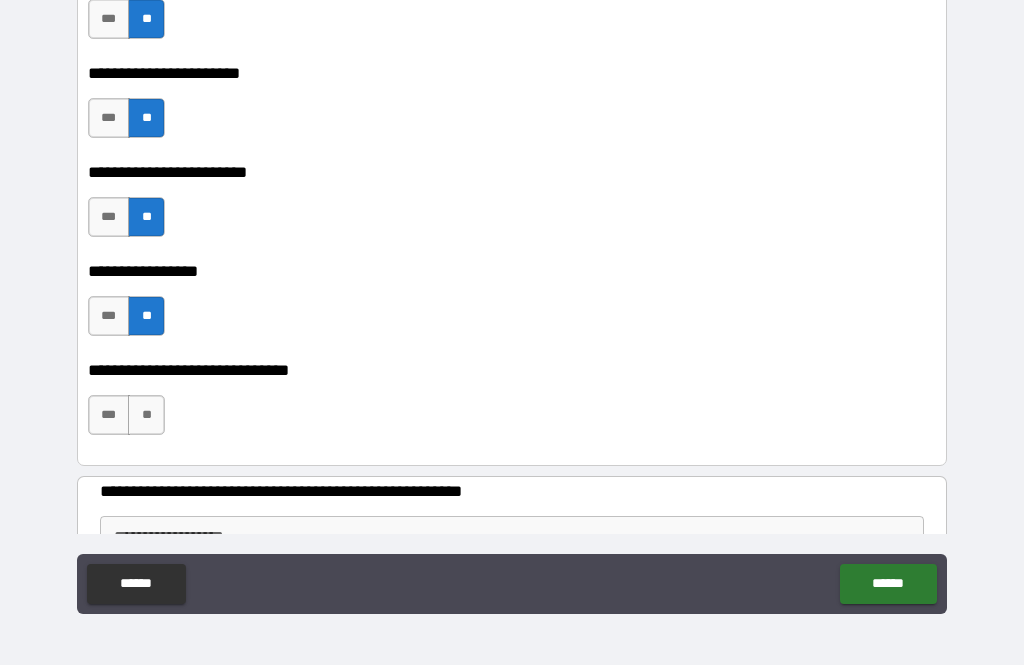click on "**" at bounding box center (146, 415) 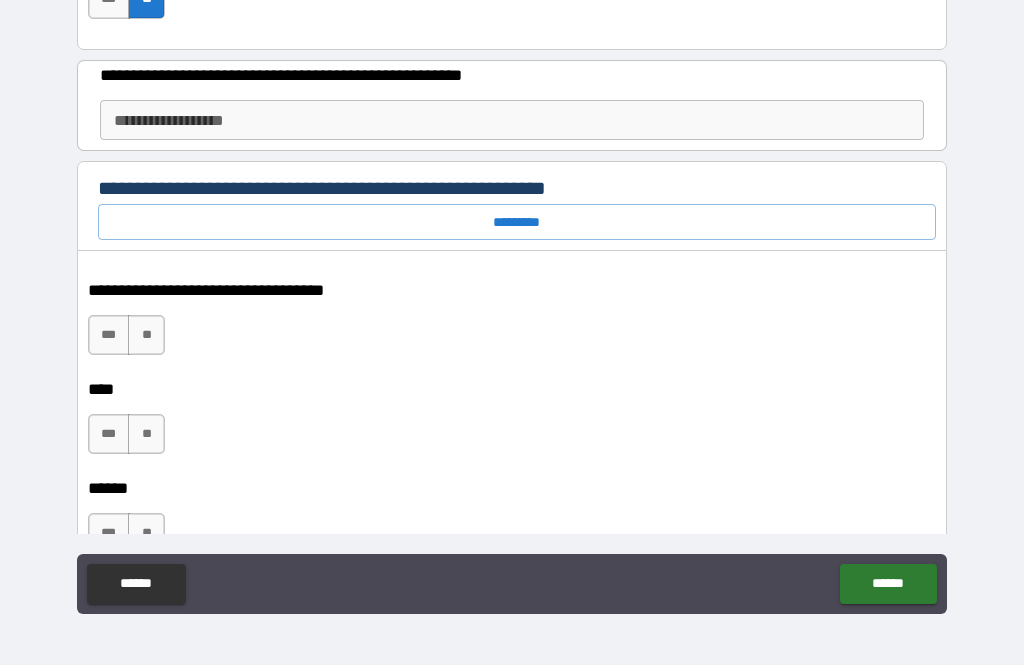 scroll, scrollTop: 3554, scrollLeft: 0, axis: vertical 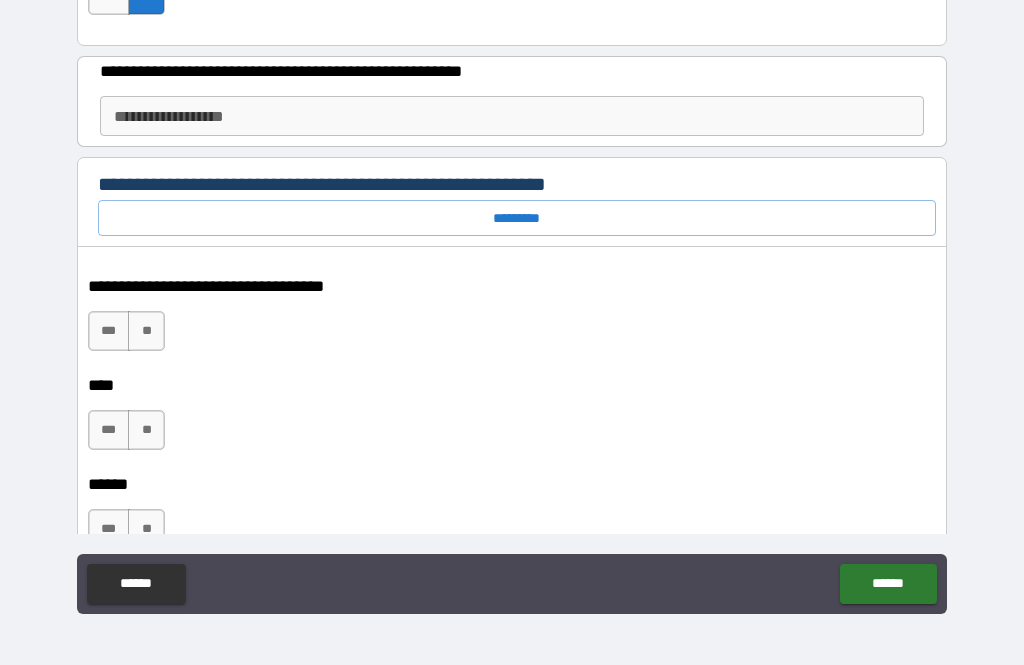 click on "**" at bounding box center [146, 331] 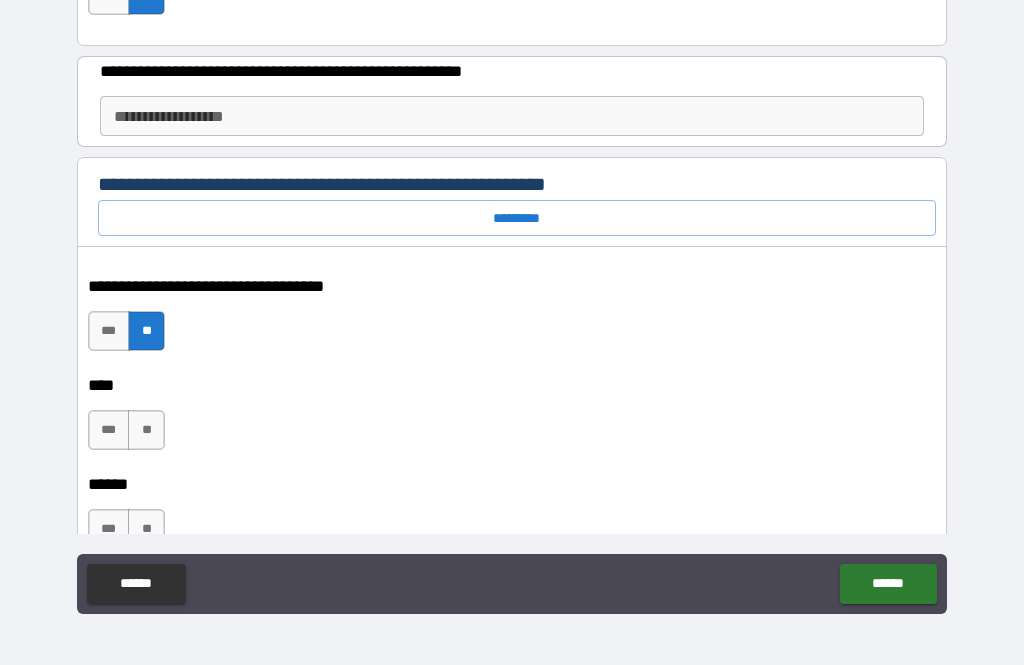 click on "**" at bounding box center (146, 430) 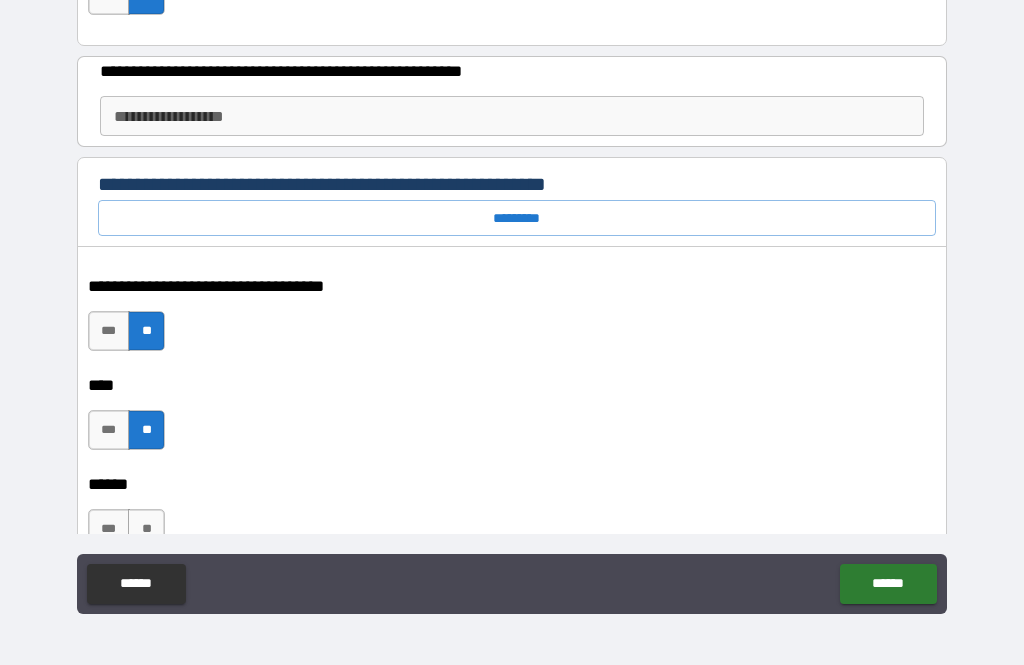 click on "**" at bounding box center [146, 529] 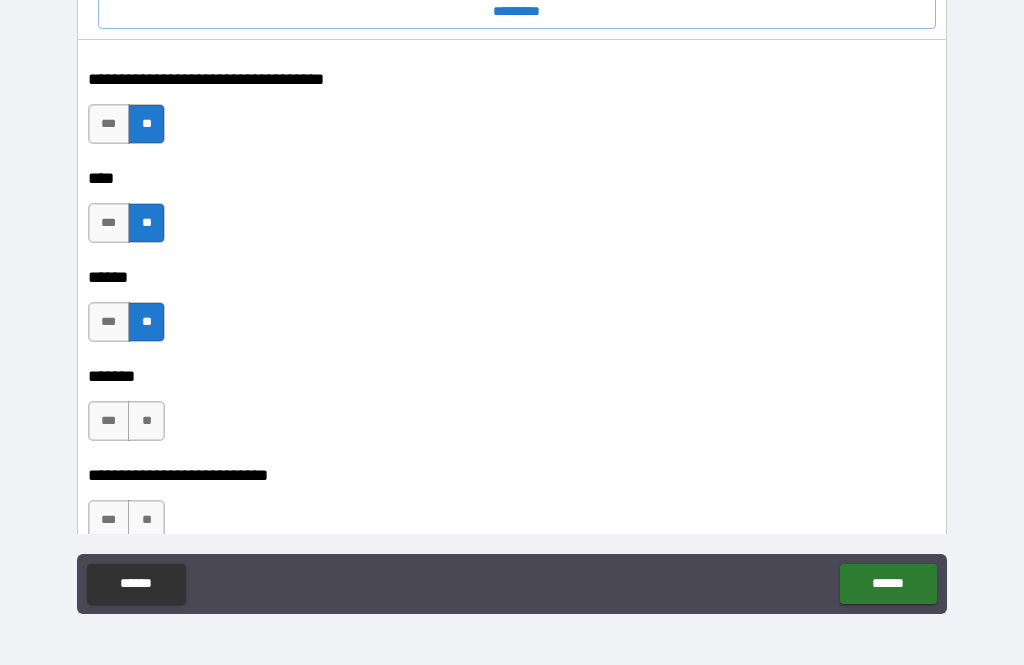 scroll, scrollTop: 3763, scrollLeft: 0, axis: vertical 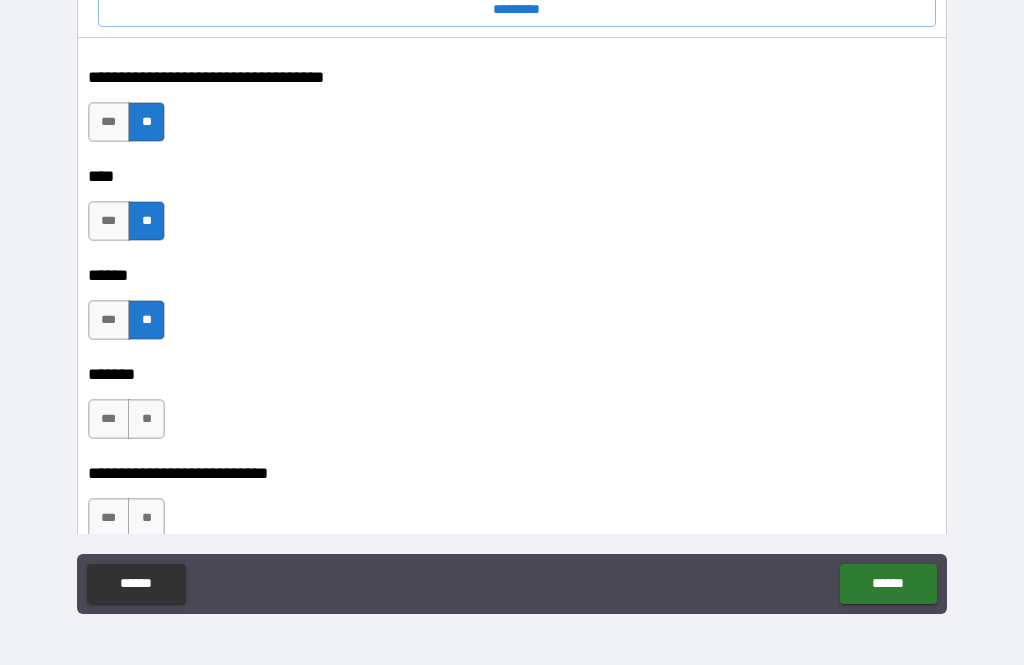 click on "**" at bounding box center [146, 419] 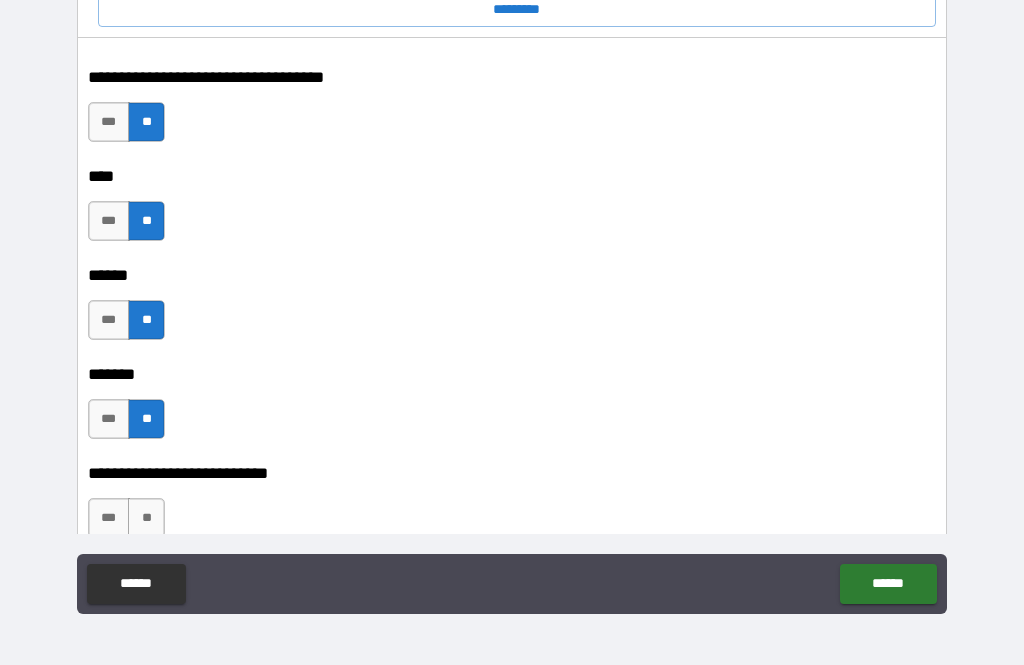 click on "**" at bounding box center [146, 518] 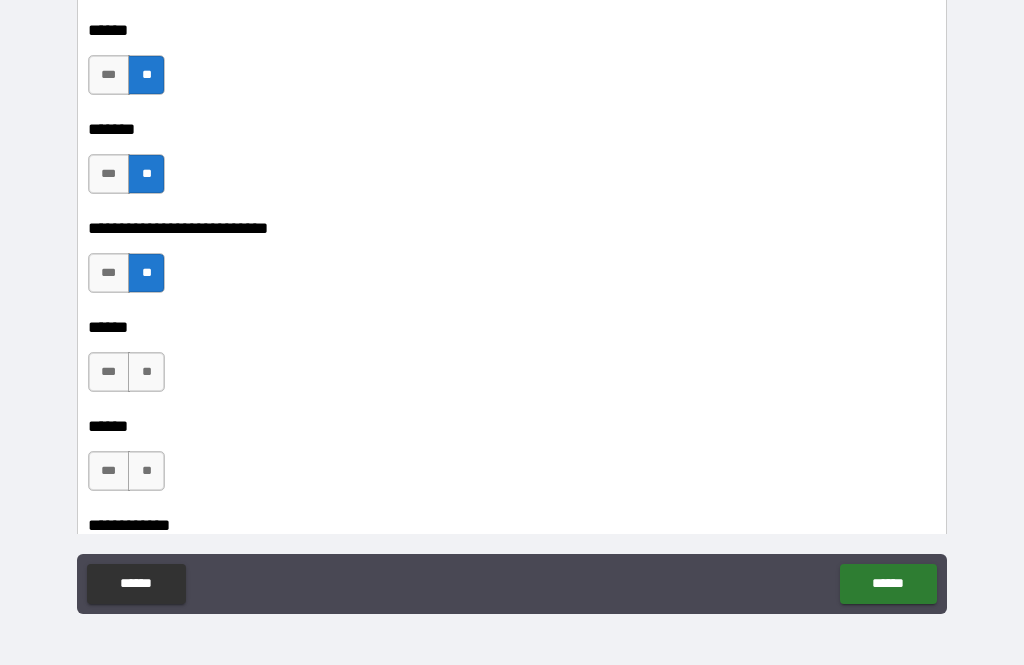 scroll, scrollTop: 4007, scrollLeft: 0, axis: vertical 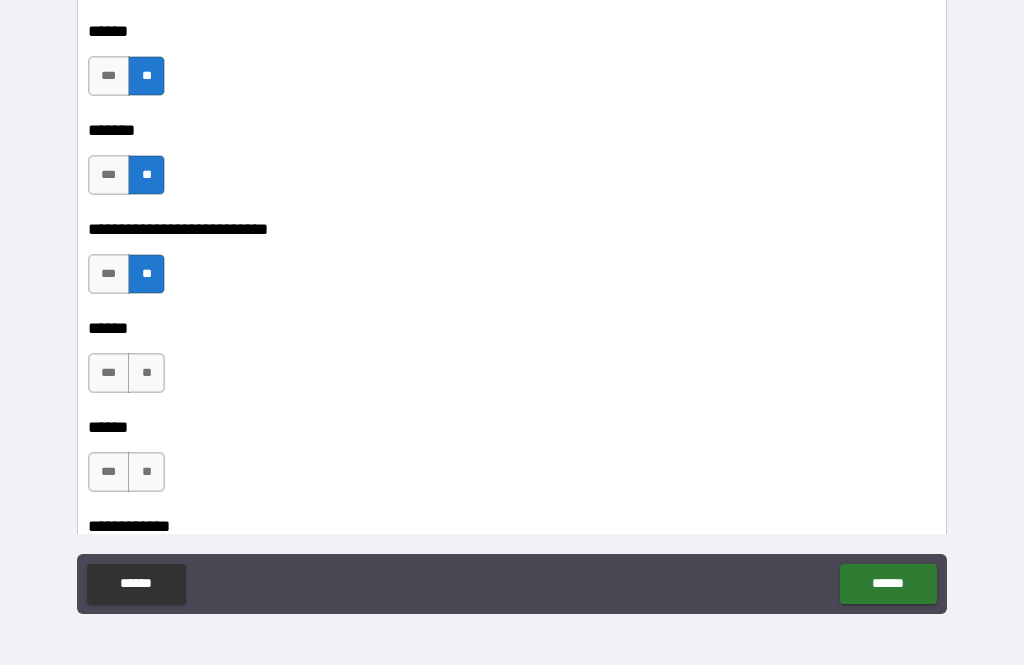 click on "**" at bounding box center [146, 373] 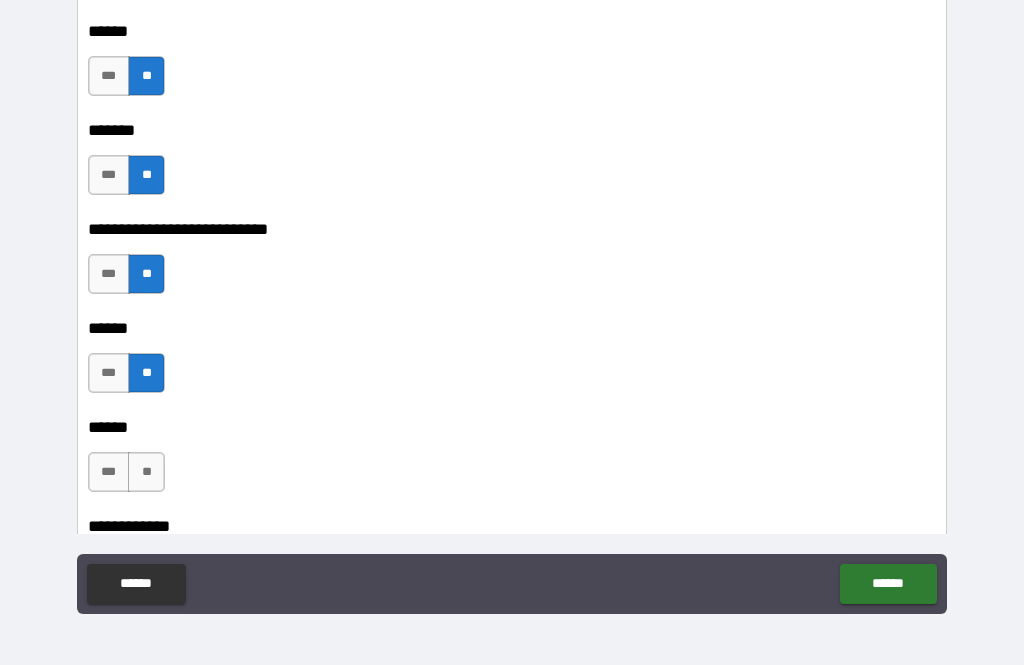 click on "**" at bounding box center [146, 472] 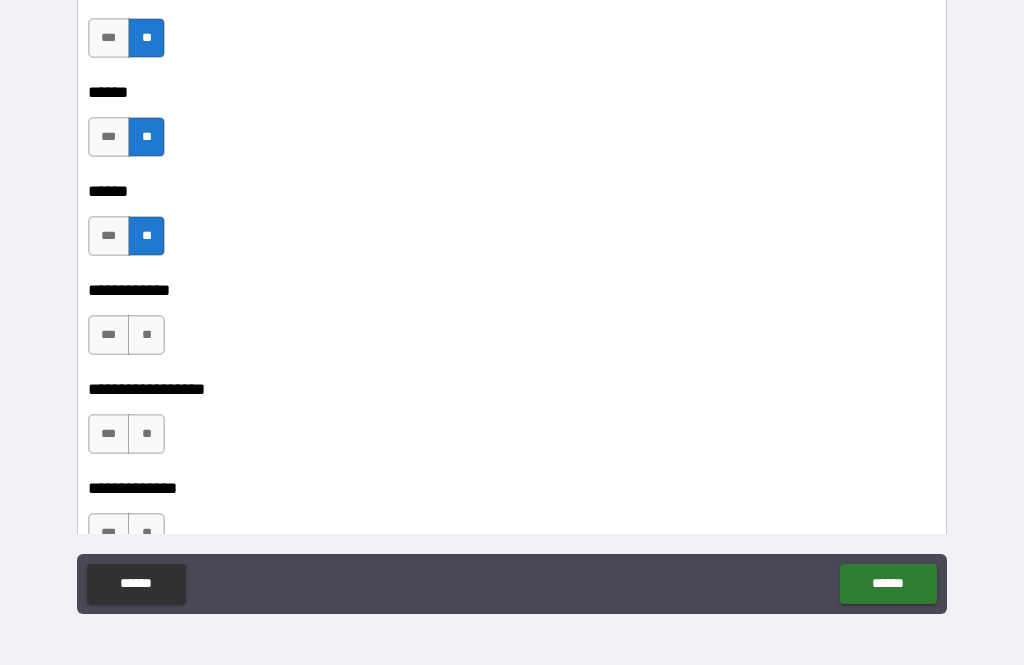 scroll, scrollTop: 4266, scrollLeft: 0, axis: vertical 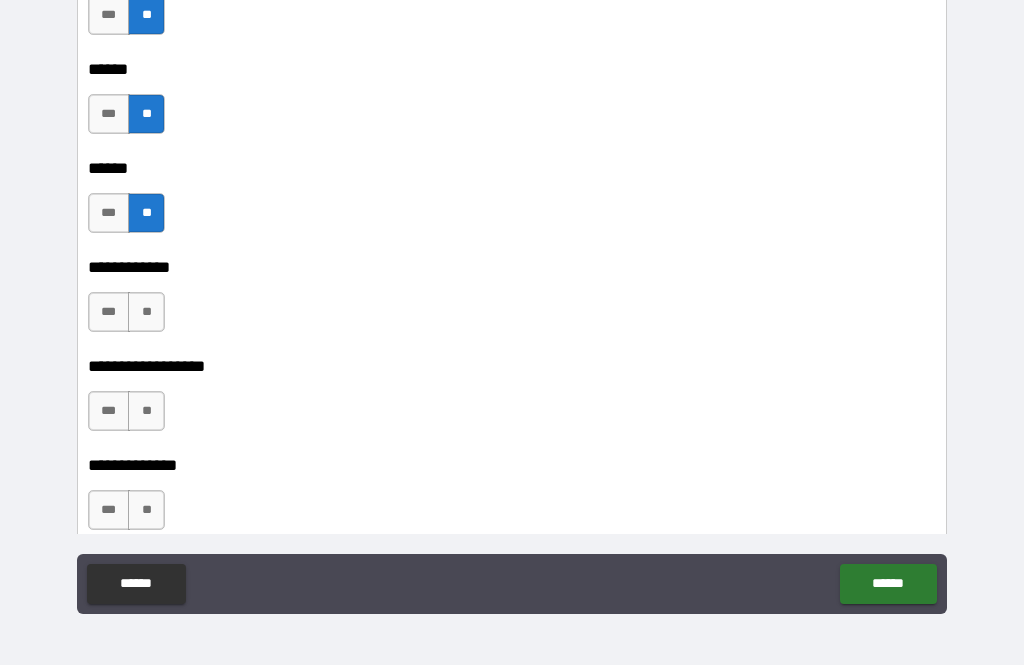 click on "**" at bounding box center [146, 312] 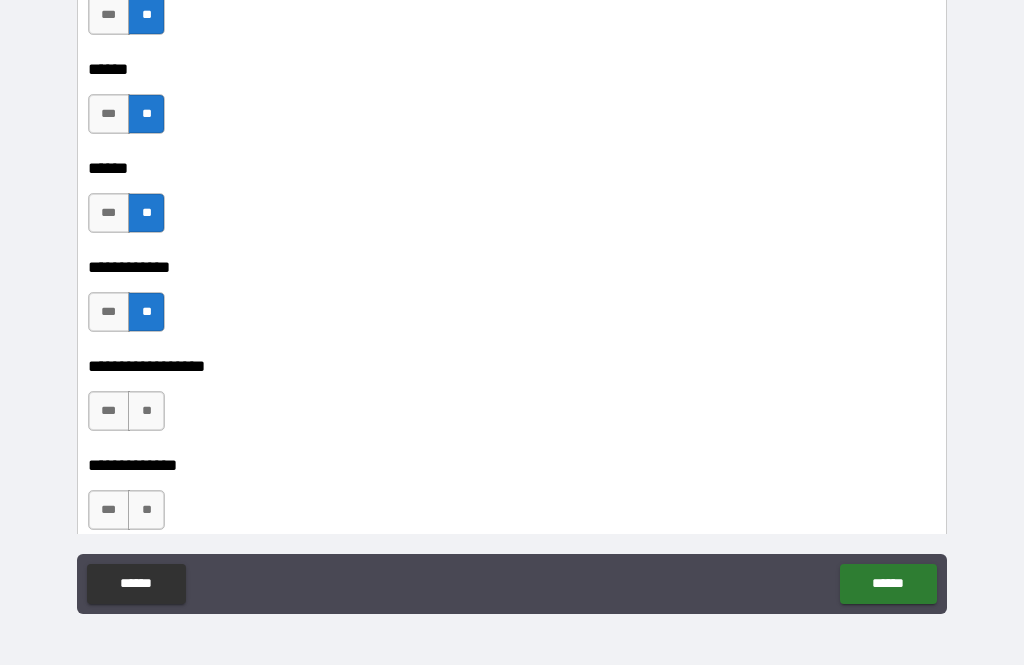 click on "**" at bounding box center (146, 411) 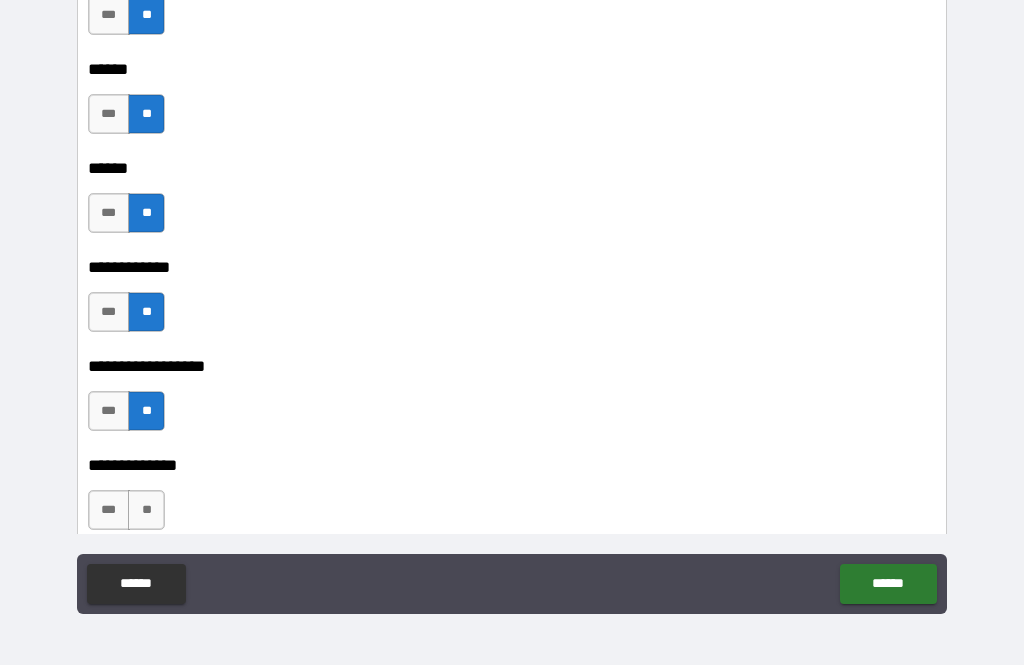 click on "**" at bounding box center (146, 510) 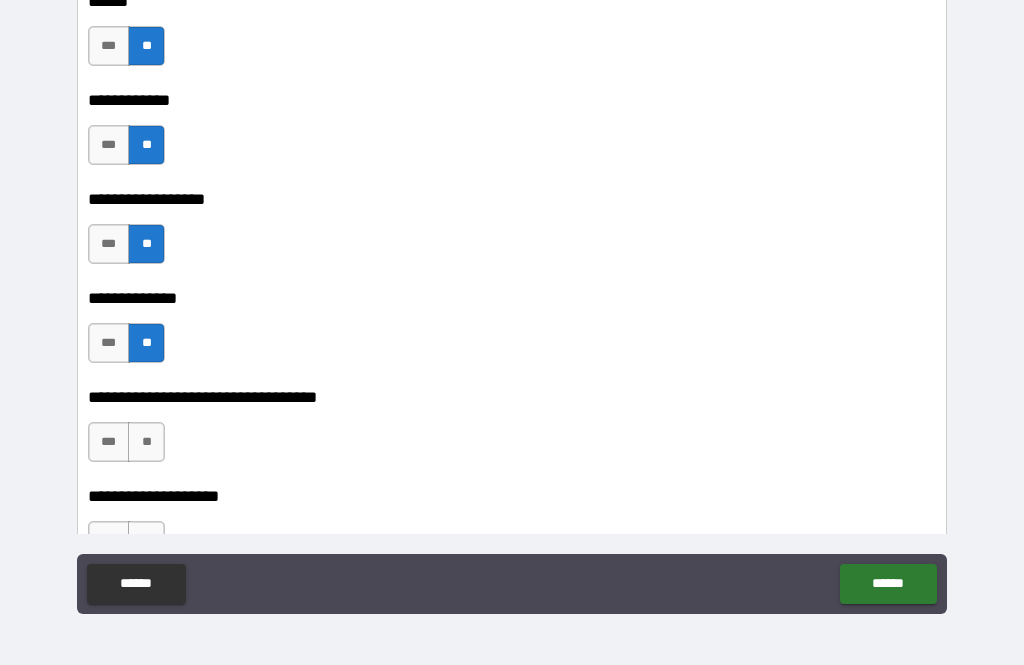 scroll, scrollTop: 4431, scrollLeft: 0, axis: vertical 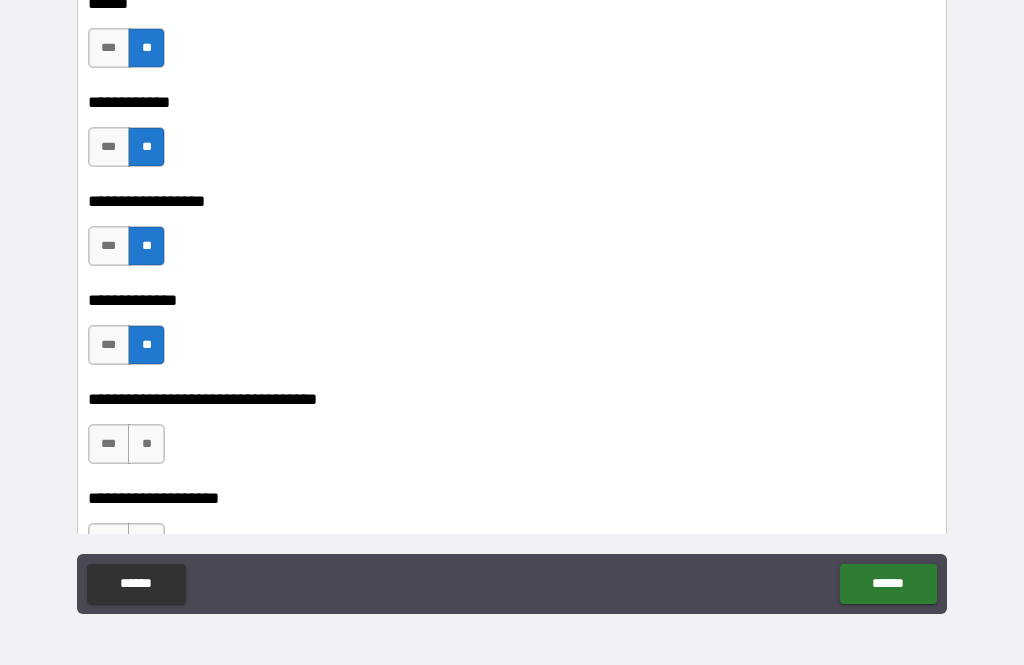 click on "**" at bounding box center (146, 444) 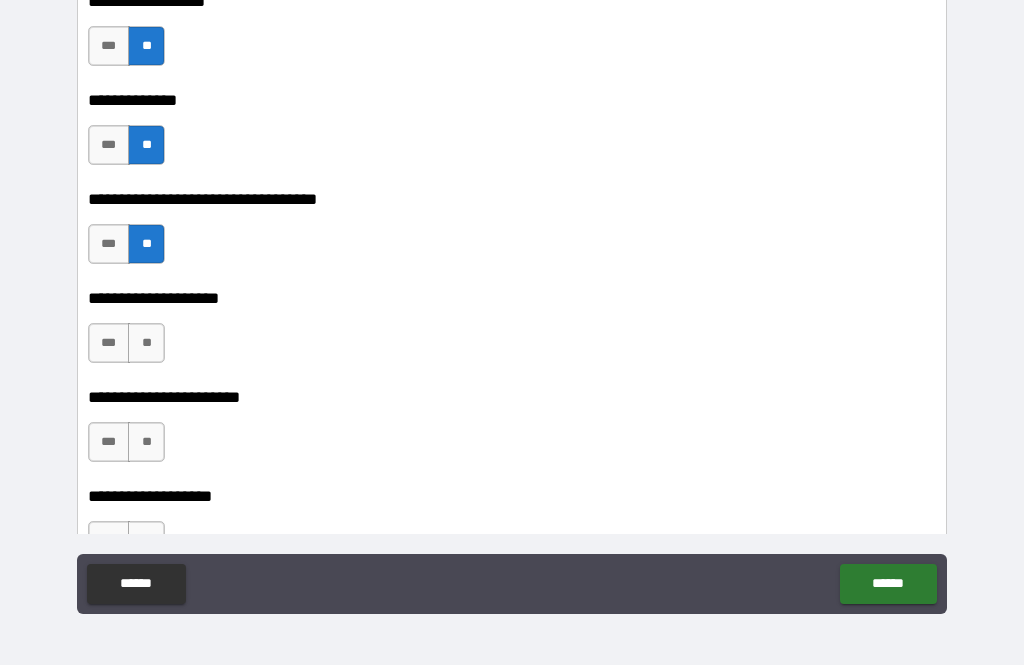 scroll, scrollTop: 4630, scrollLeft: 0, axis: vertical 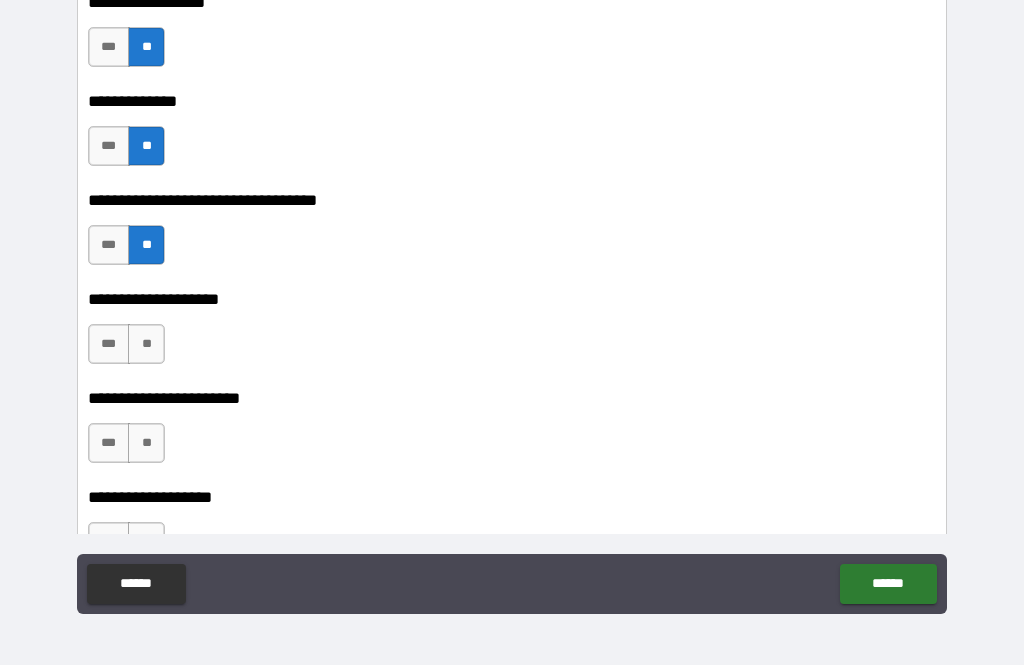 click on "**" at bounding box center (146, 344) 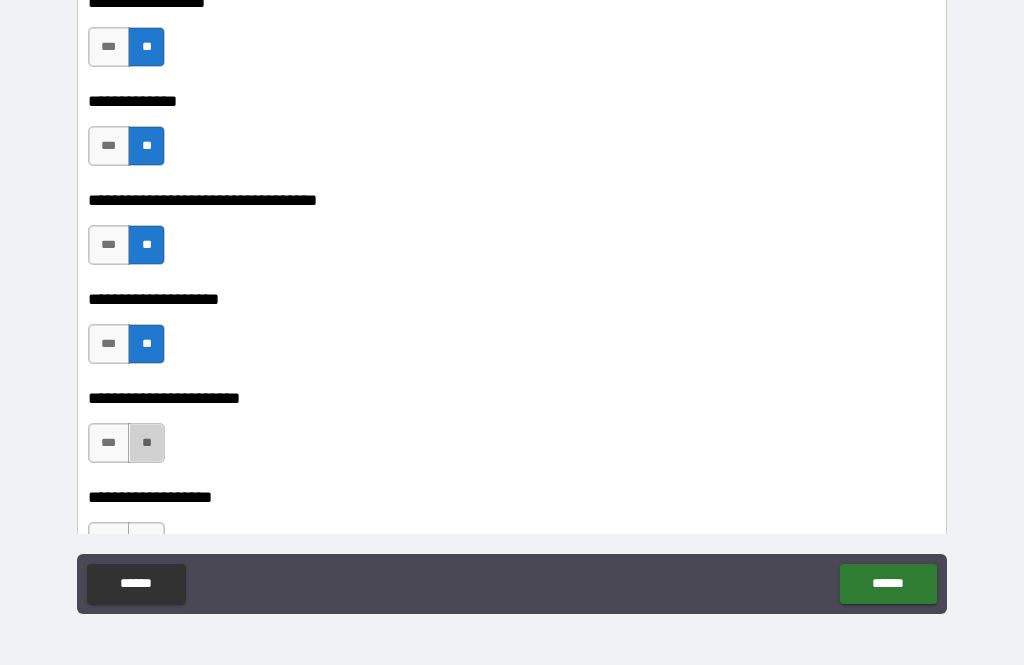 click on "**" at bounding box center [146, 443] 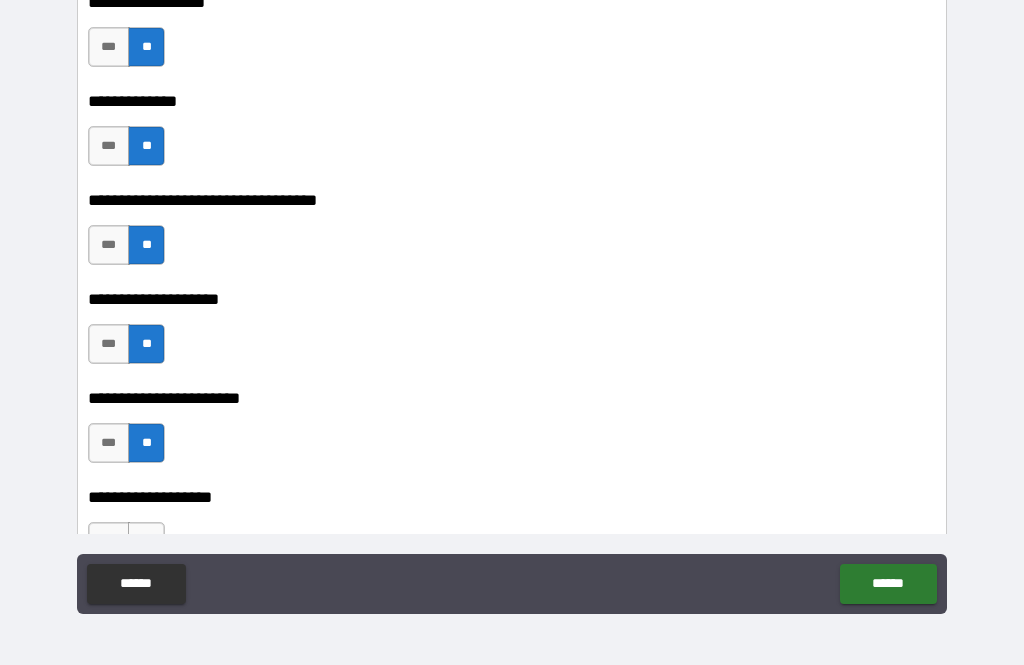 scroll, scrollTop: 4818, scrollLeft: 0, axis: vertical 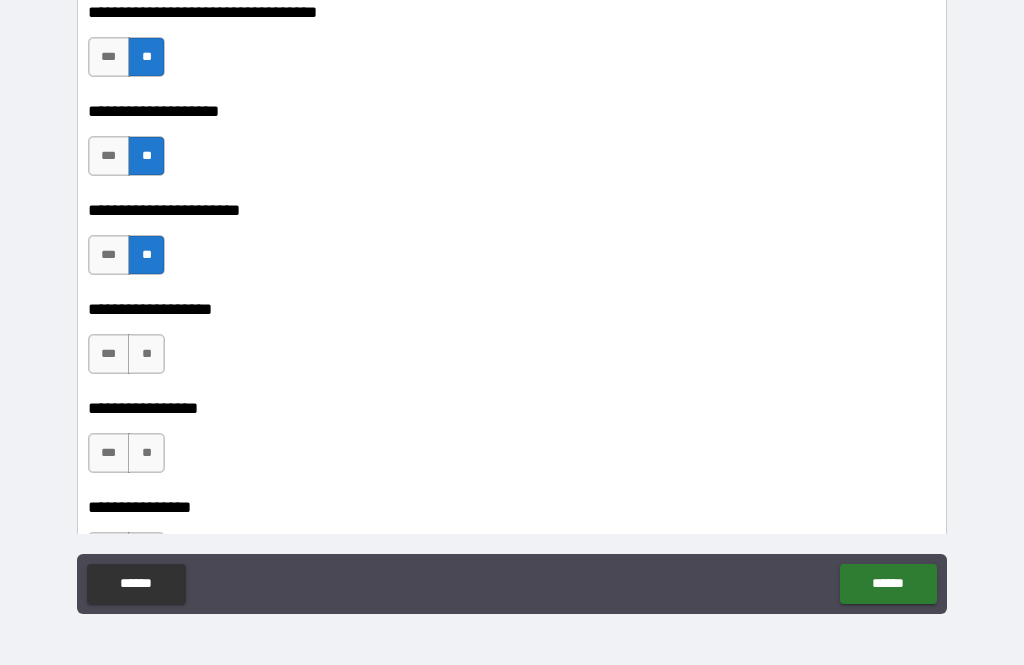 click on "**" at bounding box center [146, 354] 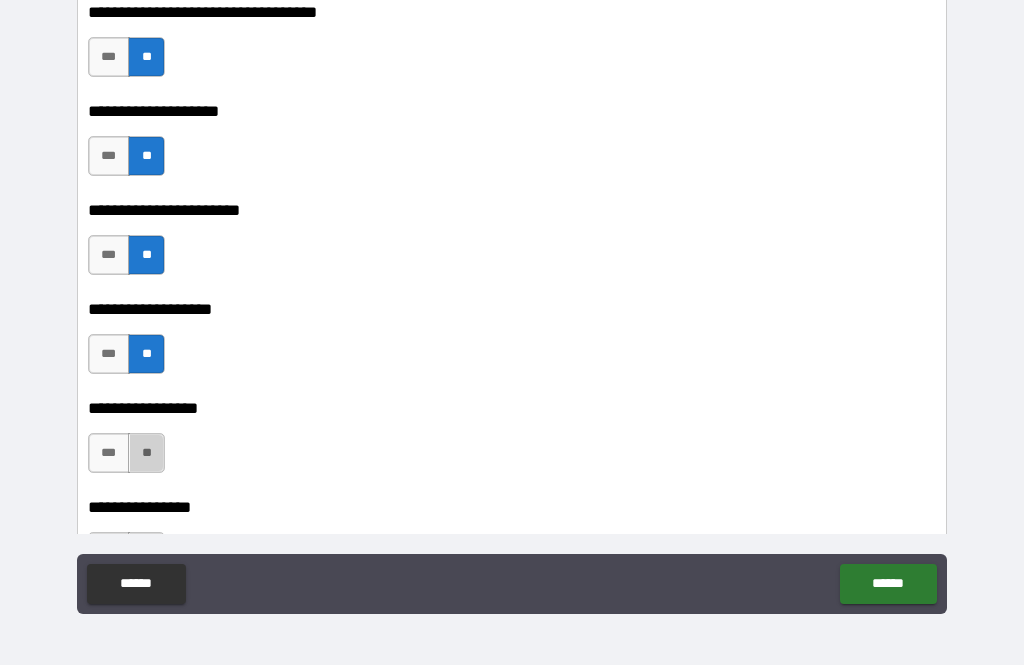 click on "**" at bounding box center [146, 453] 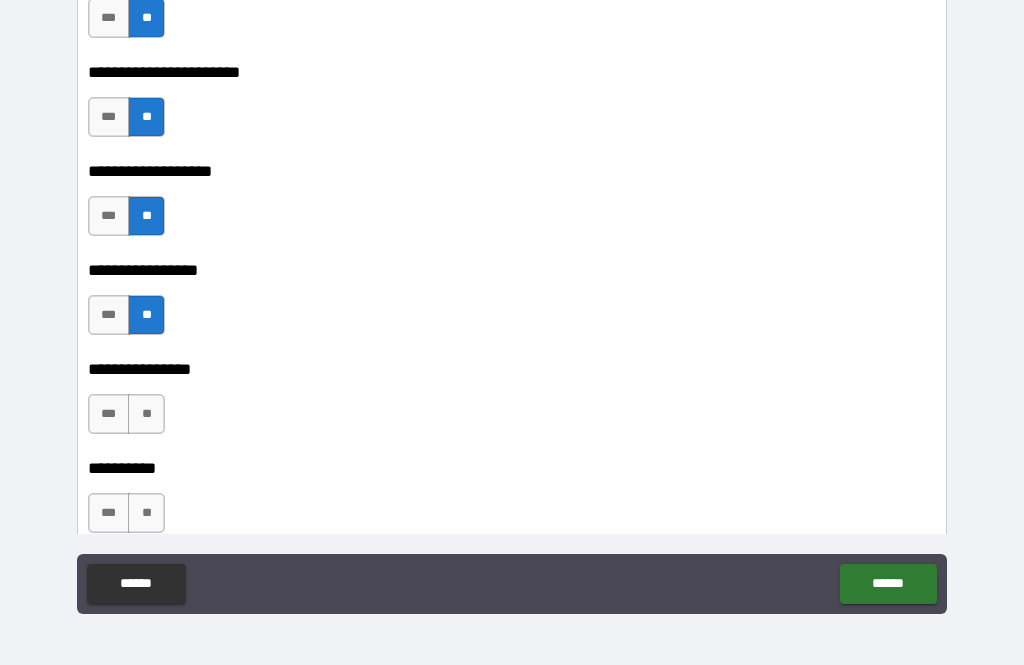 scroll, scrollTop: 4953, scrollLeft: 0, axis: vertical 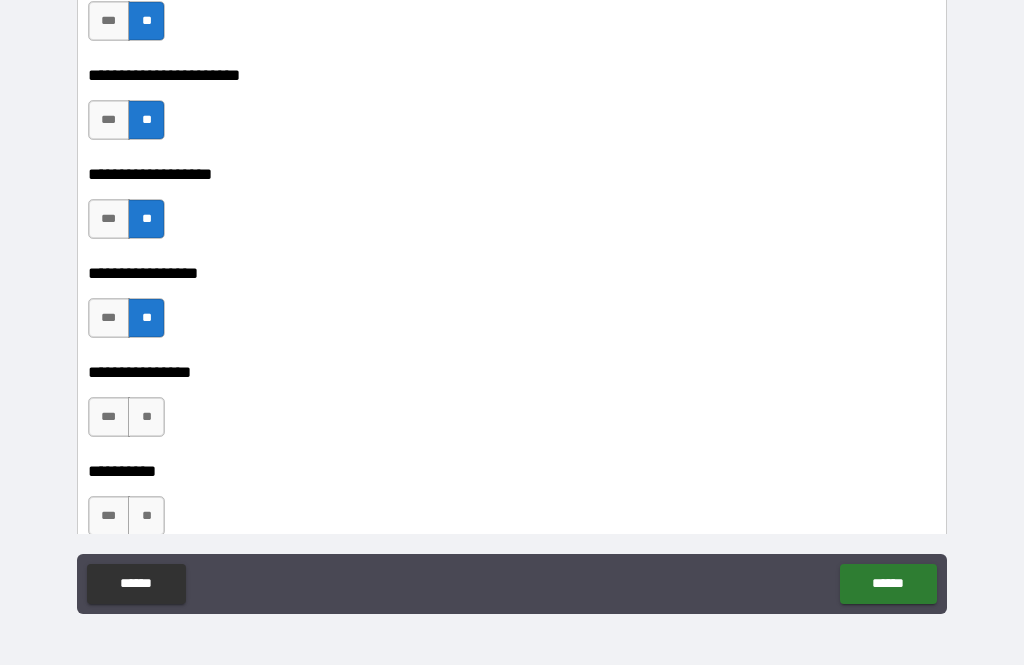 click on "**" at bounding box center [146, 417] 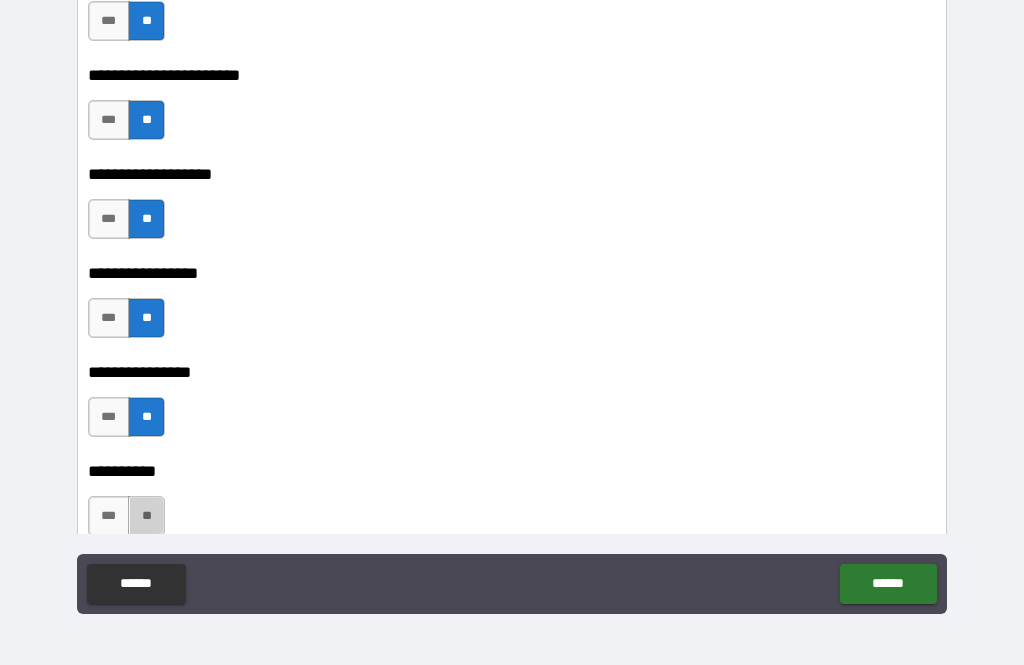 click on "**" at bounding box center [146, 516] 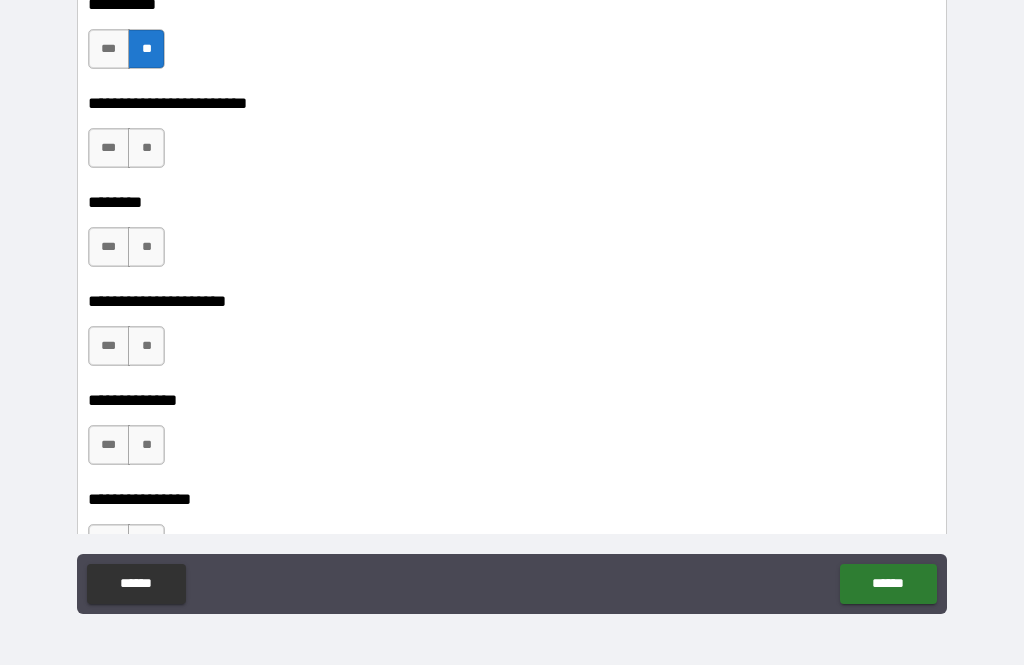 scroll, scrollTop: 5419, scrollLeft: 0, axis: vertical 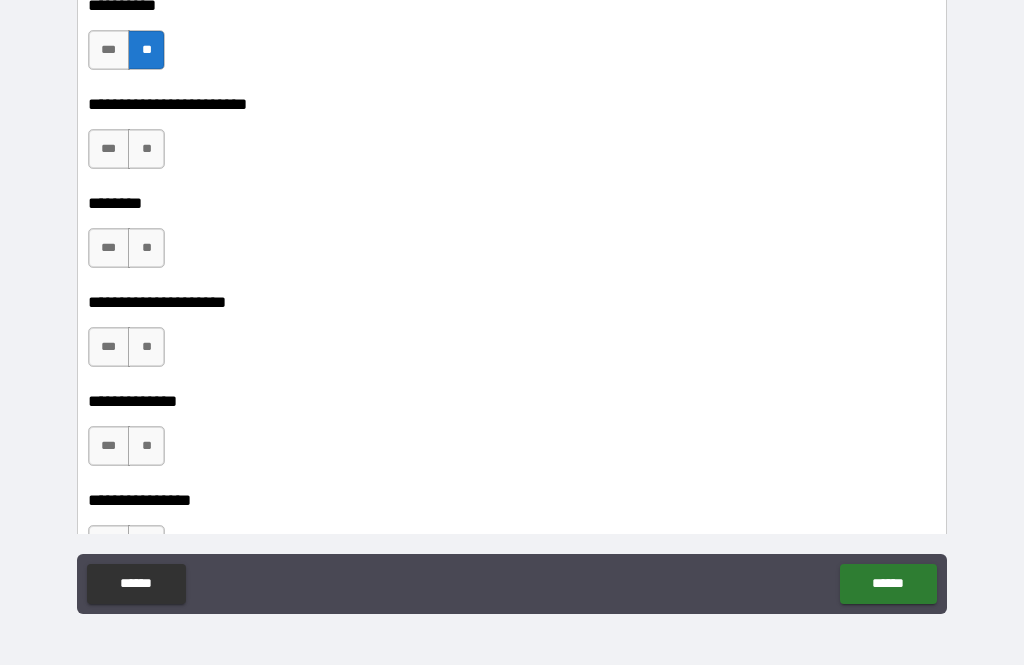 click on "**" at bounding box center [146, 149] 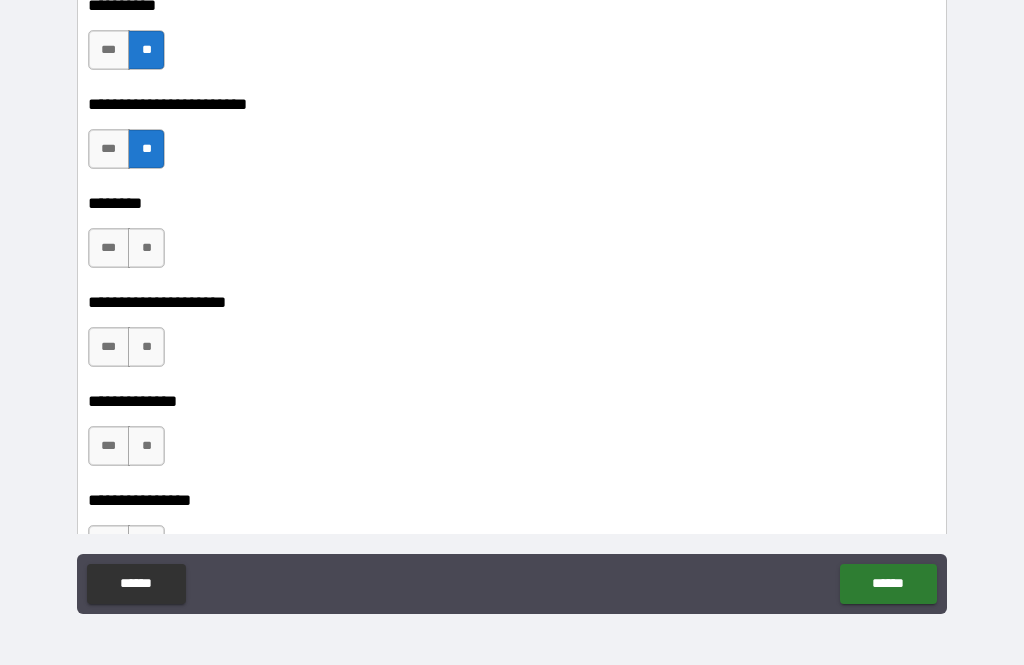 click on "**********" at bounding box center (514, 327) 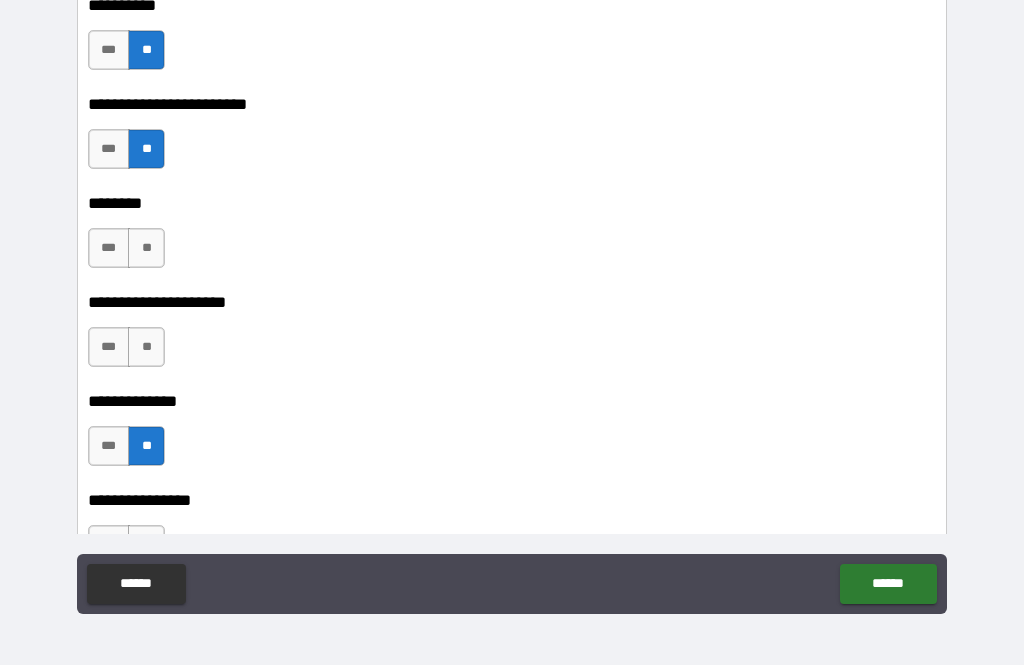 click on "**" at bounding box center [146, 347] 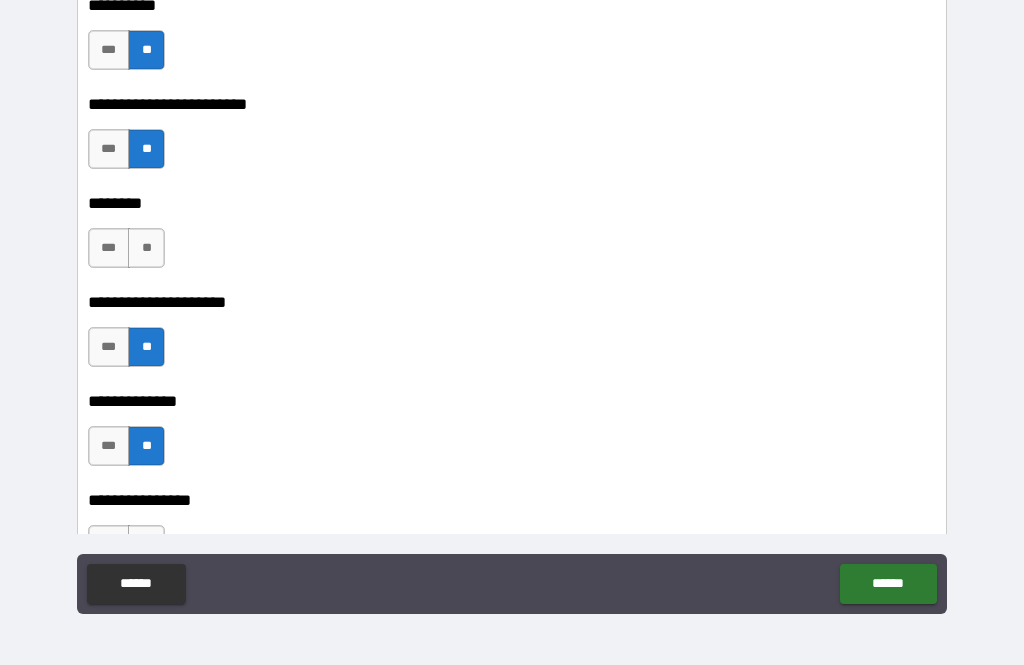 click on "**" at bounding box center [146, 248] 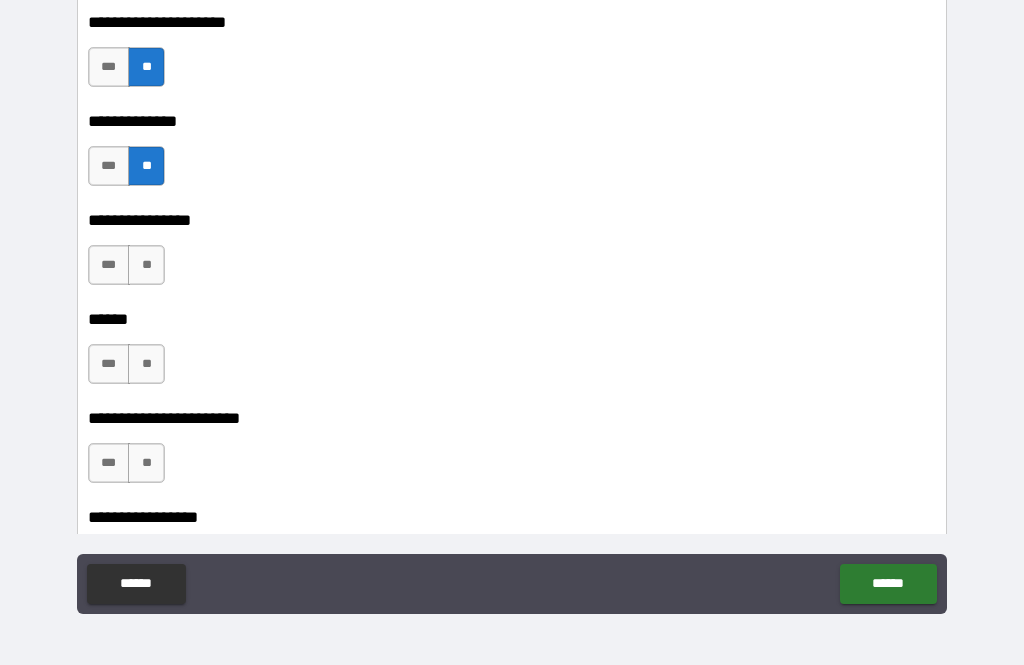 scroll, scrollTop: 5696, scrollLeft: 0, axis: vertical 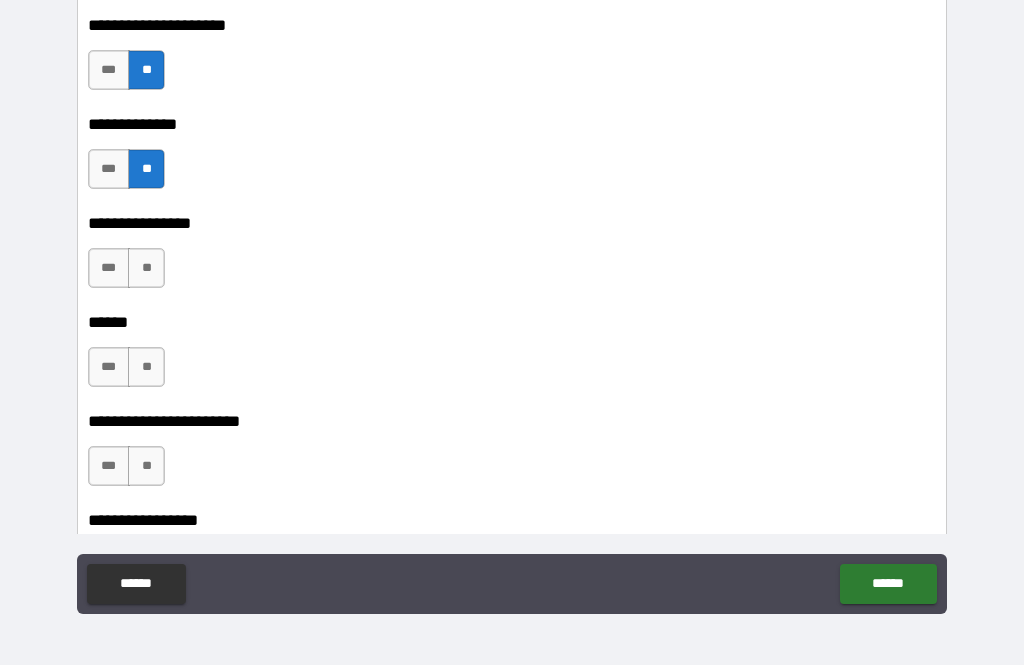 click on "**" at bounding box center (146, 268) 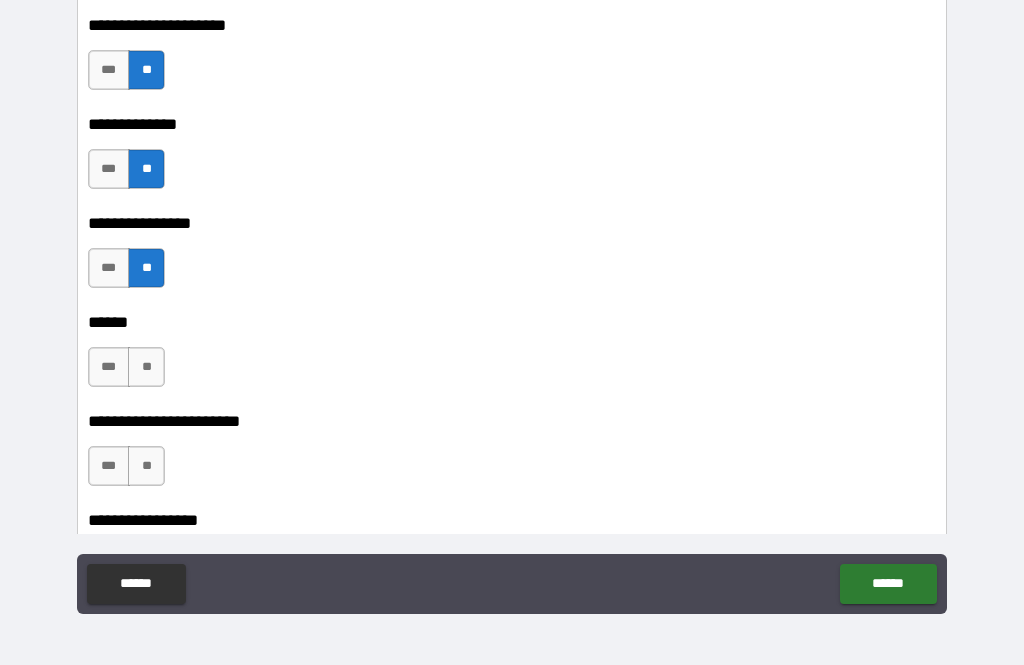 click on "**" at bounding box center (146, 367) 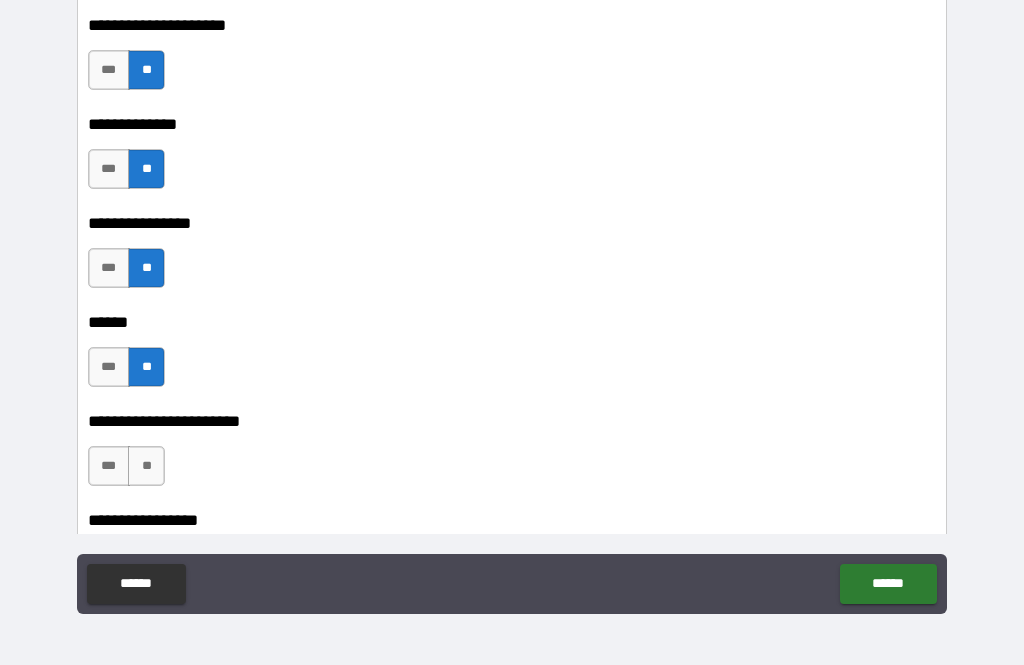 click on "**" at bounding box center (146, 466) 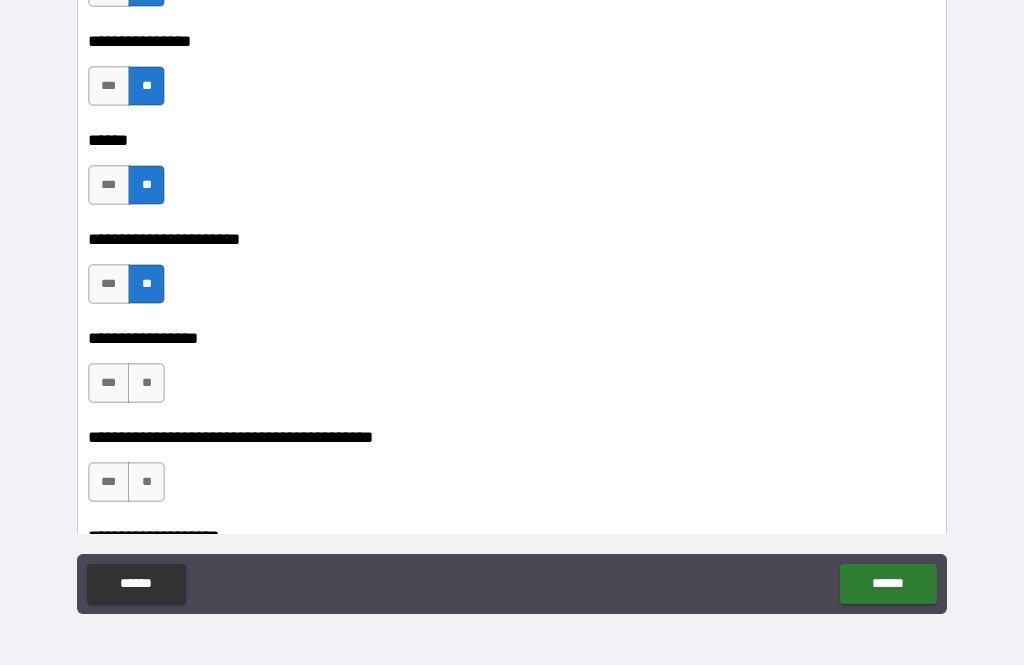 scroll, scrollTop: 5874, scrollLeft: 0, axis: vertical 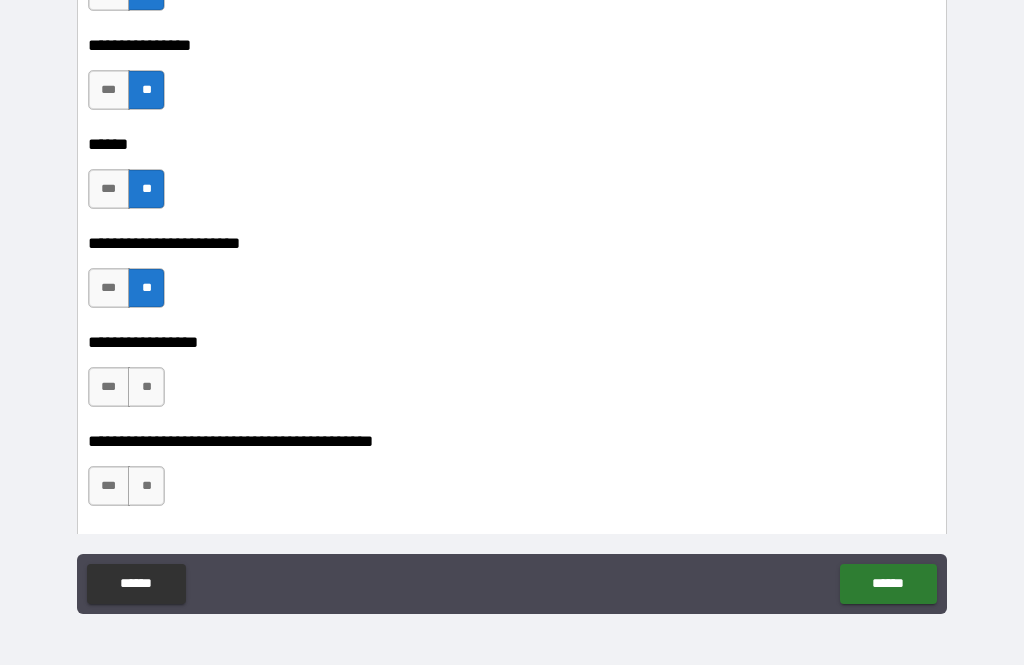 click on "**" at bounding box center (146, 387) 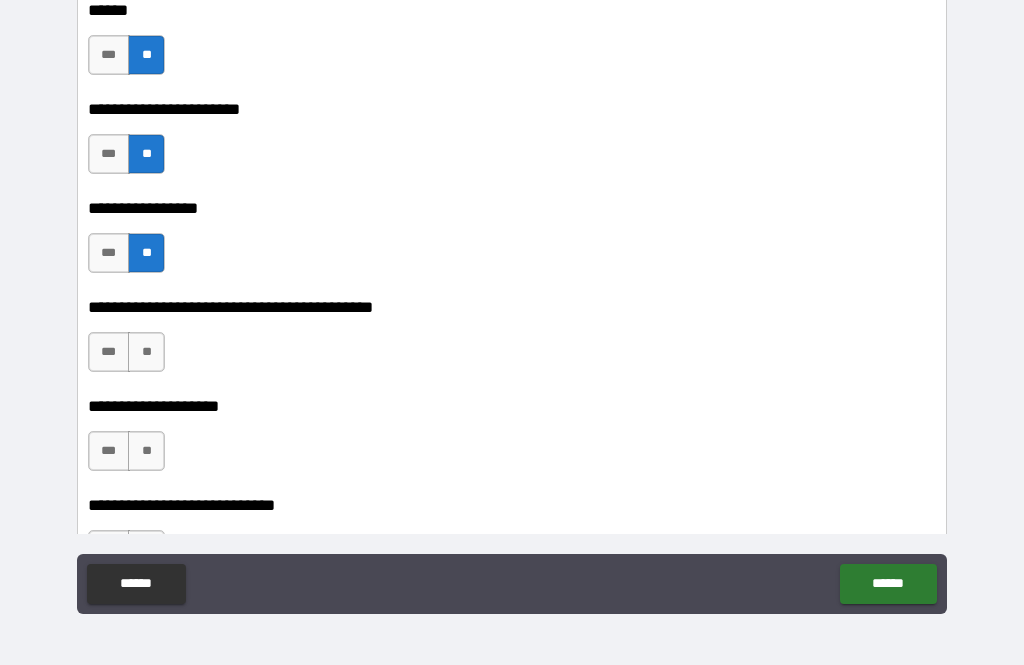 scroll, scrollTop: 6007, scrollLeft: 0, axis: vertical 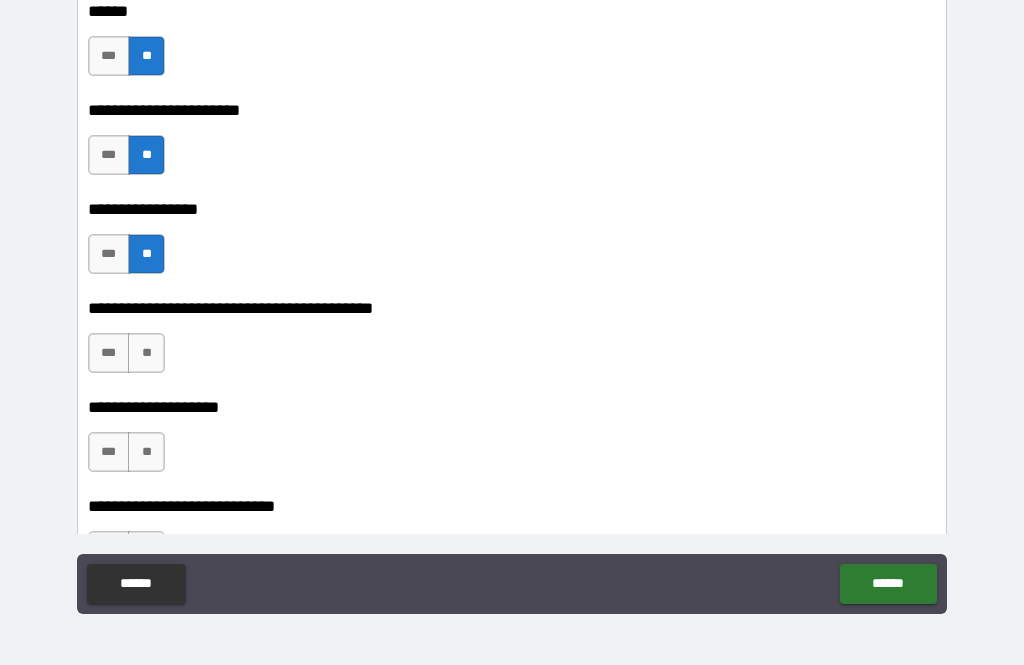 click on "**" at bounding box center (146, 353) 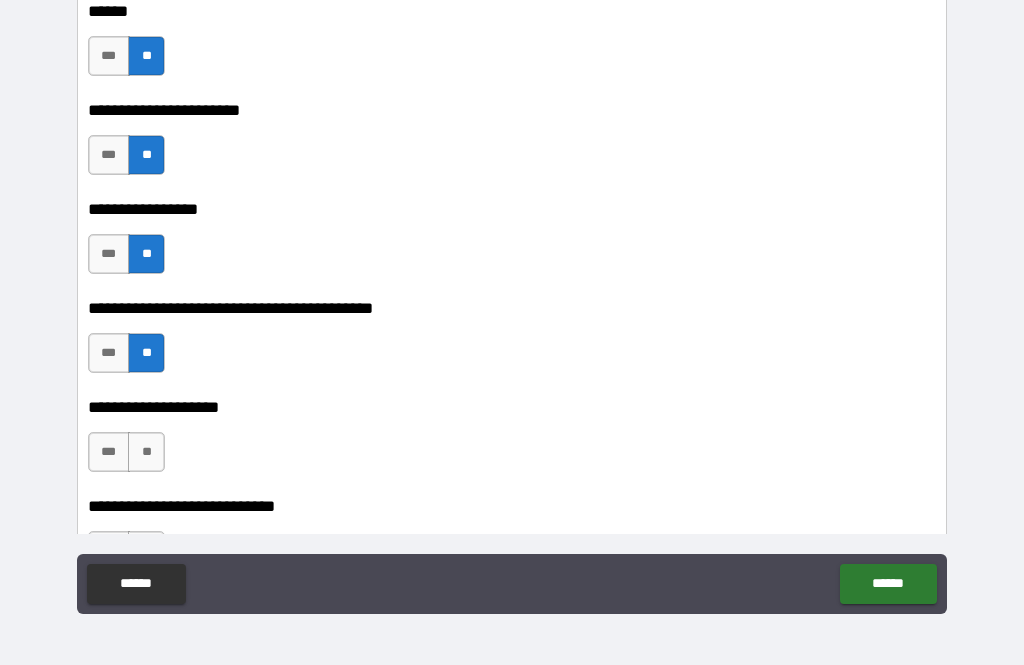 click on "**" at bounding box center (146, 452) 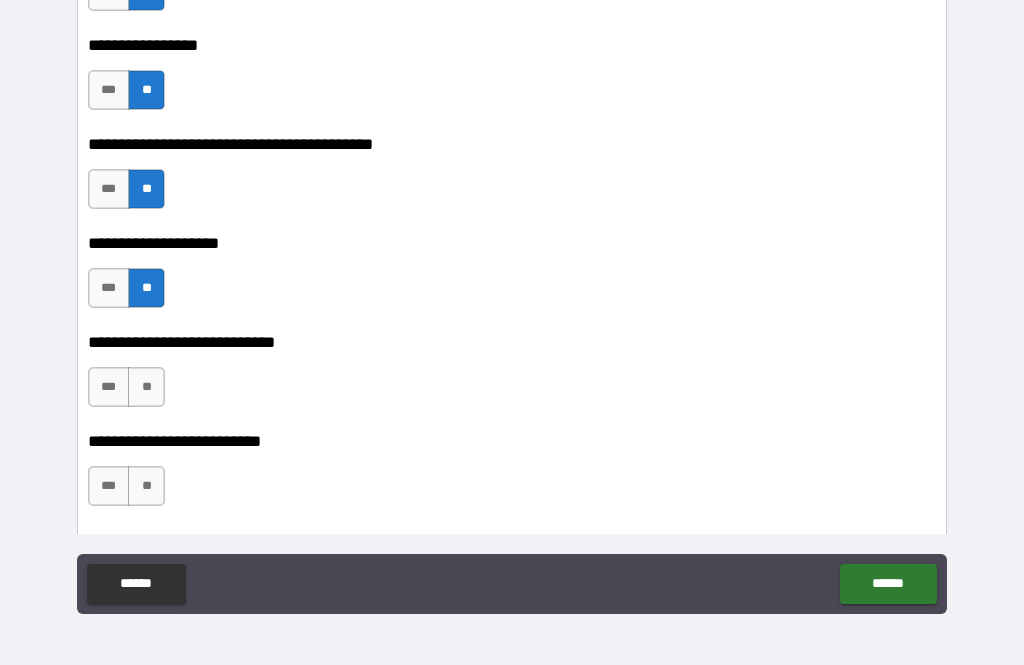 scroll, scrollTop: 6190, scrollLeft: 0, axis: vertical 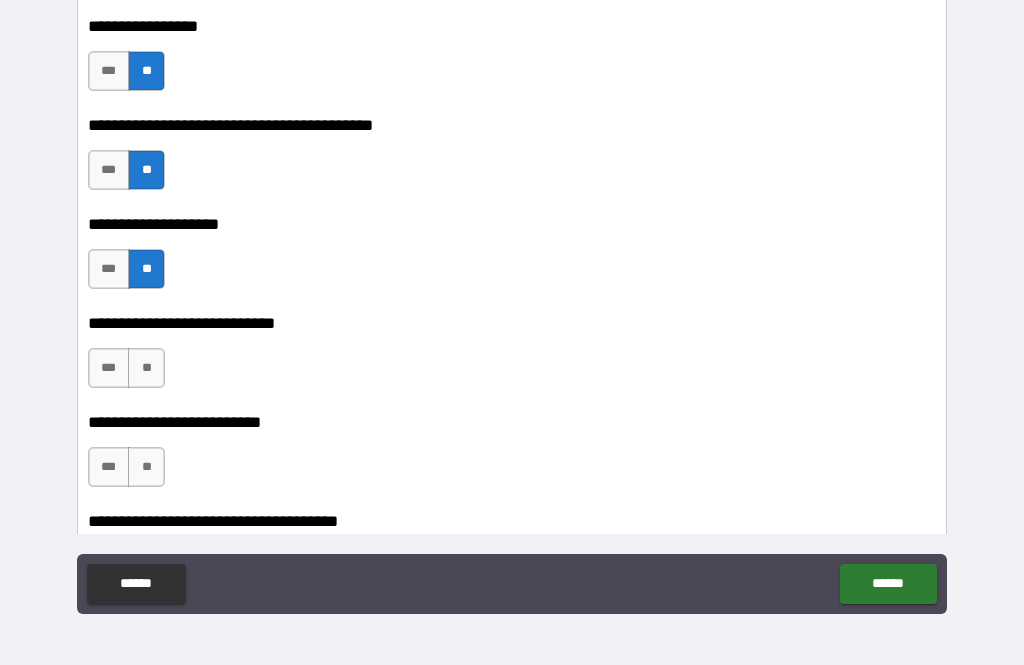 click on "**" at bounding box center (146, 368) 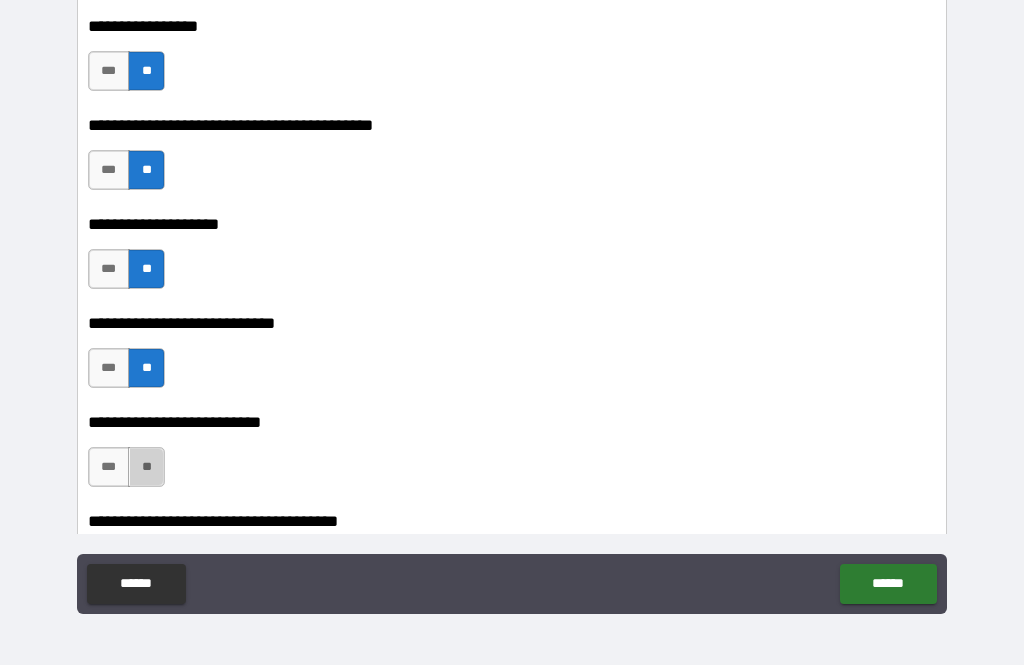 click on "**" at bounding box center [146, 467] 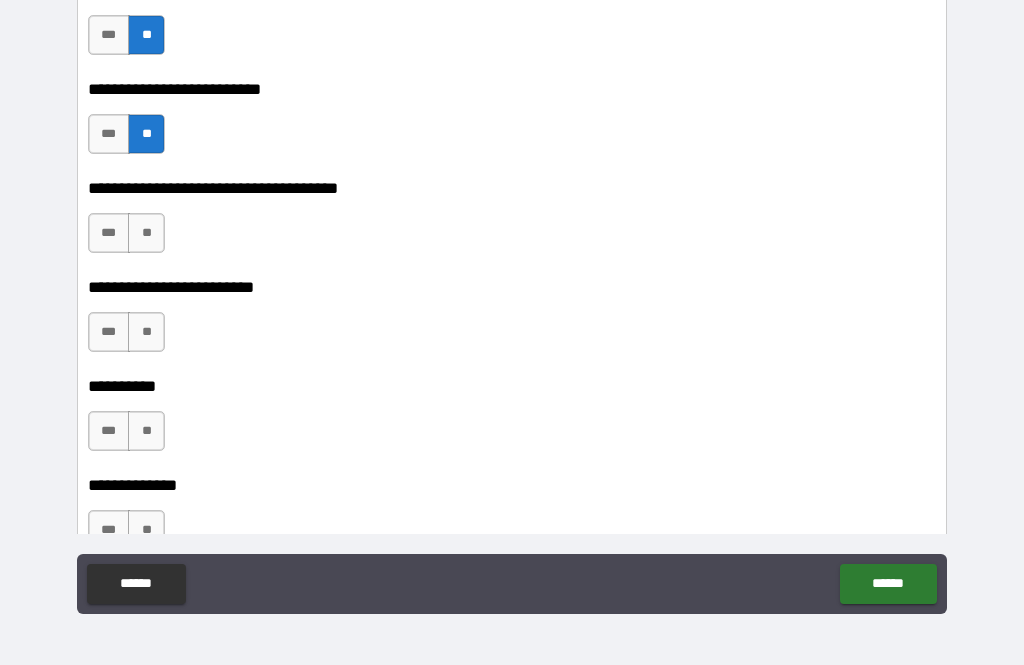 scroll, scrollTop: 6517, scrollLeft: 0, axis: vertical 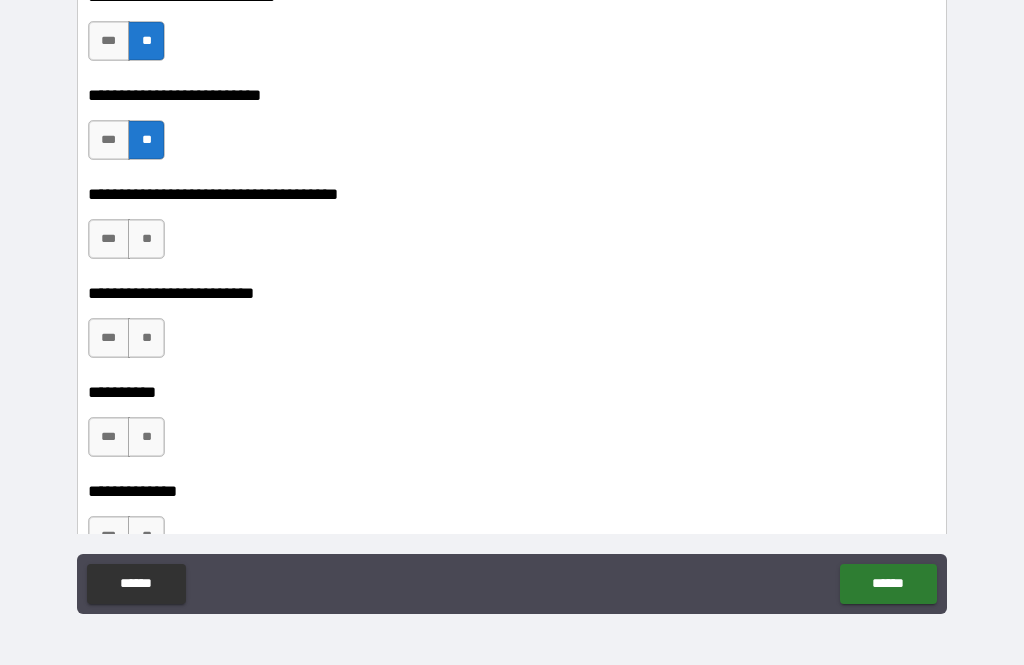 click on "**" at bounding box center (146, 239) 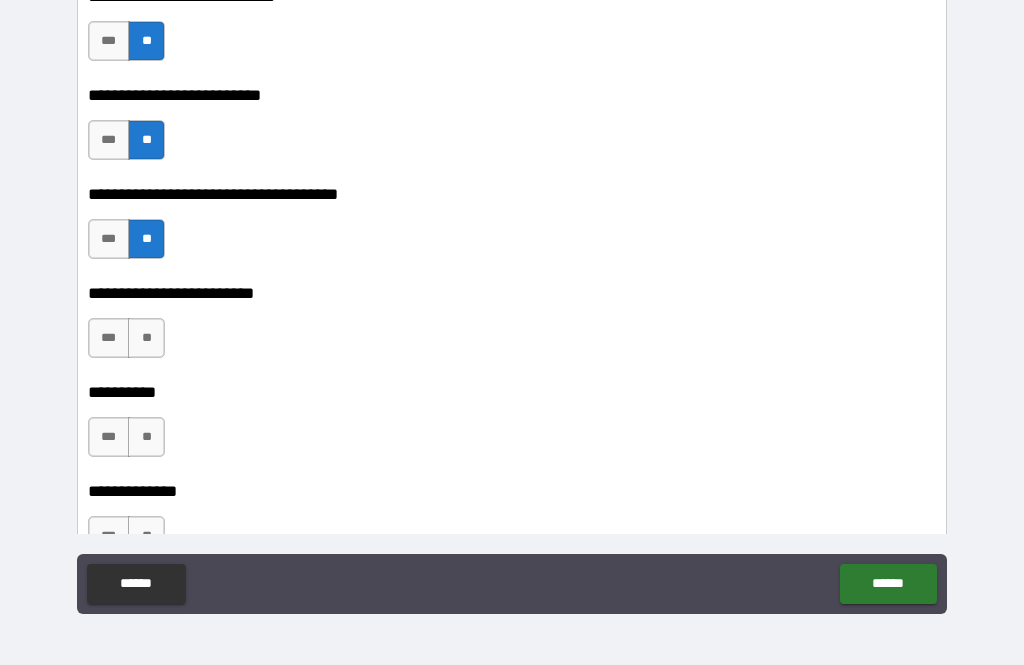 click on "**" at bounding box center (146, 338) 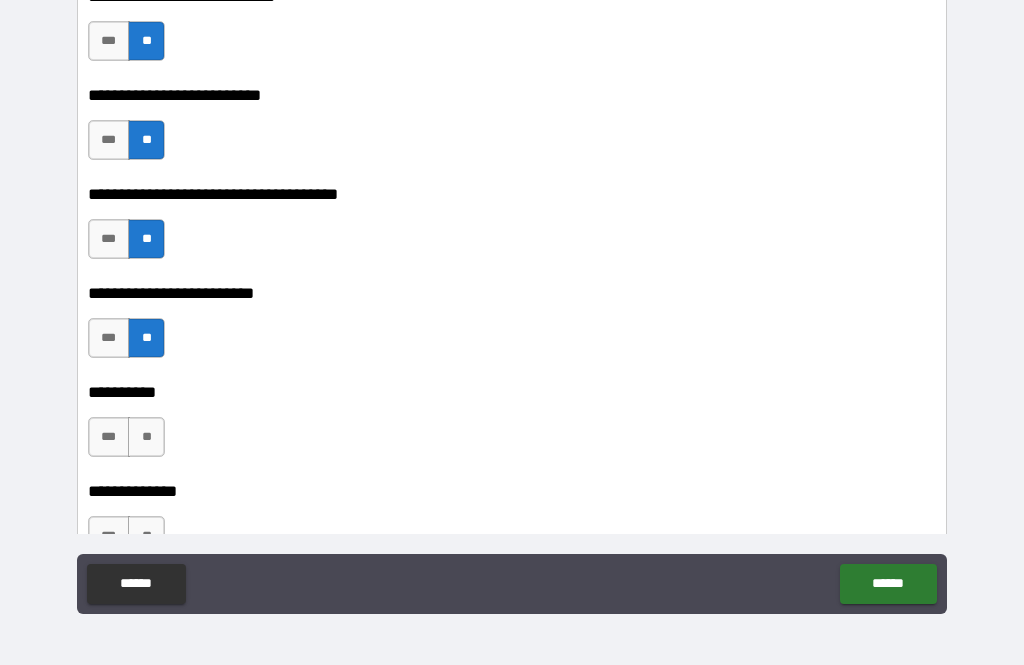 click on "**" at bounding box center [146, 437] 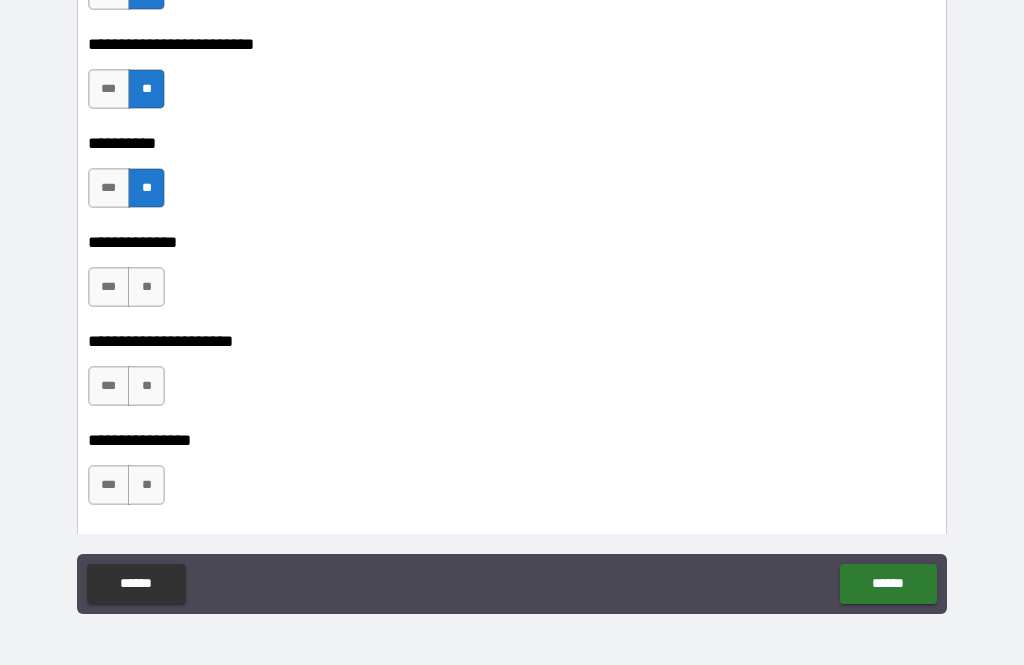 scroll, scrollTop: 6780, scrollLeft: 0, axis: vertical 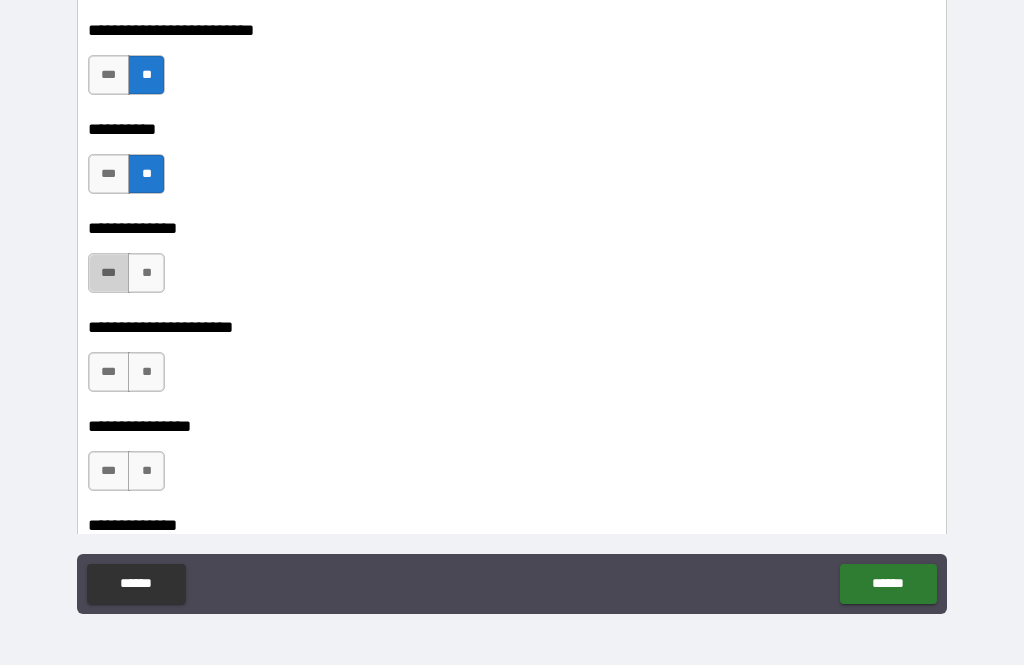 click on "***" at bounding box center (109, 273) 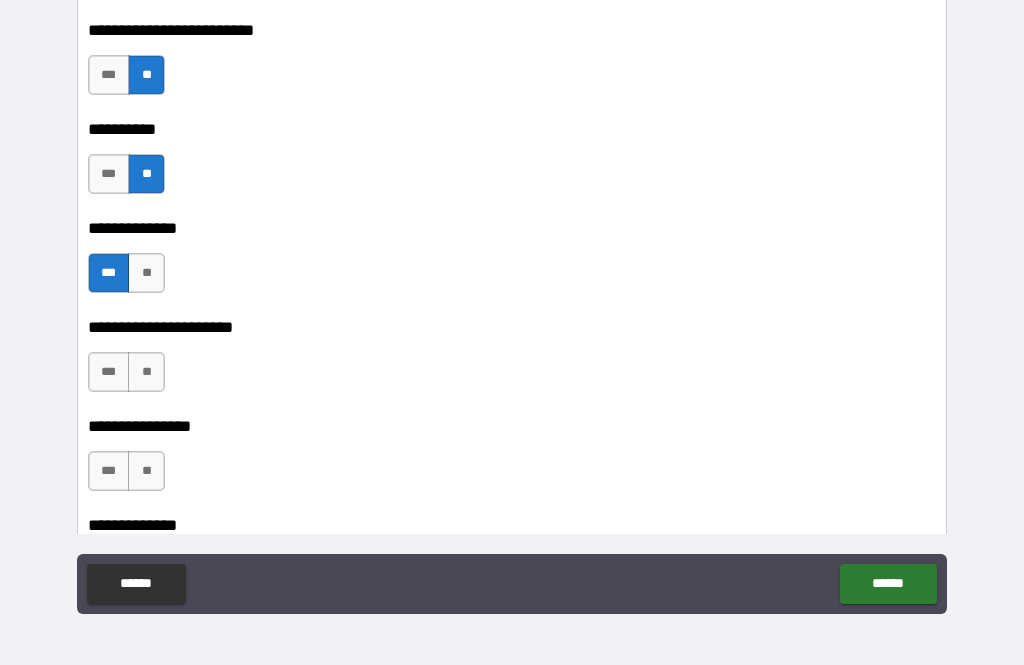 click on "**" at bounding box center (146, 372) 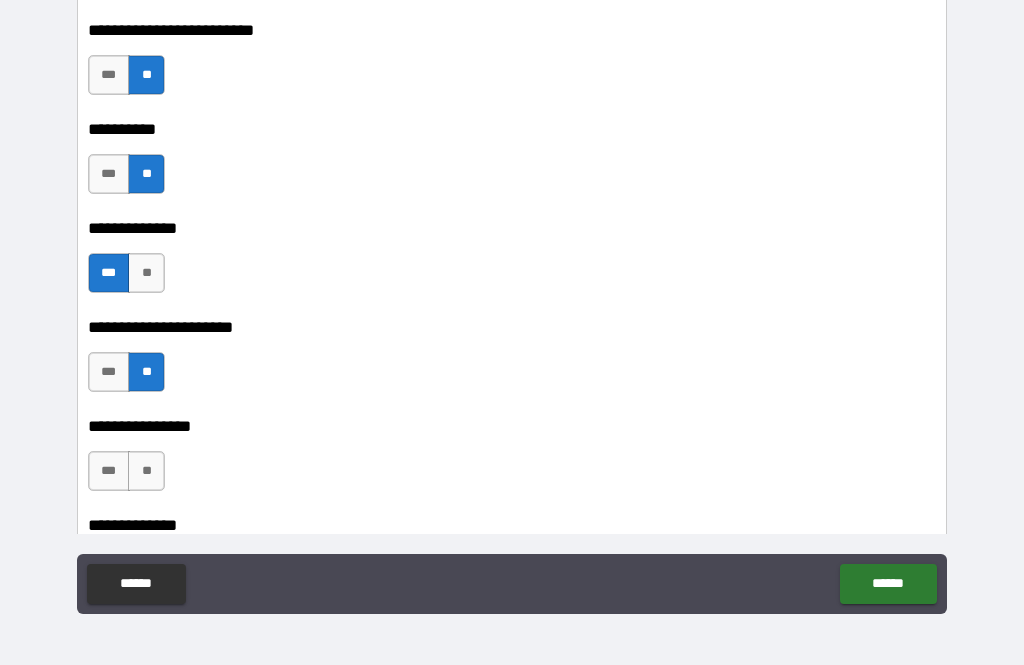 click on "**" at bounding box center [146, 273] 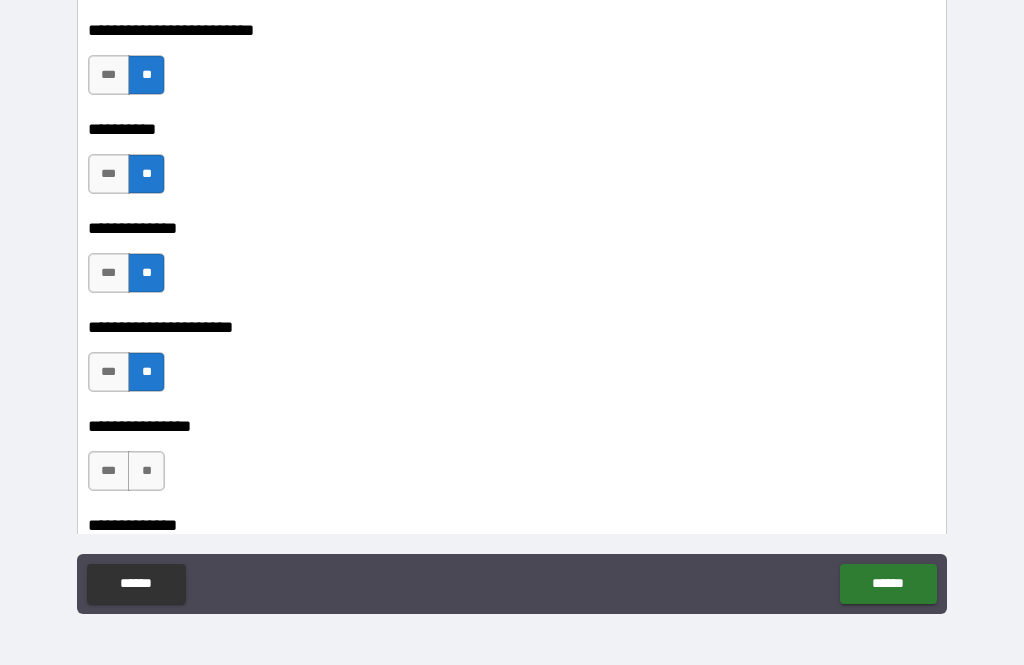 click on "**" at bounding box center (146, 471) 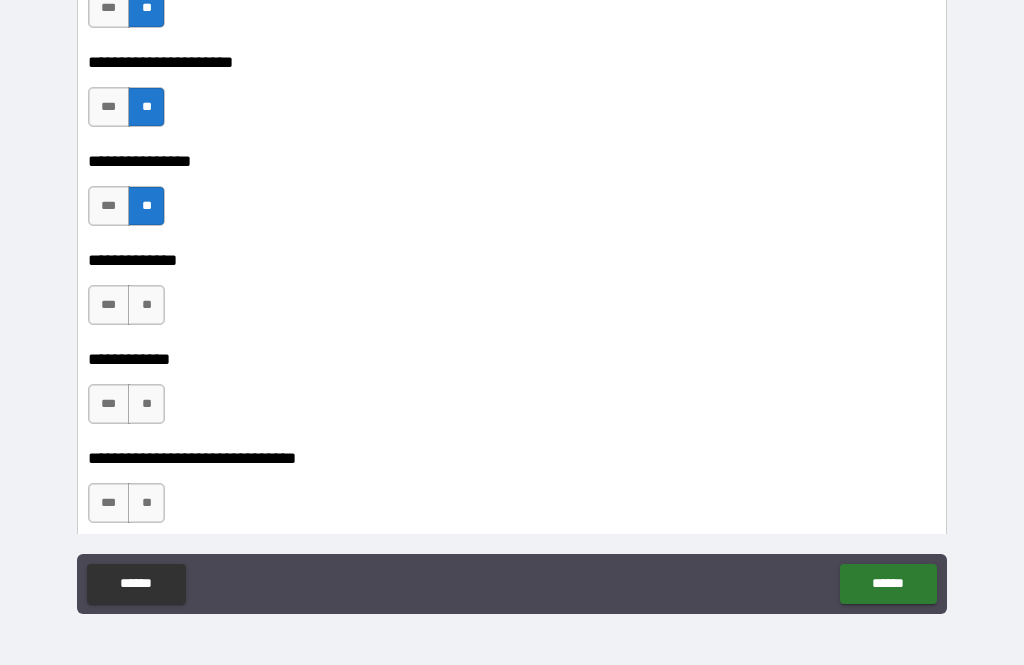 scroll, scrollTop: 7059, scrollLeft: 0, axis: vertical 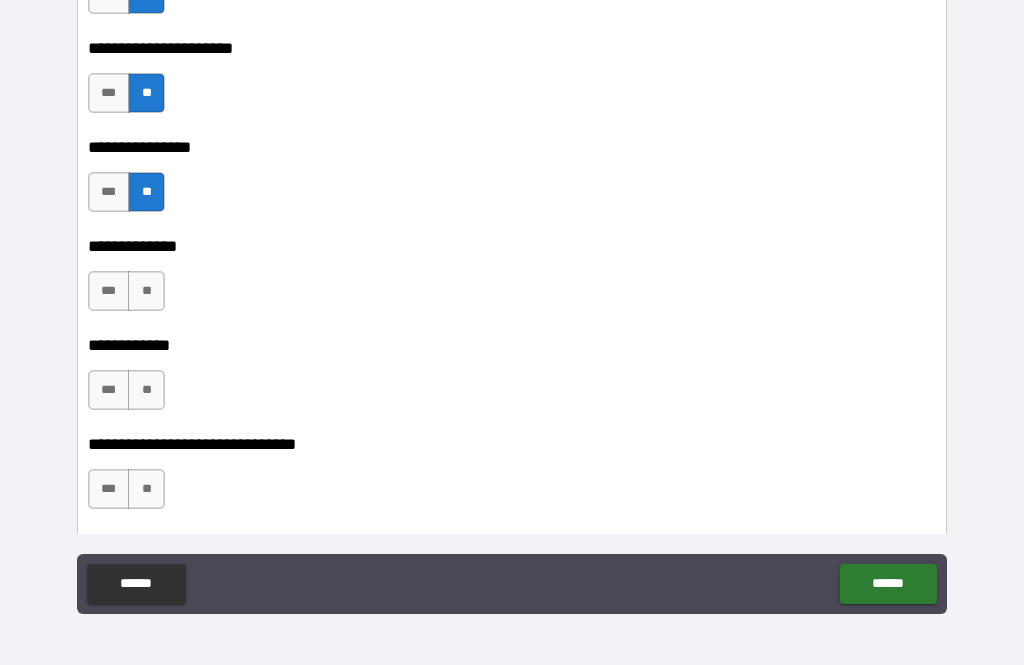 click on "**" at bounding box center (146, 291) 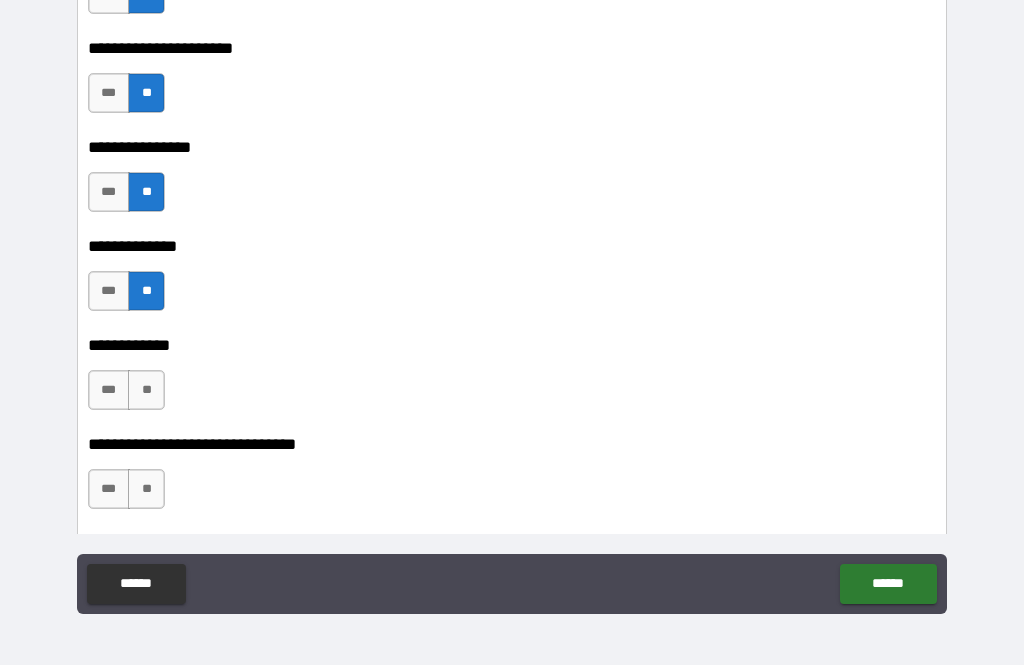 click on "**" at bounding box center [146, 390] 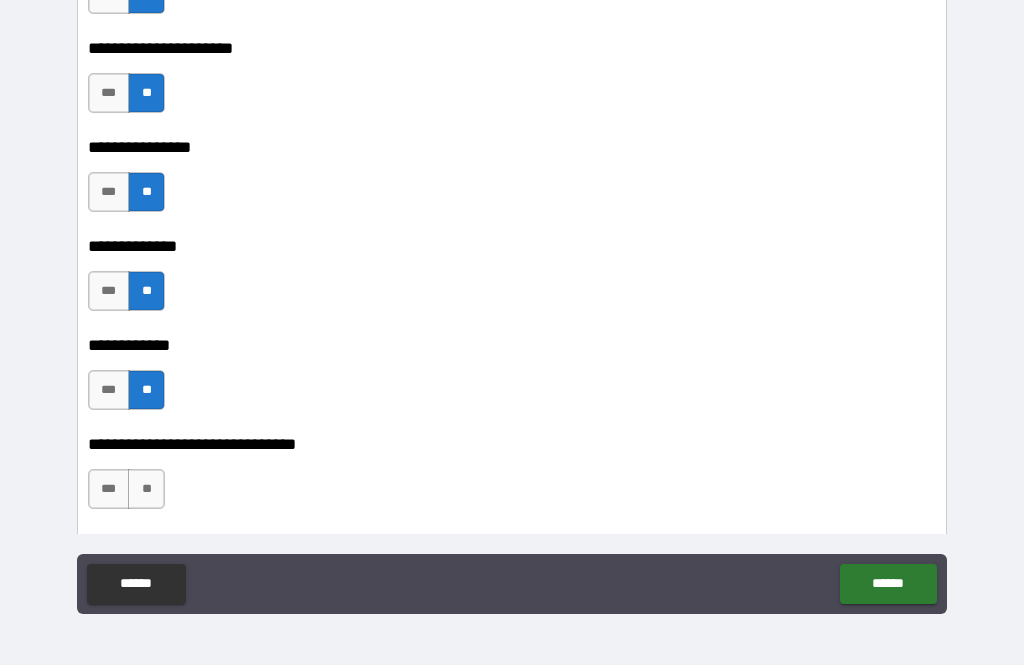click on "**" at bounding box center [146, 489] 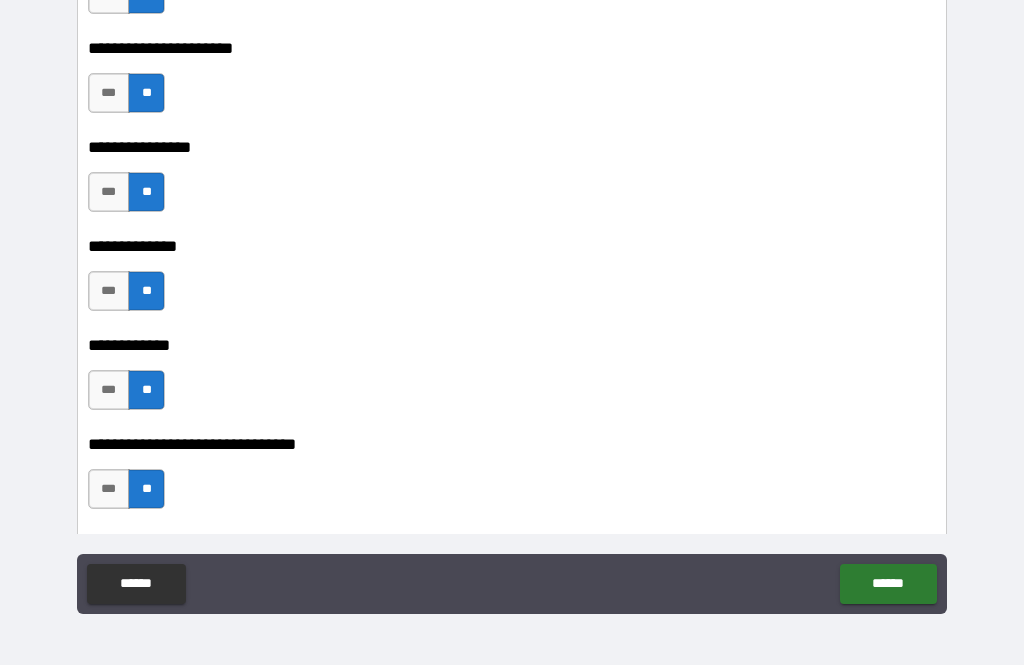 scroll, scrollTop: 7327, scrollLeft: 0, axis: vertical 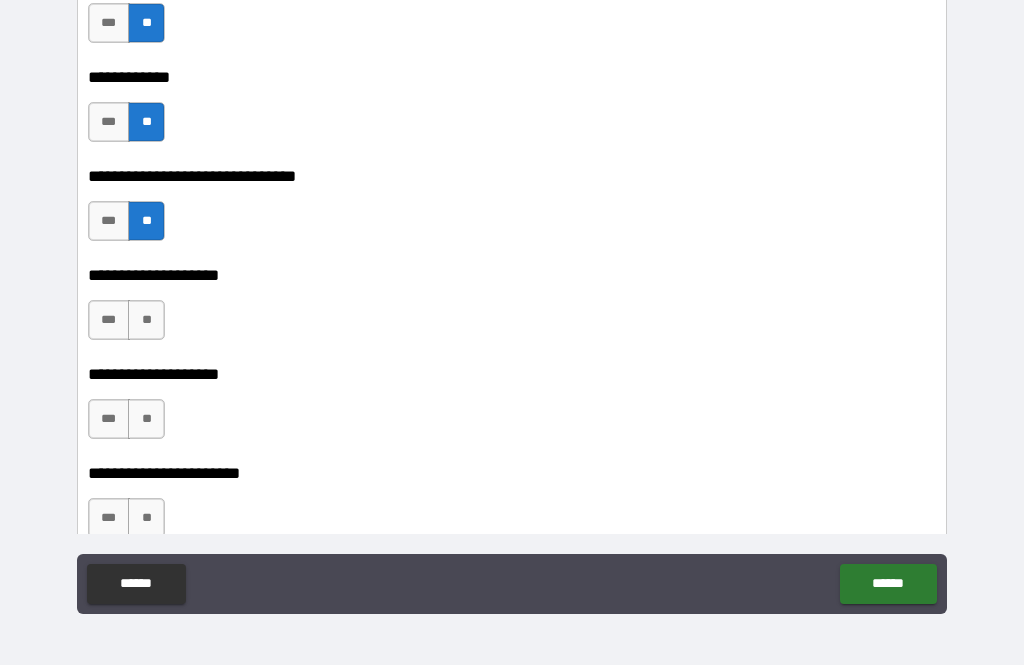 click on "**" at bounding box center [146, 320] 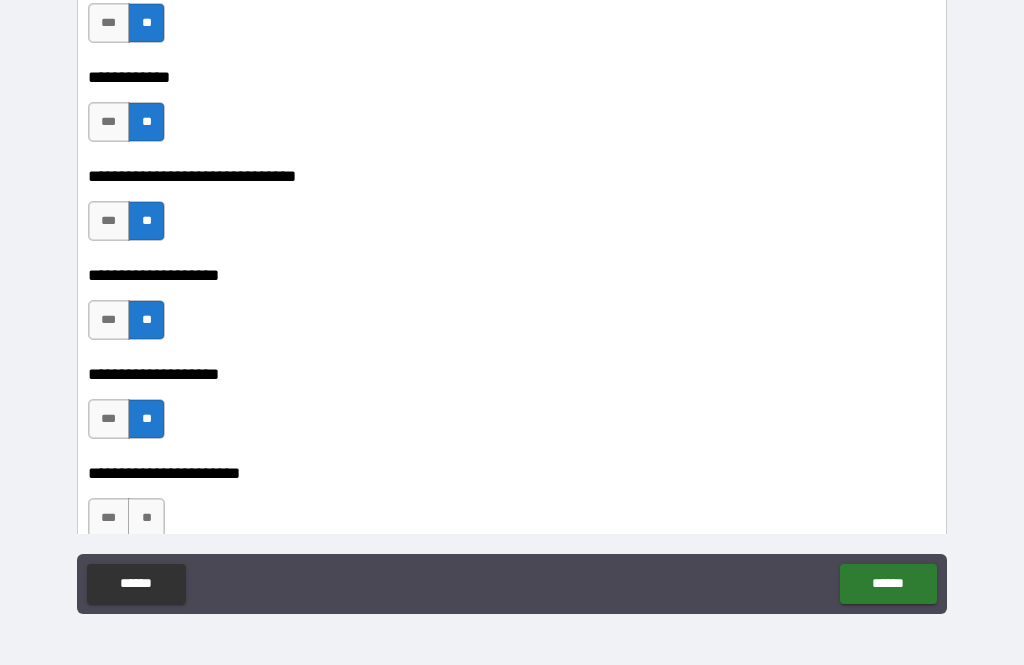 scroll, scrollTop: 7543, scrollLeft: 0, axis: vertical 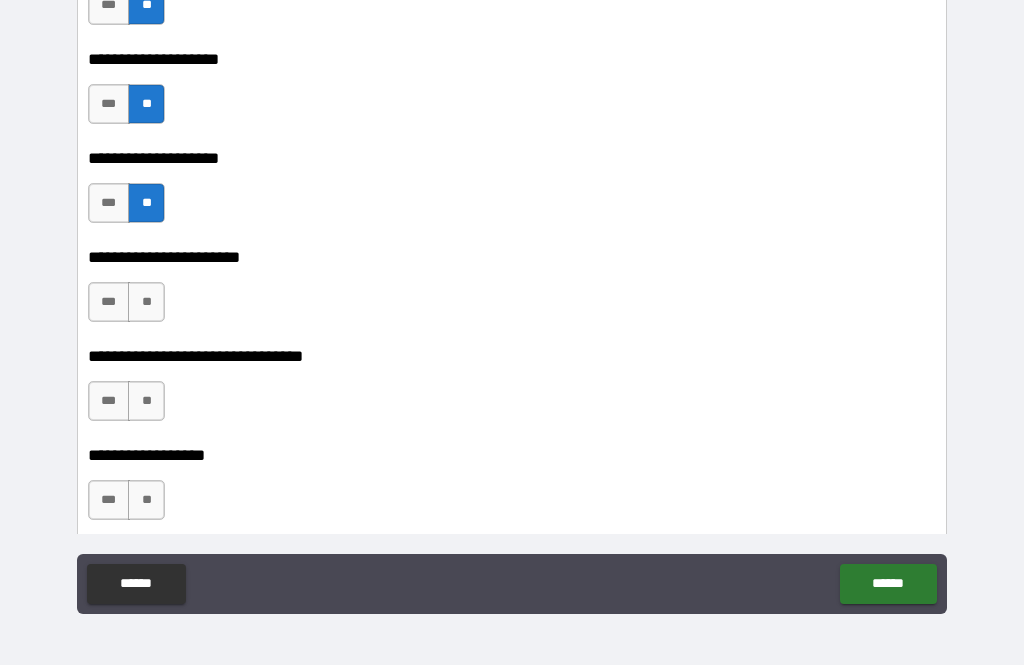 click on "**" at bounding box center [146, 302] 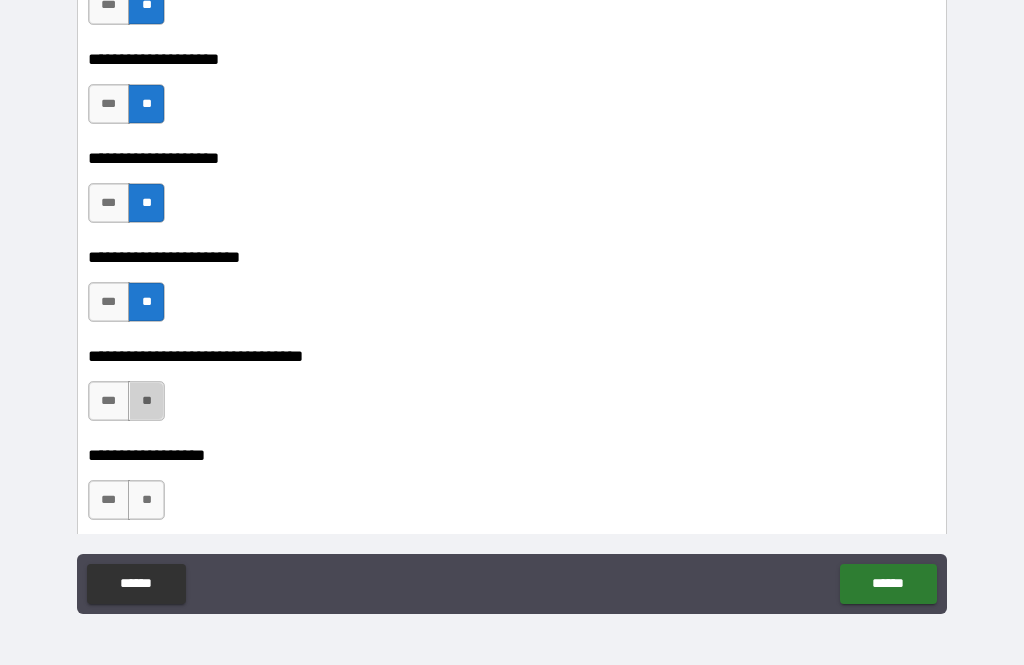click on "**" at bounding box center [146, 401] 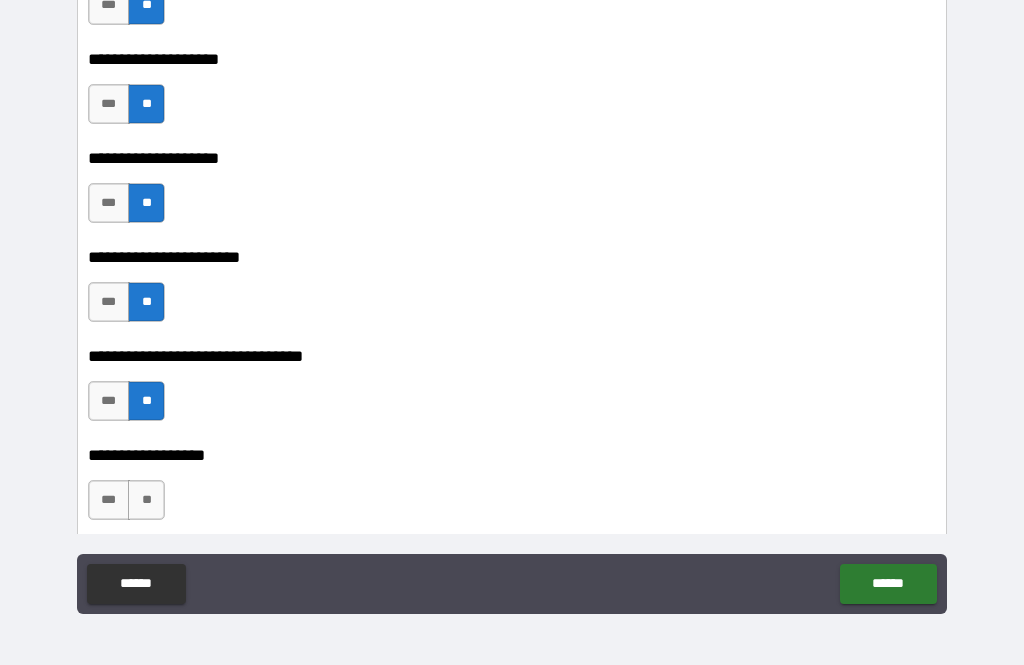 click on "**" at bounding box center (146, 500) 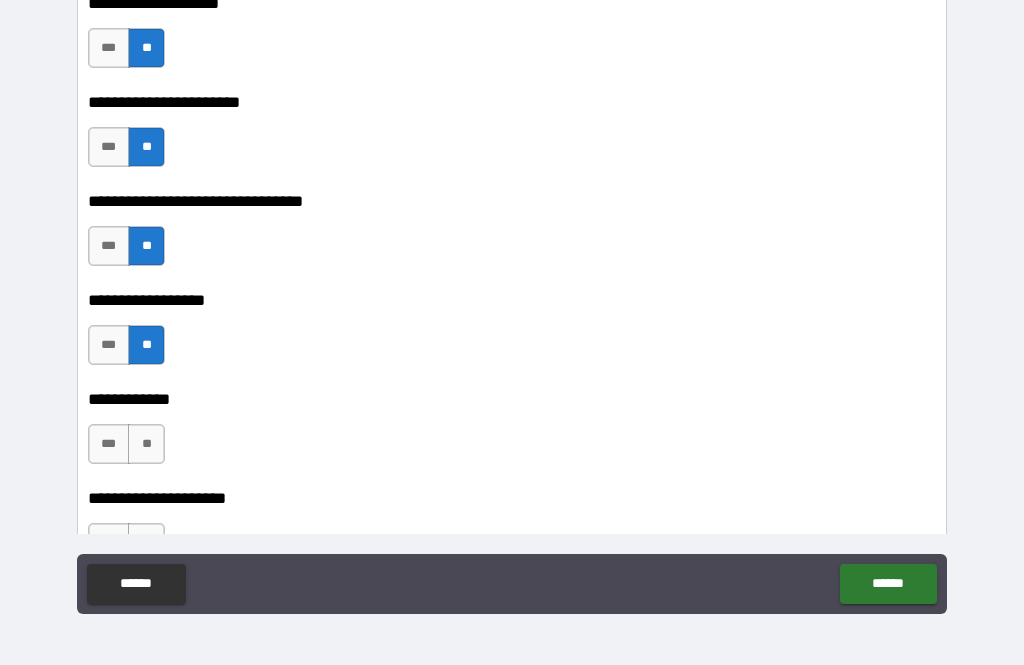 scroll, scrollTop: 7699, scrollLeft: 0, axis: vertical 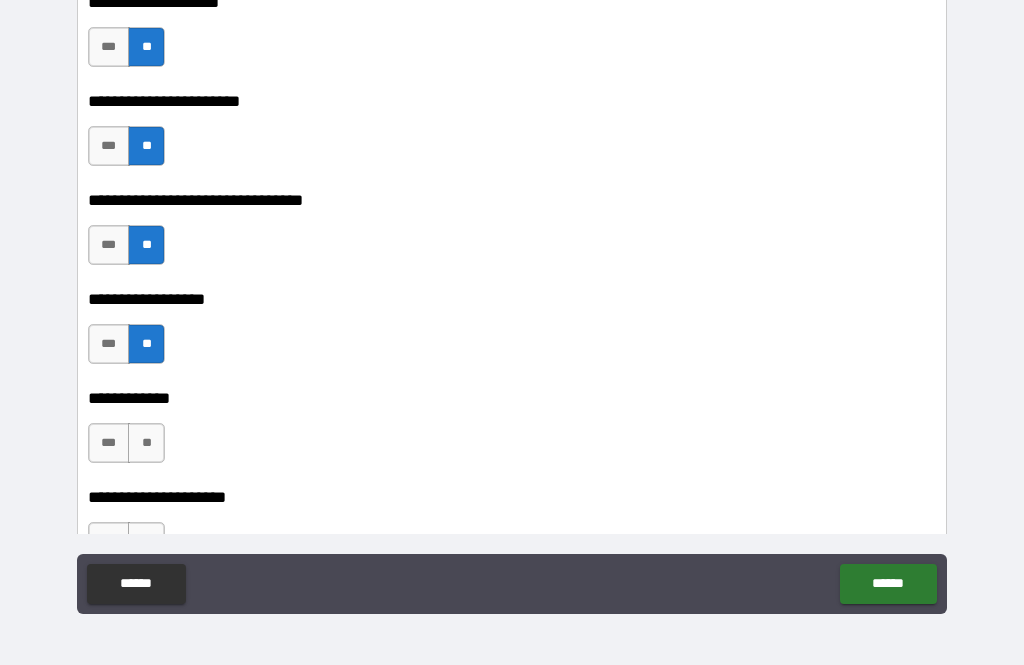 click on "**" at bounding box center [146, 443] 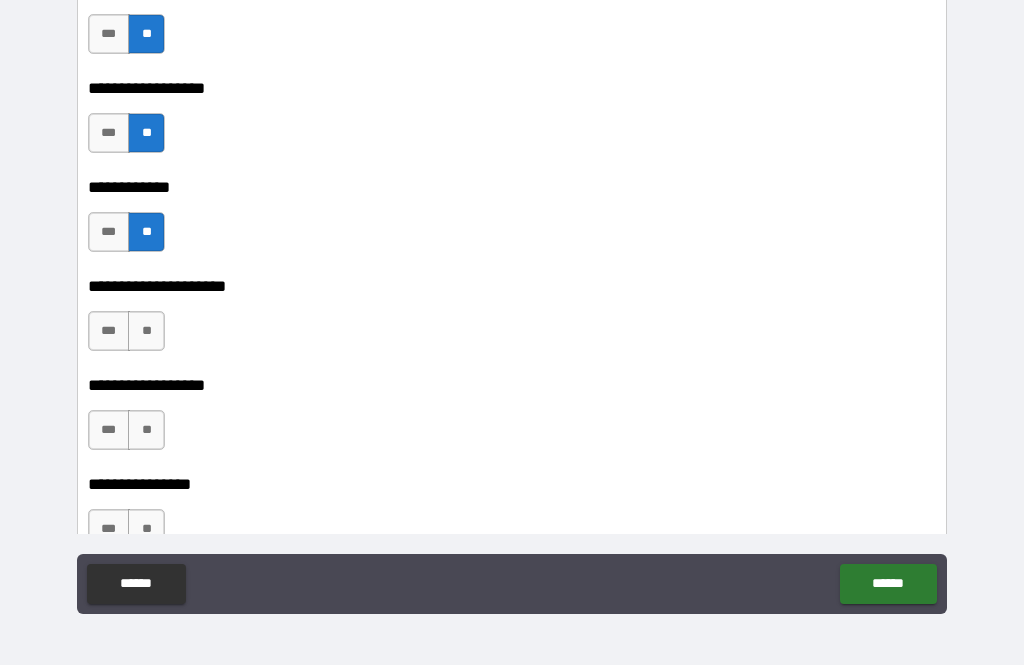 scroll, scrollTop: 7908, scrollLeft: 0, axis: vertical 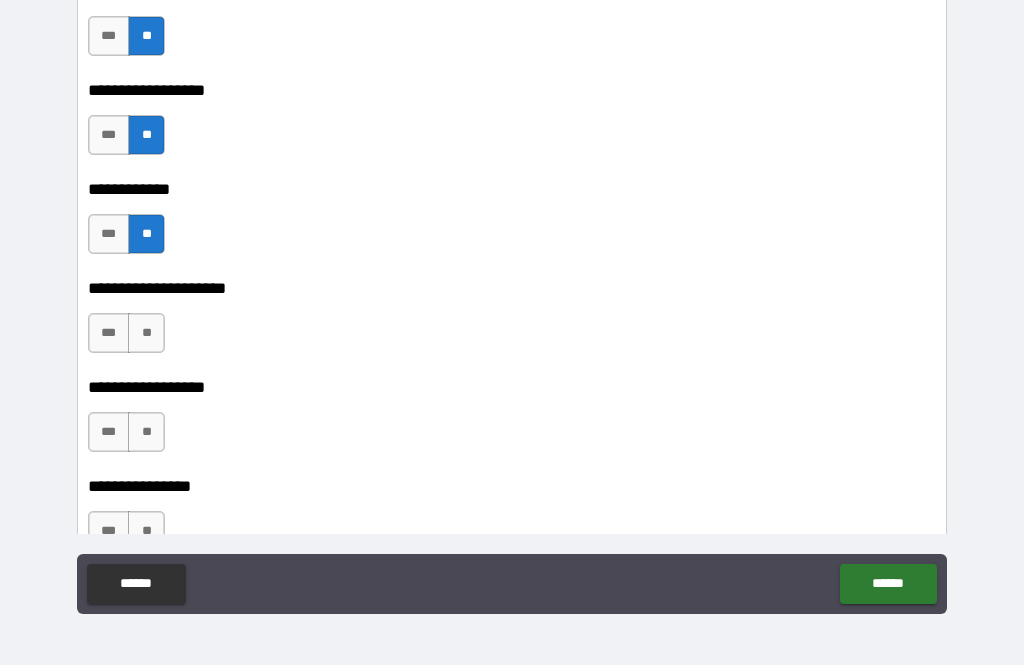 click on "**" at bounding box center (146, 333) 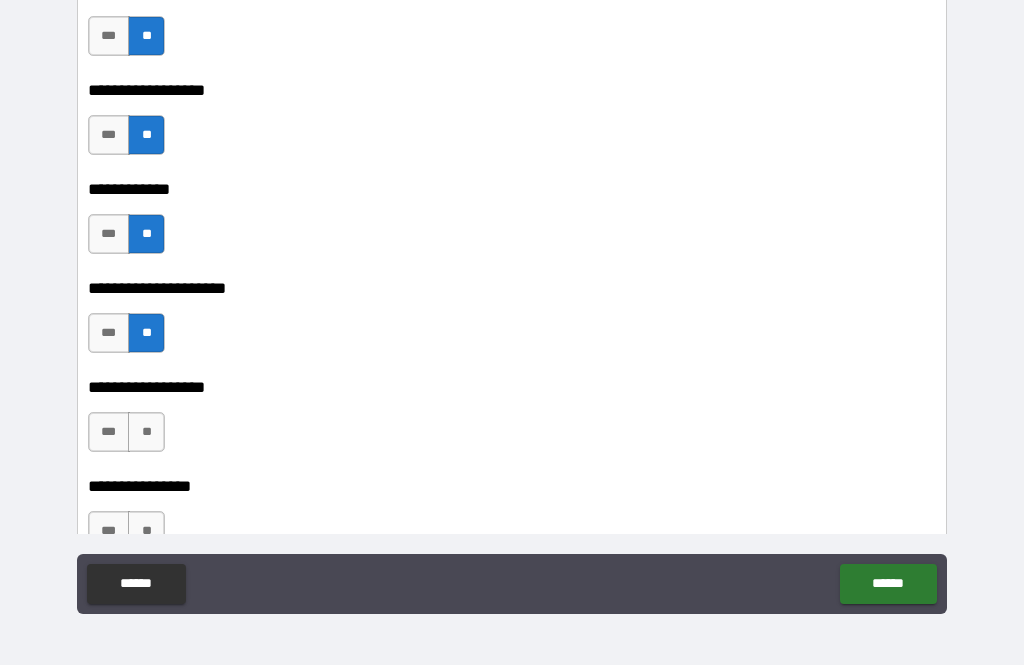 click on "**" at bounding box center (146, 432) 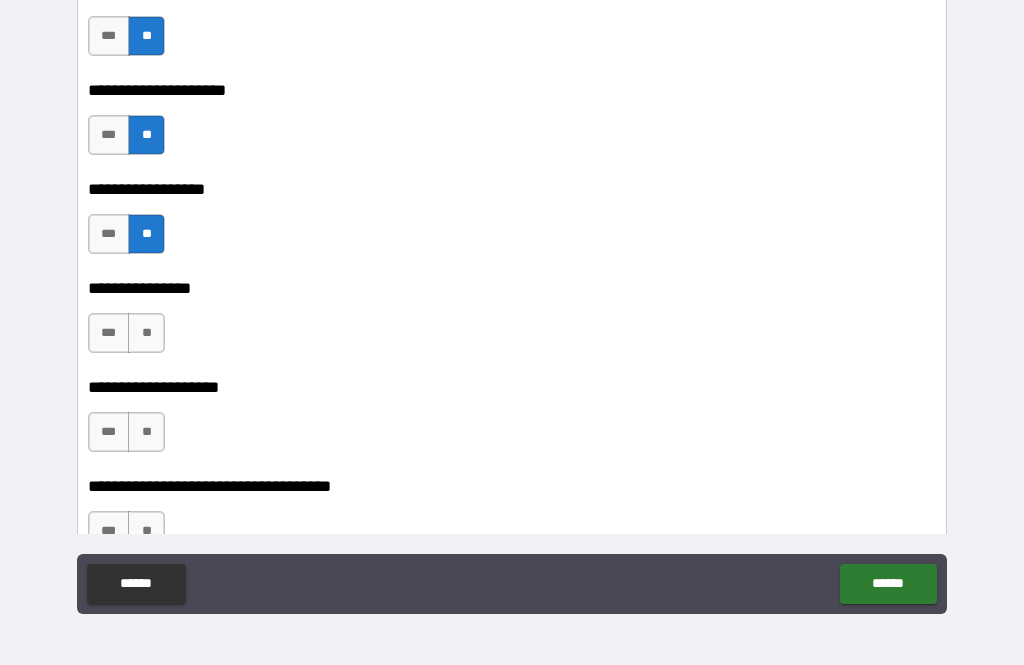 scroll, scrollTop: 8105, scrollLeft: 0, axis: vertical 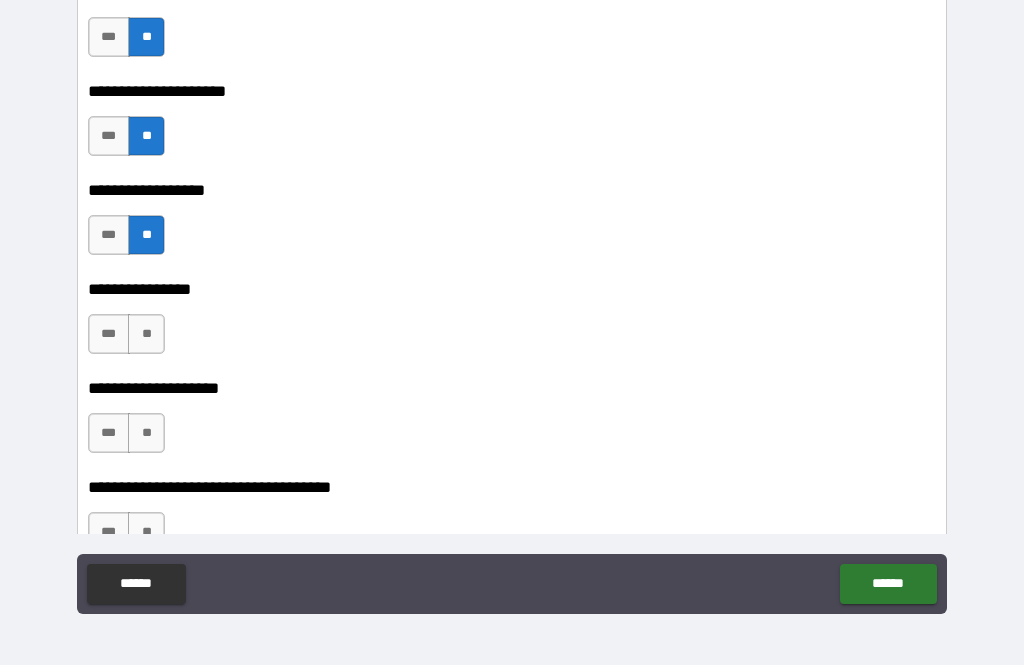click on "**" at bounding box center (146, 334) 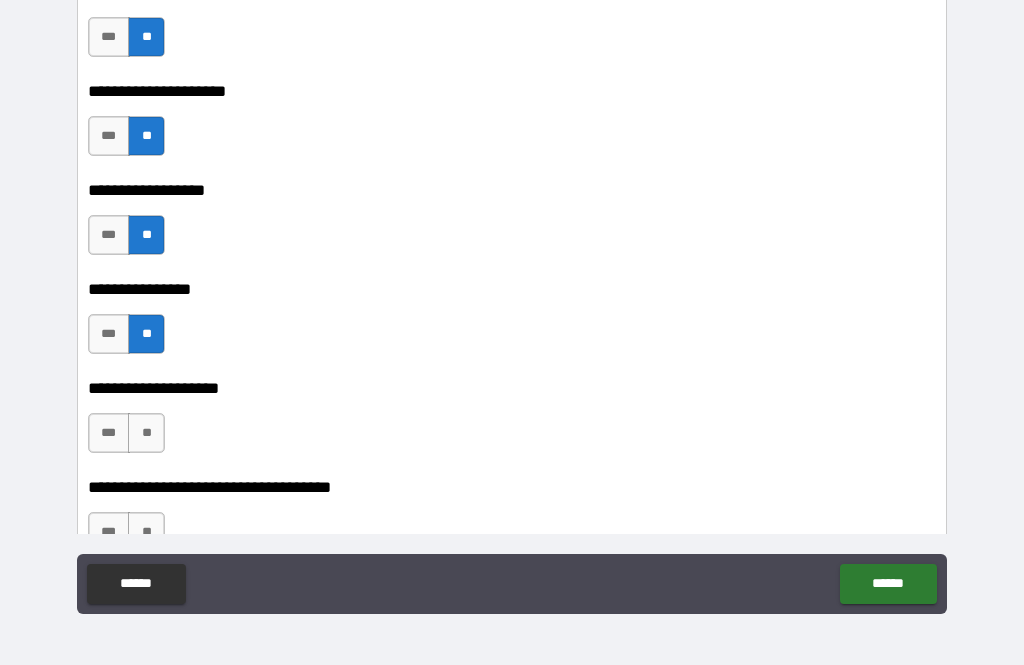 click on "**" at bounding box center [146, 433] 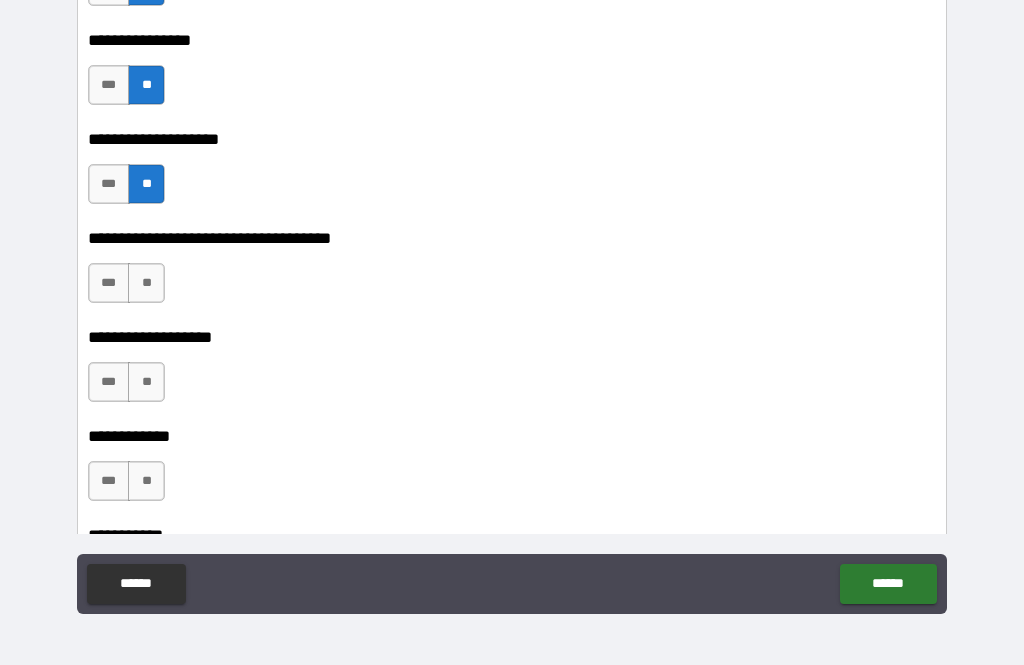scroll, scrollTop: 8353, scrollLeft: 0, axis: vertical 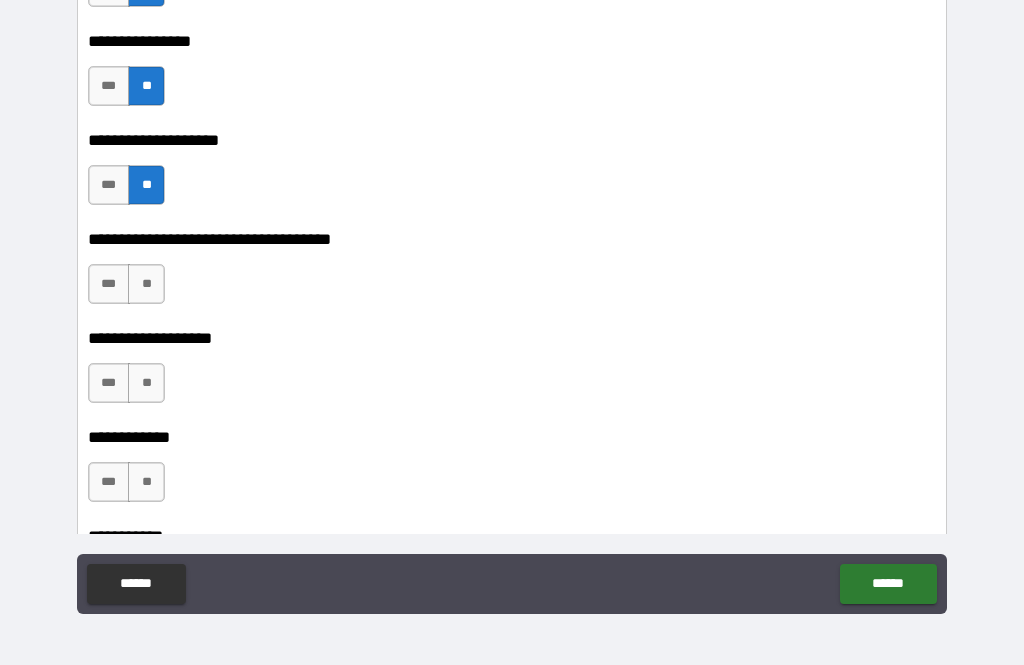 click on "**" at bounding box center [146, 284] 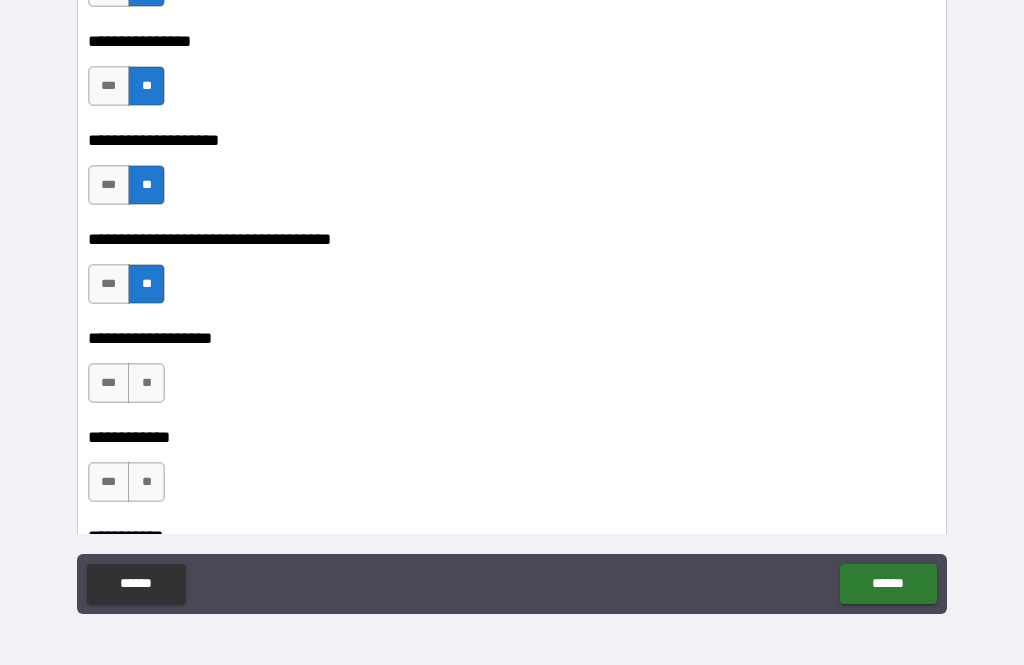 click on "**" at bounding box center (146, 383) 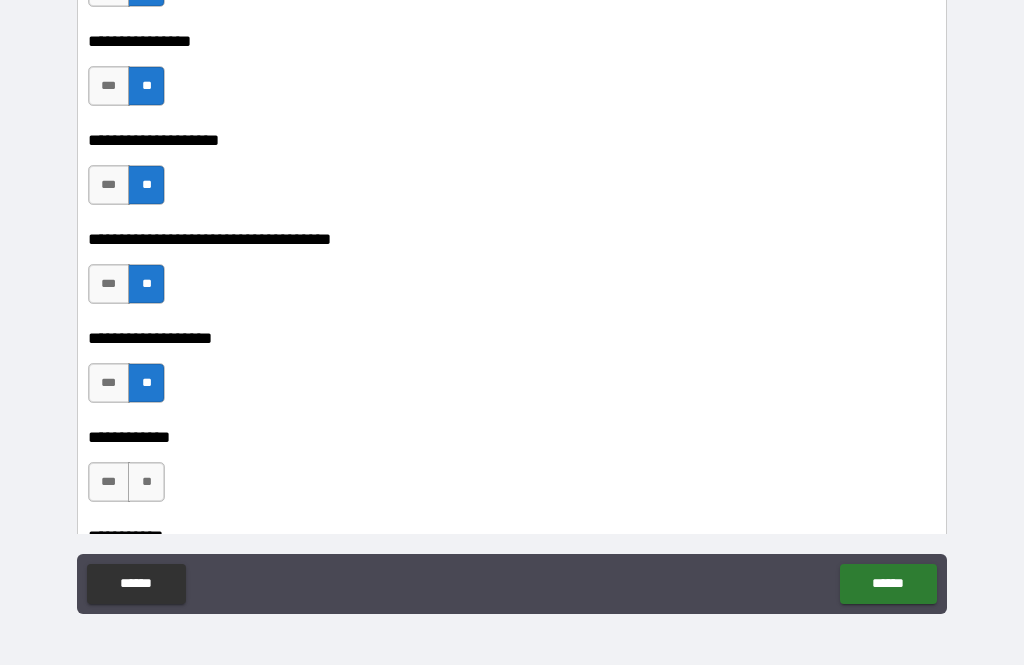 click on "**" at bounding box center (146, 482) 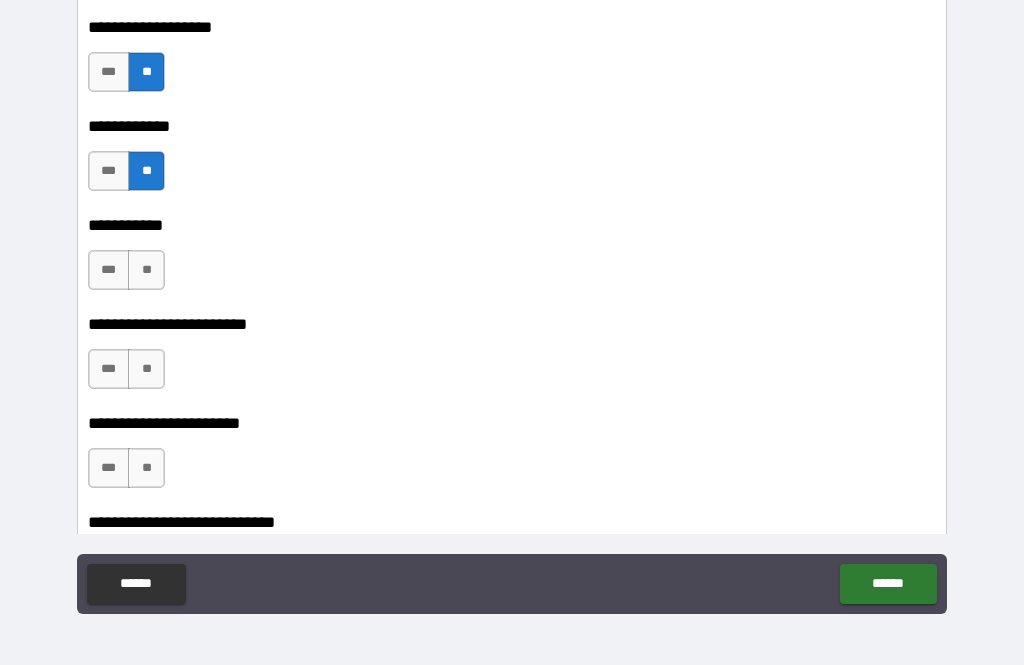 scroll, scrollTop: 8665, scrollLeft: 0, axis: vertical 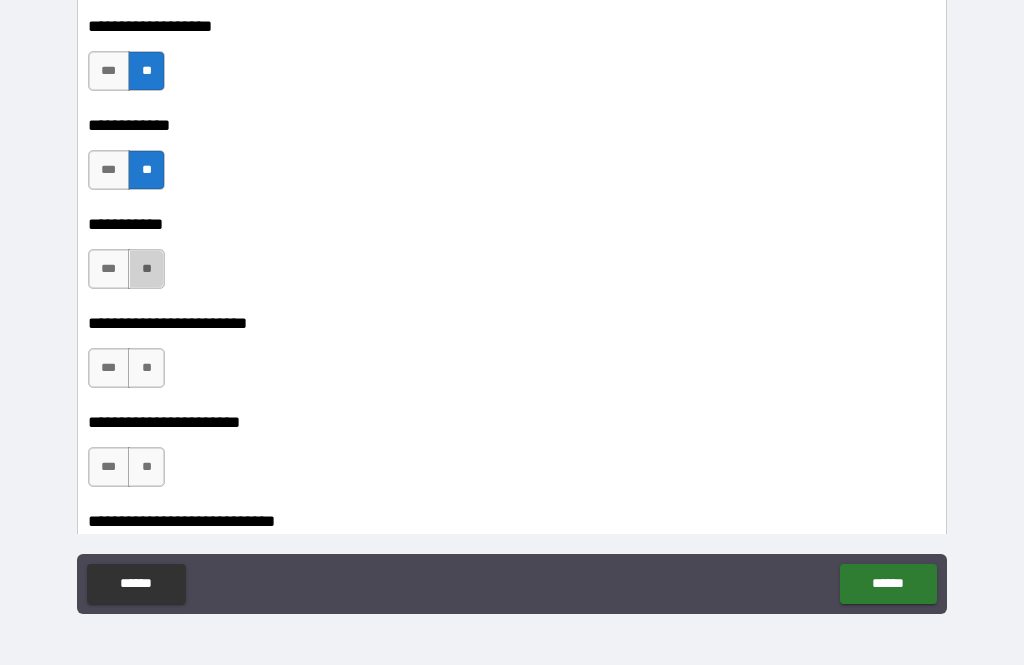 click on "**" at bounding box center (146, 269) 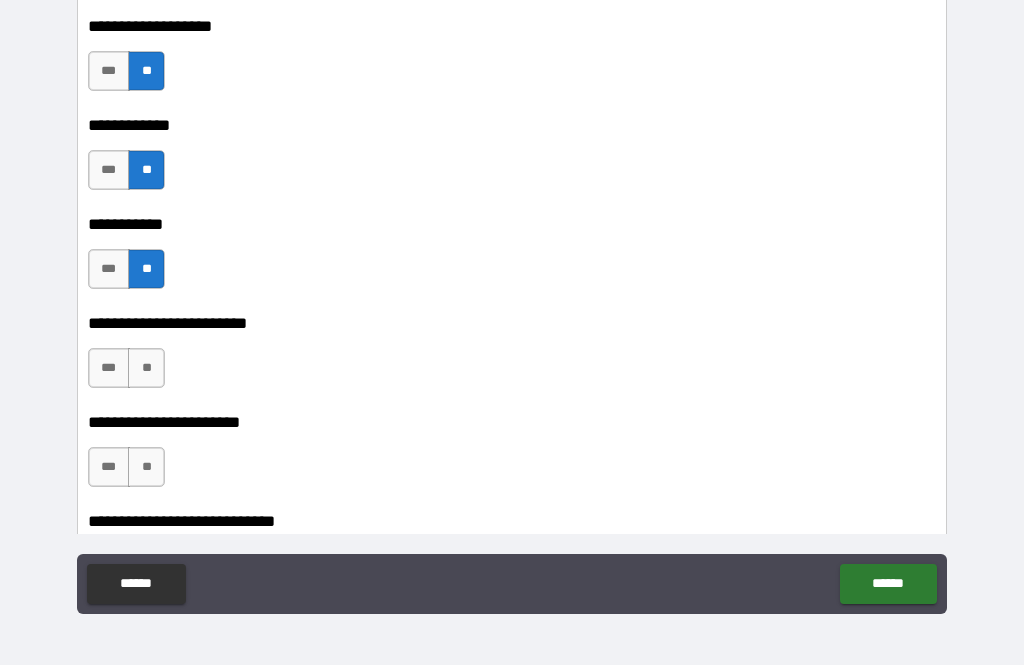 click on "**" at bounding box center [146, 368] 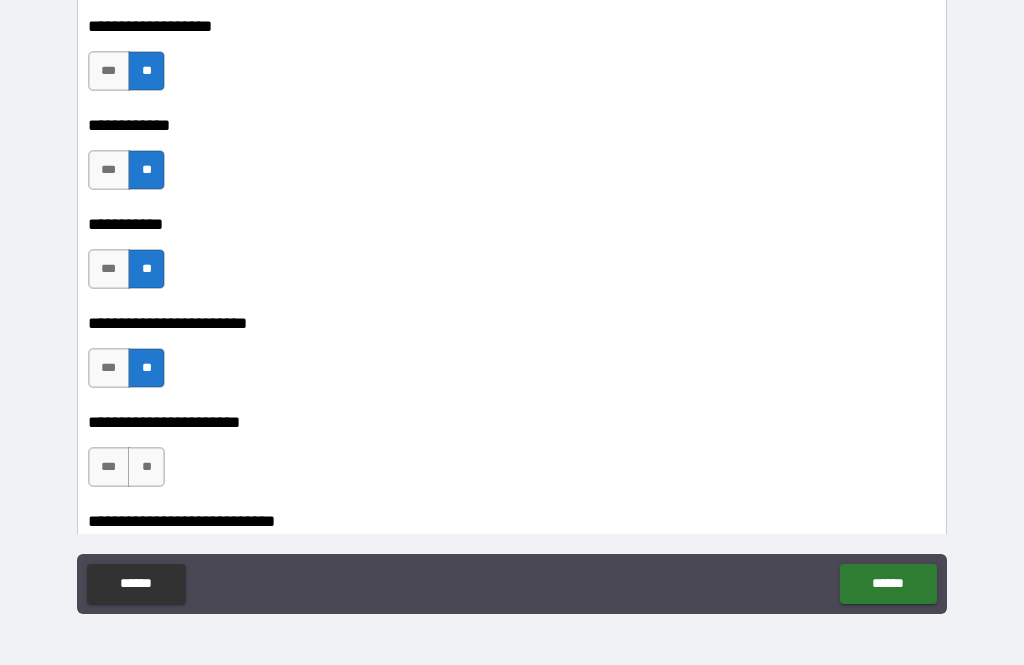click on "**" at bounding box center (146, 467) 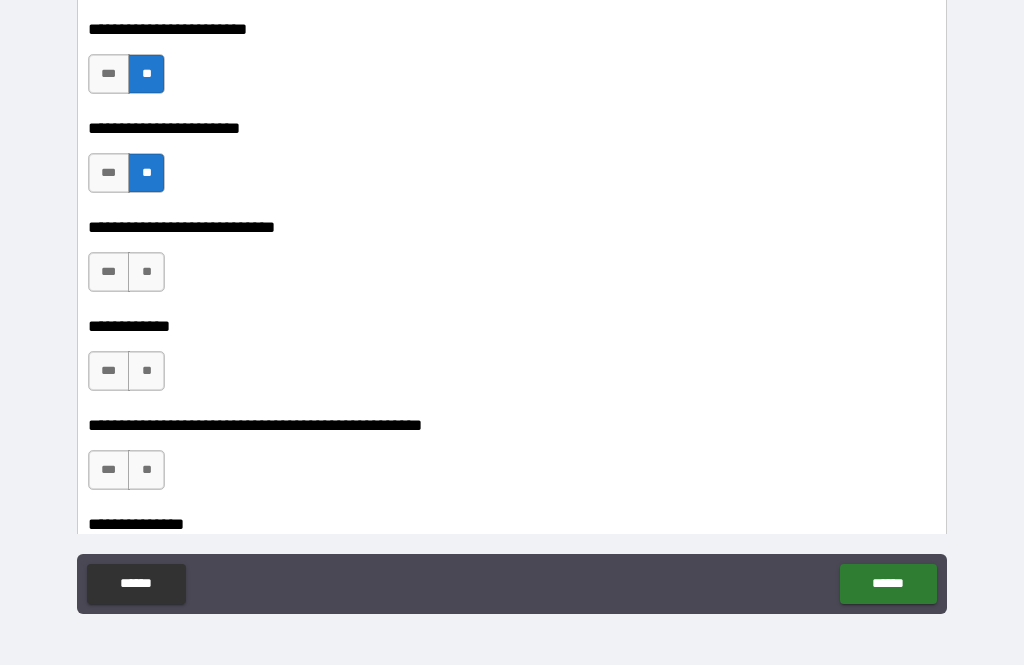 scroll, scrollTop: 8955, scrollLeft: 0, axis: vertical 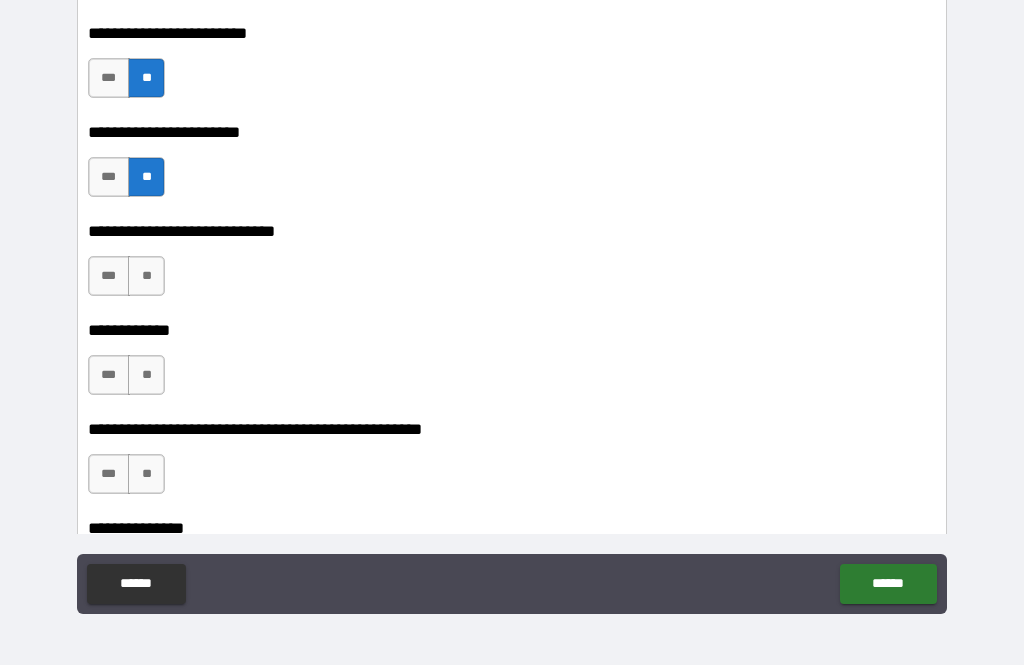 click on "**" at bounding box center [146, 375] 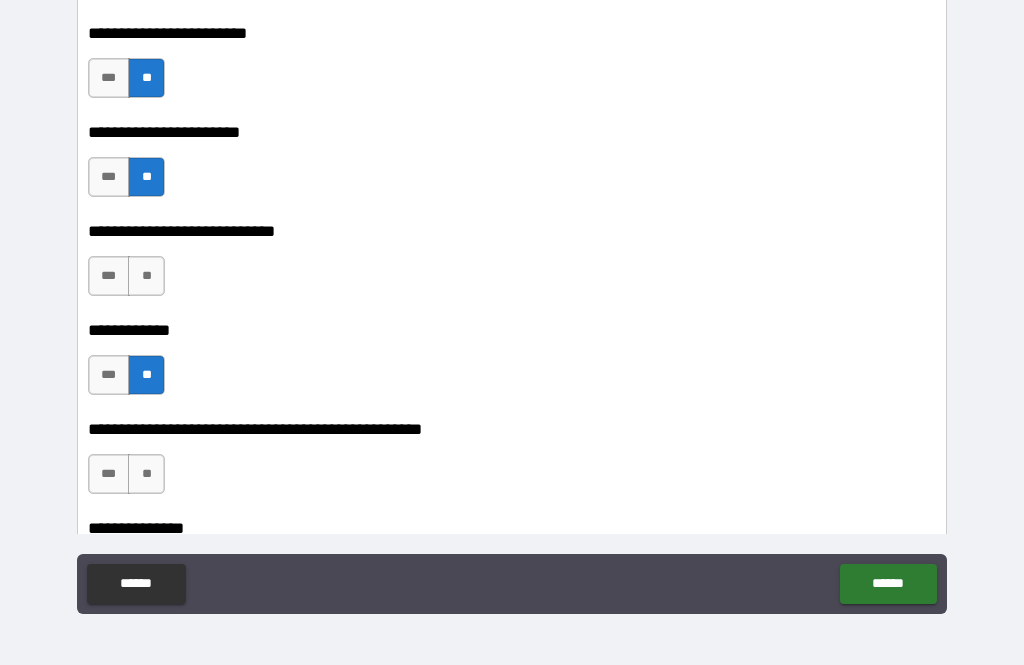 click on "**" at bounding box center (146, 276) 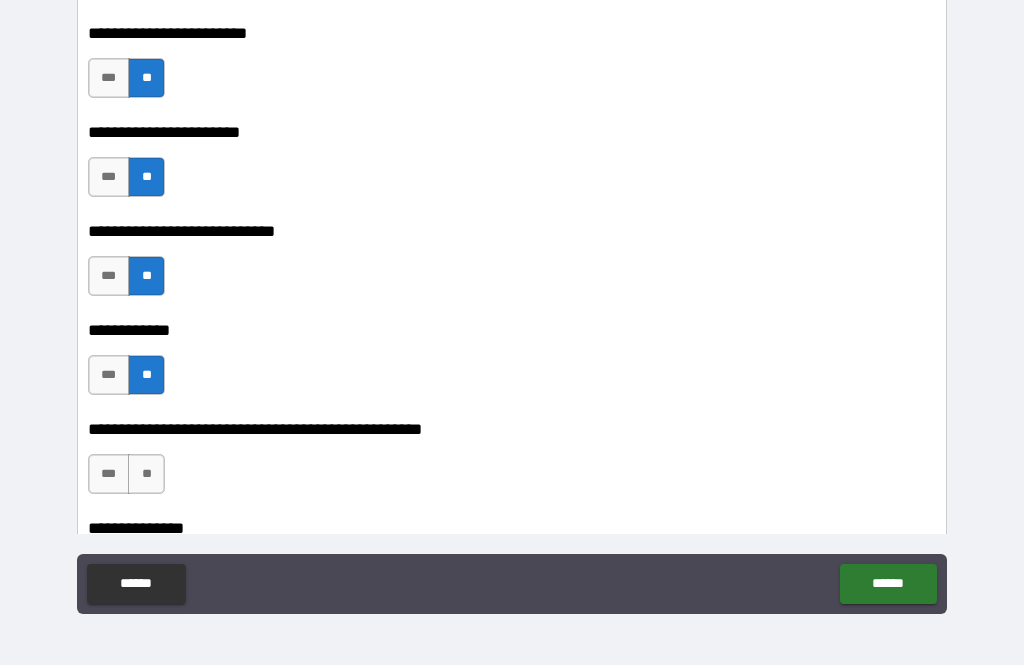 click on "**" at bounding box center [146, 474] 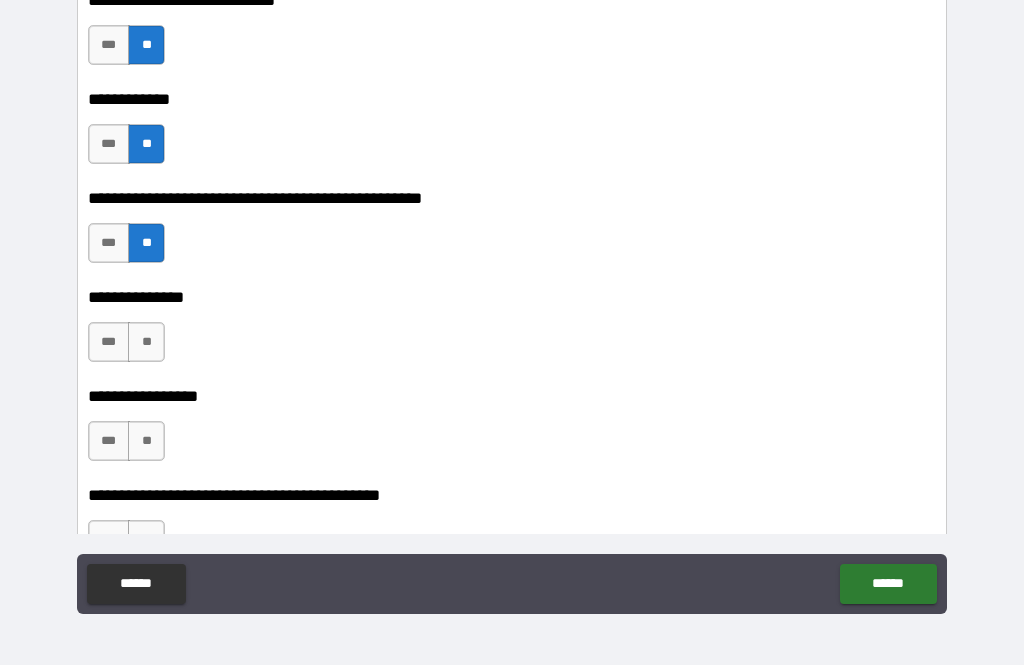 scroll, scrollTop: 9199, scrollLeft: 0, axis: vertical 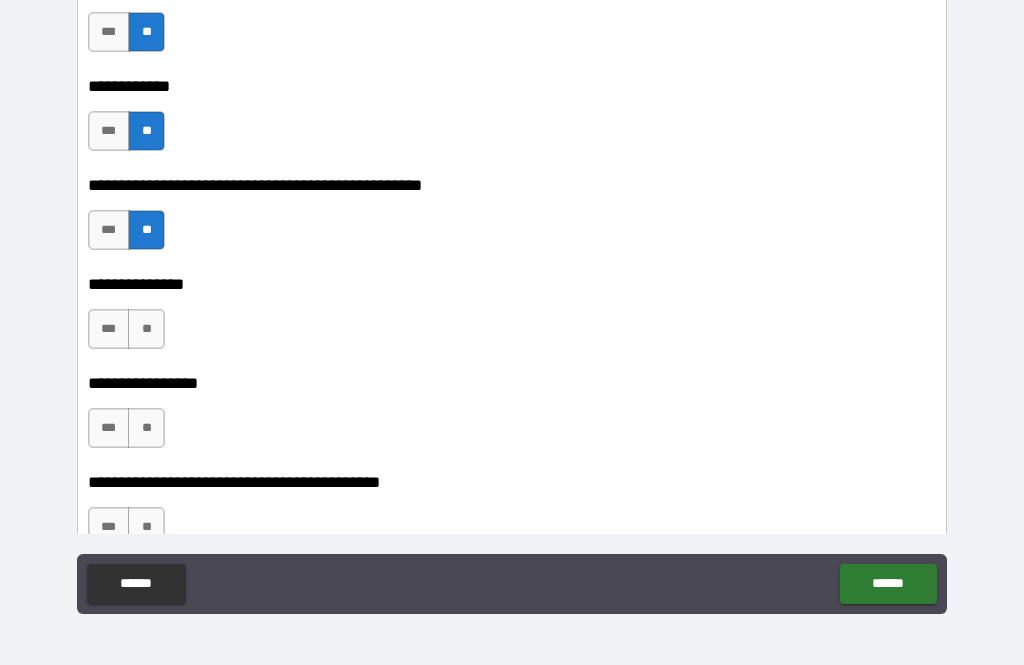 click on "**" at bounding box center (146, 329) 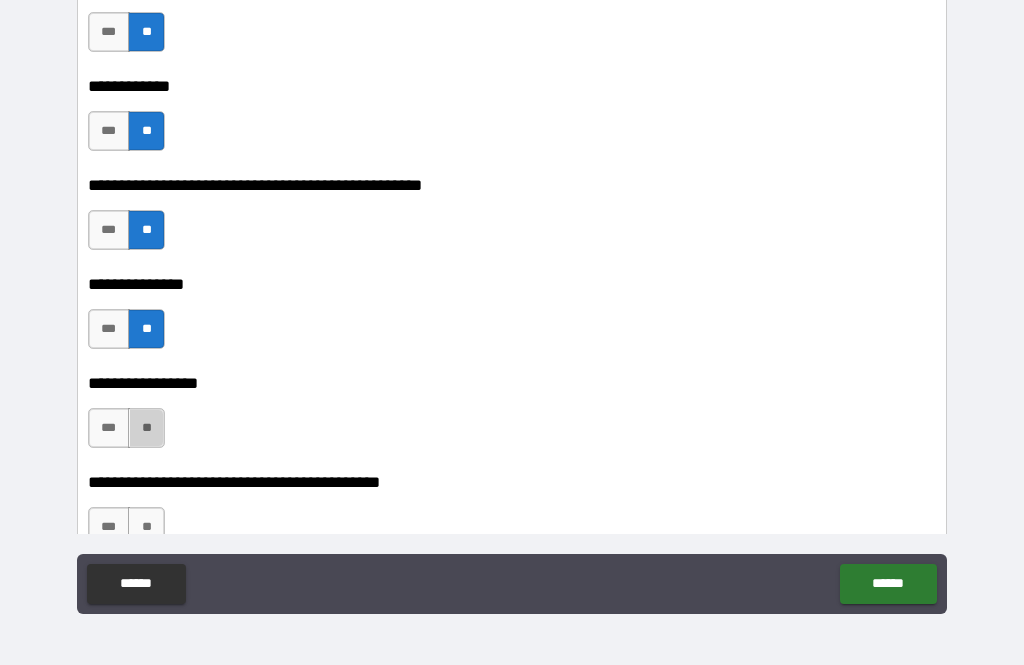 click on "**" at bounding box center [146, 428] 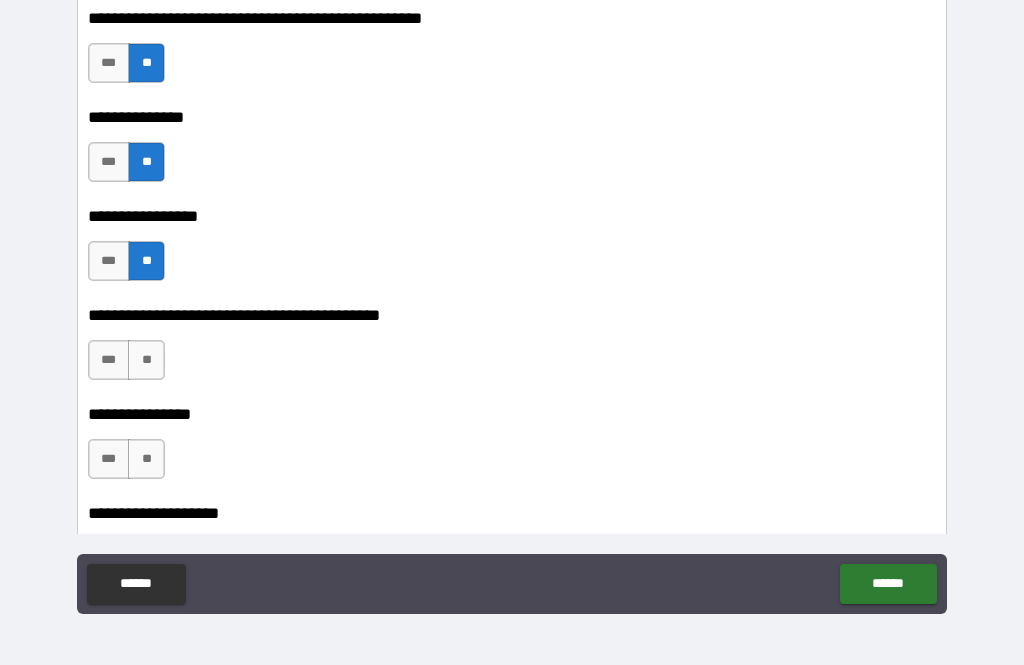 scroll, scrollTop: 9371, scrollLeft: 0, axis: vertical 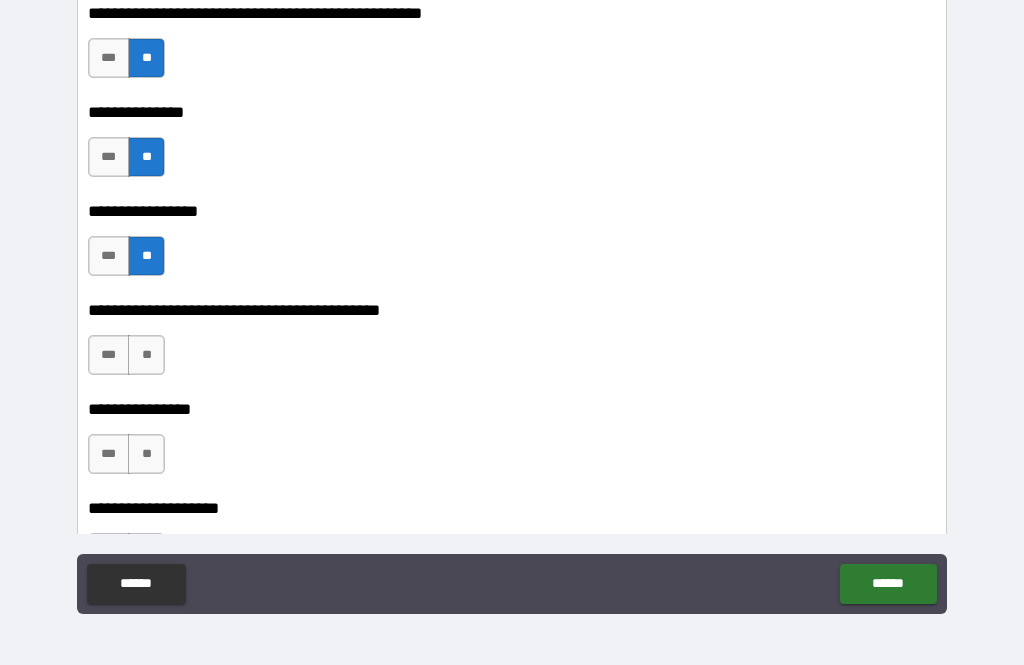 click on "**" at bounding box center [146, 355] 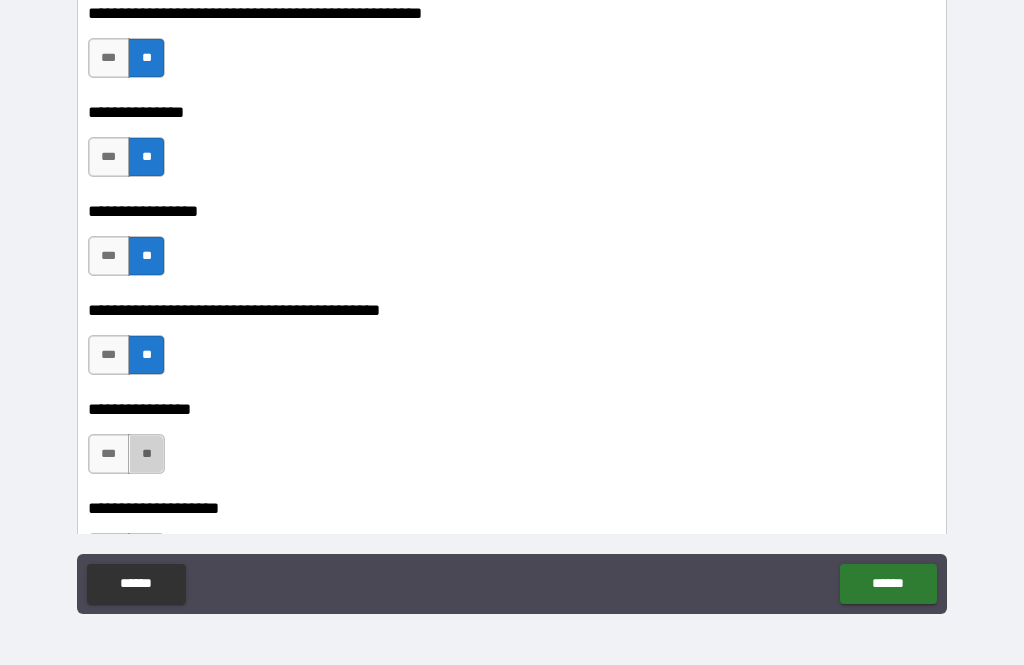 click on "**" at bounding box center (146, 454) 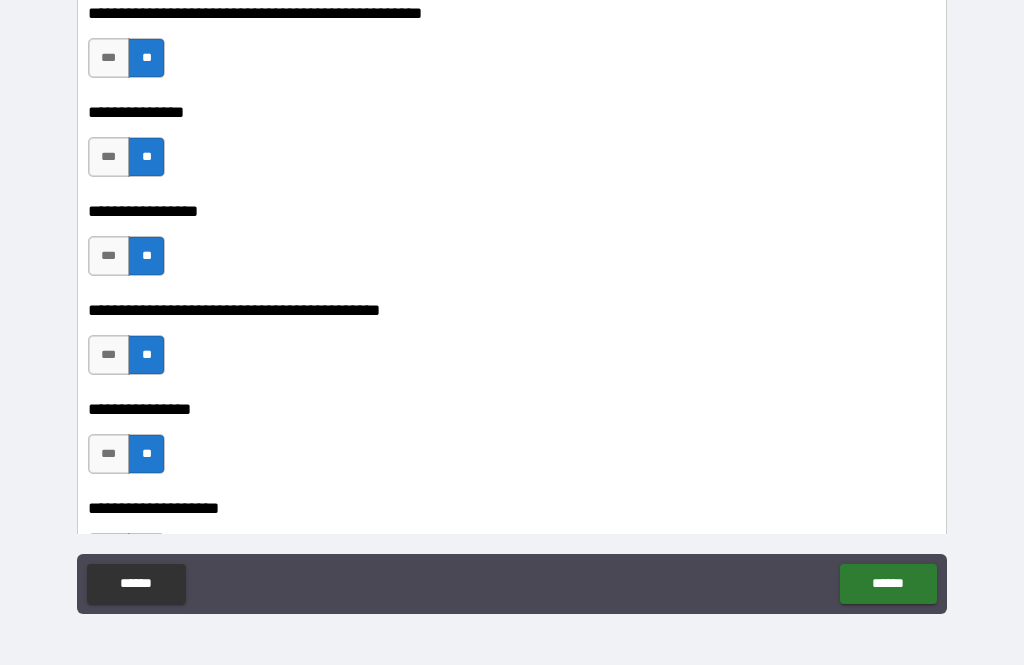 scroll, scrollTop: 9587, scrollLeft: 0, axis: vertical 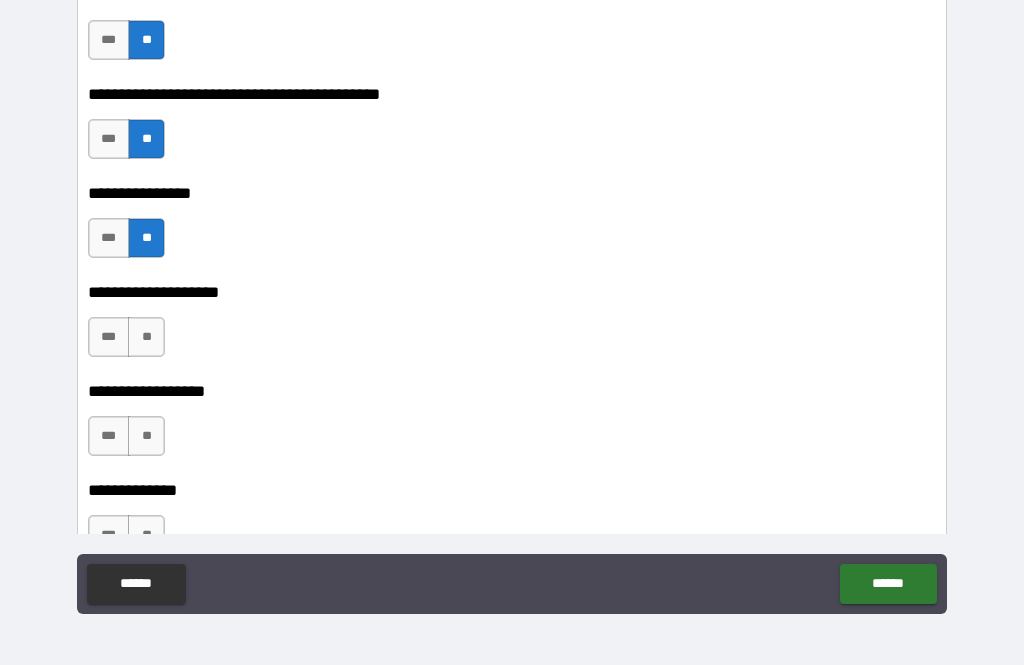 click on "**" at bounding box center (146, 337) 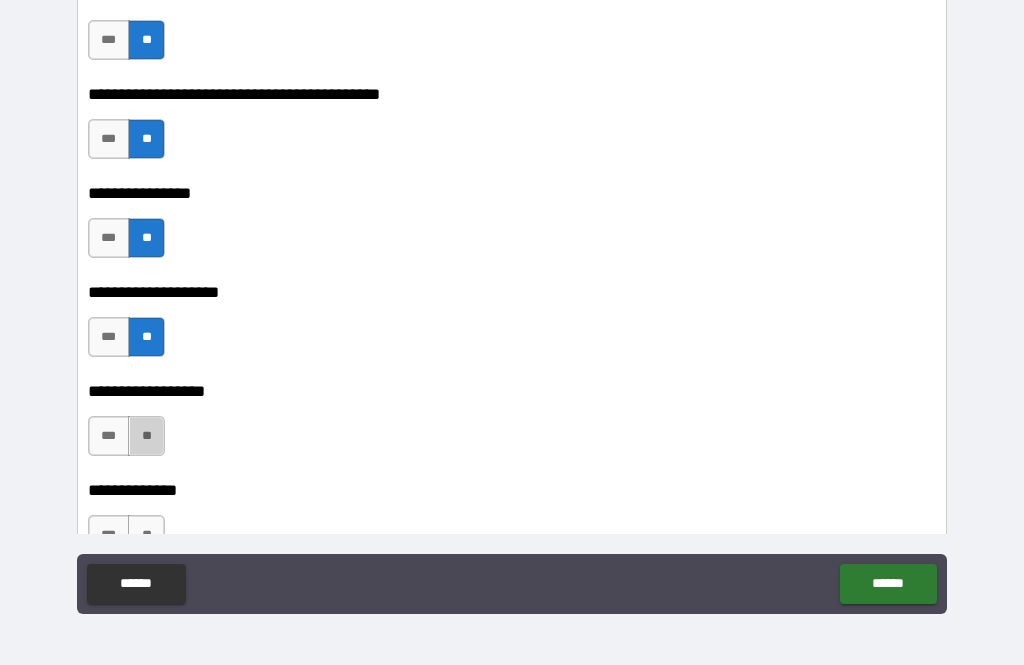 click on "**" at bounding box center [146, 436] 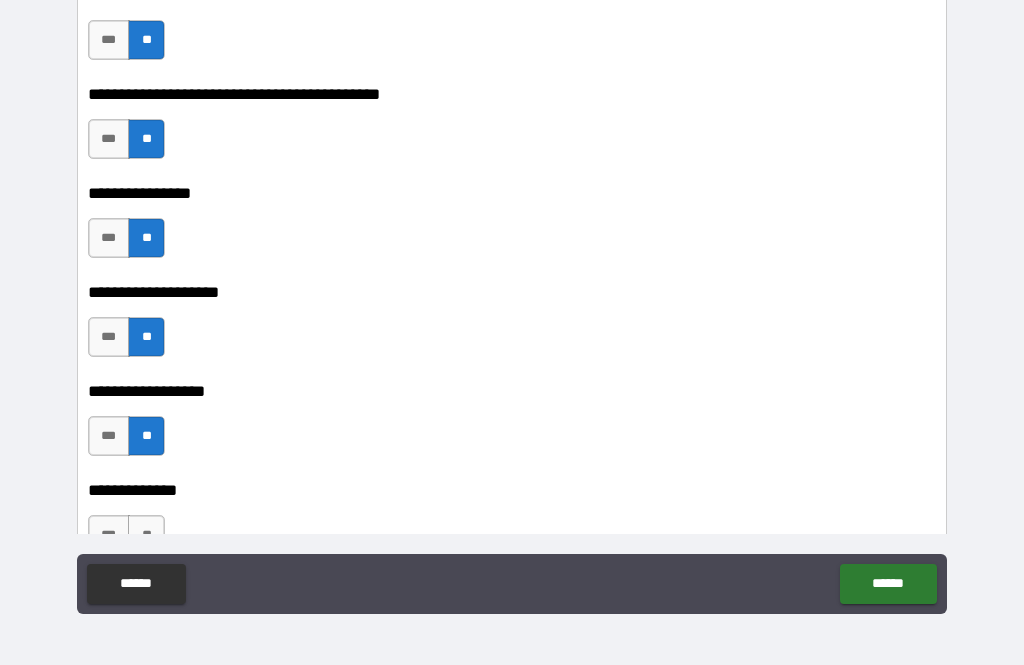 scroll, scrollTop: 9735, scrollLeft: 0, axis: vertical 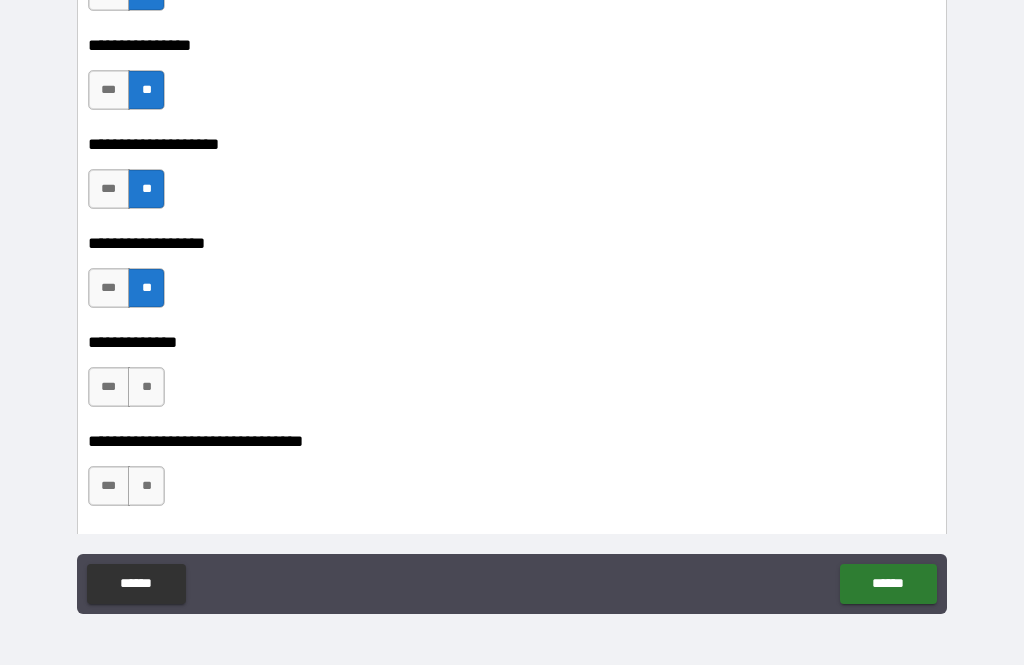 click on "**" at bounding box center [146, 387] 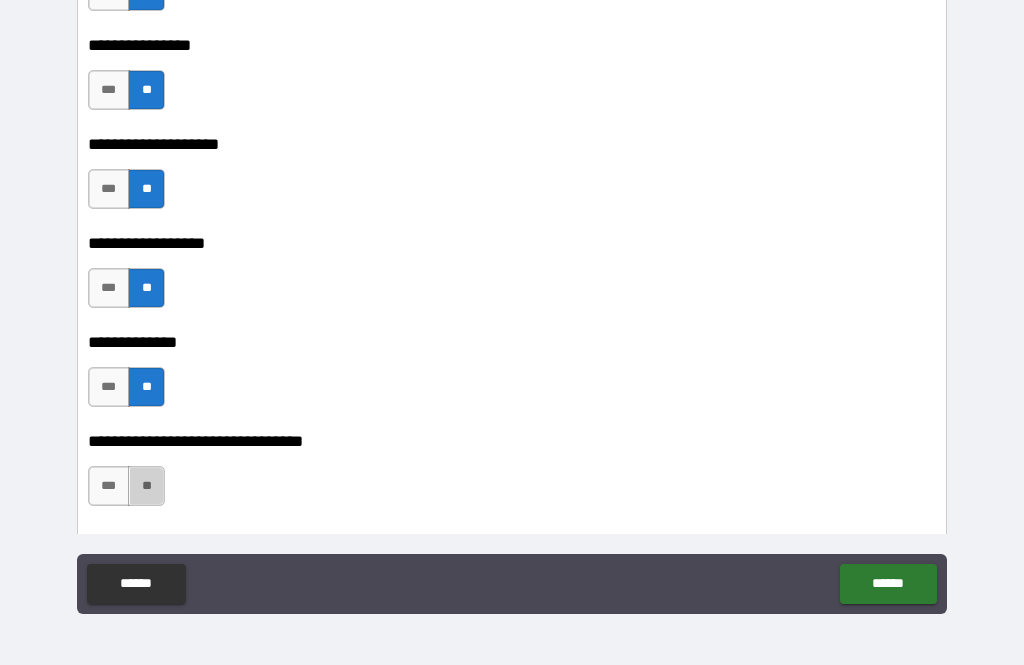 click on "**" at bounding box center (146, 486) 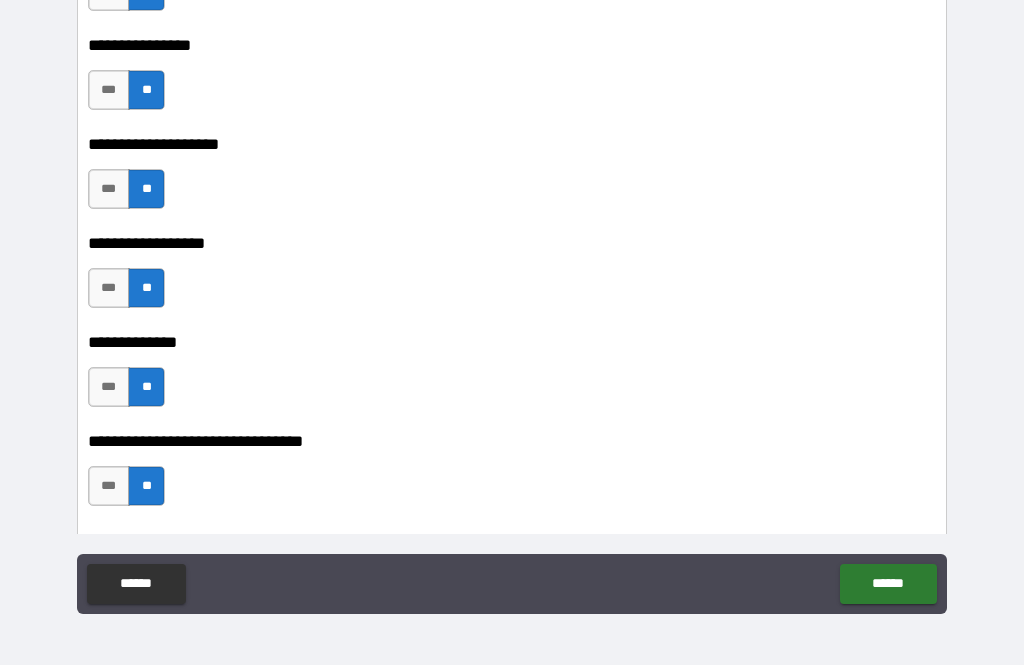 scroll, scrollTop: 9990, scrollLeft: 0, axis: vertical 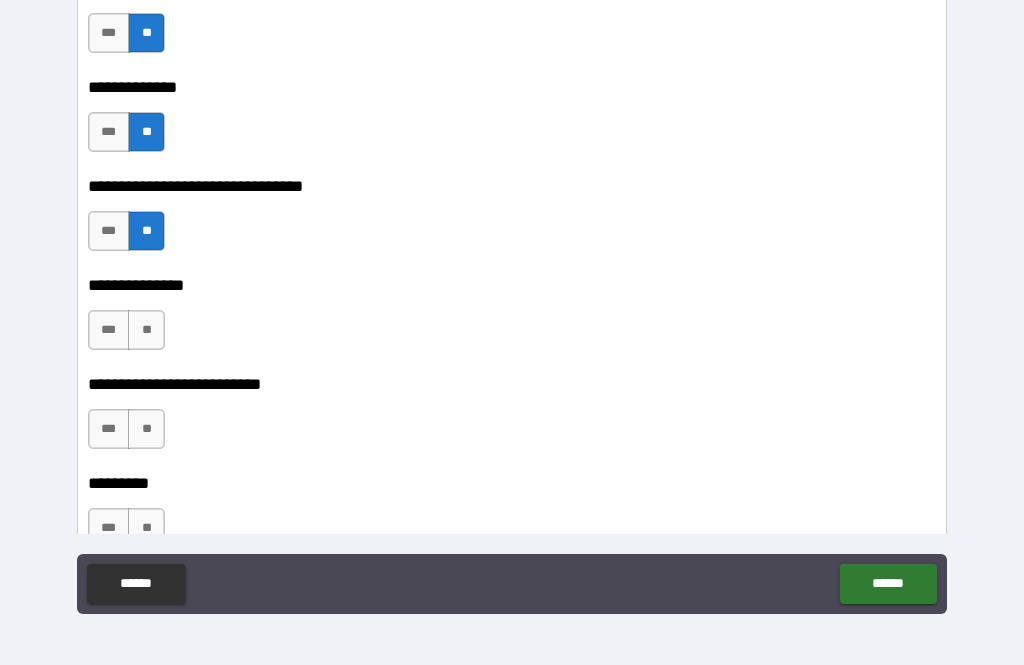 click on "**" at bounding box center [146, 330] 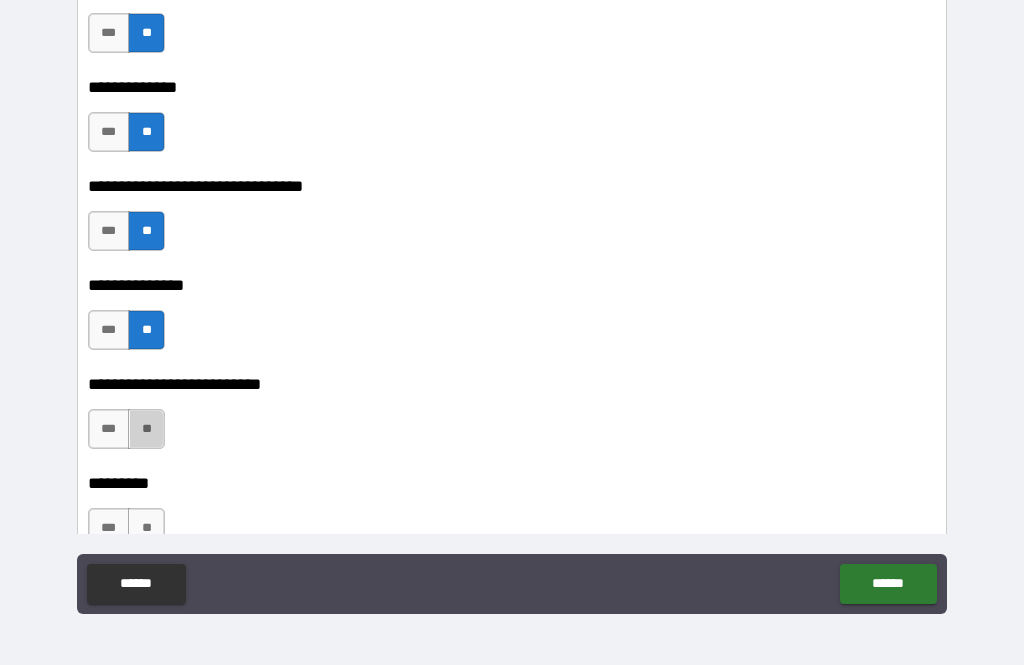 click on "**" at bounding box center (146, 429) 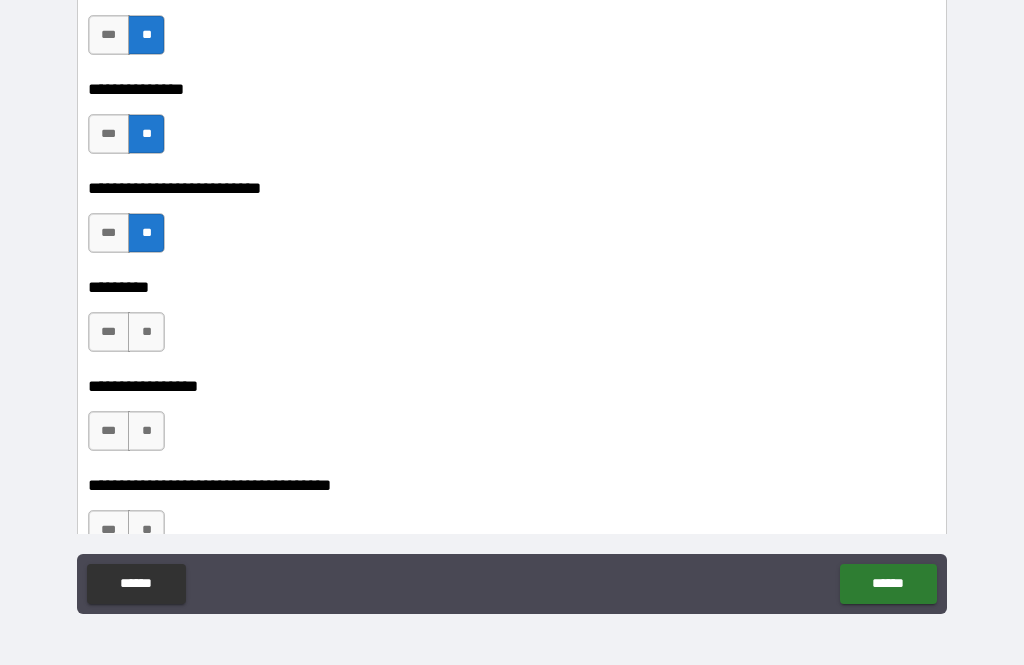 scroll, scrollTop: 10183, scrollLeft: 0, axis: vertical 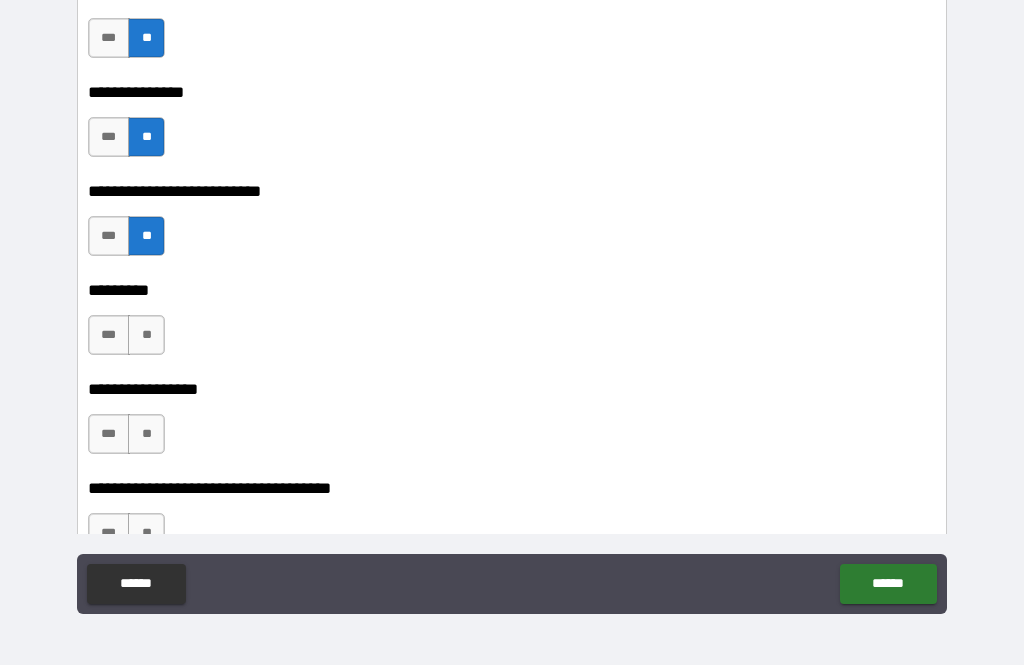 click on "**" at bounding box center [146, 335] 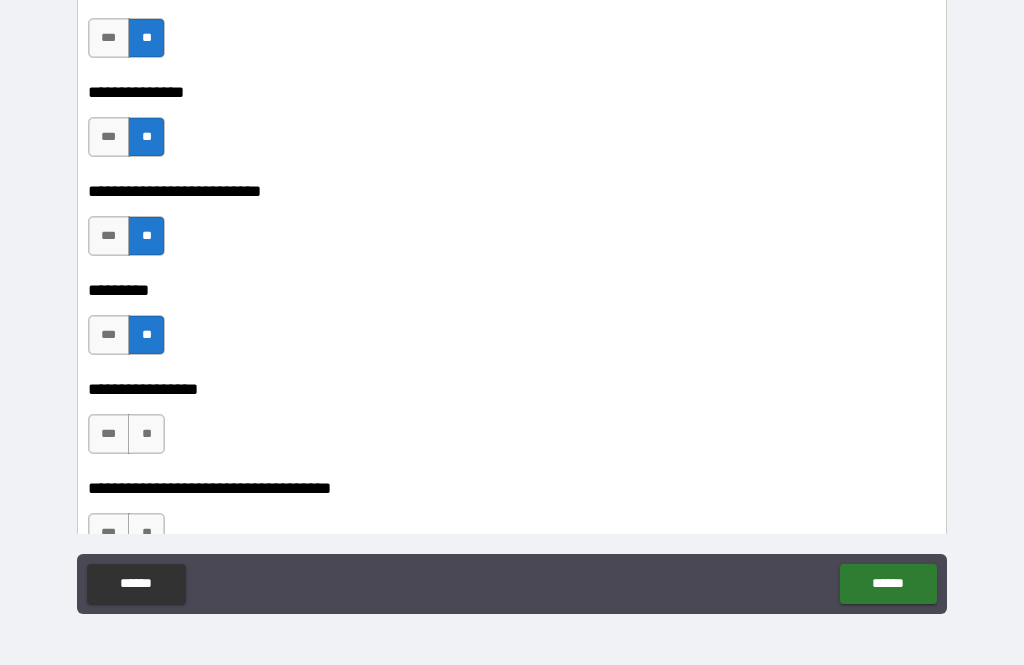 click on "**" at bounding box center (146, 434) 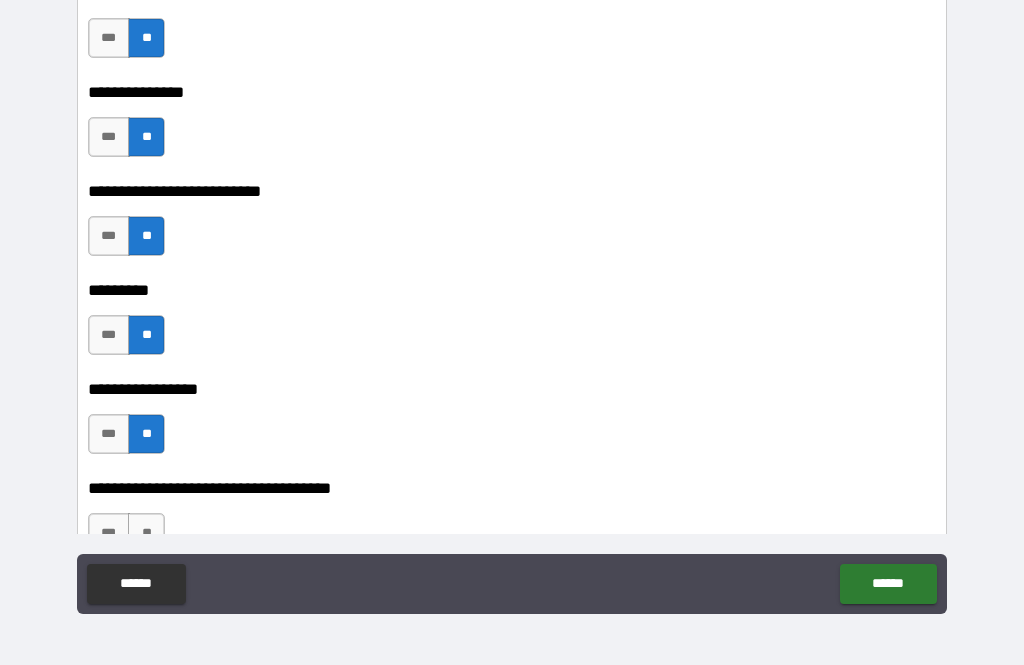 scroll, scrollTop: 10372, scrollLeft: 0, axis: vertical 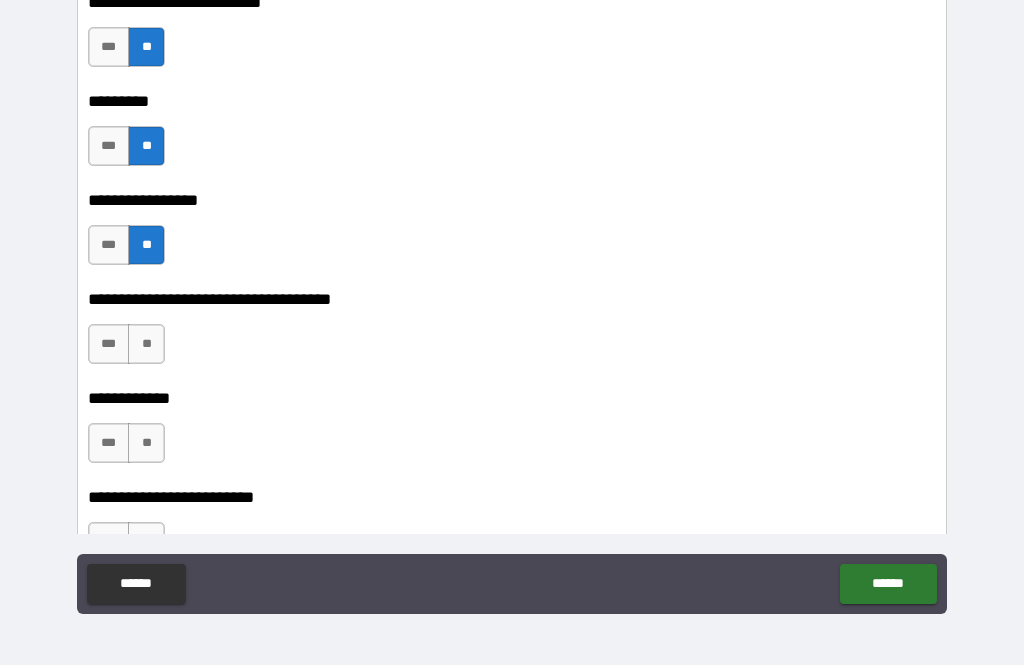 click on "**" at bounding box center (146, 344) 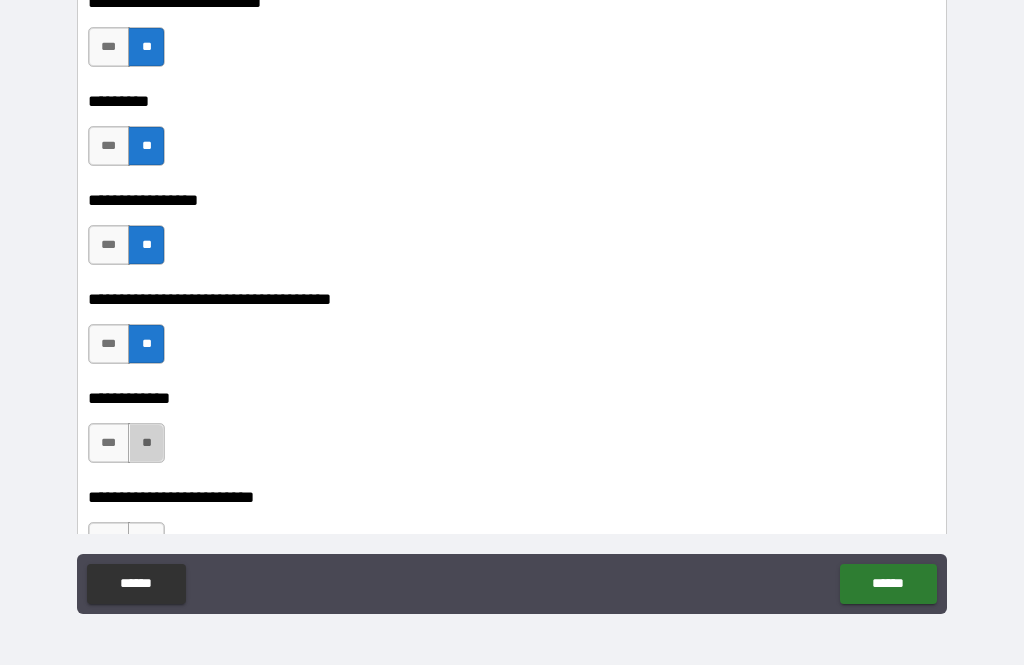 click on "**" at bounding box center (146, 443) 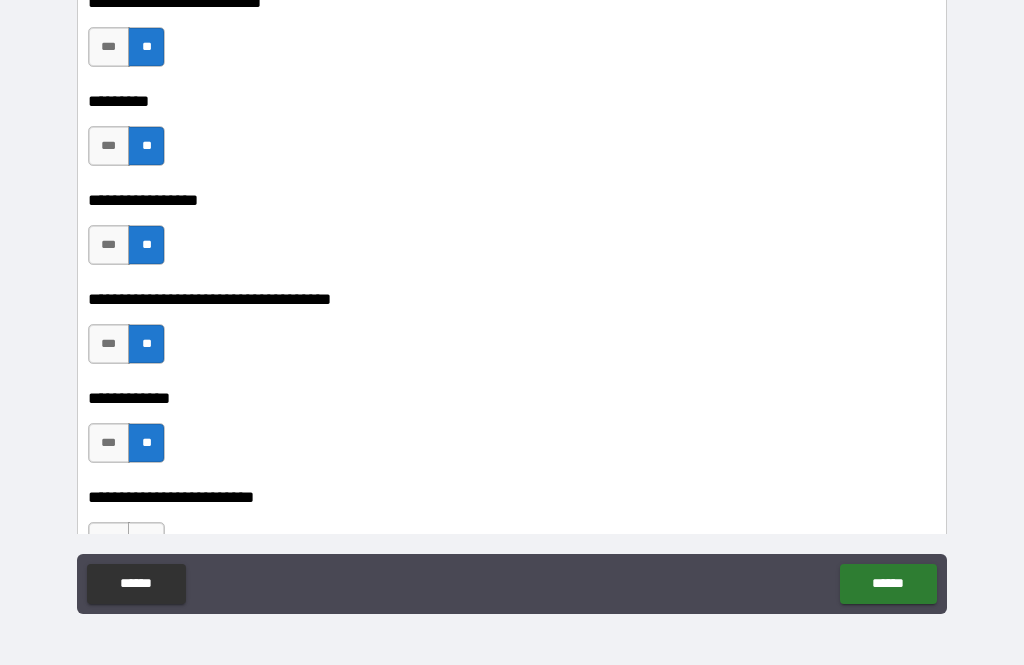 scroll, scrollTop: 10543, scrollLeft: 0, axis: vertical 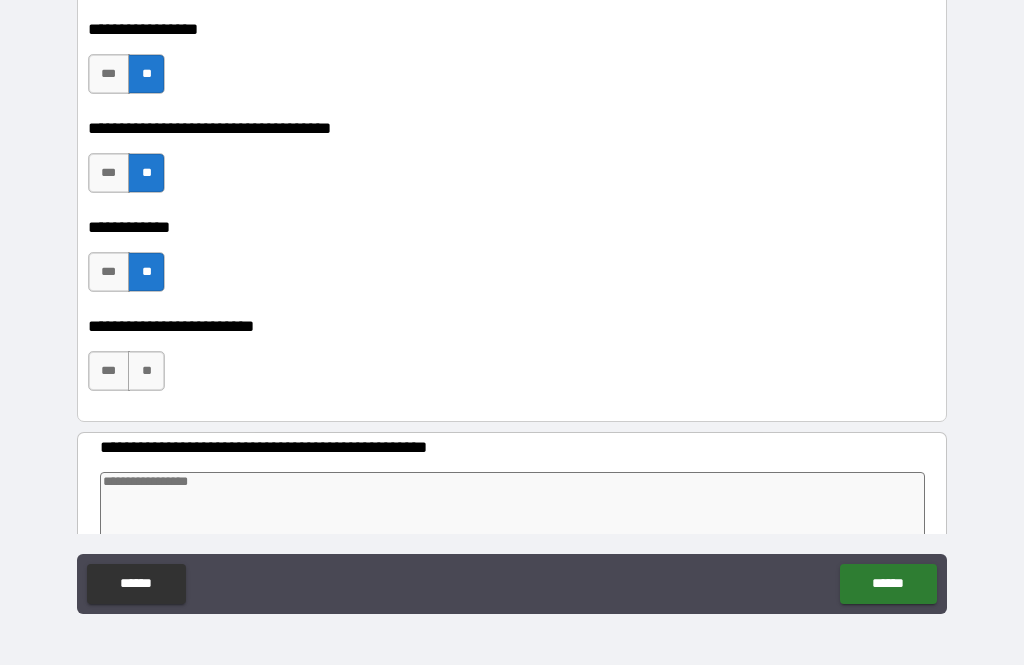 click on "**" at bounding box center [146, 371] 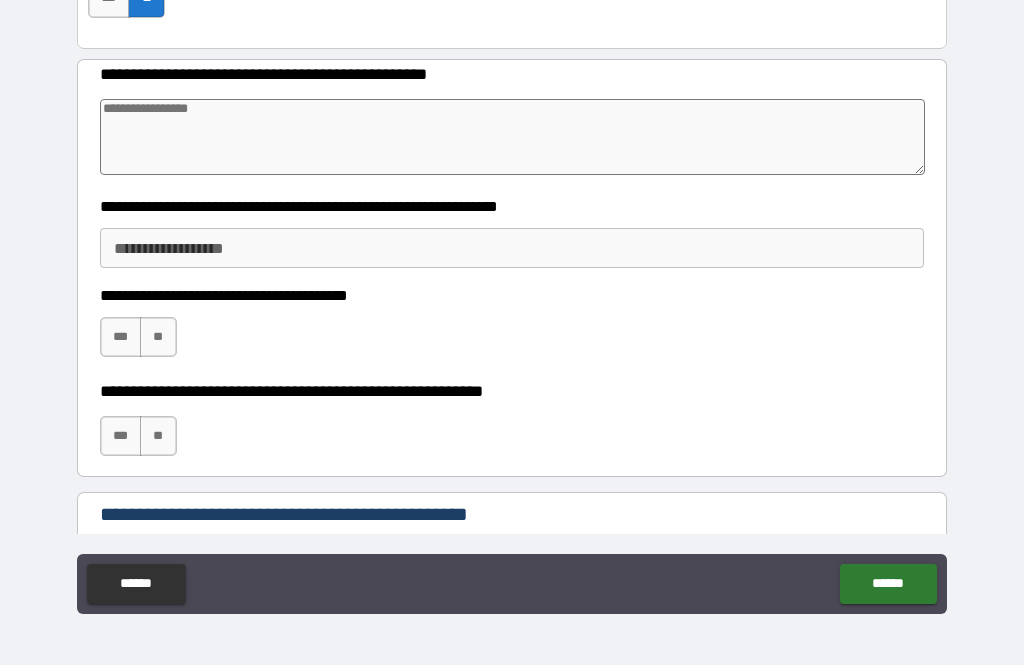scroll, scrollTop: 10914, scrollLeft: 0, axis: vertical 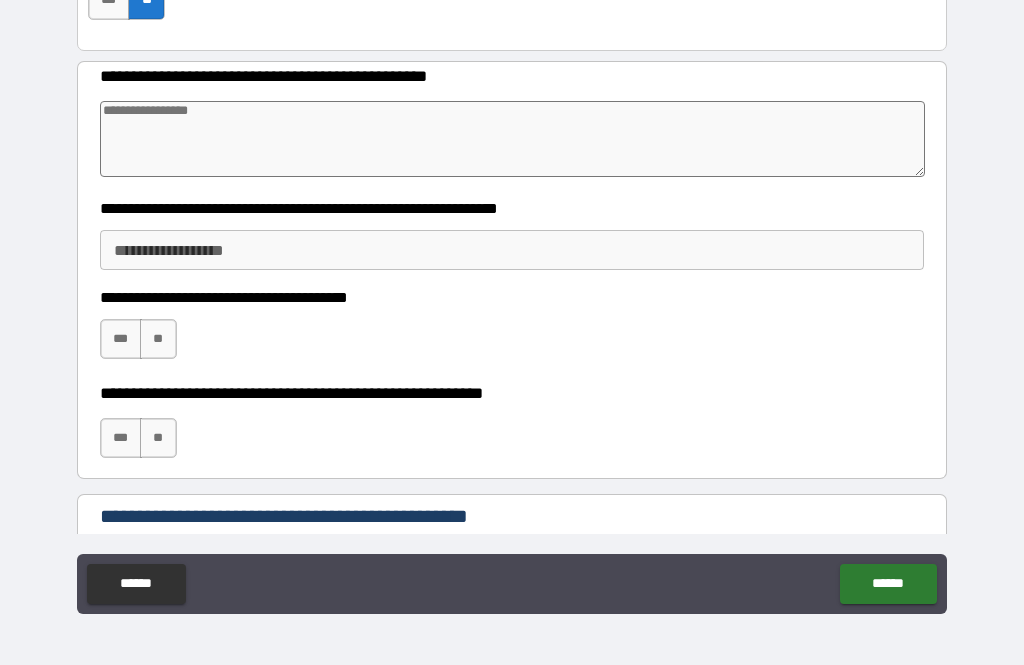 click on "**" at bounding box center (158, 339) 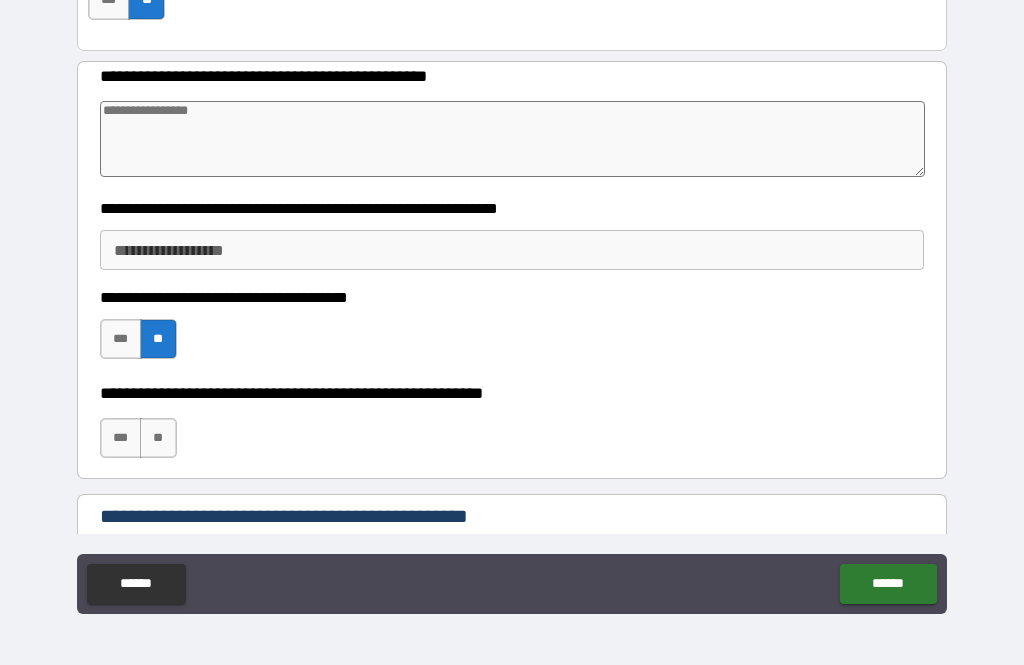 click on "**" at bounding box center (158, 438) 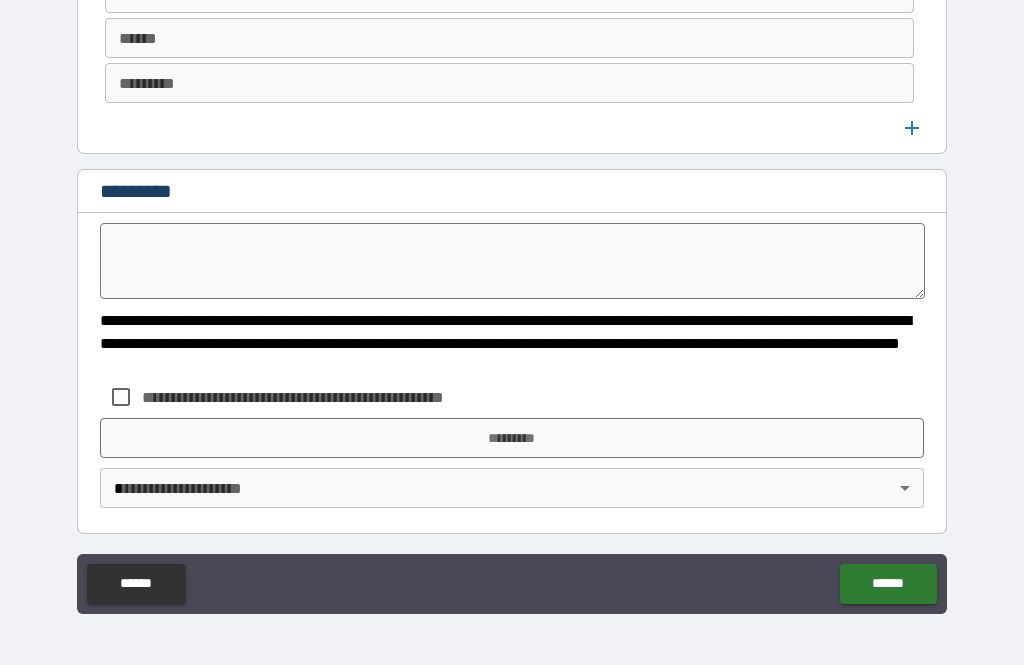 scroll, scrollTop: 11535, scrollLeft: 0, axis: vertical 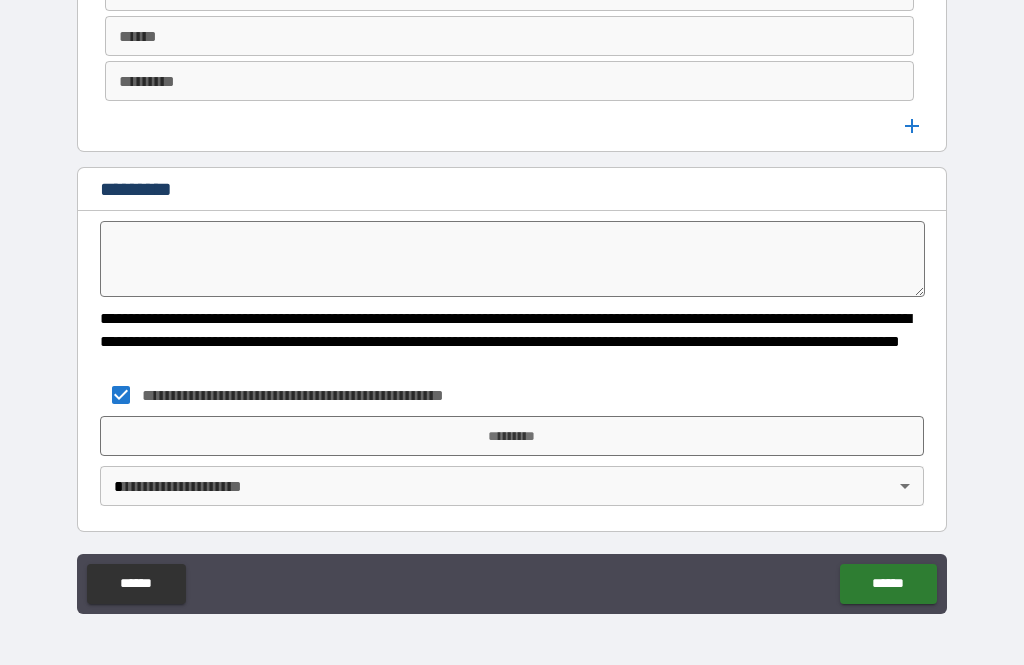 click on "*********" at bounding box center (512, 436) 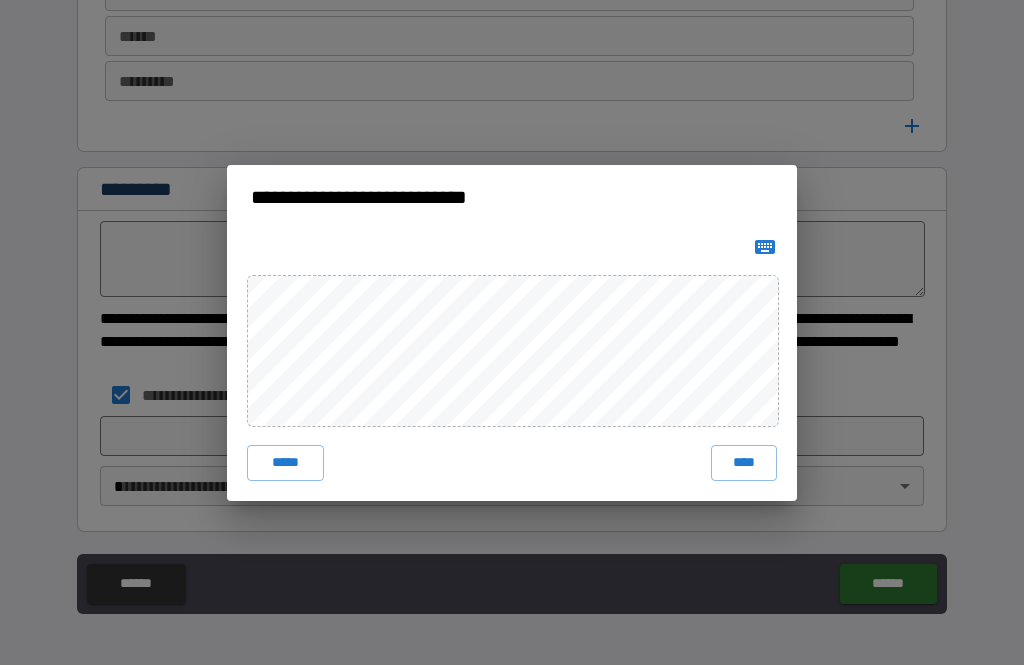 click on "****" at bounding box center (744, 463) 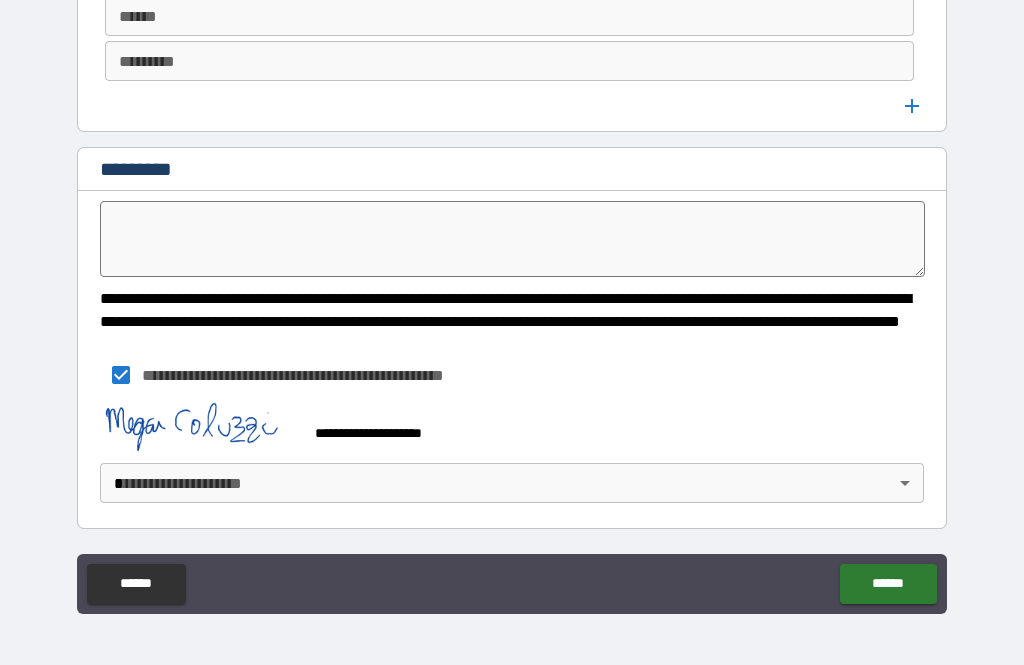scroll, scrollTop: 11555, scrollLeft: 0, axis: vertical 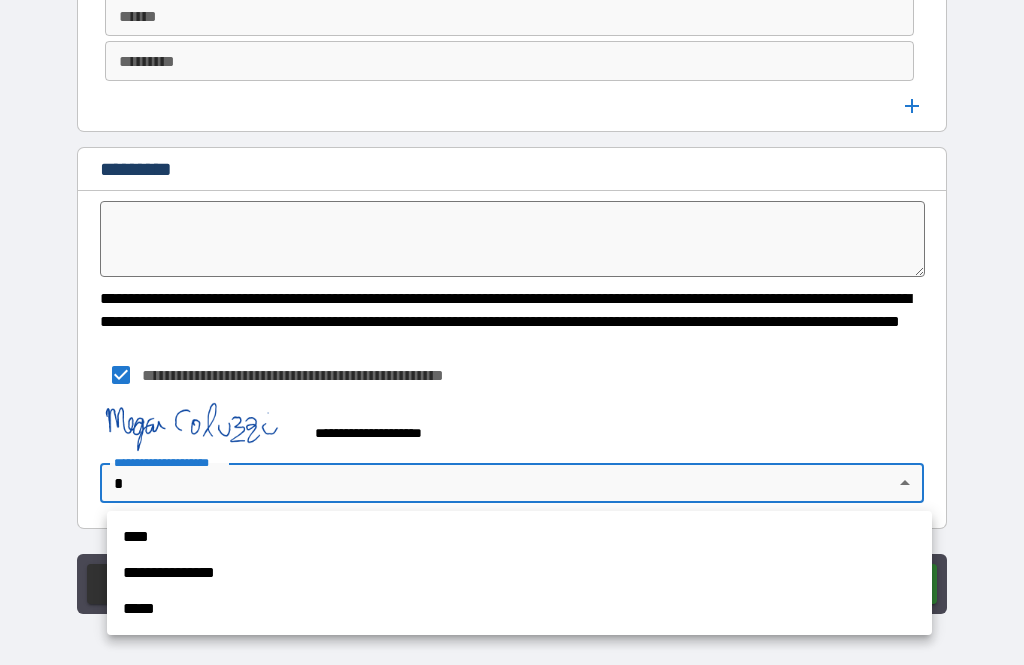 click on "**********" at bounding box center (519, 573) 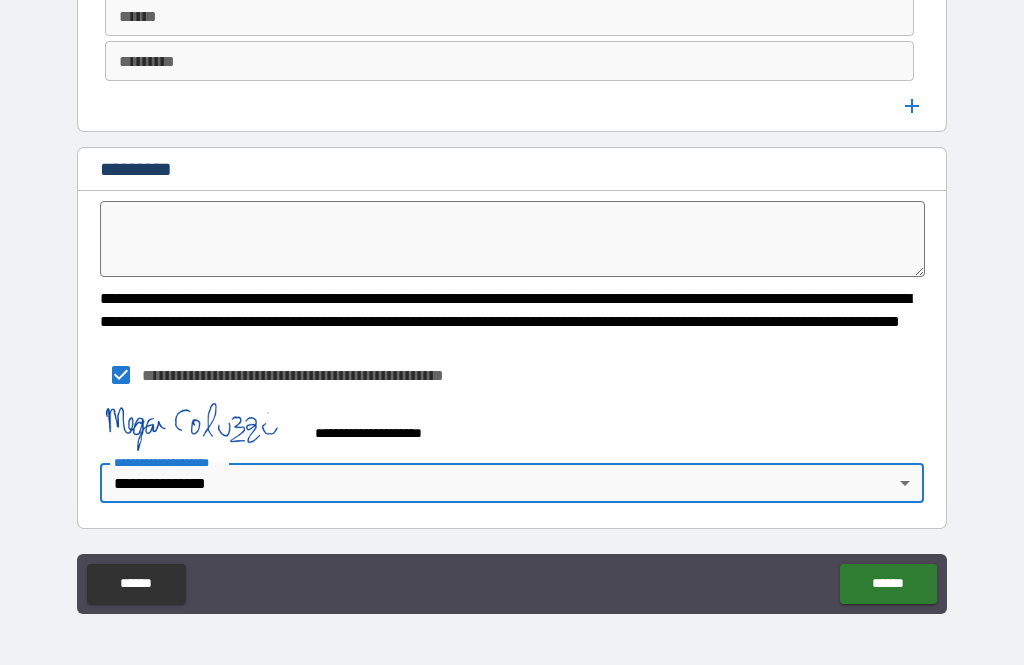 type on "*" 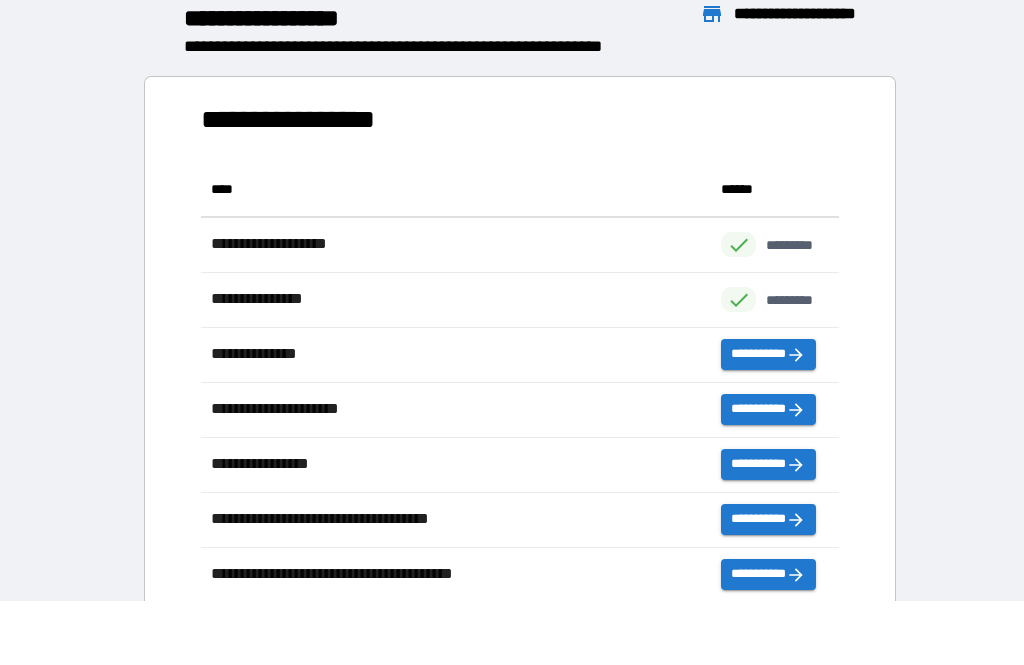 scroll, scrollTop: 1, scrollLeft: 1, axis: both 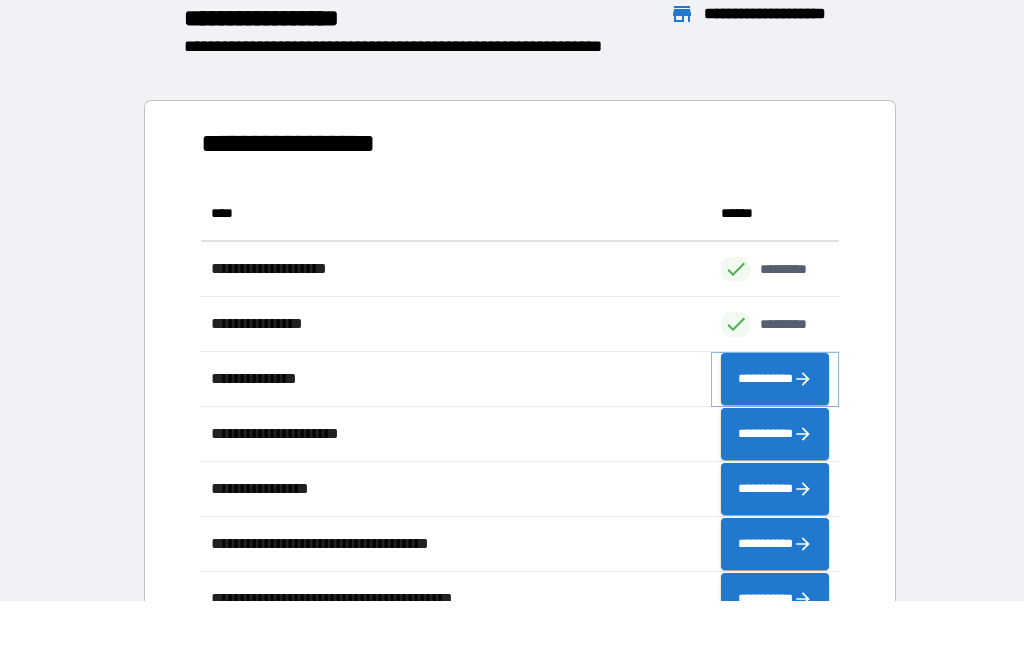 click on "**********" at bounding box center (775, 379) 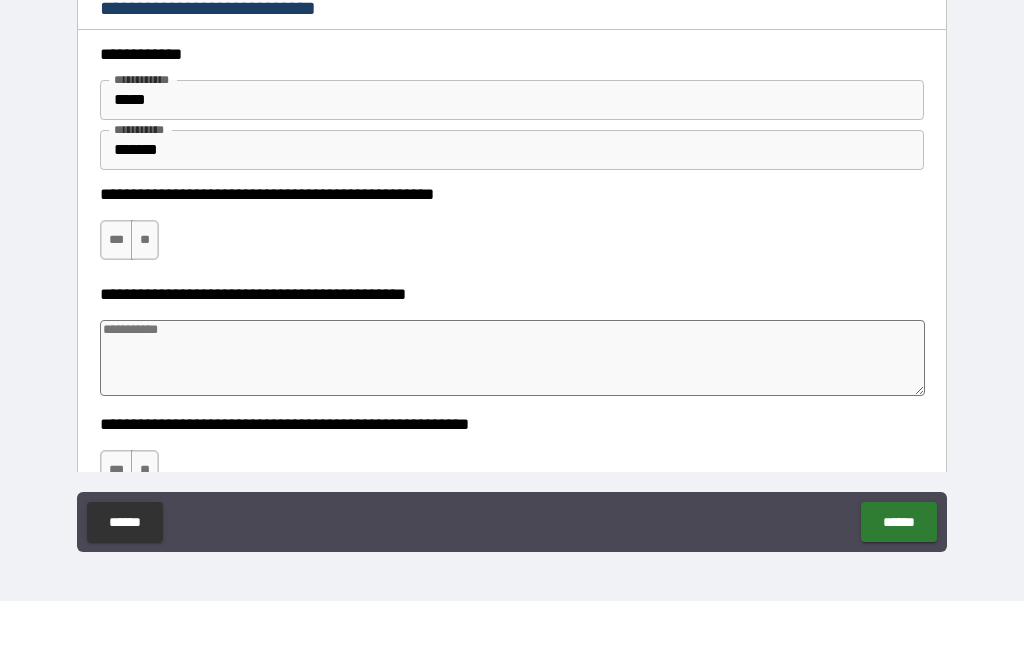 type on "*" 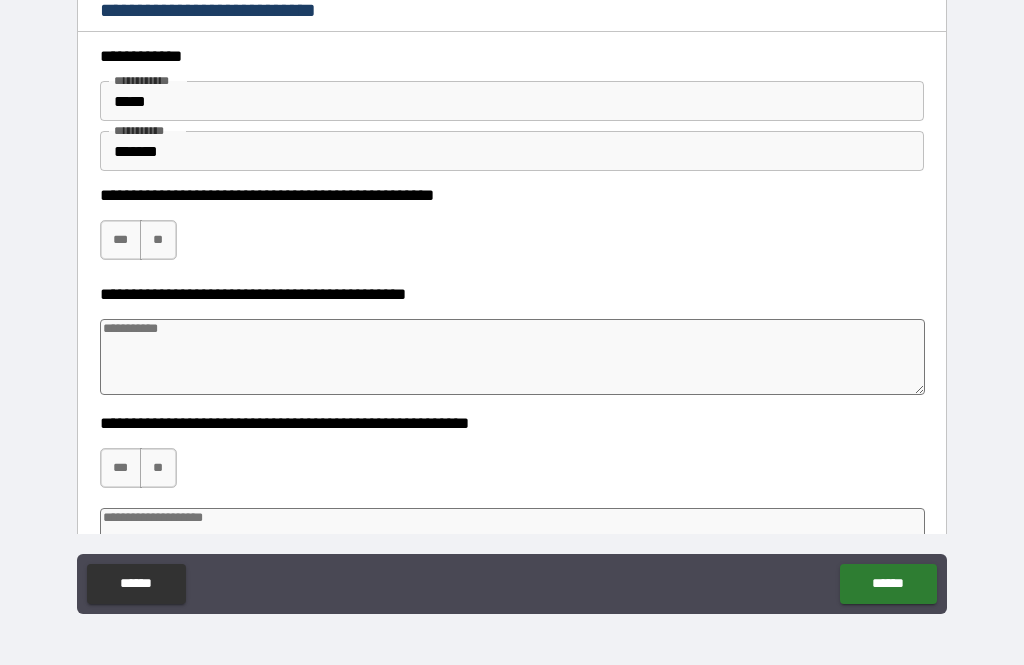 click on "***" at bounding box center [121, 240] 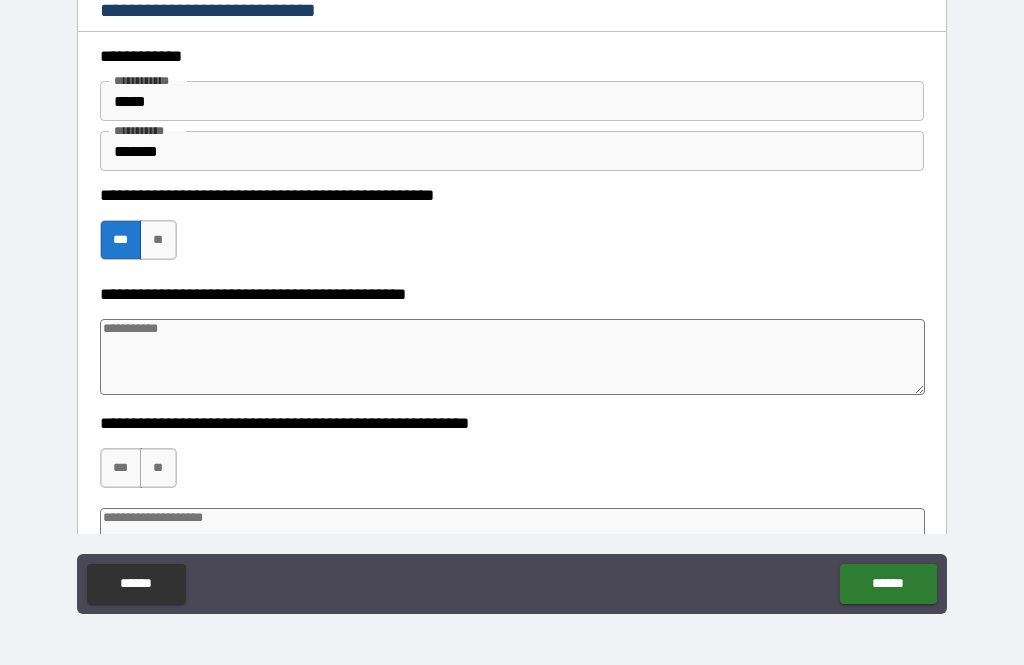 type on "*" 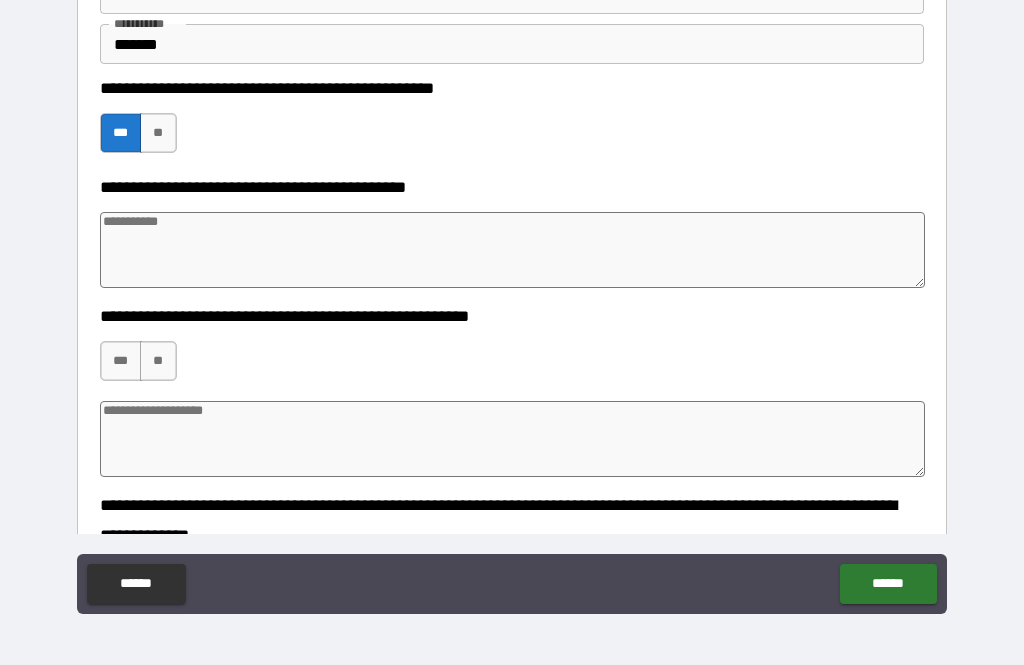 scroll, scrollTop: 112, scrollLeft: 0, axis: vertical 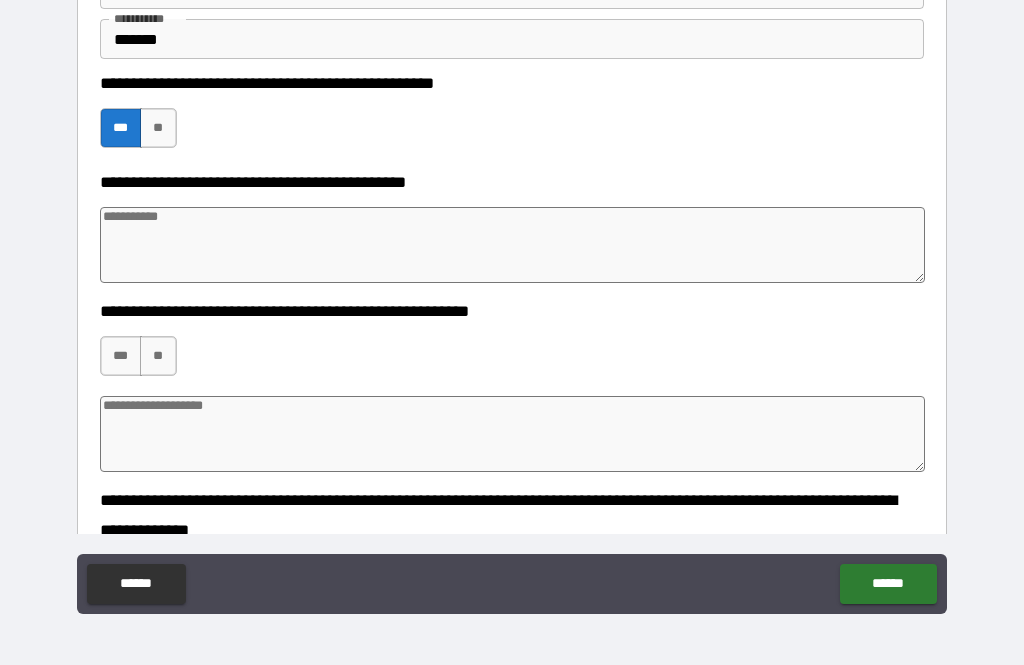 click at bounding box center [513, 245] 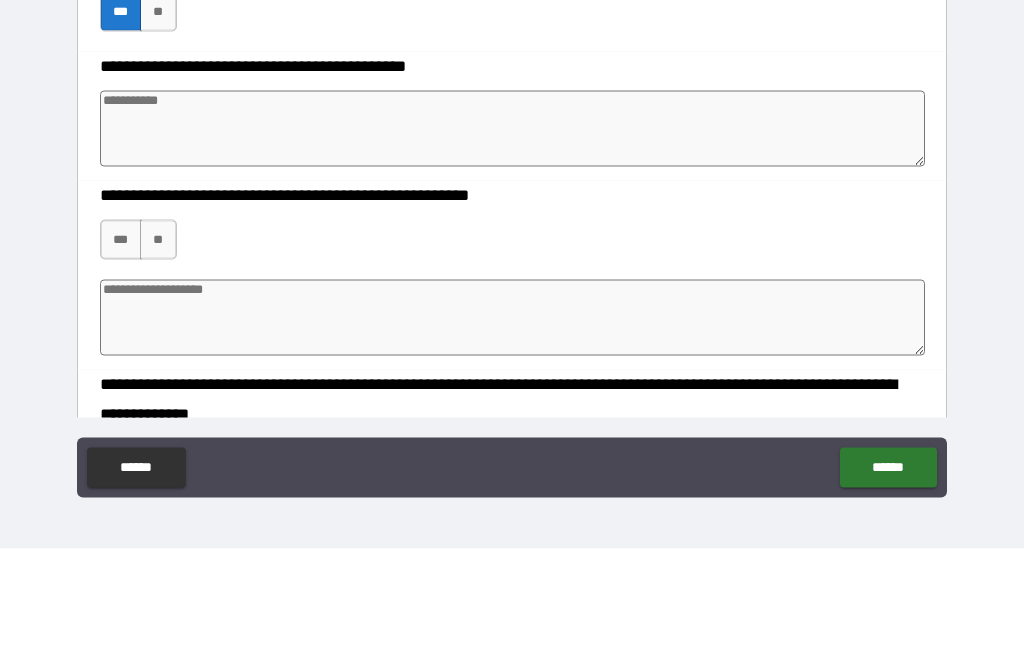 type on "*" 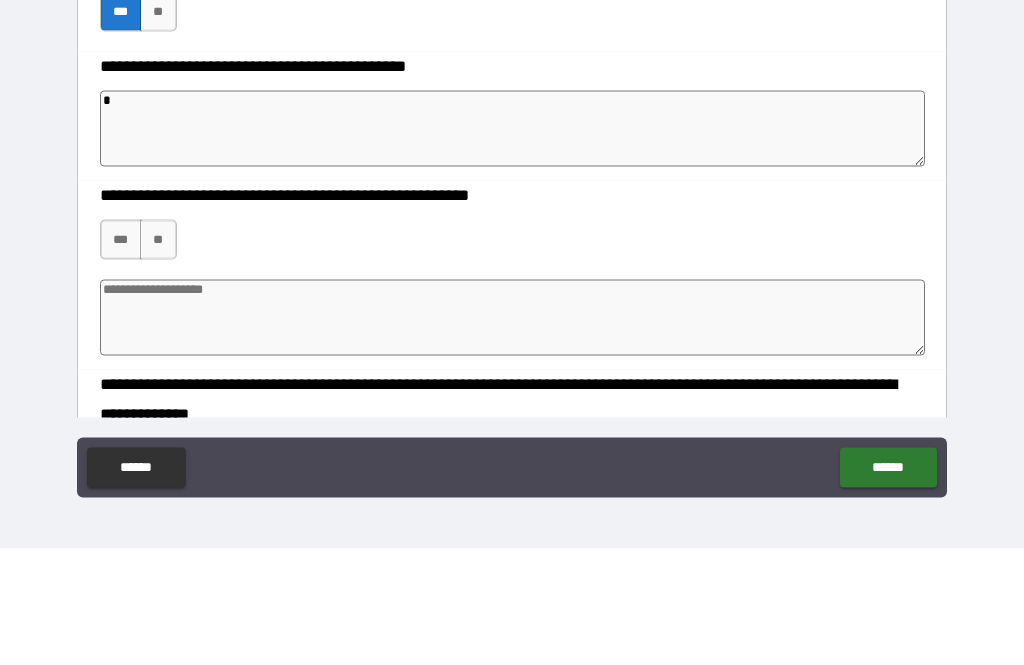 type on "*" 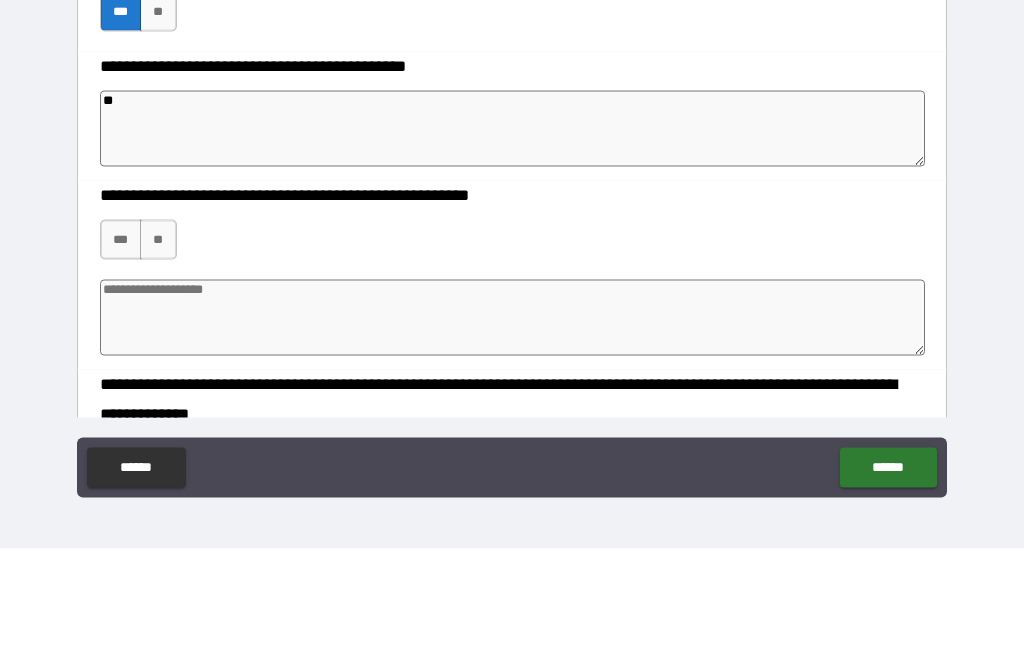 type on "*" 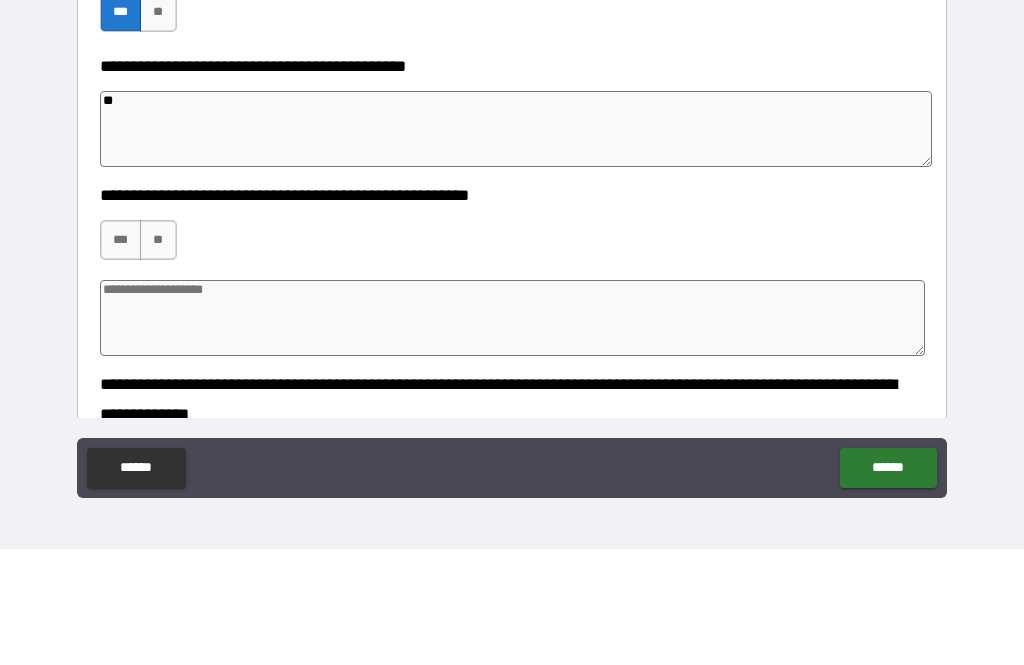 type on "***" 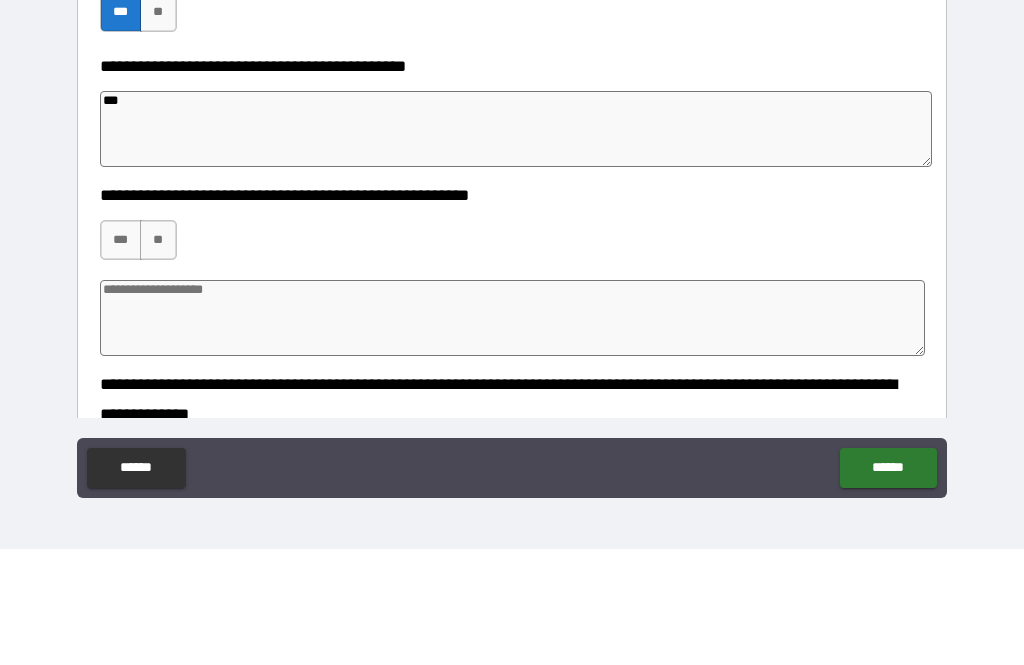 type on "*" 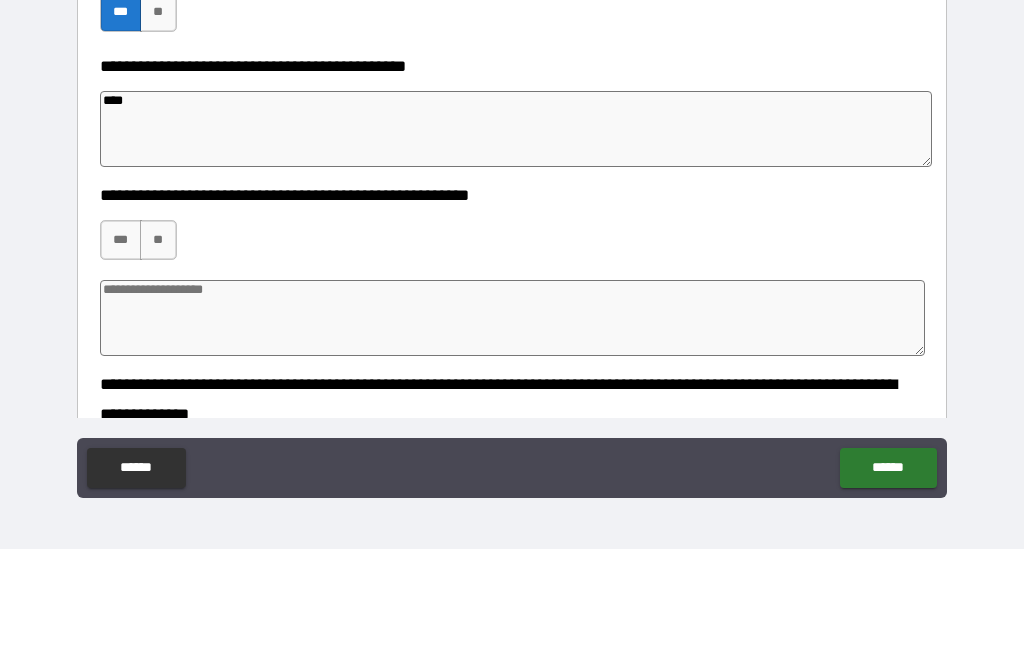 type on "*" 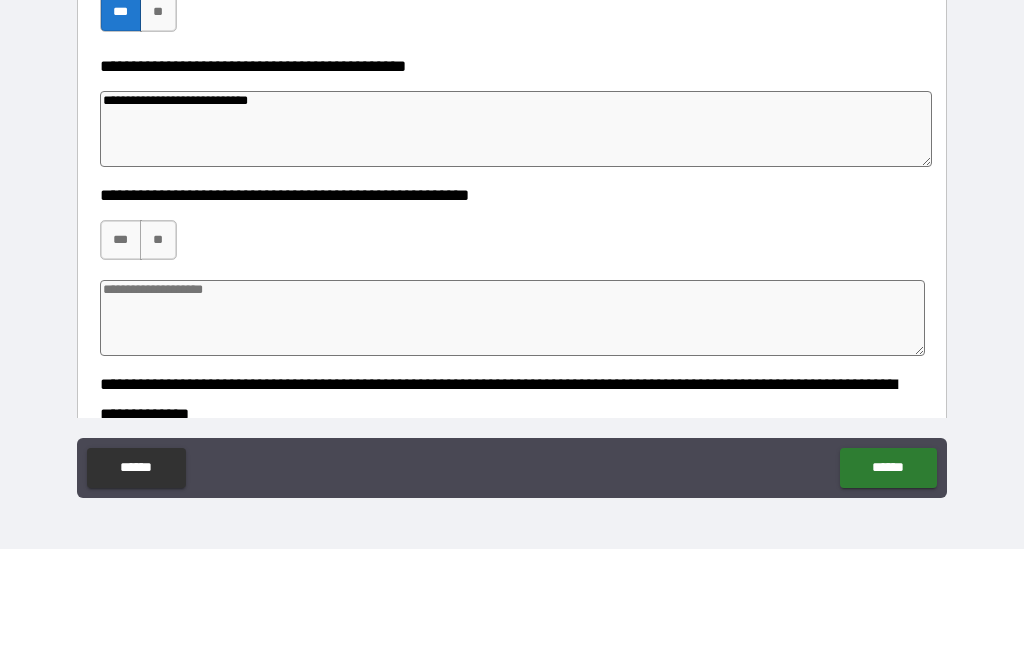 scroll, scrollTop: 196, scrollLeft: 0, axis: vertical 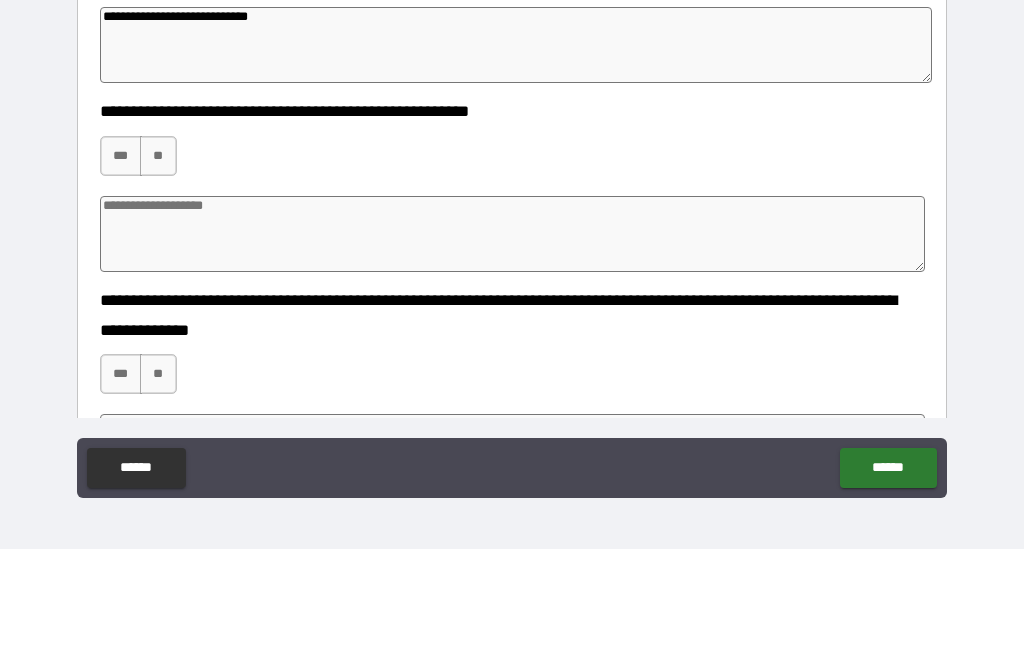 click on "**" at bounding box center (158, 272) 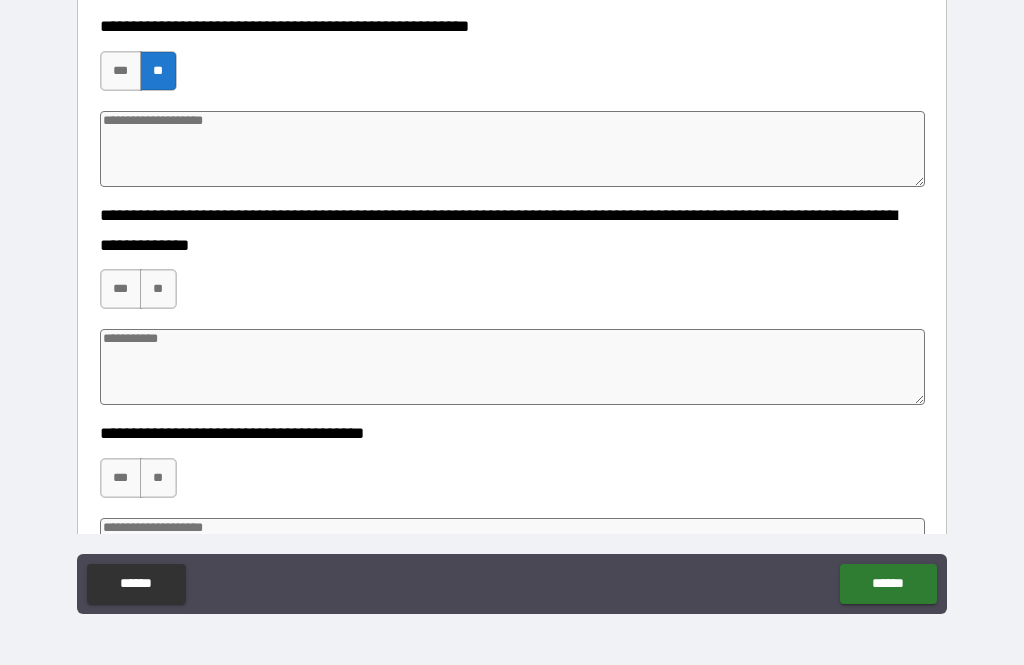 scroll, scrollTop: 399, scrollLeft: 0, axis: vertical 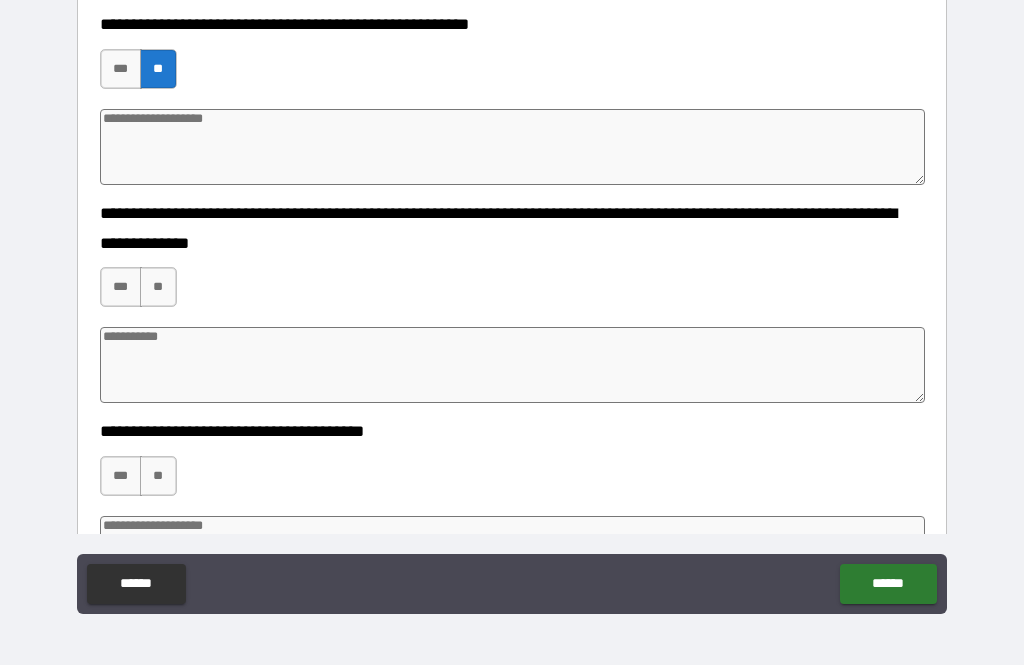 click on "***" at bounding box center [121, 287] 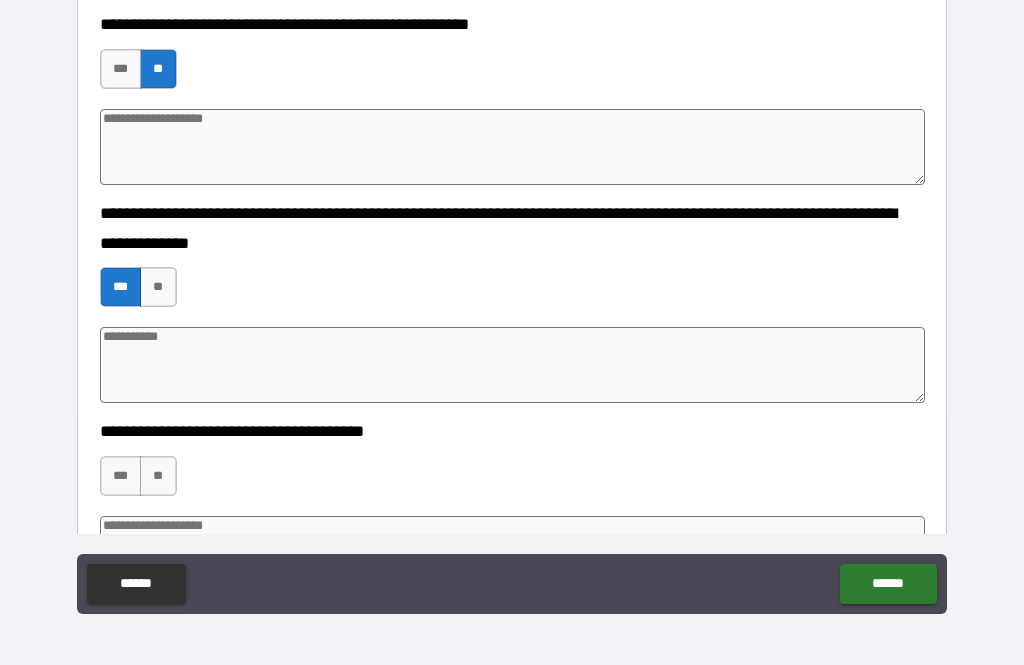 click at bounding box center [513, 365] 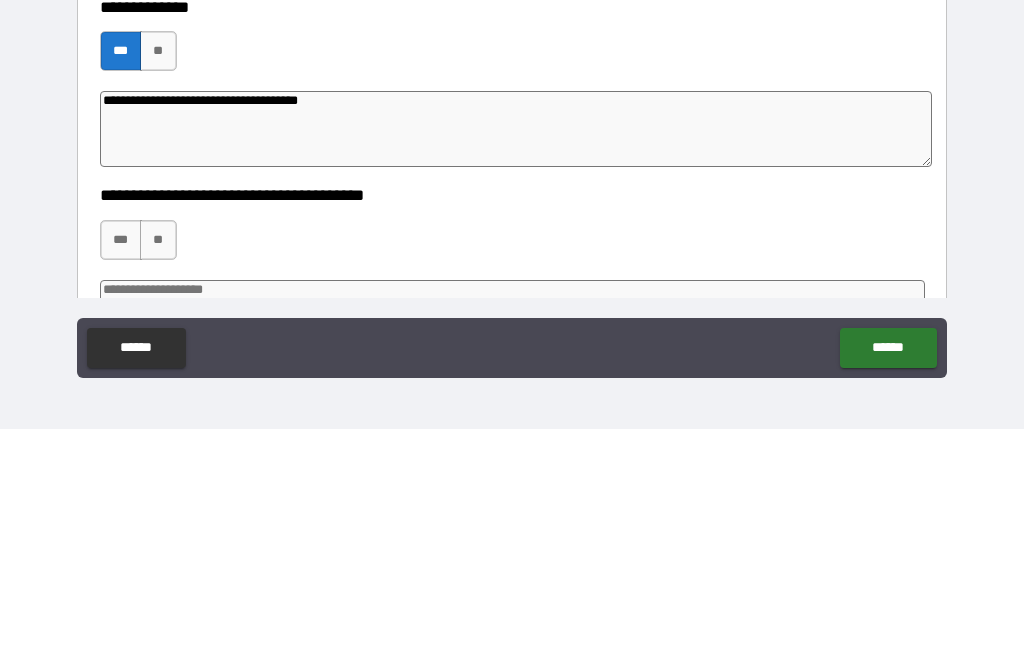 click on "***" at bounding box center [121, 476] 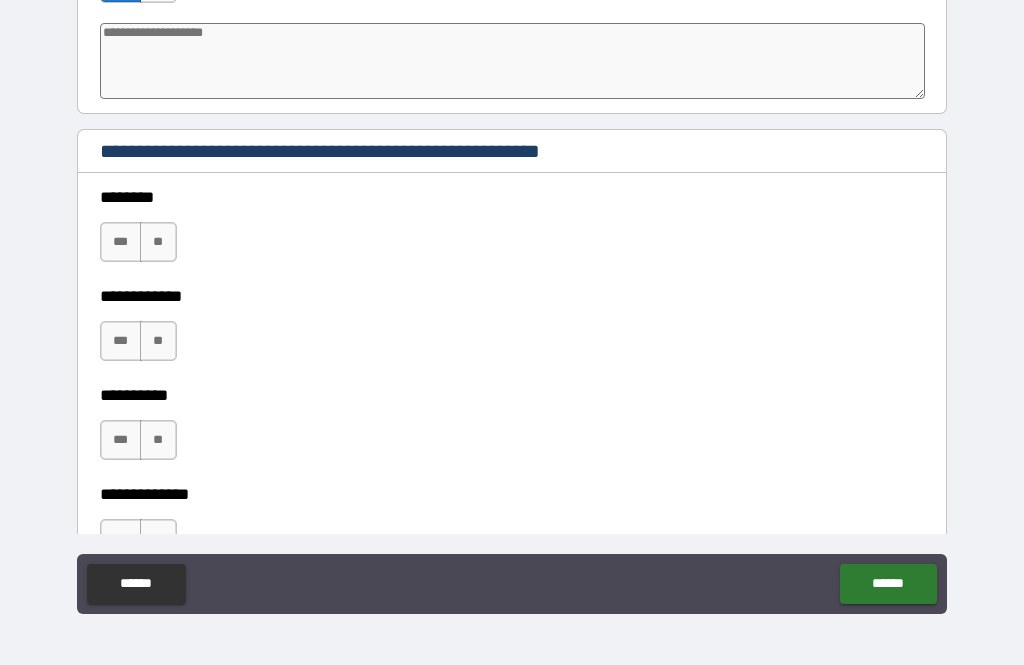 scroll, scrollTop: 894, scrollLeft: 0, axis: vertical 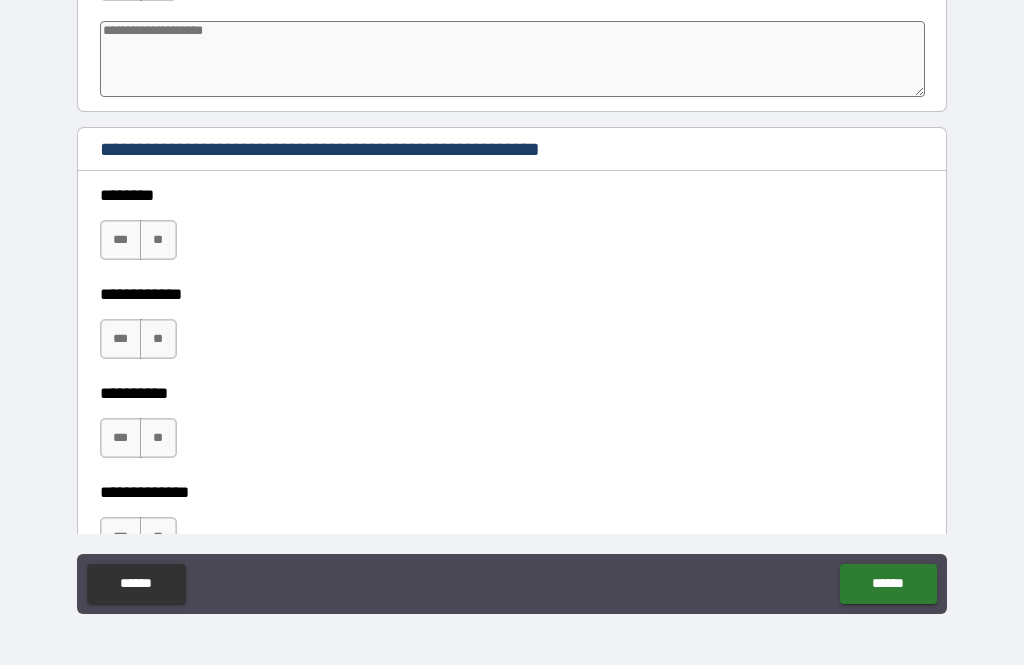 click on "***" at bounding box center [121, 240] 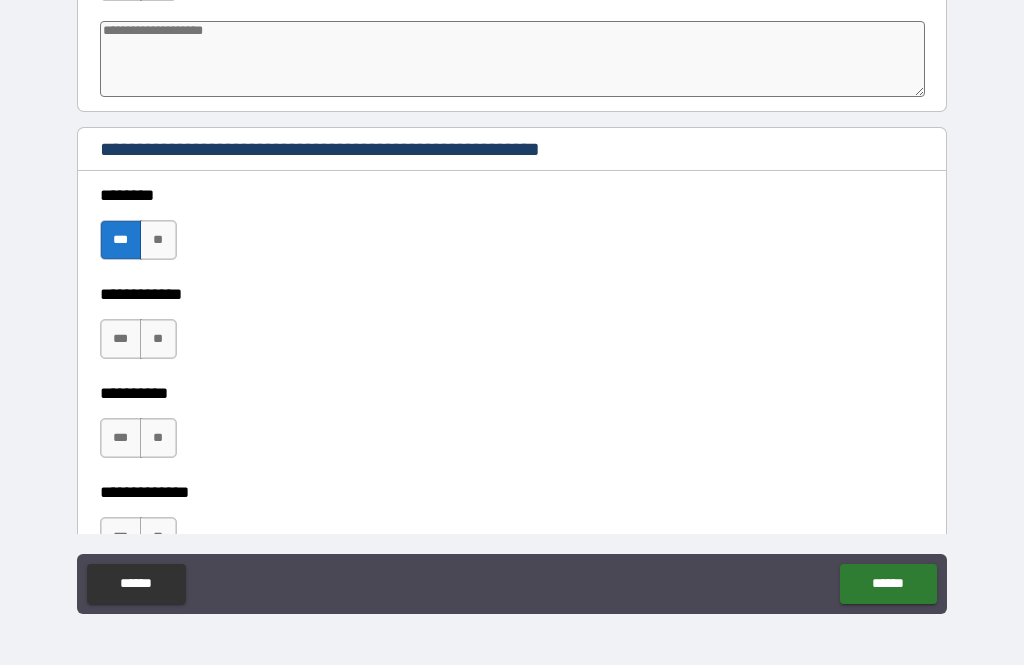 click on "**" at bounding box center (158, 339) 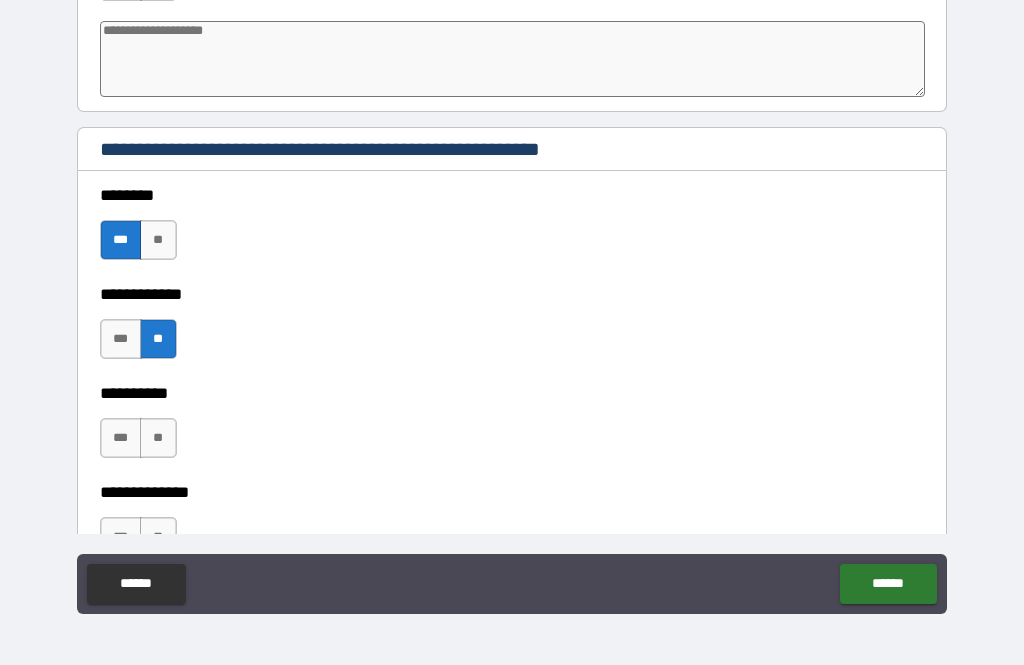 click on "**" at bounding box center (158, 438) 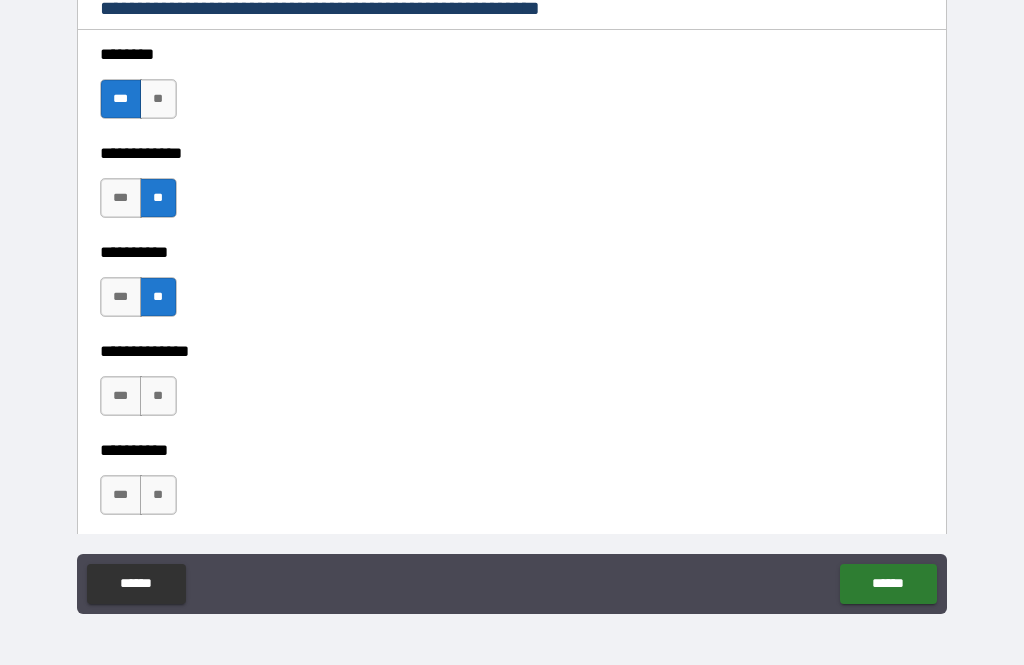 scroll, scrollTop: 1045, scrollLeft: 0, axis: vertical 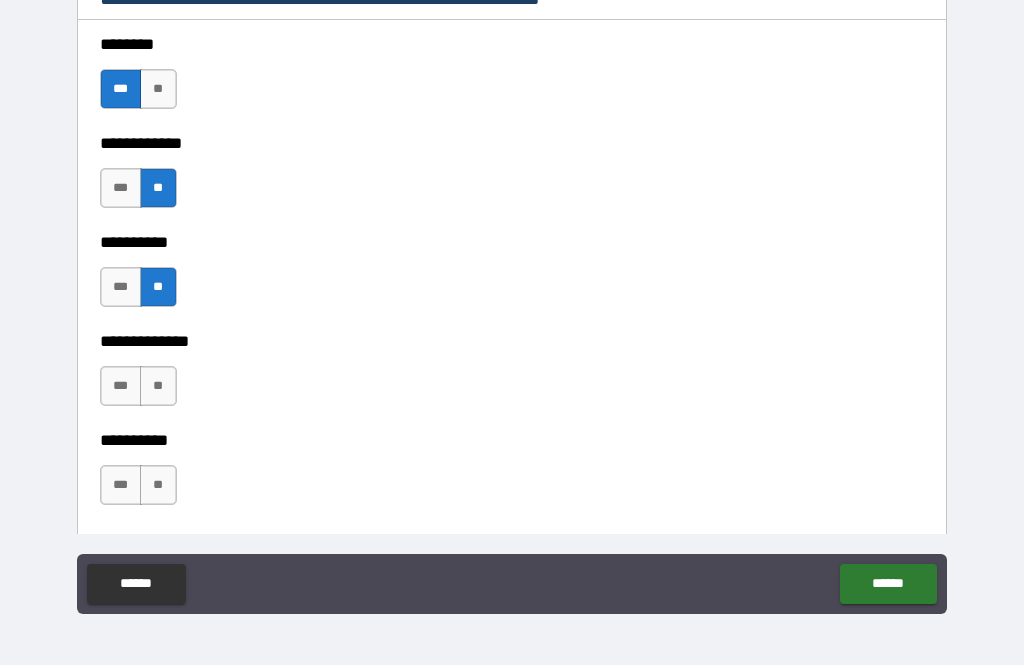 click on "**" at bounding box center (158, 386) 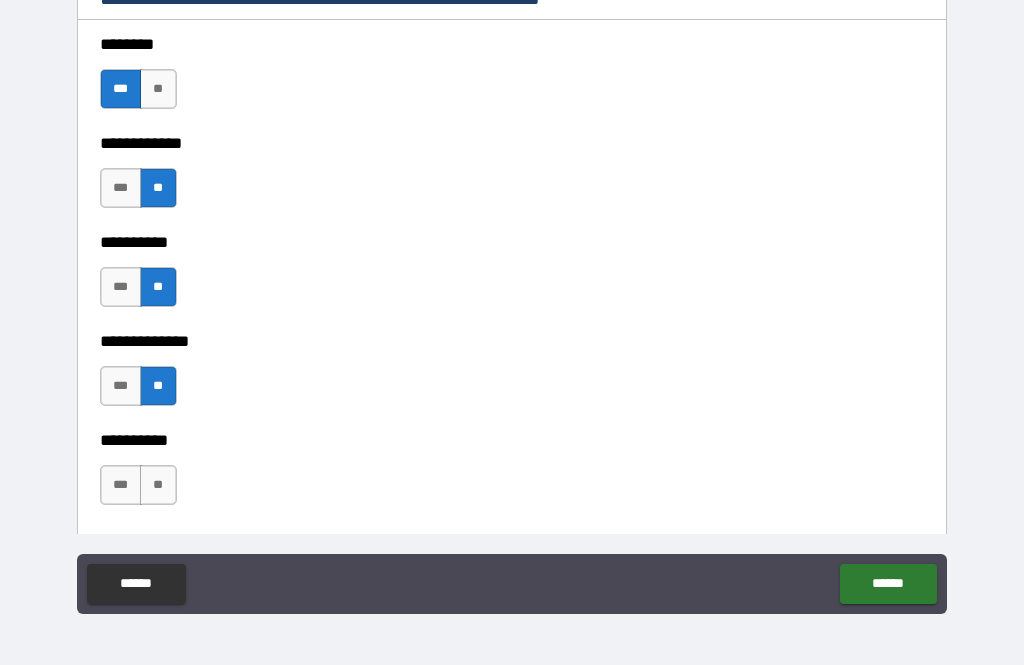 scroll, scrollTop: 1219, scrollLeft: 0, axis: vertical 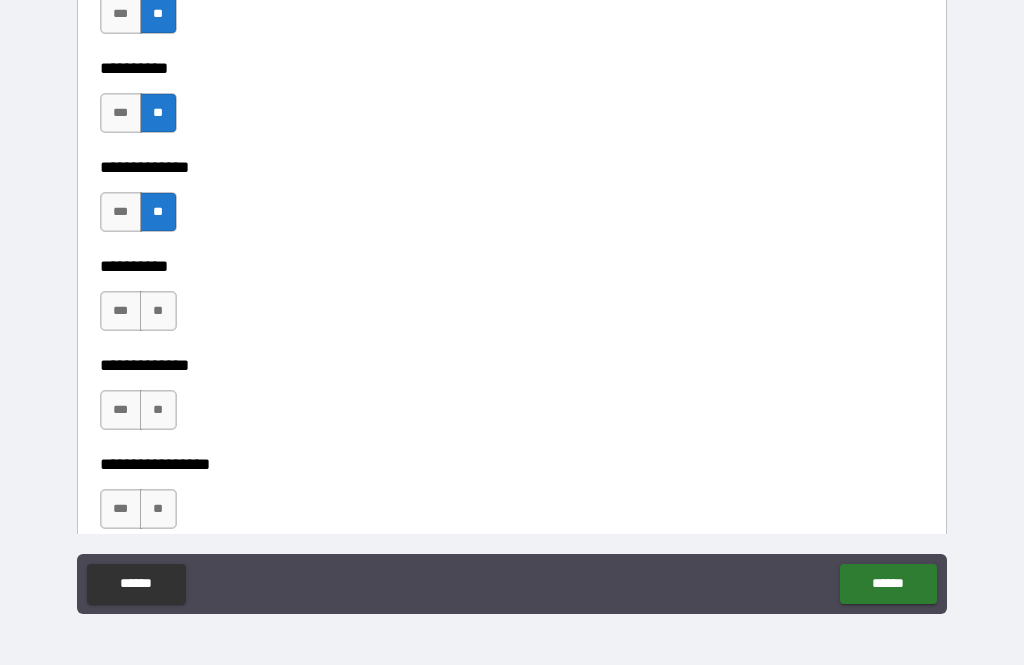 click on "**" at bounding box center (158, 311) 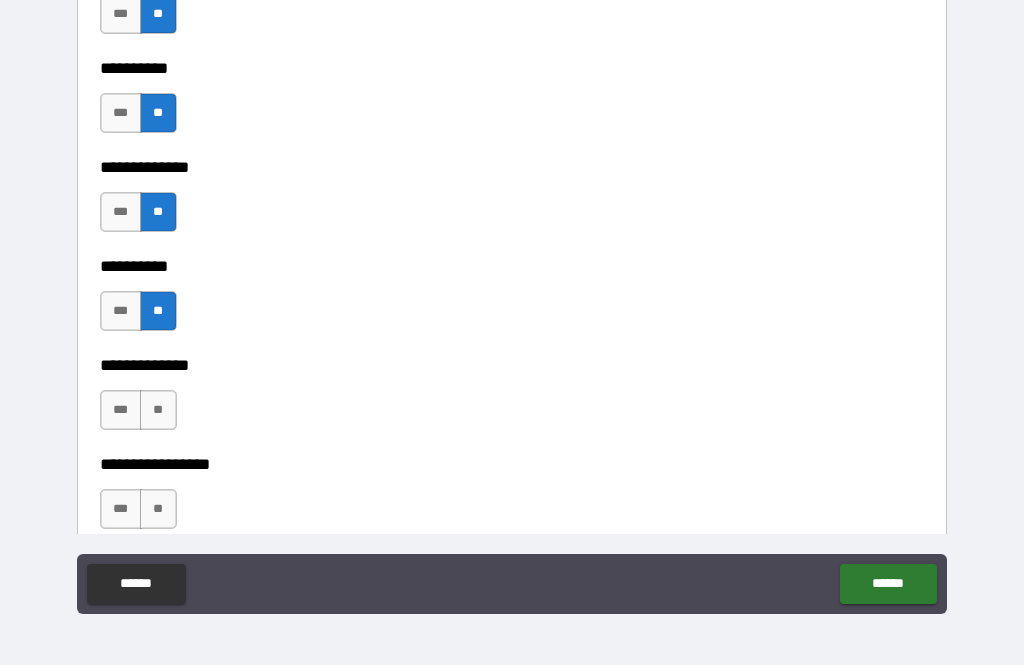 click on "**" at bounding box center (158, 410) 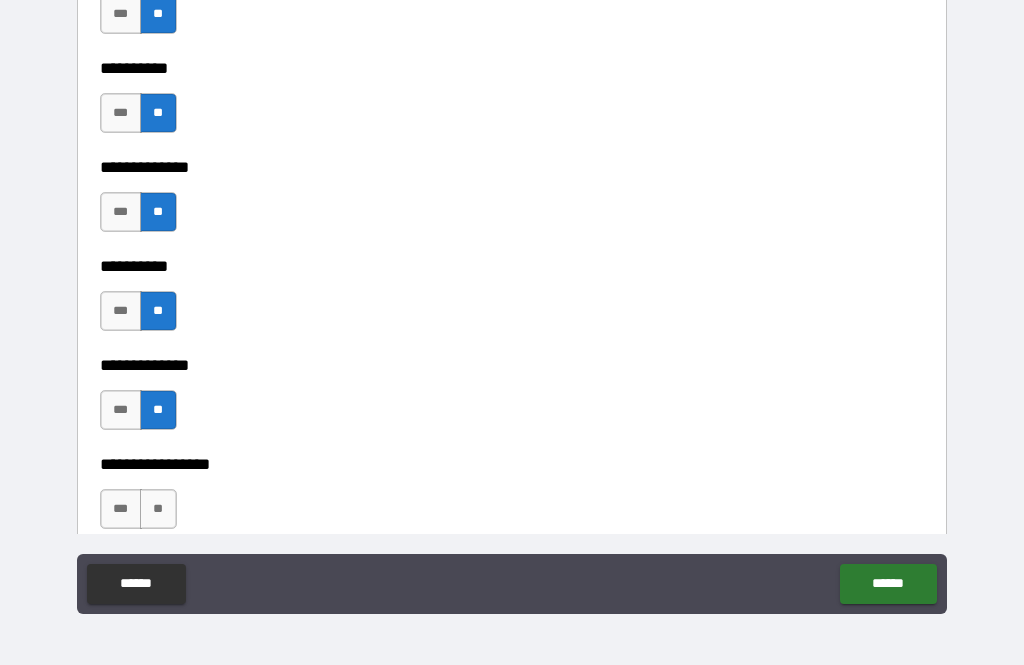 scroll, scrollTop: 1368, scrollLeft: 0, axis: vertical 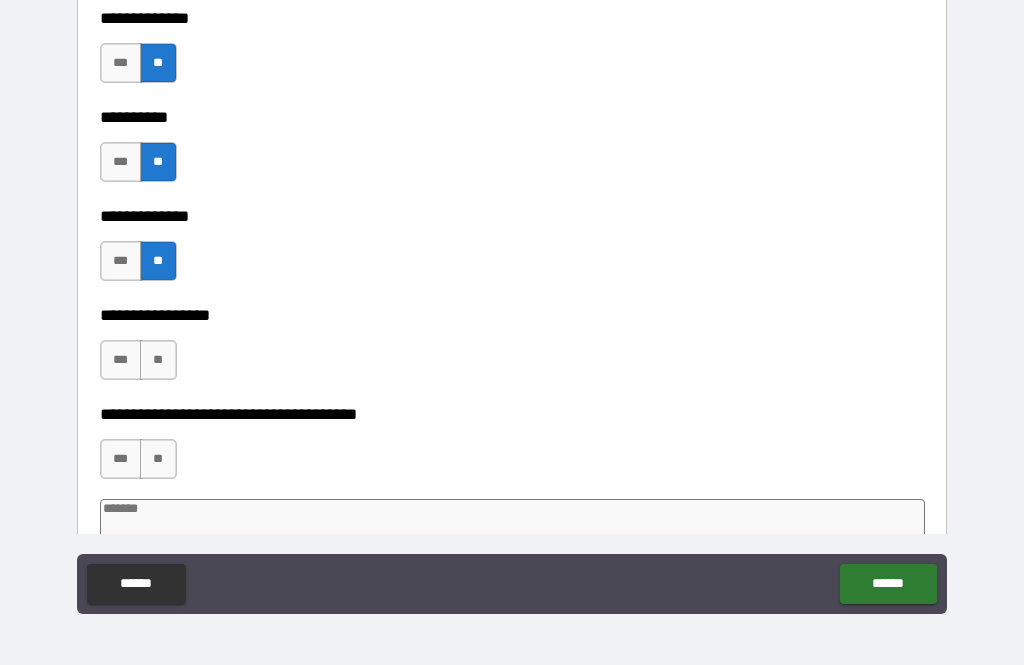 click on "**" at bounding box center (158, 360) 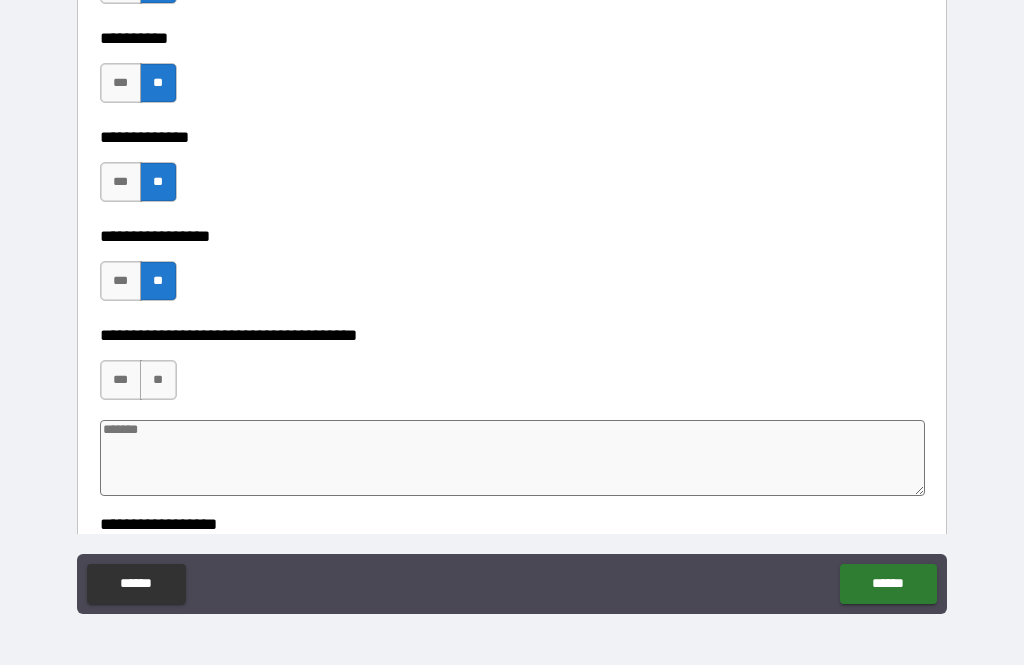 scroll, scrollTop: 1445, scrollLeft: 0, axis: vertical 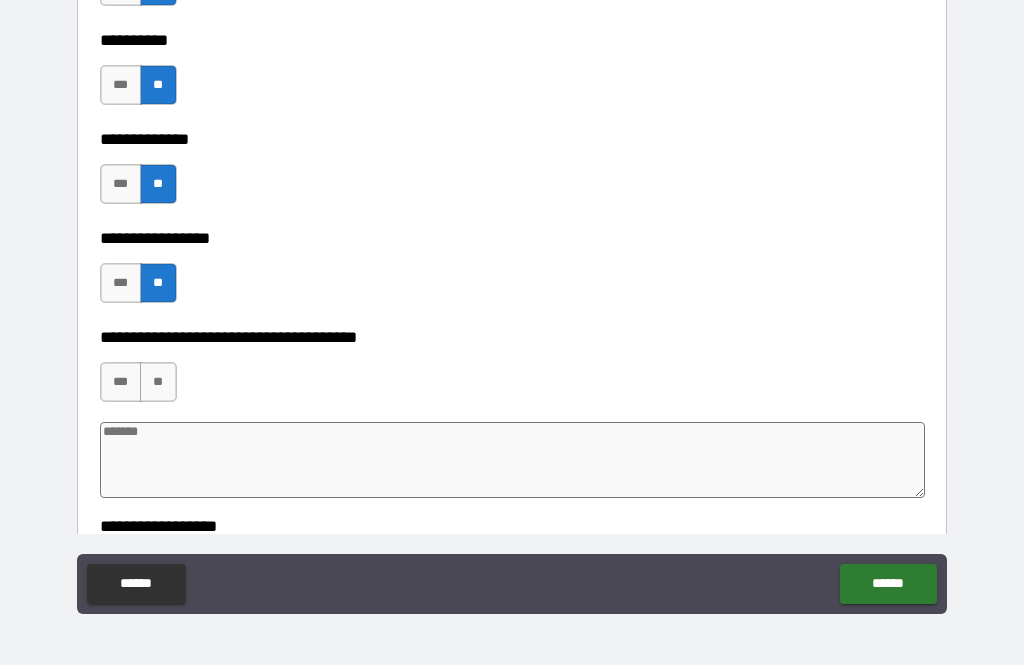 click on "***" at bounding box center (121, 382) 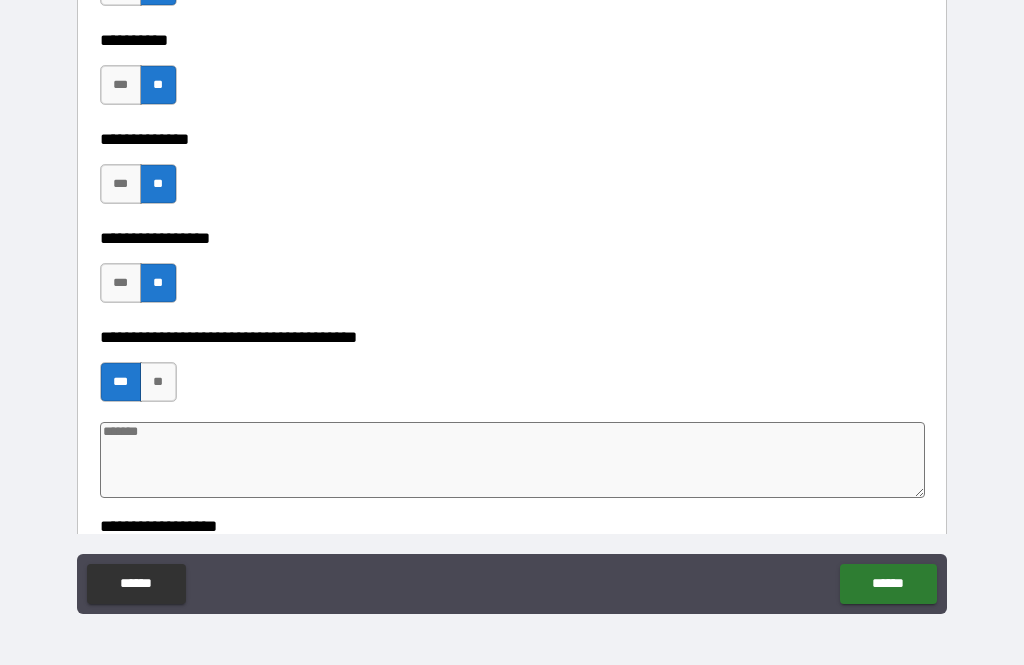 click at bounding box center [513, 460] 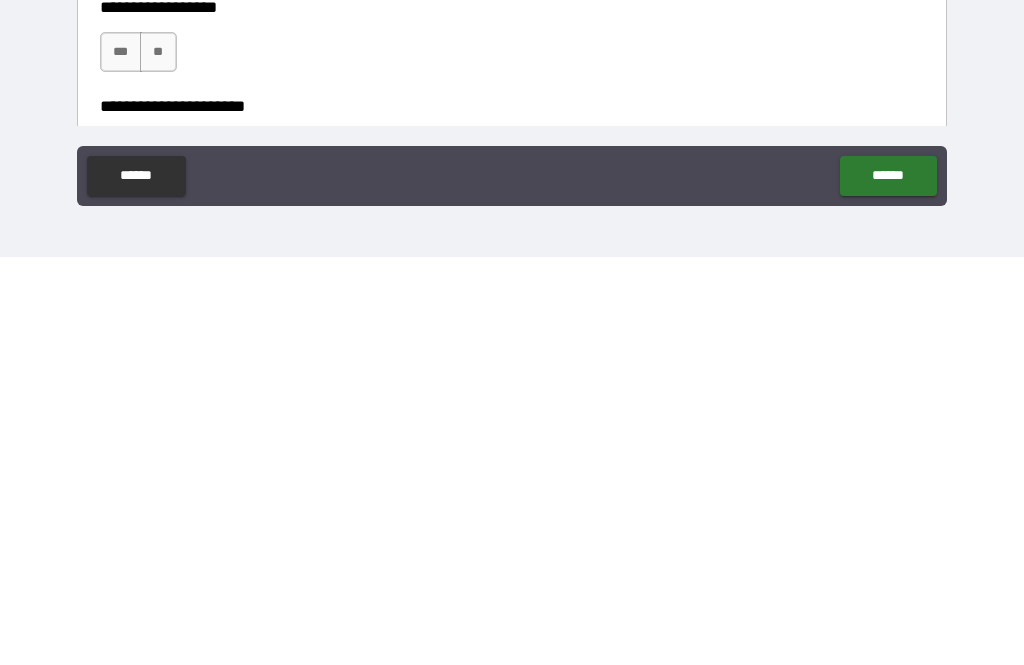 scroll, scrollTop: 1557, scrollLeft: 0, axis: vertical 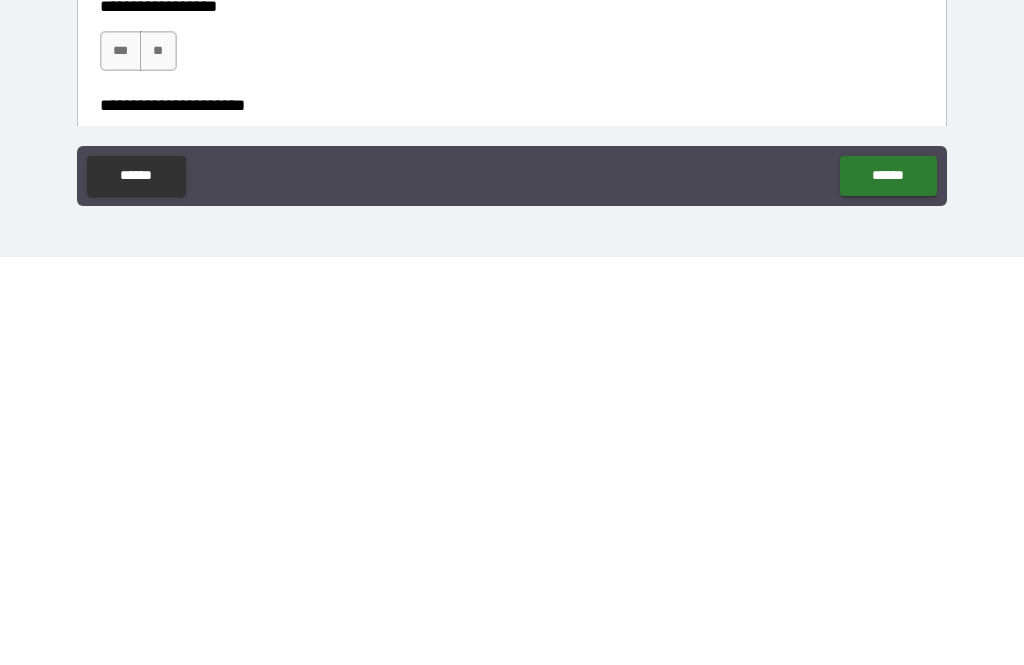 click on "**" at bounding box center [158, 459] 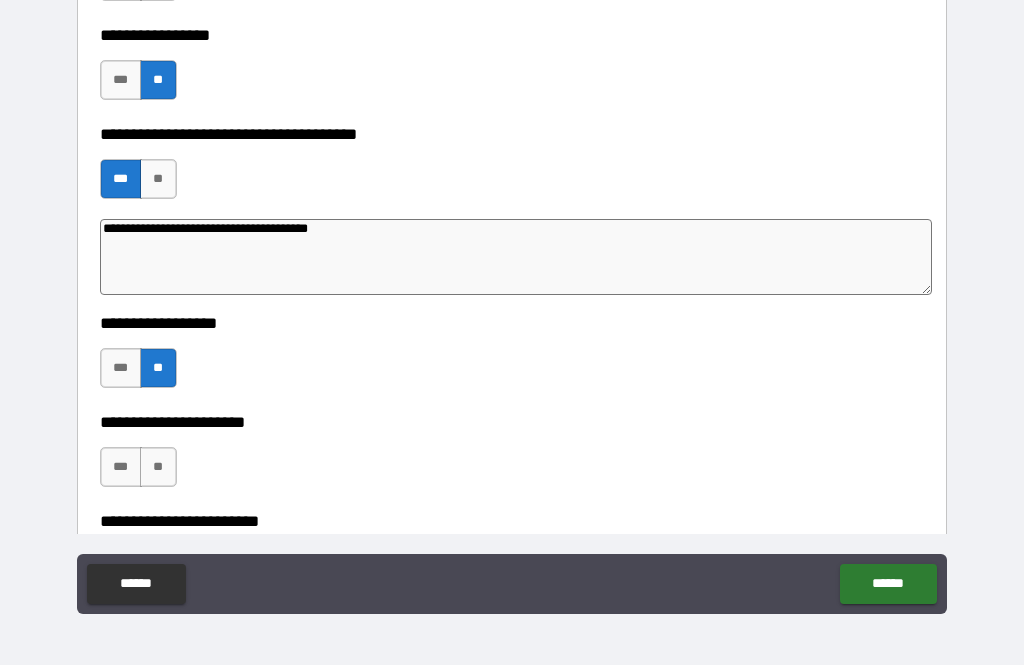 scroll, scrollTop: 1732, scrollLeft: 0, axis: vertical 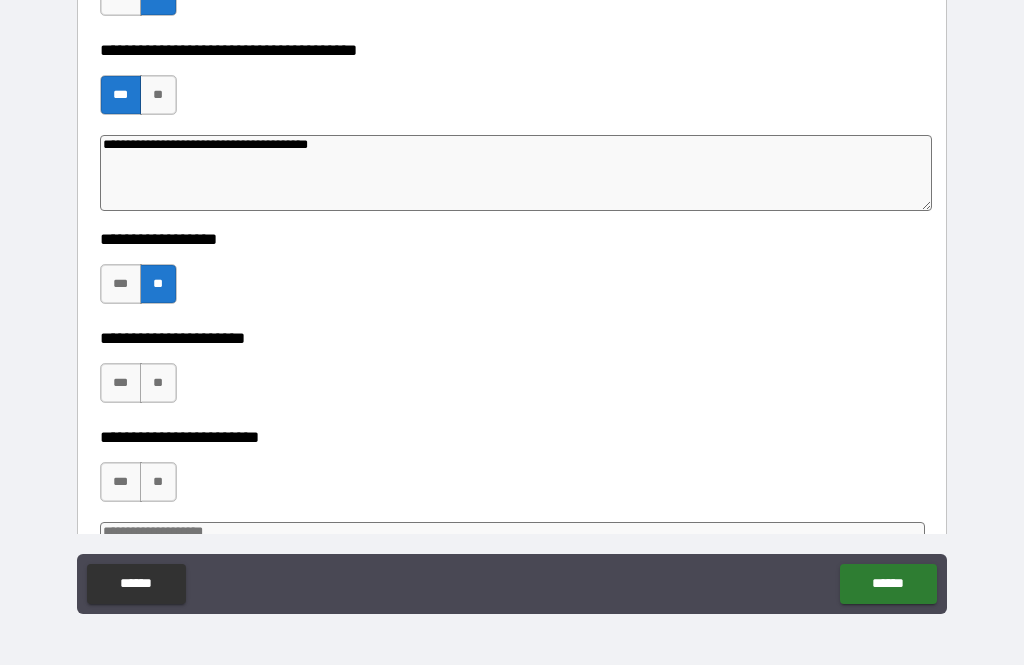 click on "**" at bounding box center [158, 383] 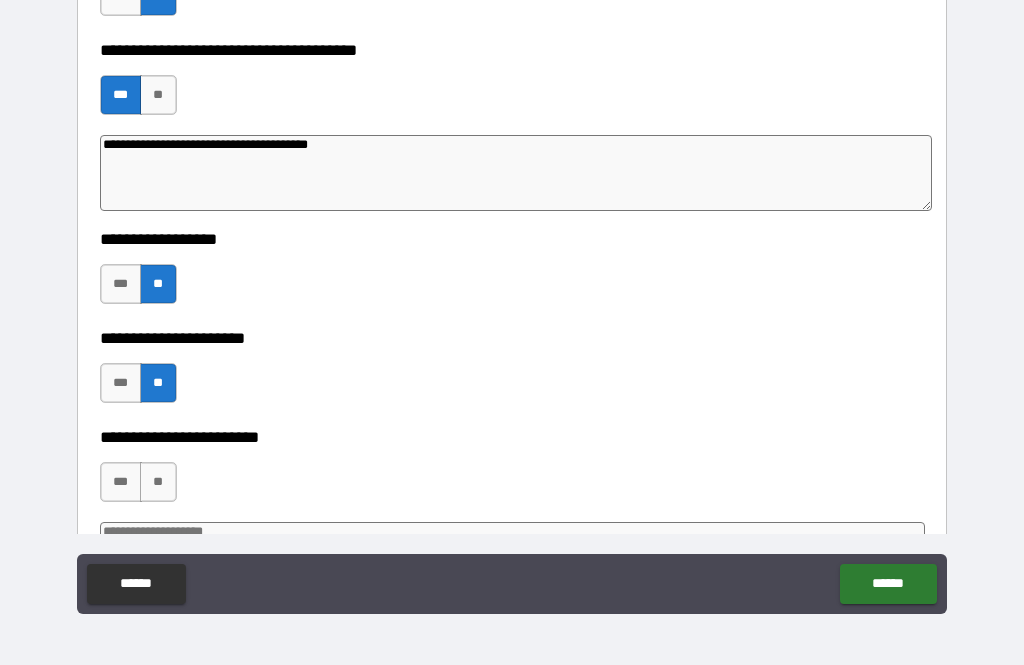 click on "**" at bounding box center (158, 482) 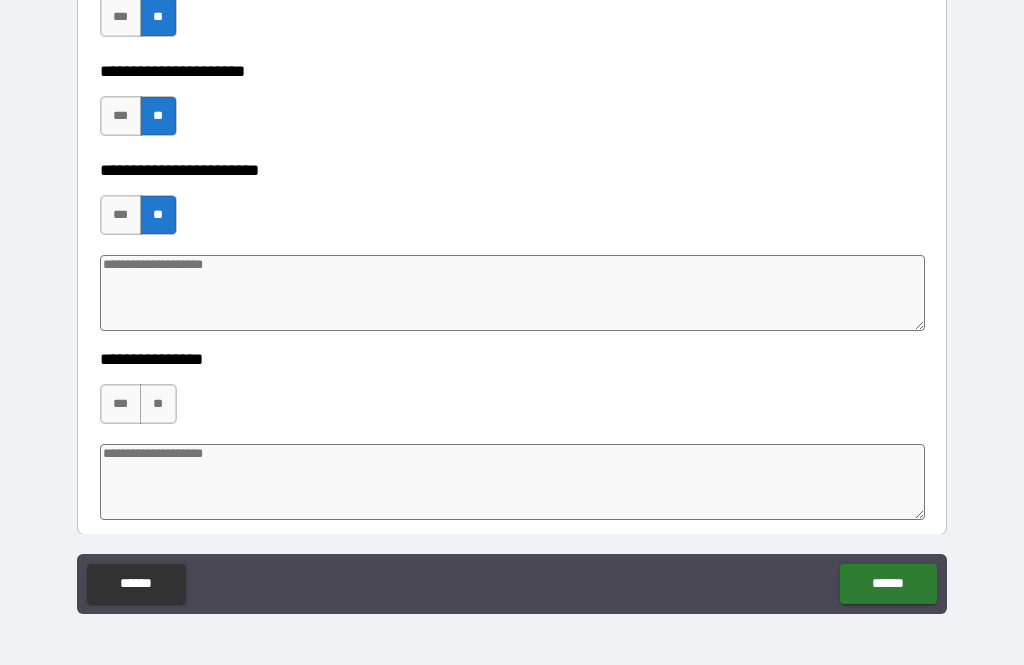 scroll, scrollTop: 2009, scrollLeft: 0, axis: vertical 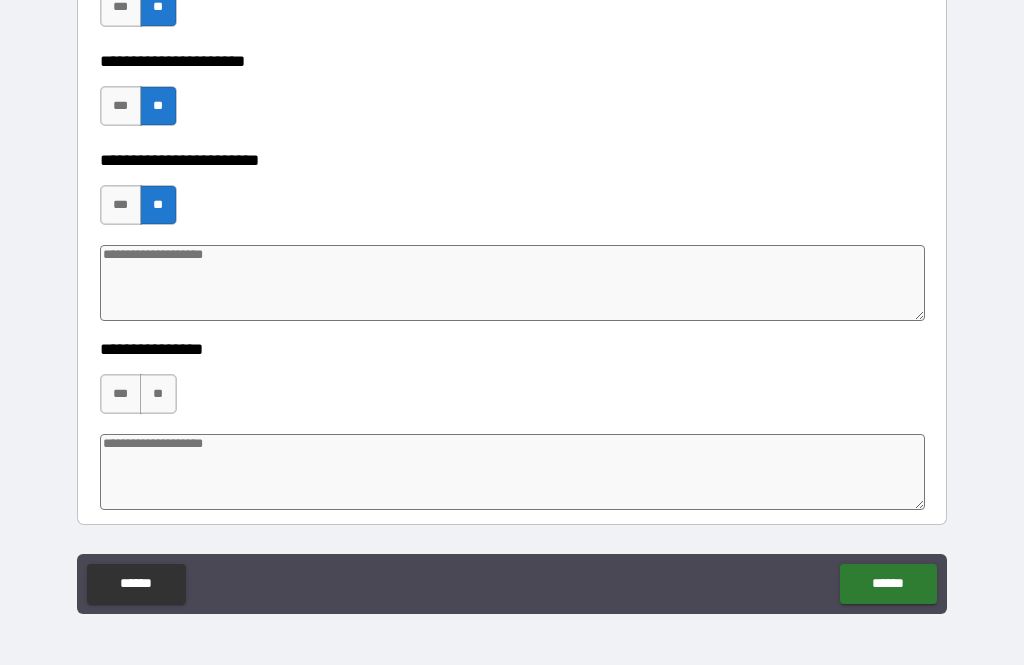 click on "**" at bounding box center [158, 394] 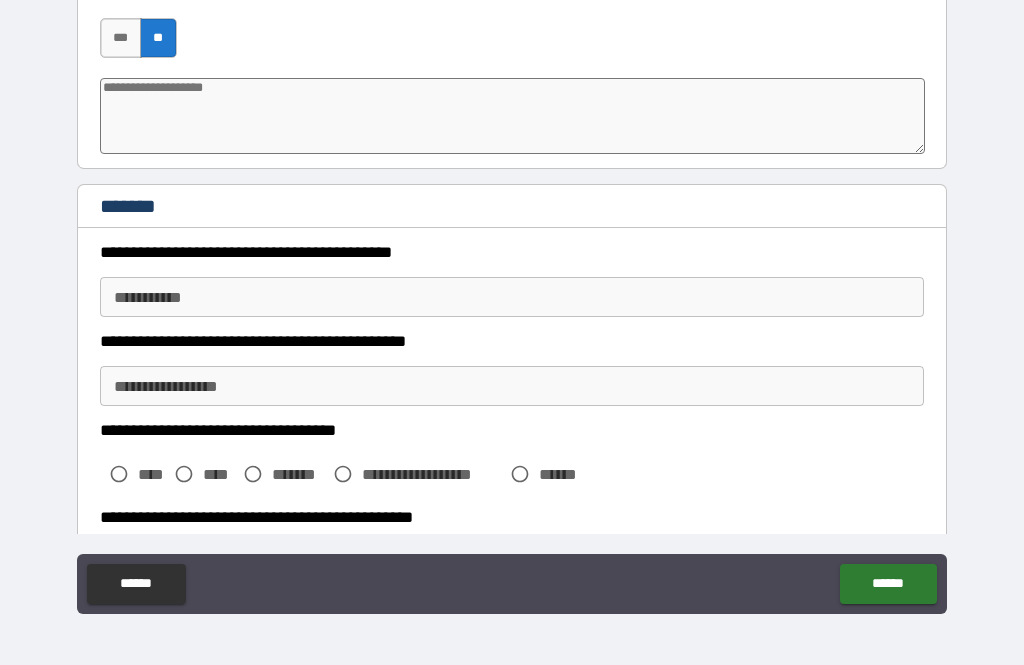 scroll, scrollTop: 2370, scrollLeft: 0, axis: vertical 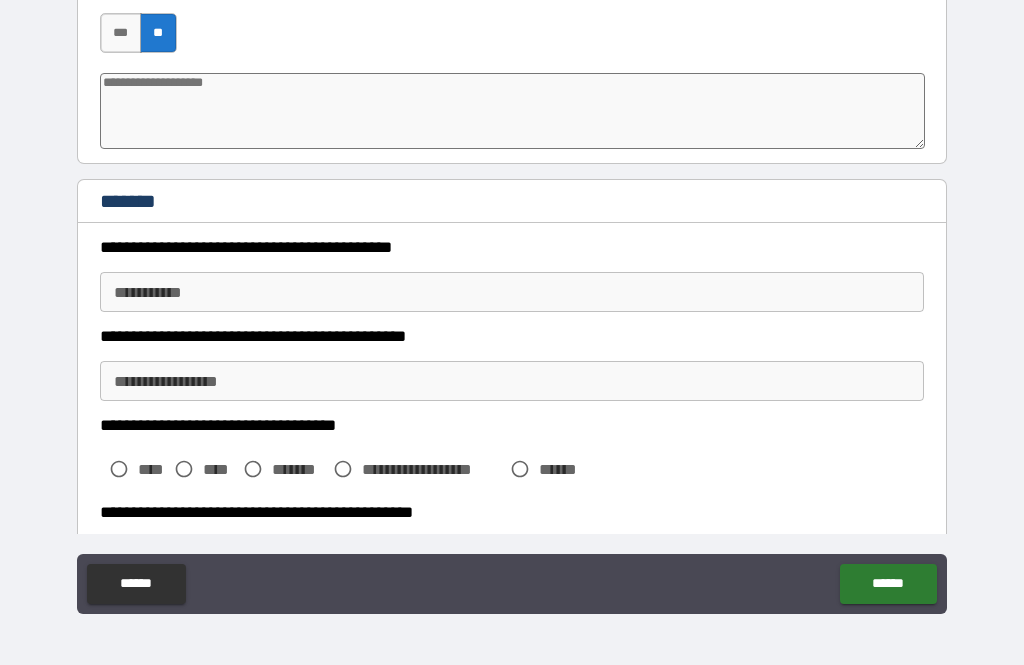 click on "*********   *" at bounding box center (512, 292) 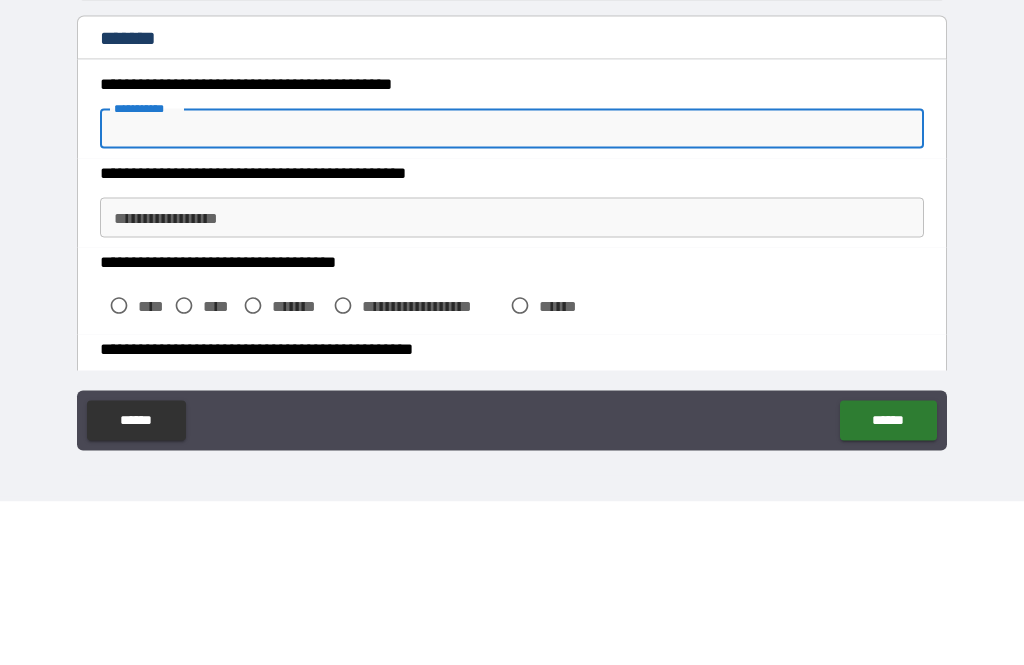 click on "*********   *" at bounding box center [512, 292] 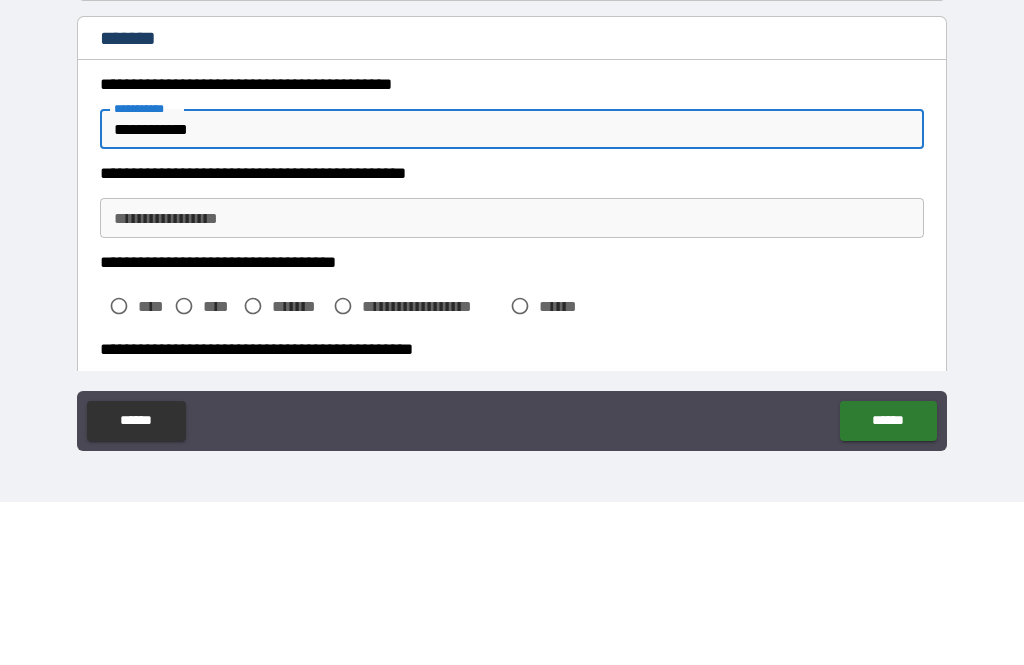 click on "**********" at bounding box center (512, 381) 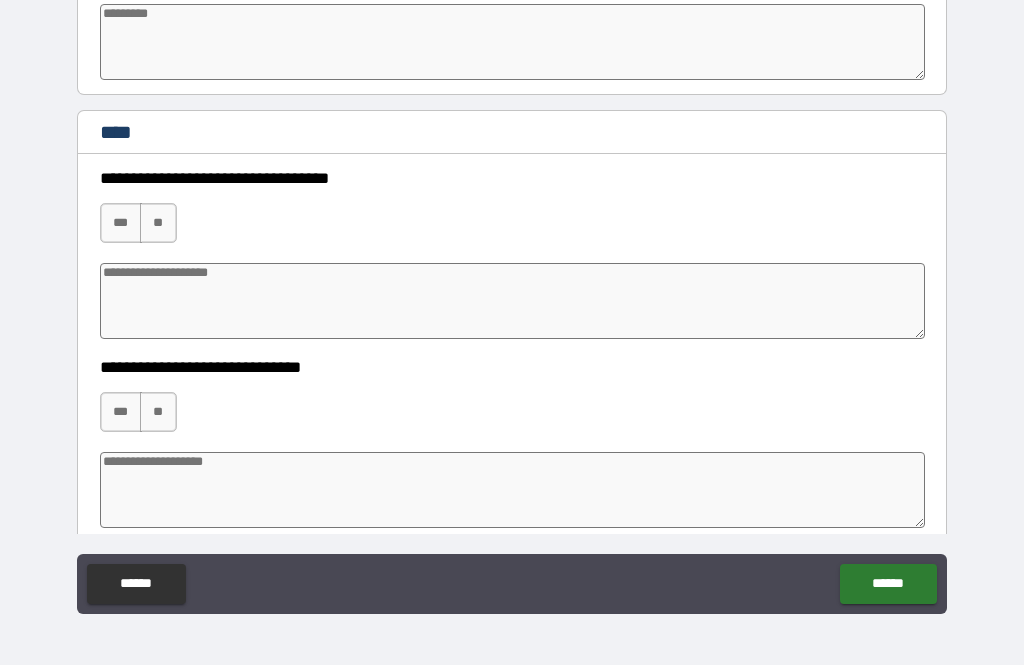 scroll, scrollTop: 2991, scrollLeft: 0, axis: vertical 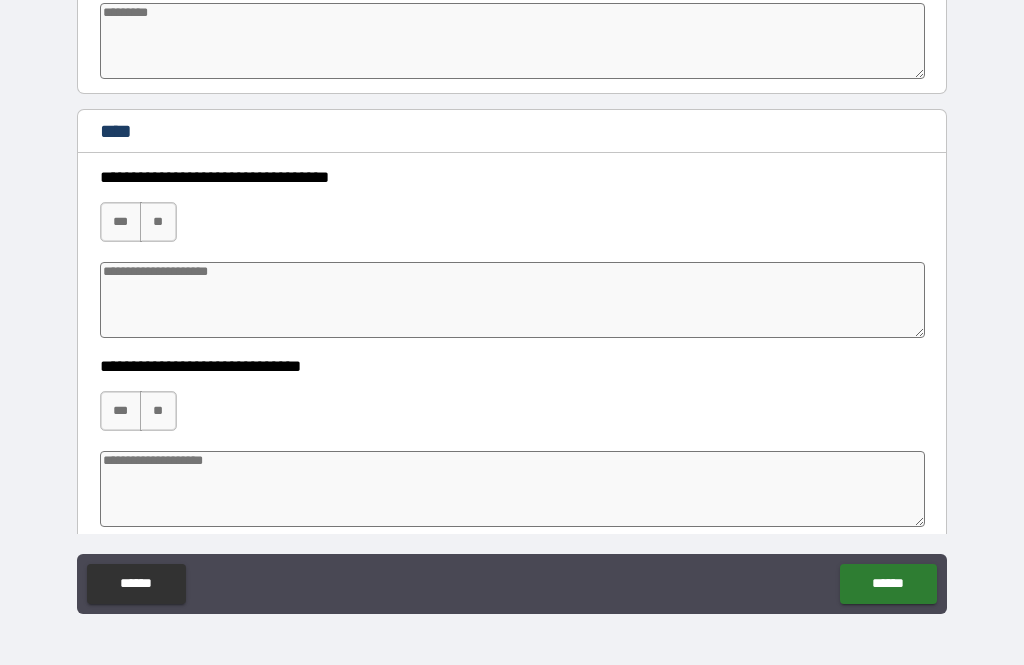click on "**" at bounding box center [158, 222] 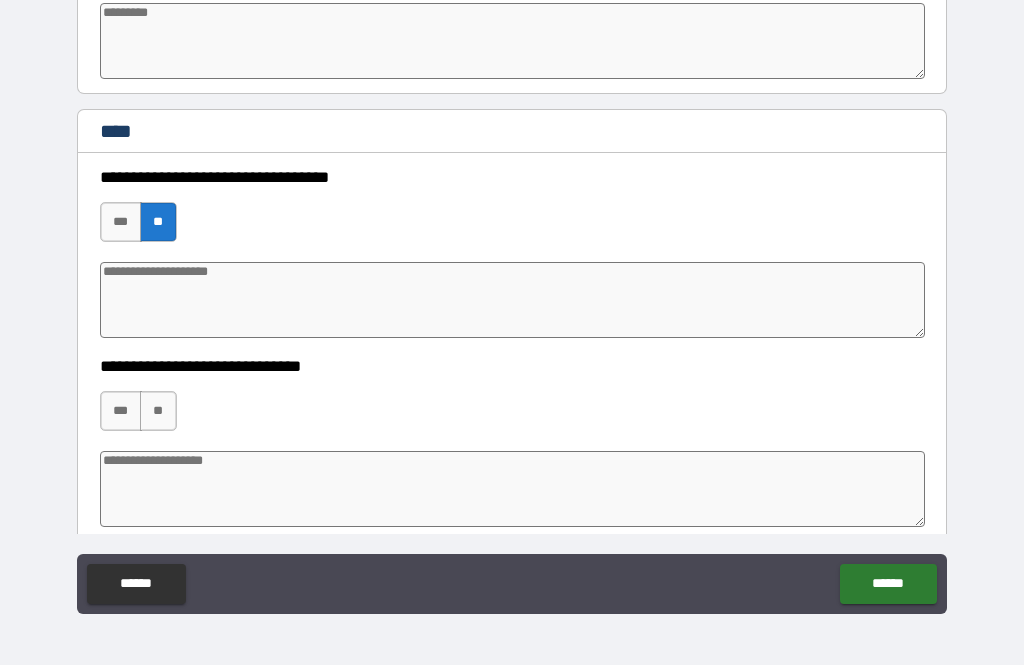 click on "***" at bounding box center [121, 222] 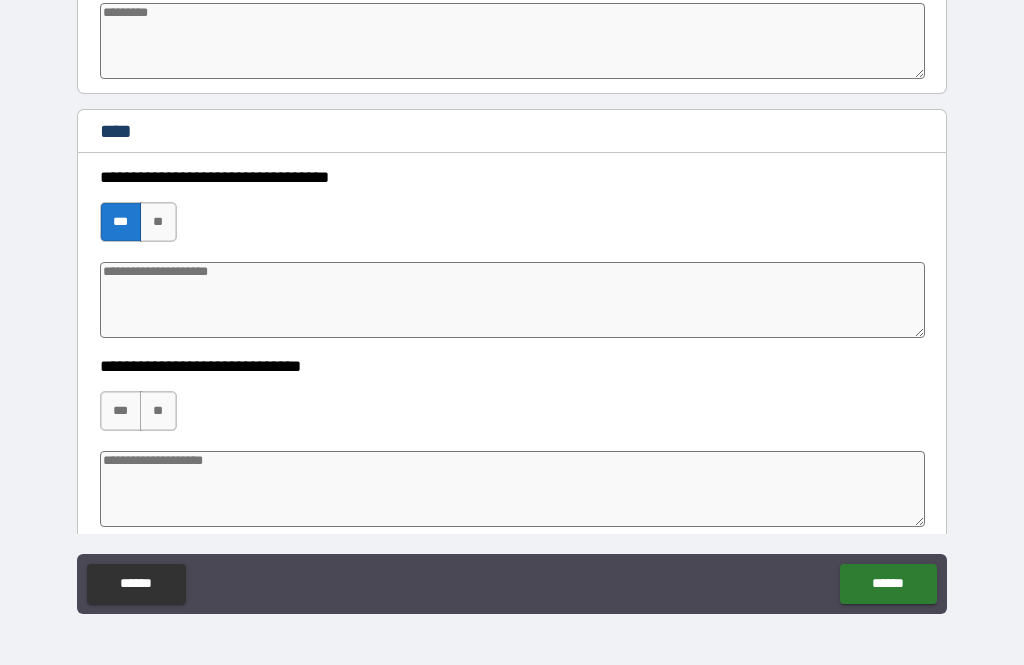 click at bounding box center (513, 300) 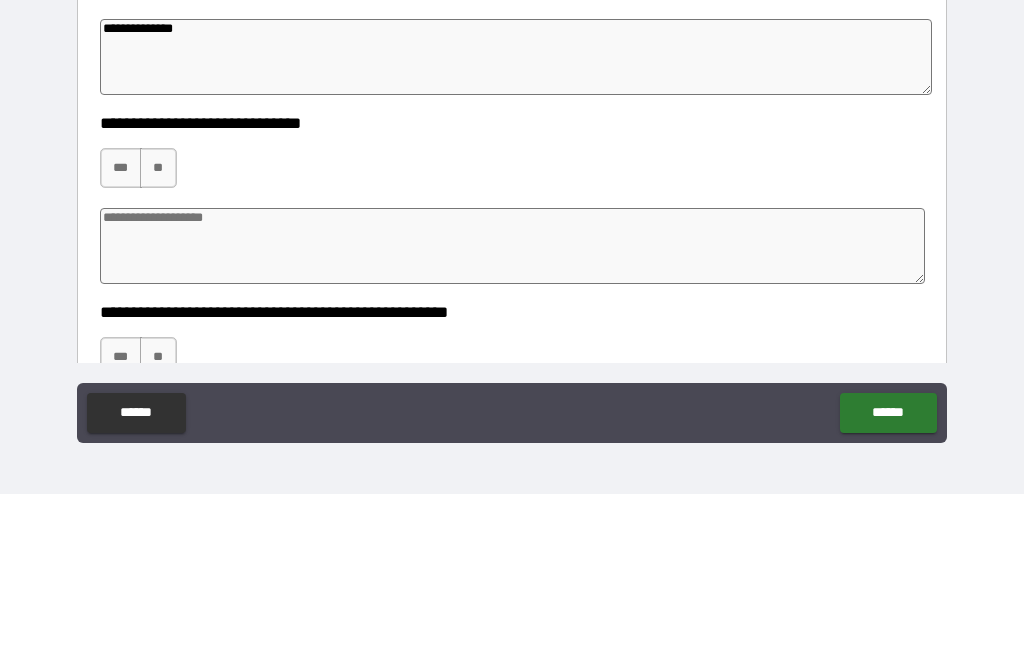 scroll, scrollTop: 3067, scrollLeft: 0, axis: vertical 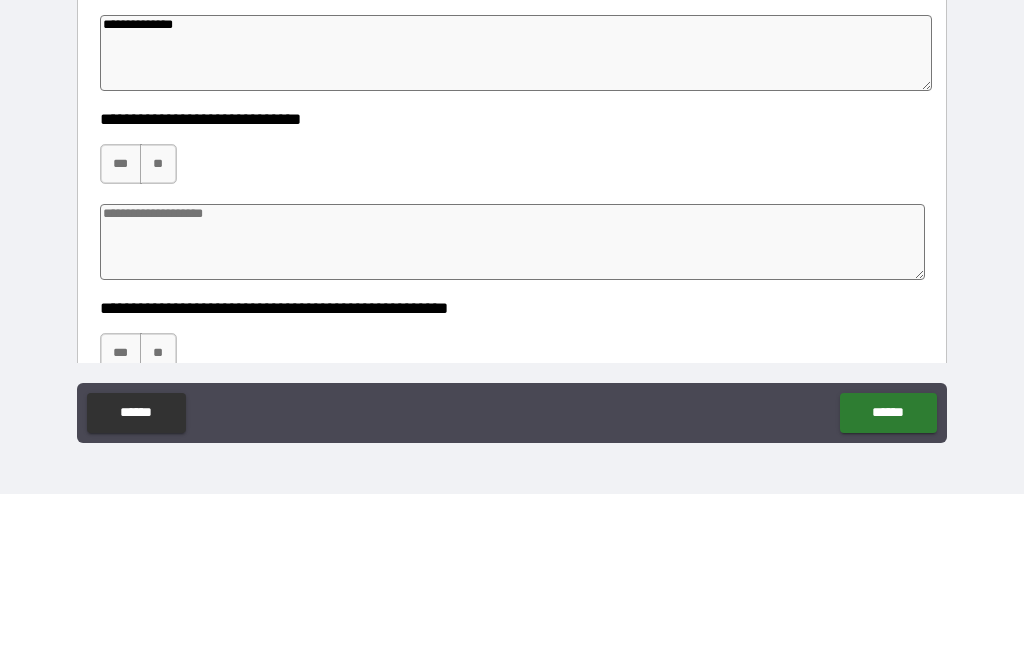 click on "**" at bounding box center (158, 335) 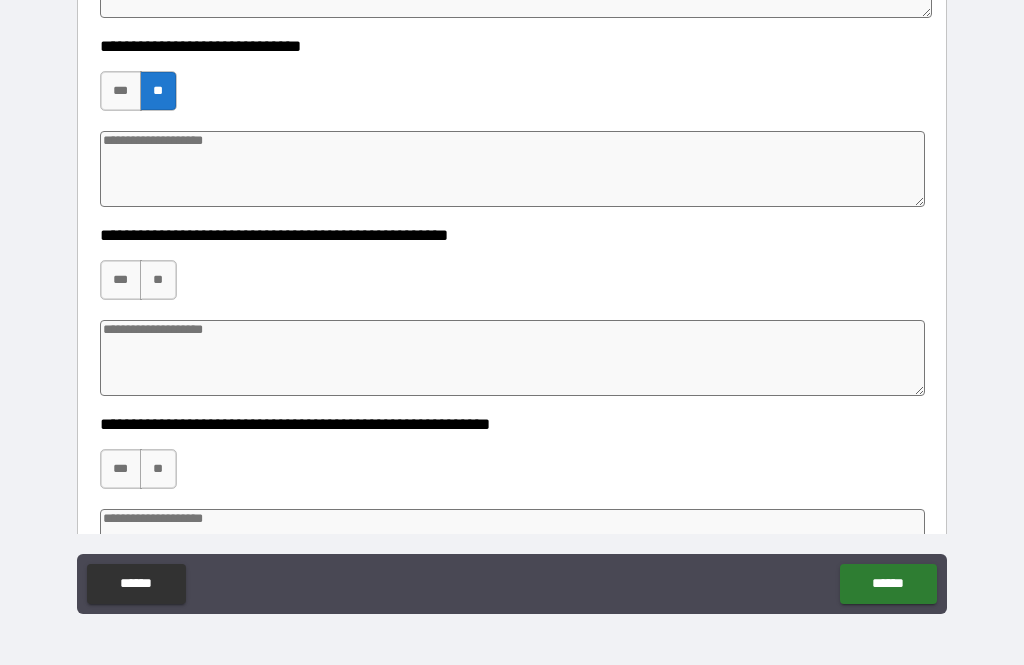 scroll, scrollTop: 3313, scrollLeft: 0, axis: vertical 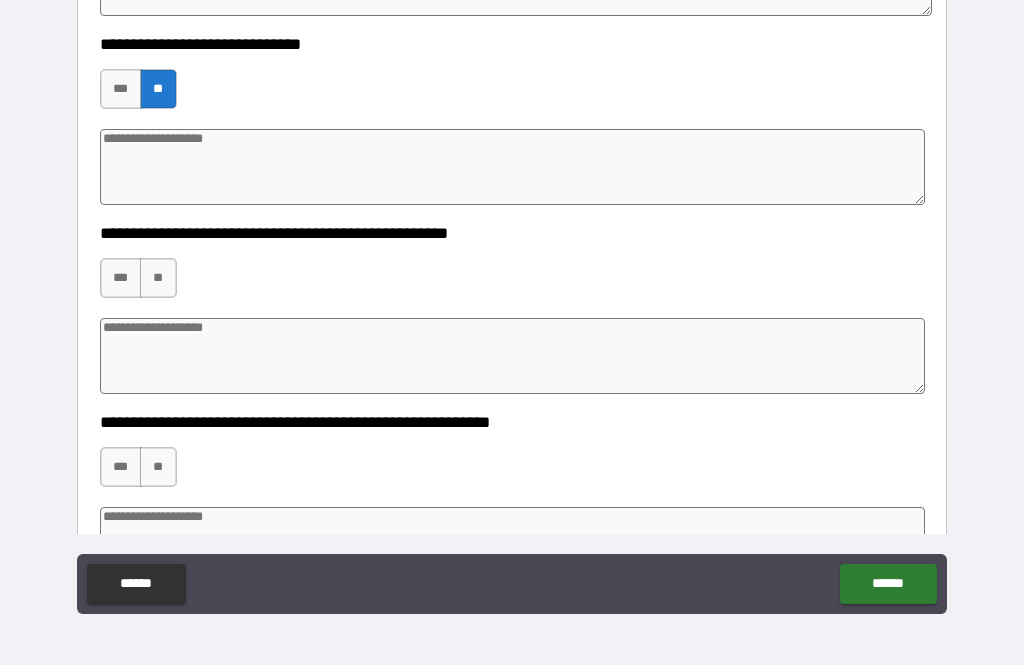 click on "***" at bounding box center [121, 278] 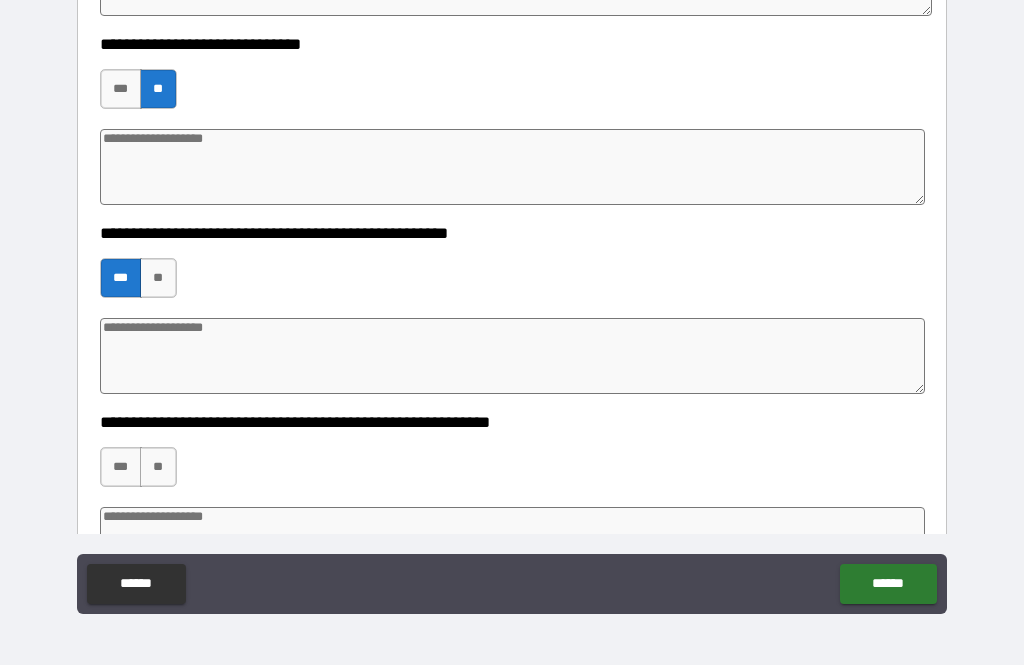 click at bounding box center (513, 356) 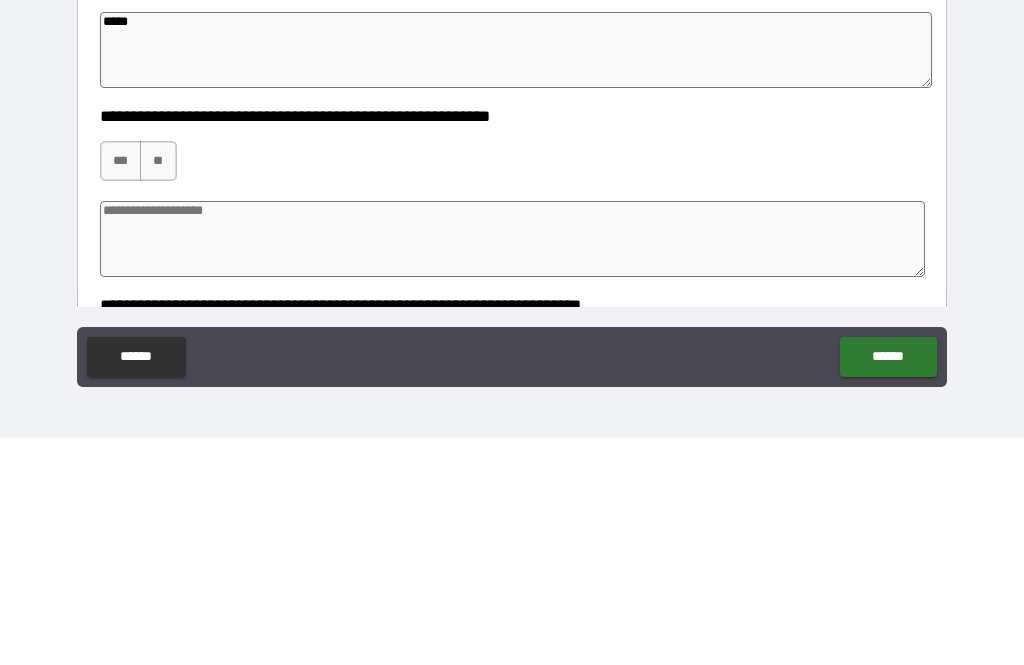 scroll, scrollTop: 3398, scrollLeft: 0, axis: vertical 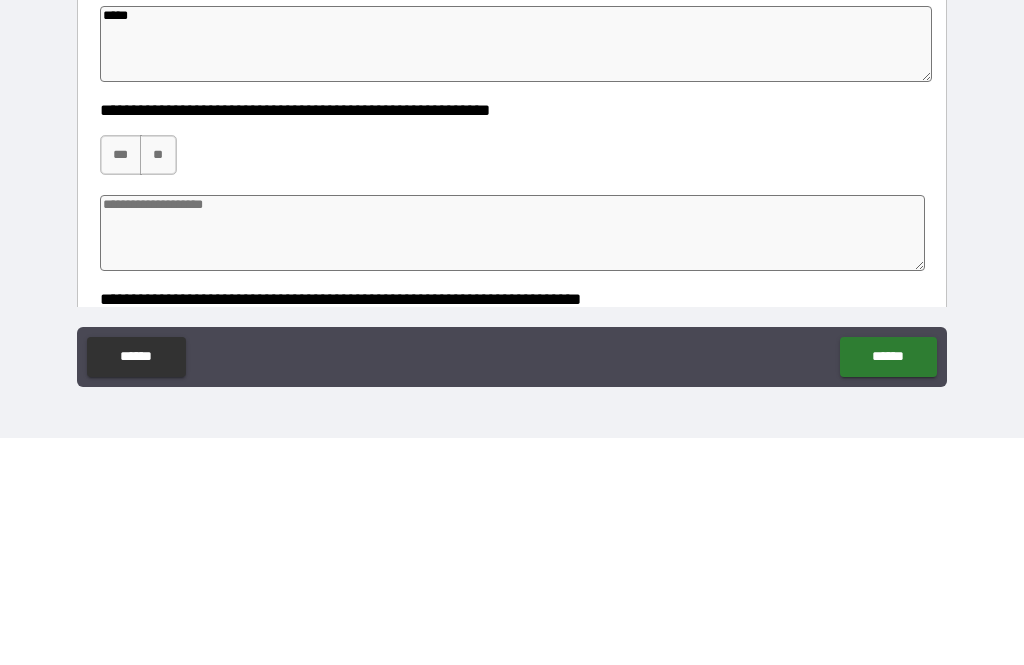 click on "**" at bounding box center [158, 382] 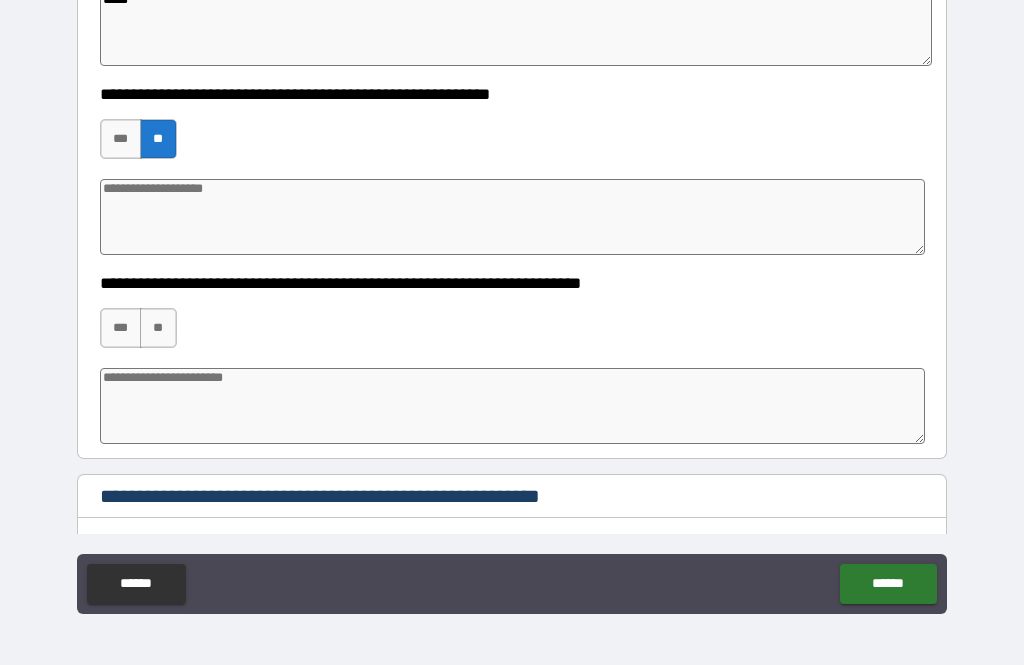 scroll, scrollTop: 3678, scrollLeft: 0, axis: vertical 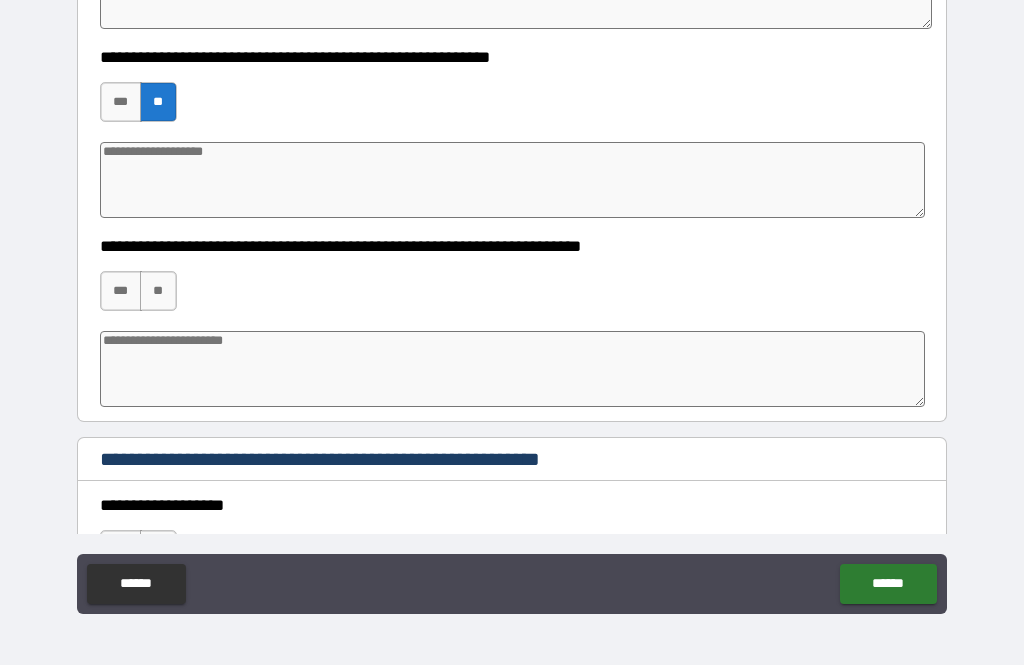 click on "**" at bounding box center (158, 291) 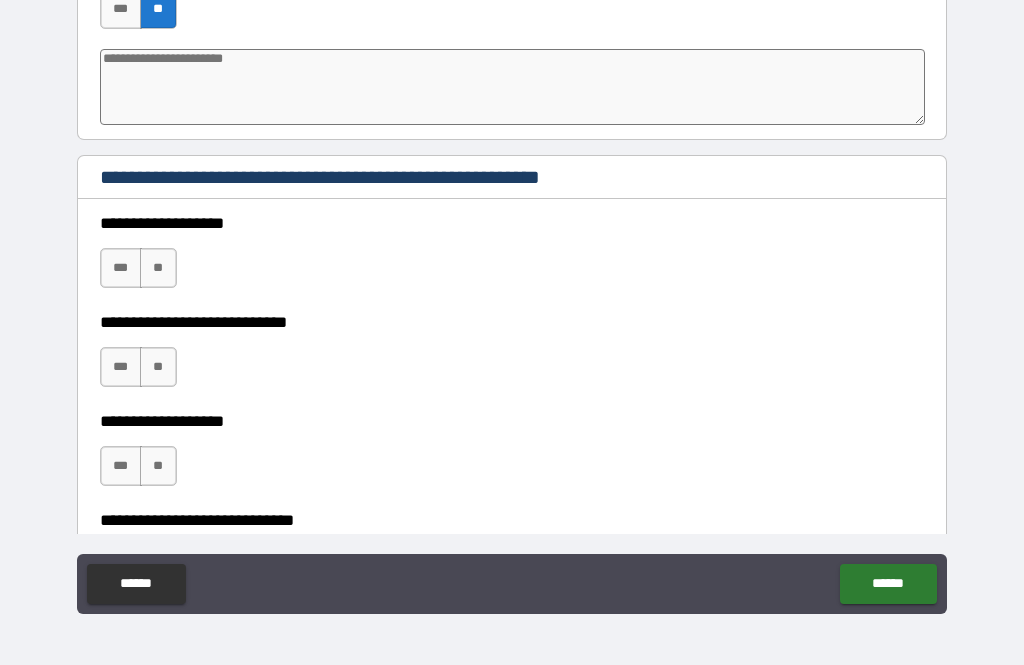 scroll, scrollTop: 3978, scrollLeft: 0, axis: vertical 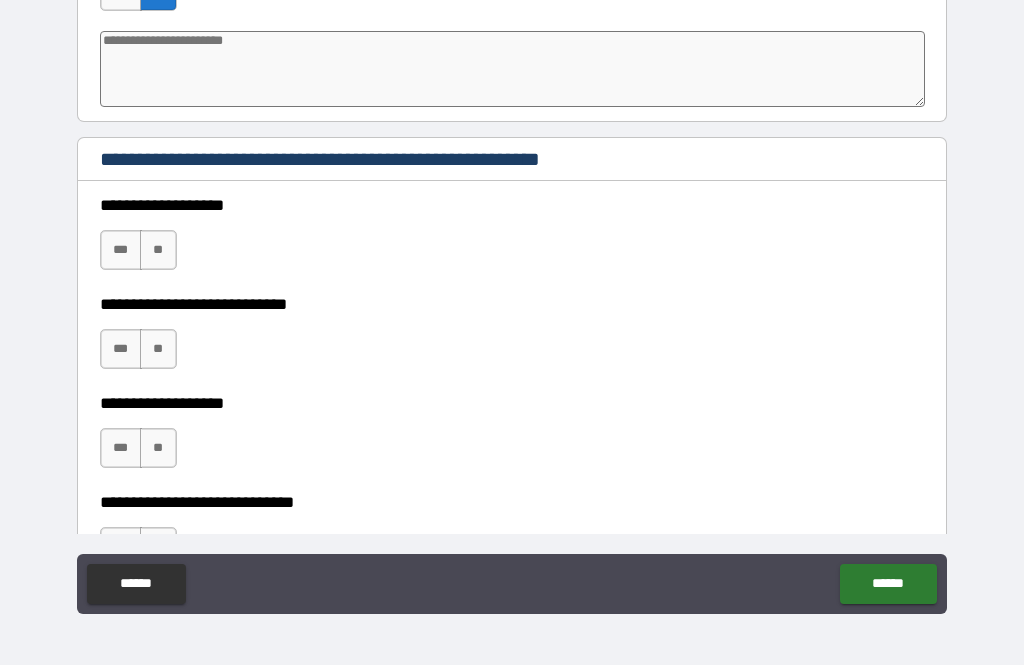 click on "**" at bounding box center [158, 250] 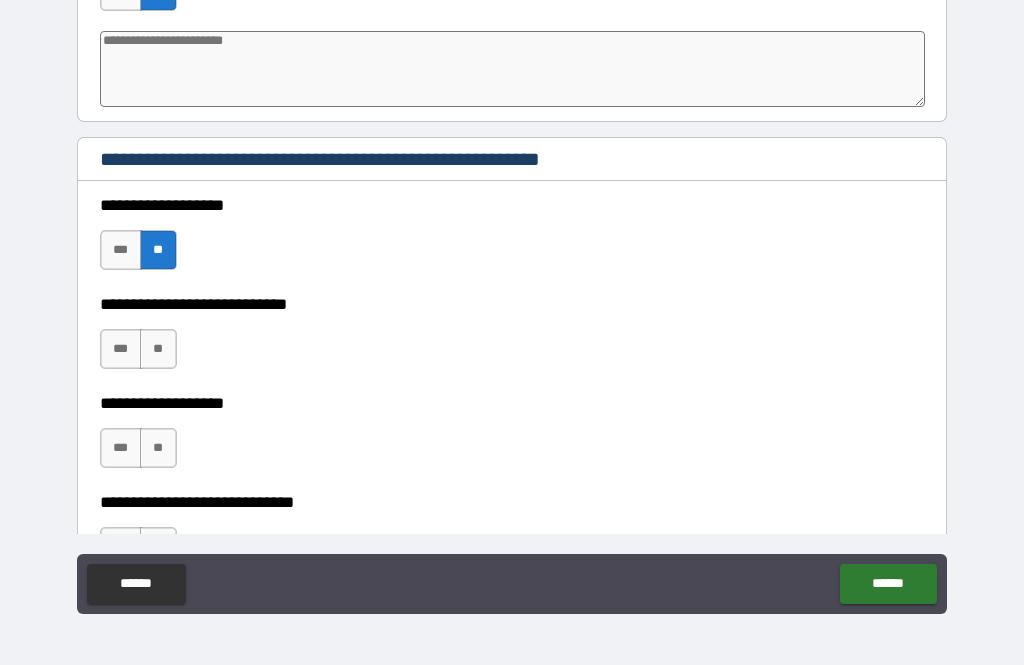 click on "**" at bounding box center [158, 349] 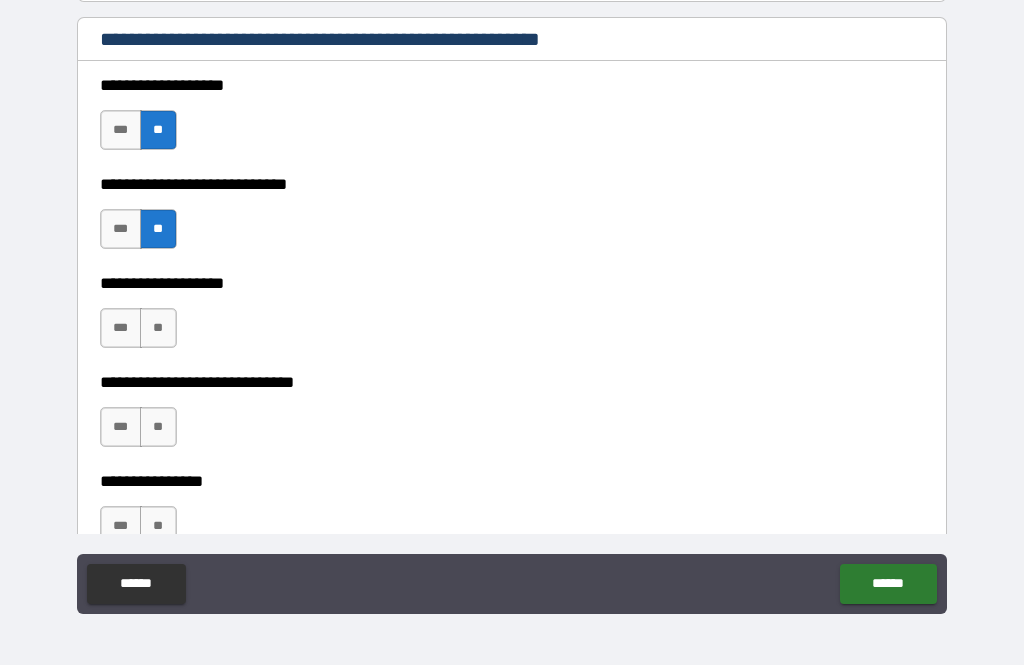 scroll, scrollTop: 4100, scrollLeft: 0, axis: vertical 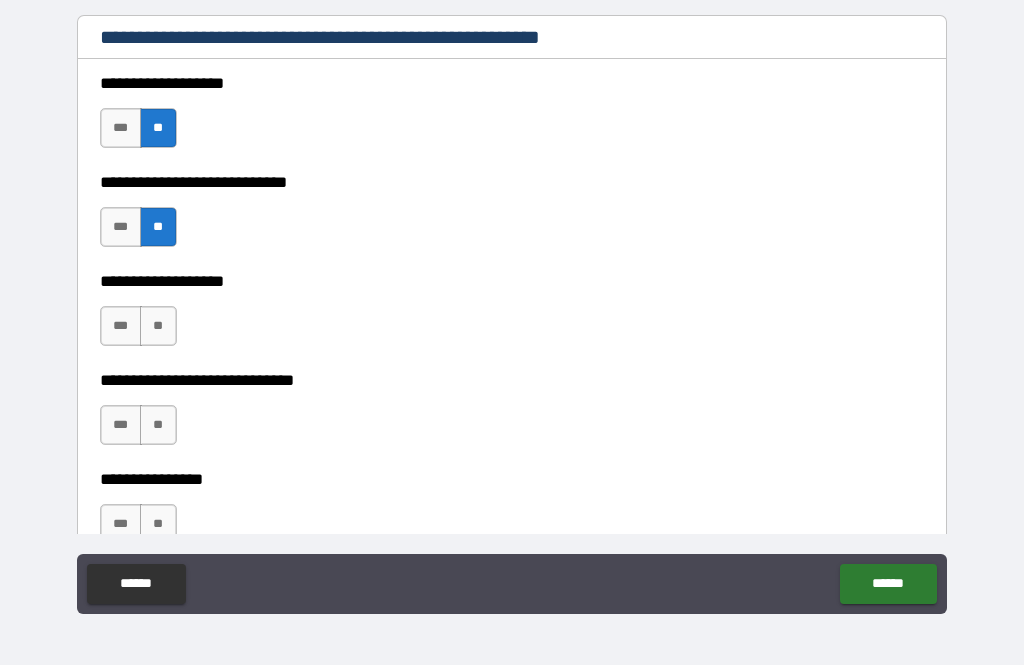click on "**" at bounding box center [158, 326] 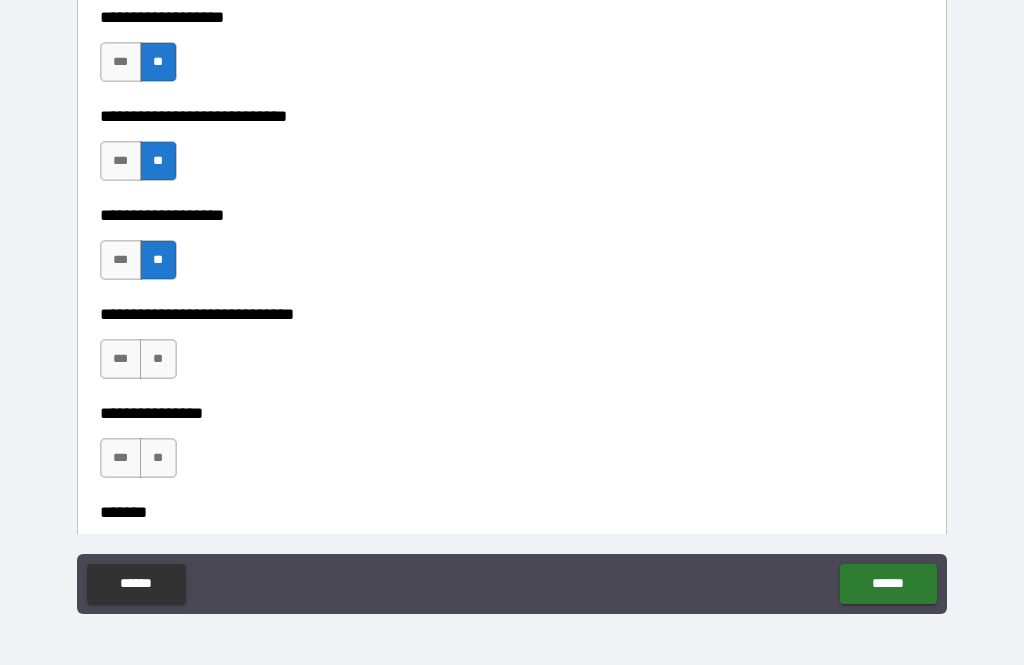 scroll, scrollTop: 4172, scrollLeft: 0, axis: vertical 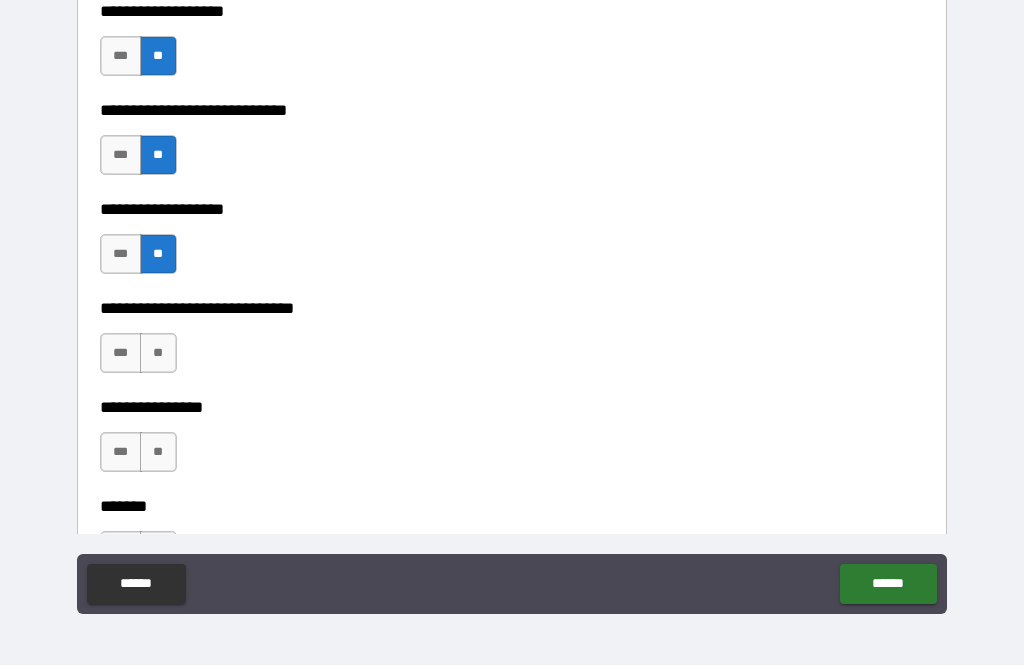 click on "**" at bounding box center [158, 353] 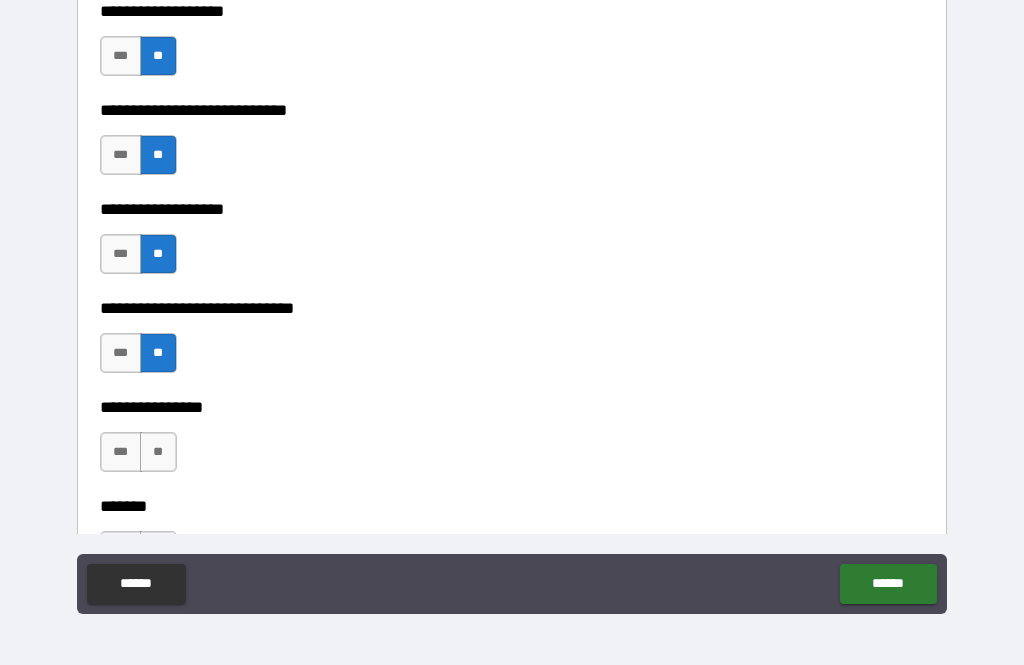 click on "**" at bounding box center [158, 452] 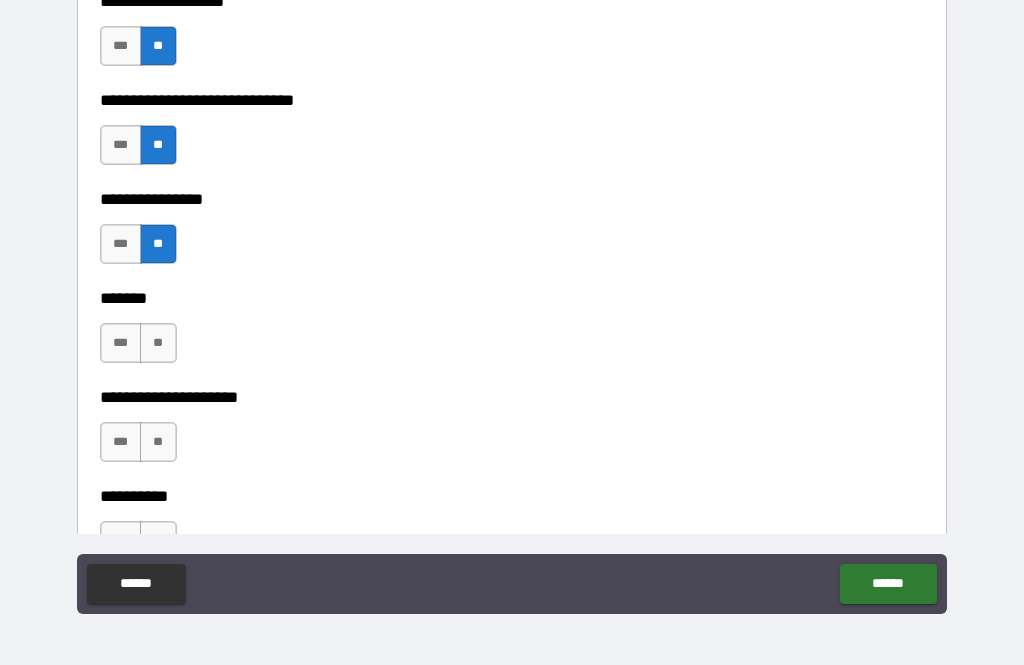 scroll, scrollTop: 4379, scrollLeft: 0, axis: vertical 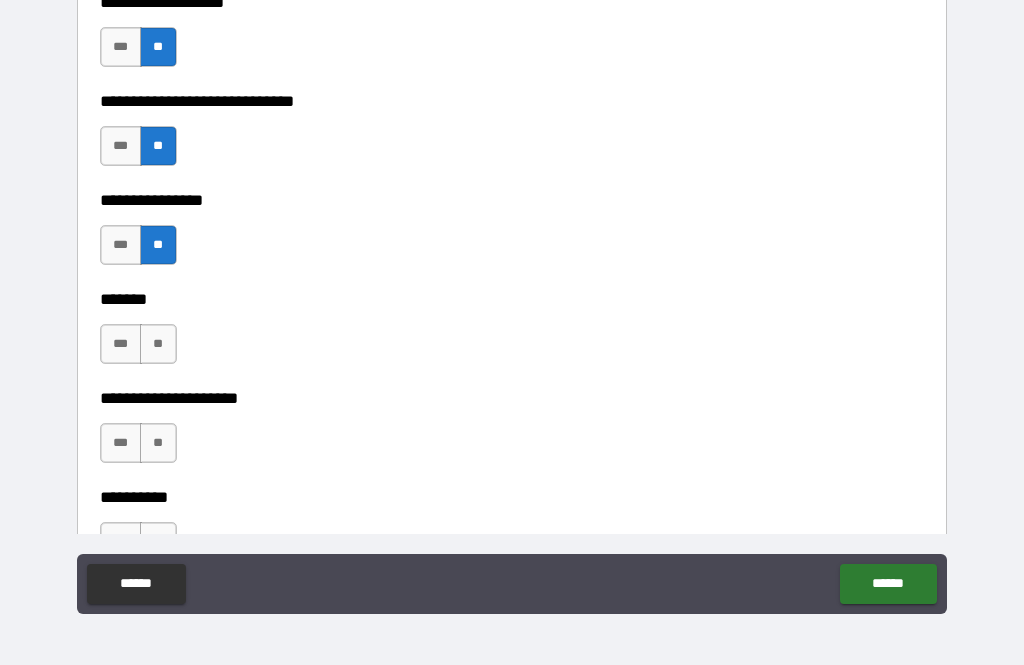 click on "**" at bounding box center (158, 344) 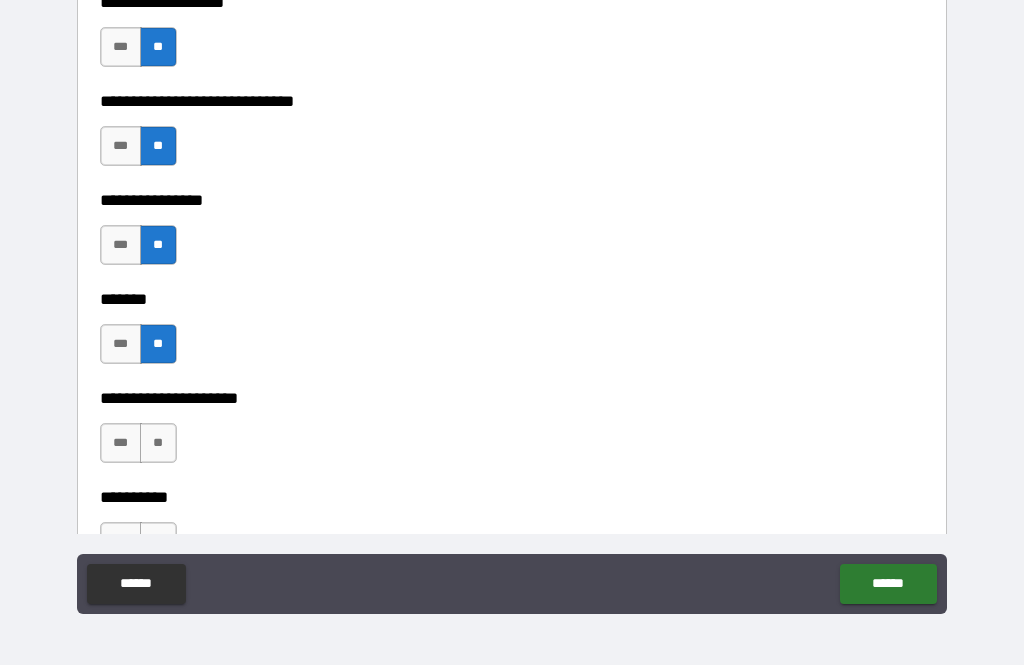 click on "**" at bounding box center (158, 443) 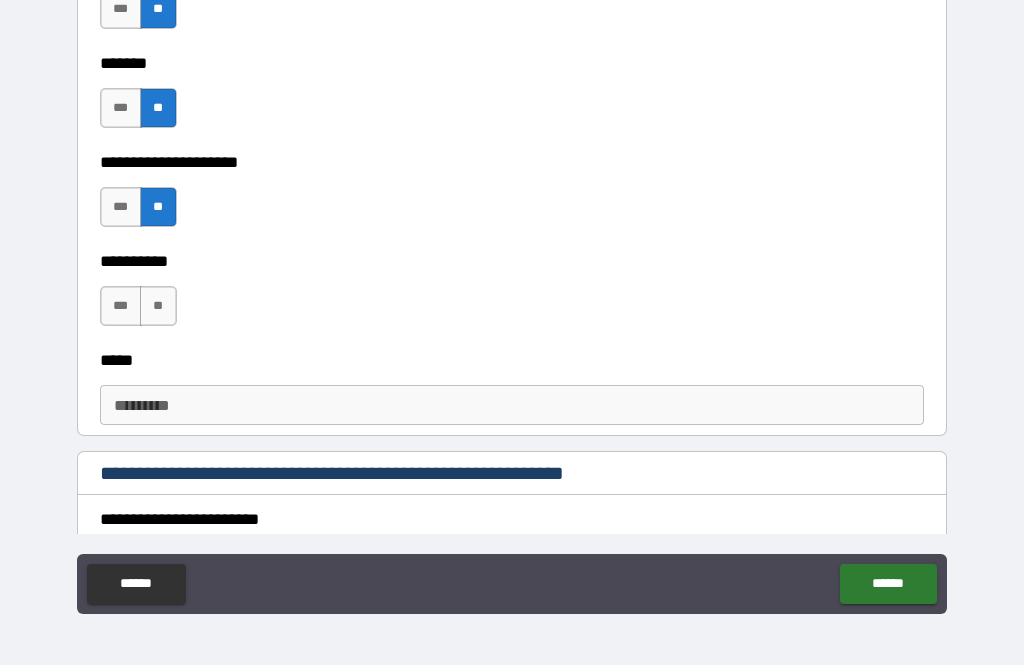 scroll, scrollTop: 4625, scrollLeft: 0, axis: vertical 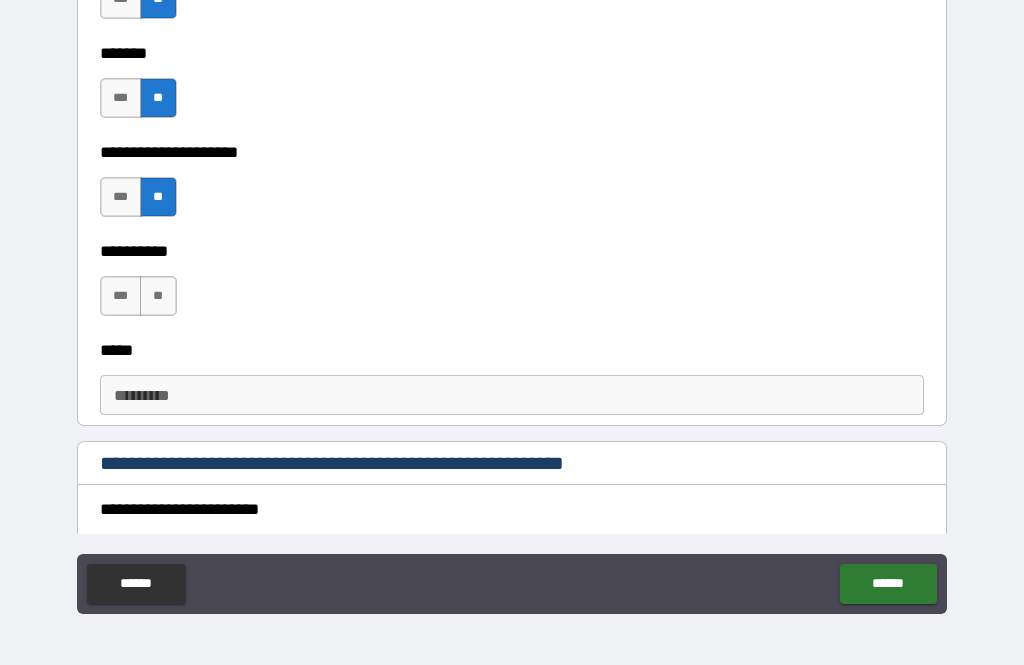 click on "**" at bounding box center [158, 296] 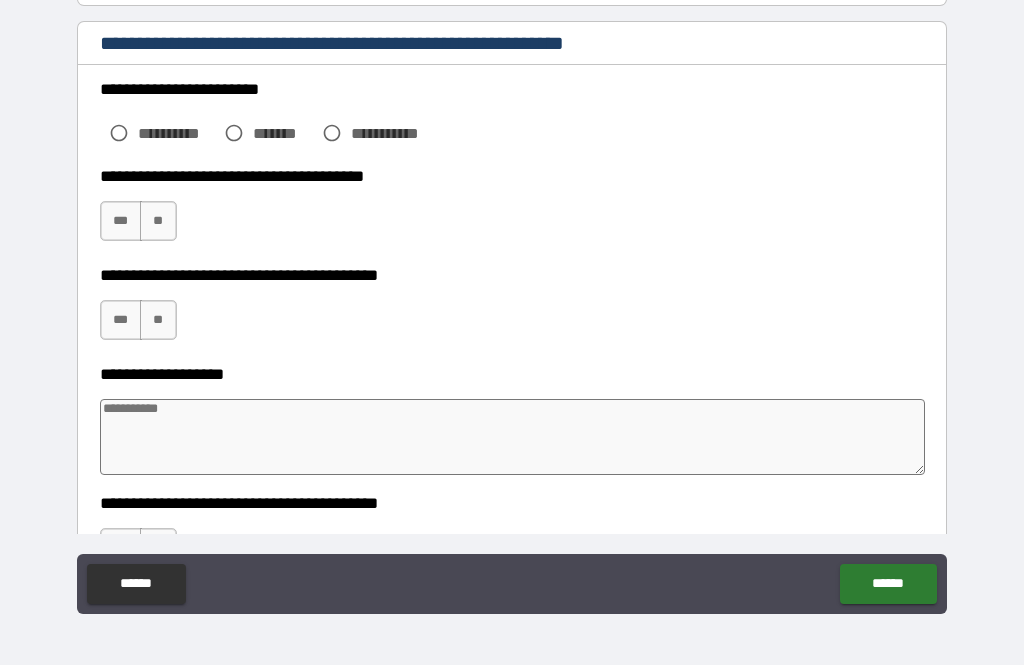 scroll, scrollTop: 5048, scrollLeft: 0, axis: vertical 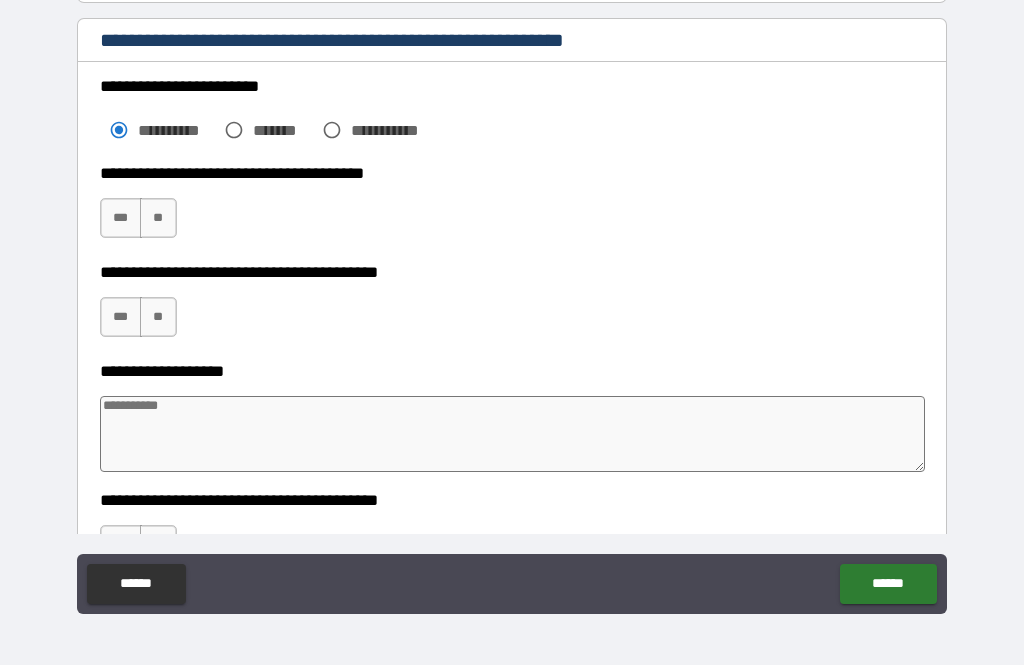 click on "**" at bounding box center (158, 218) 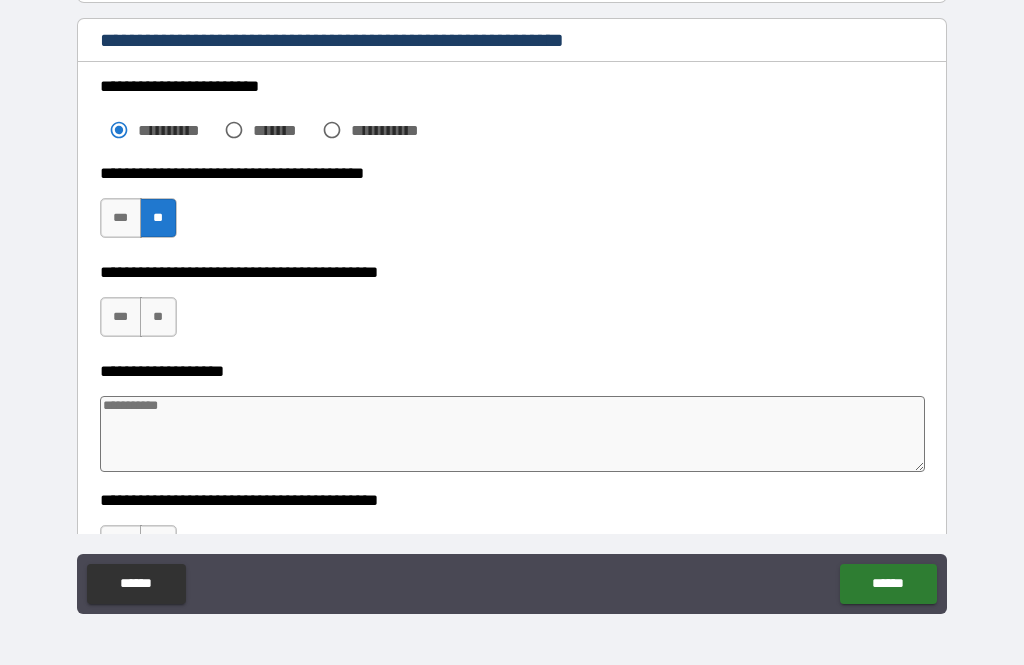 click on "**" at bounding box center [158, 317] 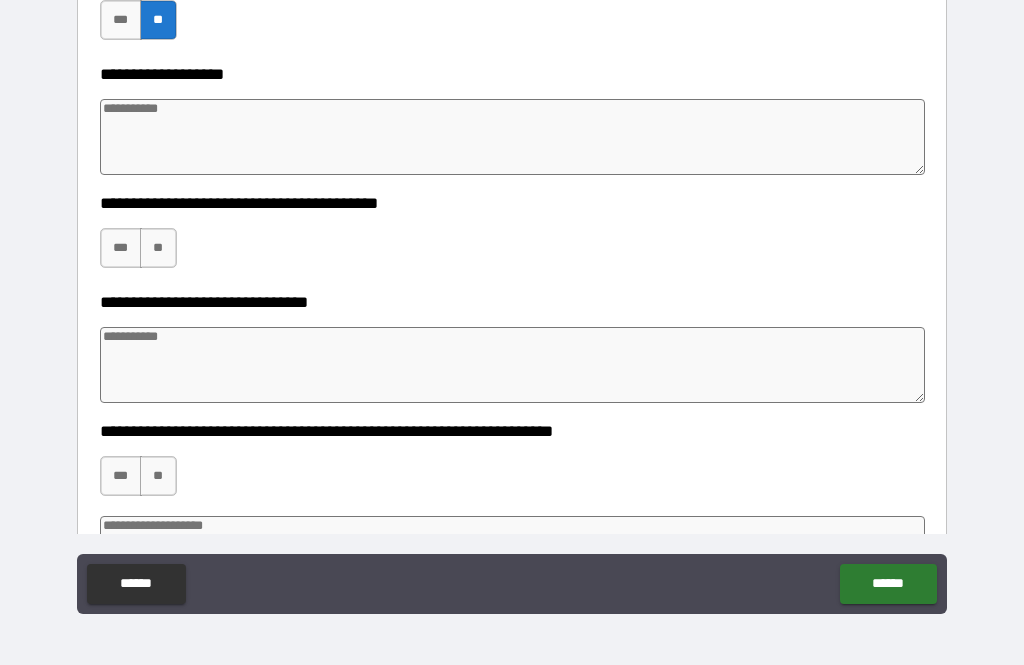 scroll, scrollTop: 5342, scrollLeft: 0, axis: vertical 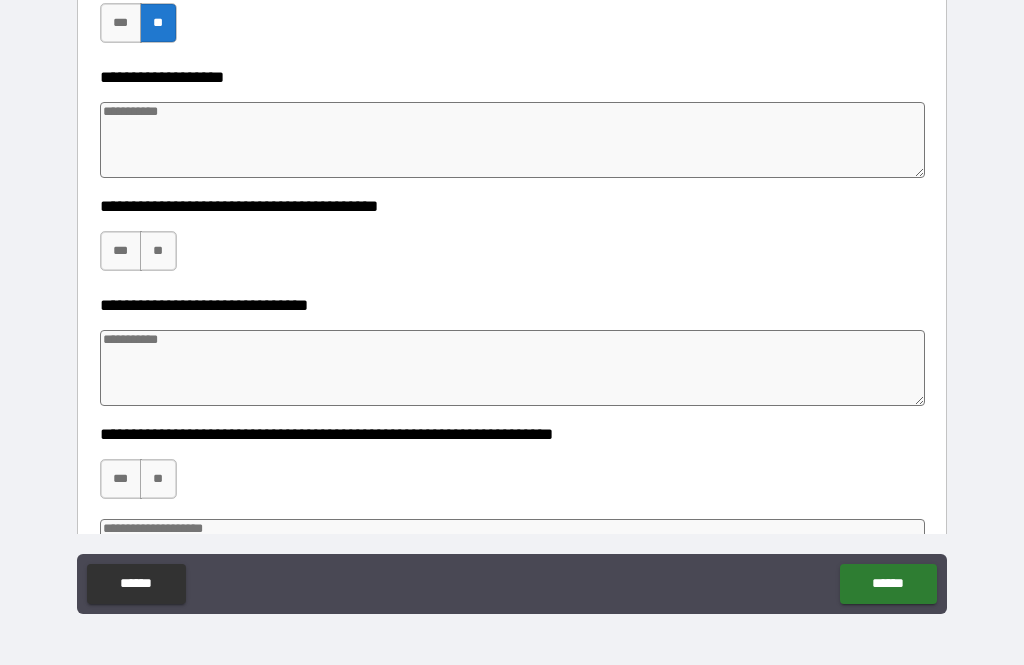 click on "**" at bounding box center [158, 251] 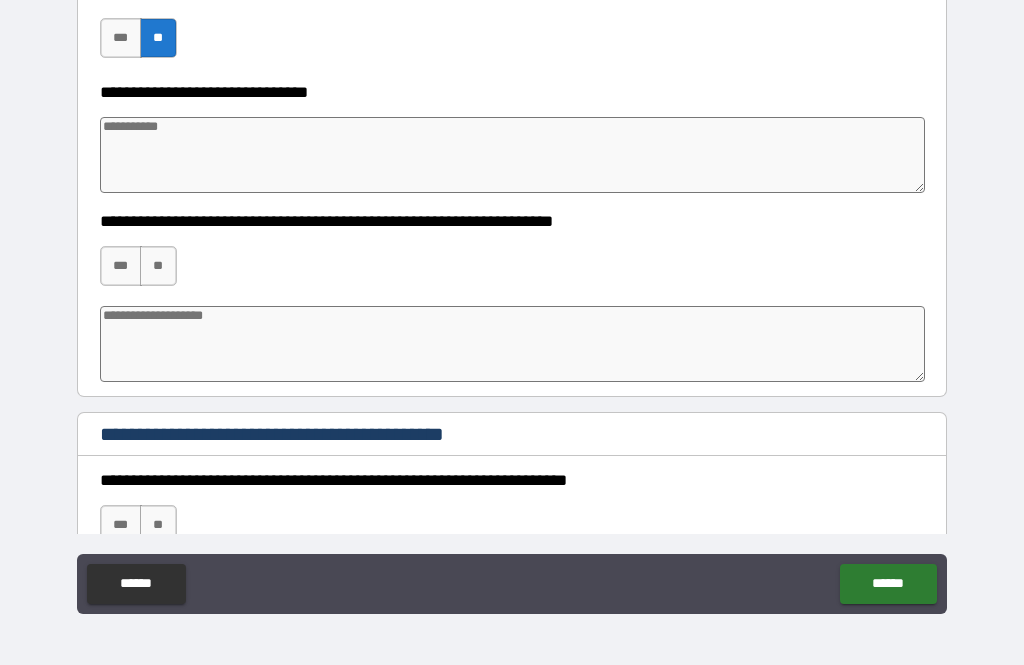 scroll, scrollTop: 5557, scrollLeft: 0, axis: vertical 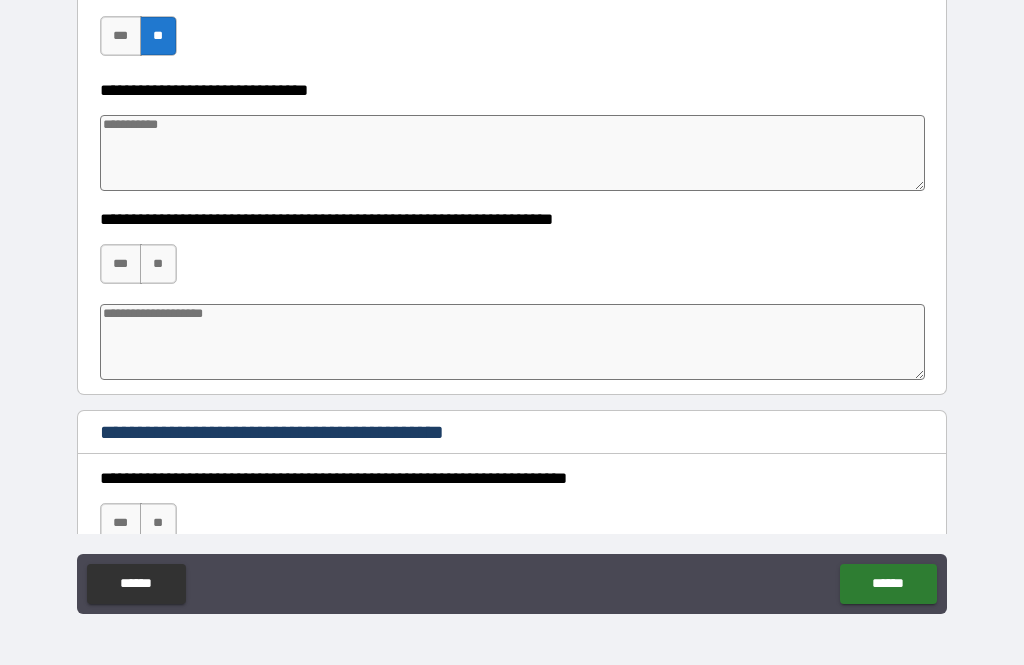 click on "**" at bounding box center [158, 264] 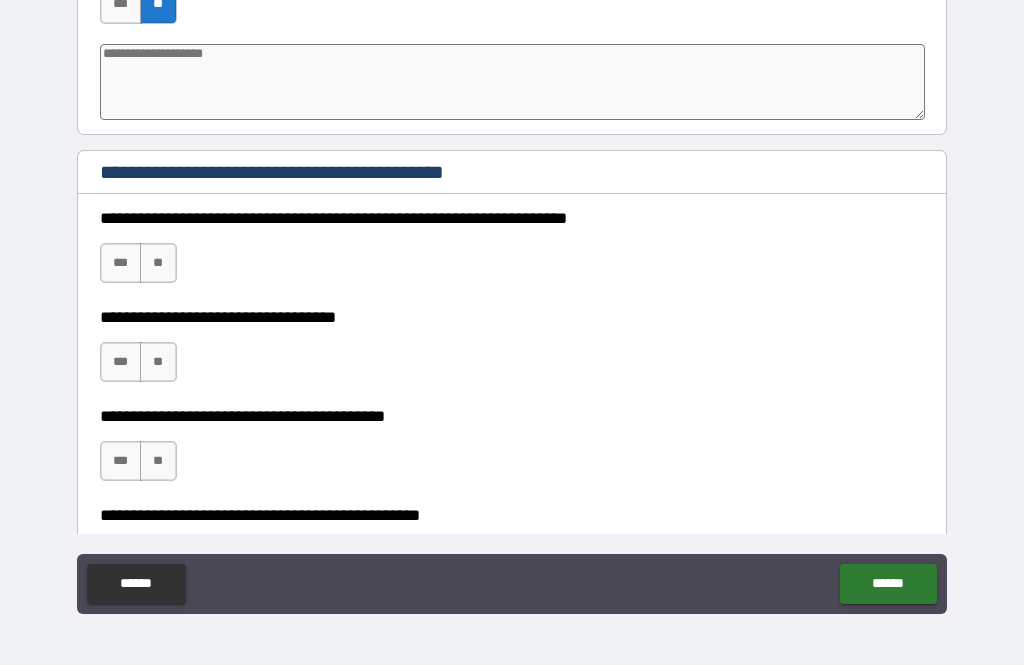 scroll, scrollTop: 5831, scrollLeft: 0, axis: vertical 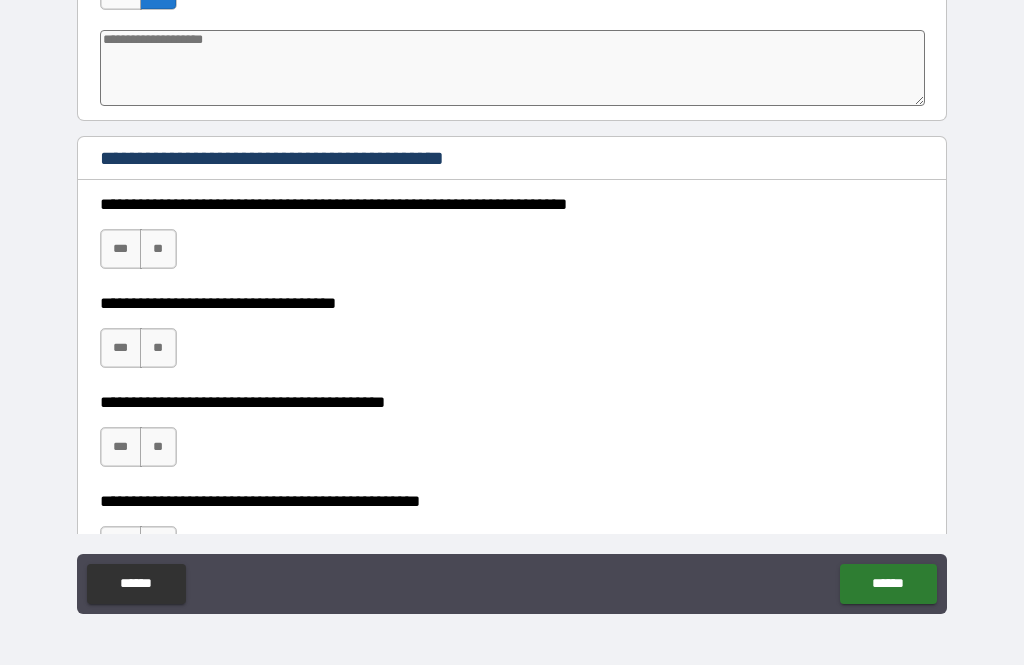 click on "**" at bounding box center [158, 249] 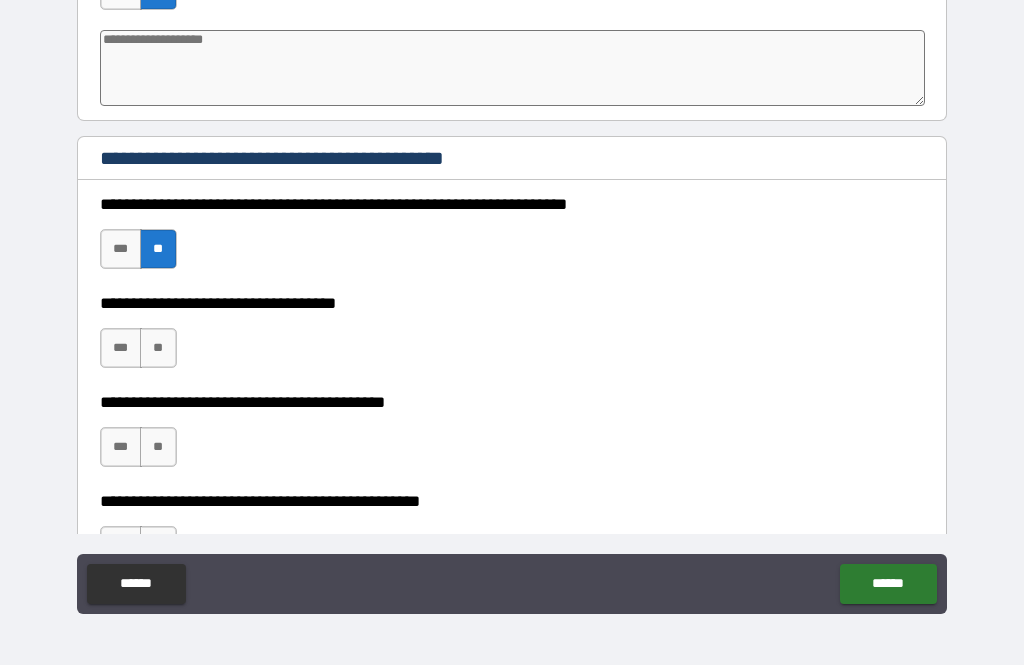 click on "**" at bounding box center [158, 249] 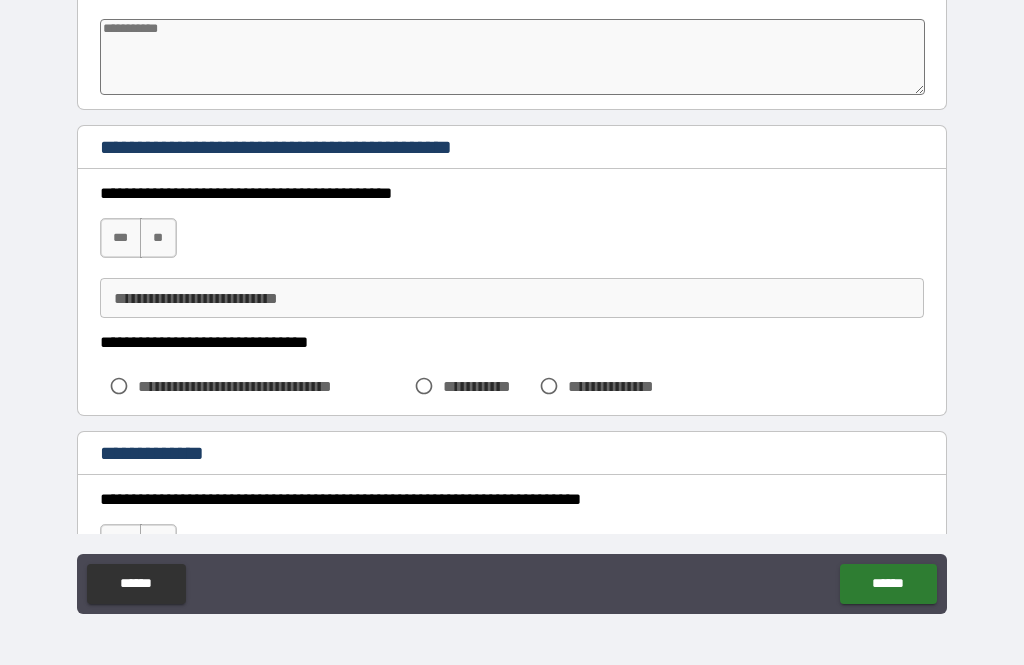 scroll, scrollTop: 6526, scrollLeft: 0, axis: vertical 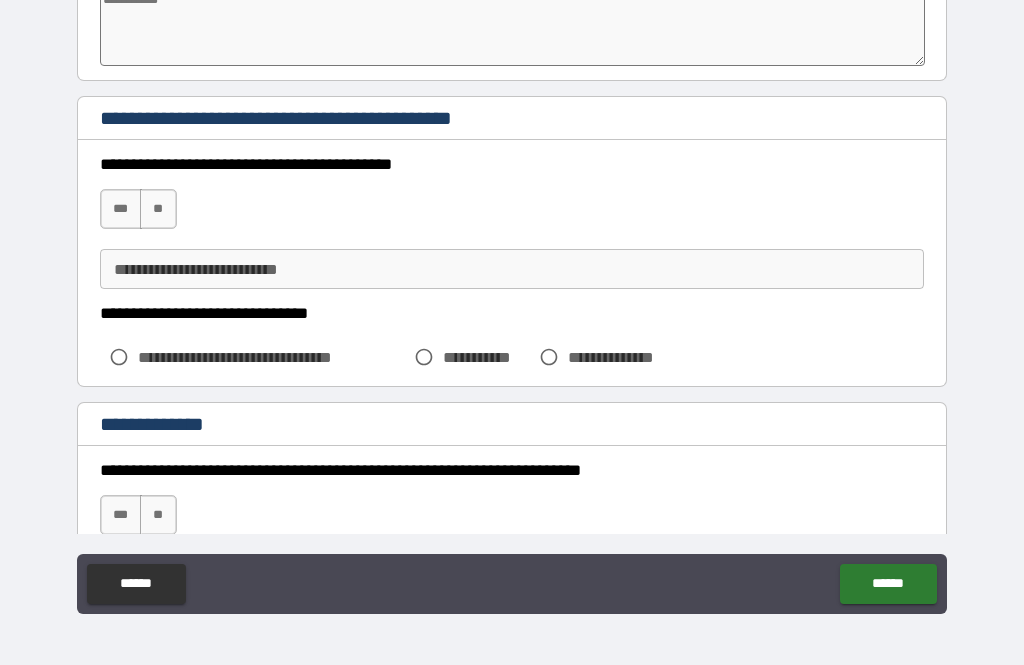 click on "**" at bounding box center (158, 209) 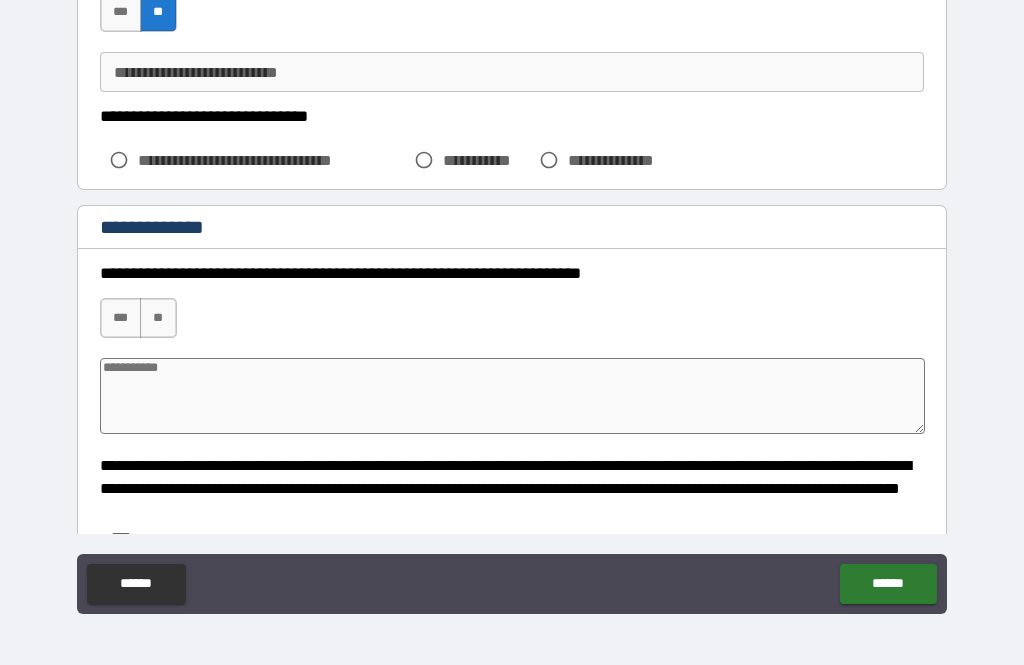 scroll, scrollTop: 6723, scrollLeft: 0, axis: vertical 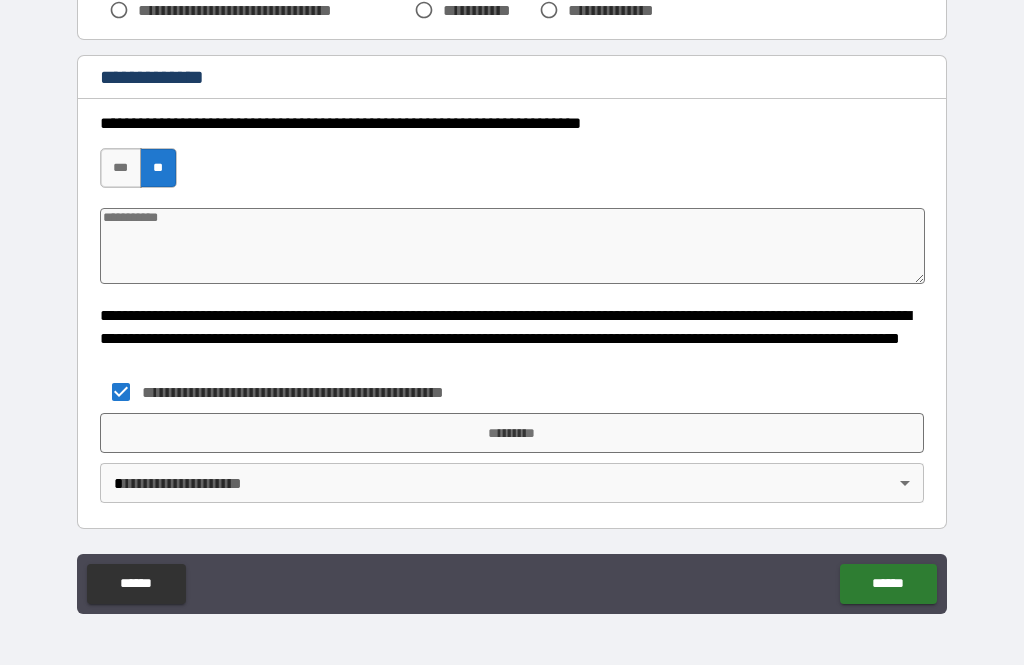 click on "*********" at bounding box center (512, 433) 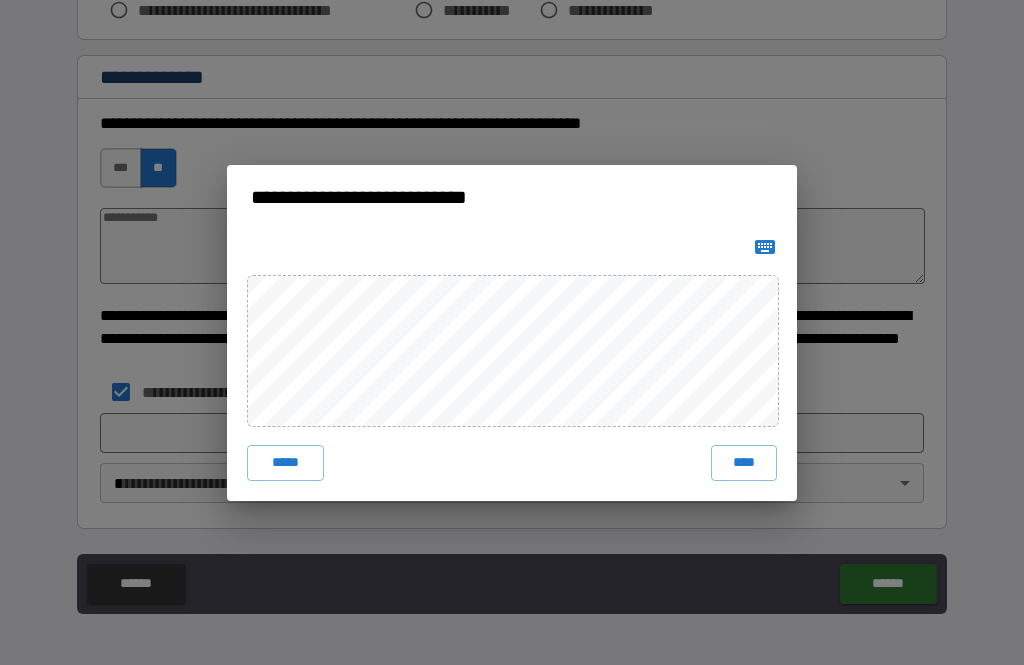 click on "****" at bounding box center (744, 463) 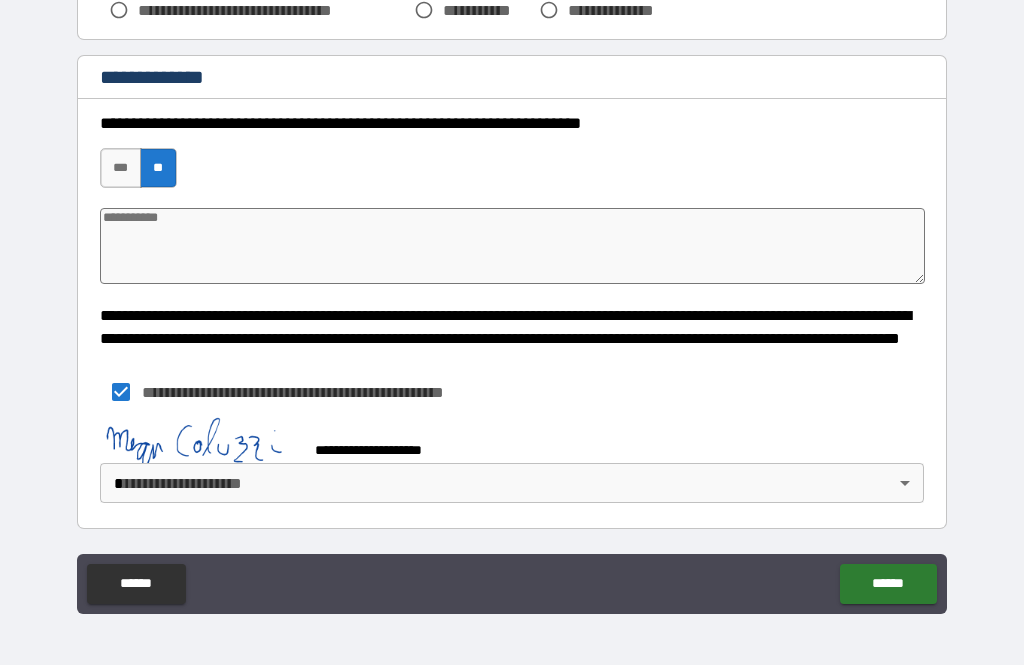 scroll, scrollTop: 6863, scrollLeft: 0, axis: vertical 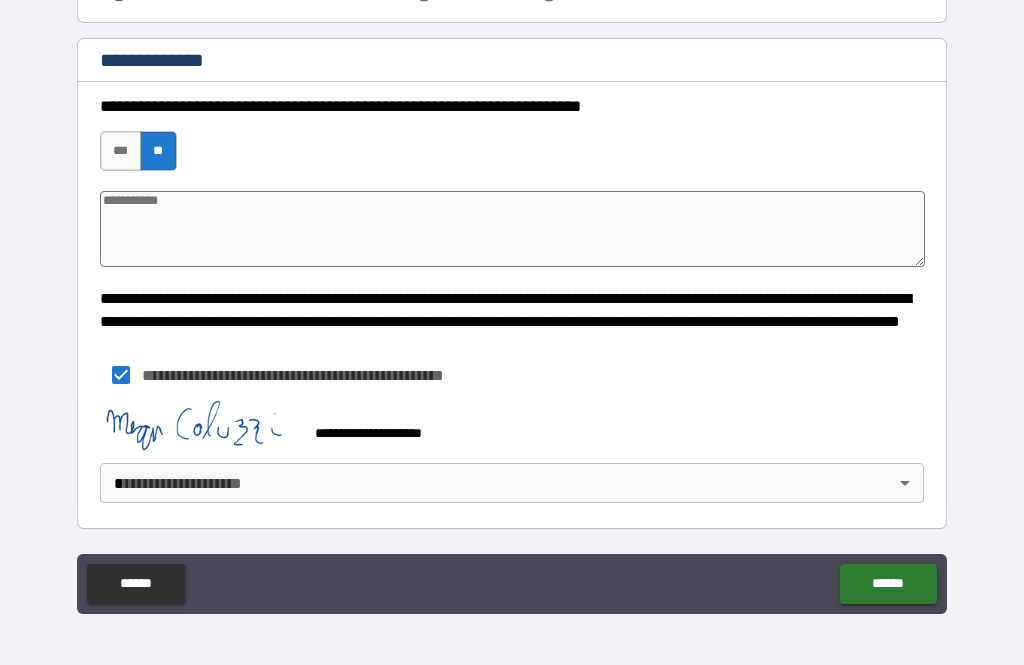 click on "**********" at bounding box center [512, 300] 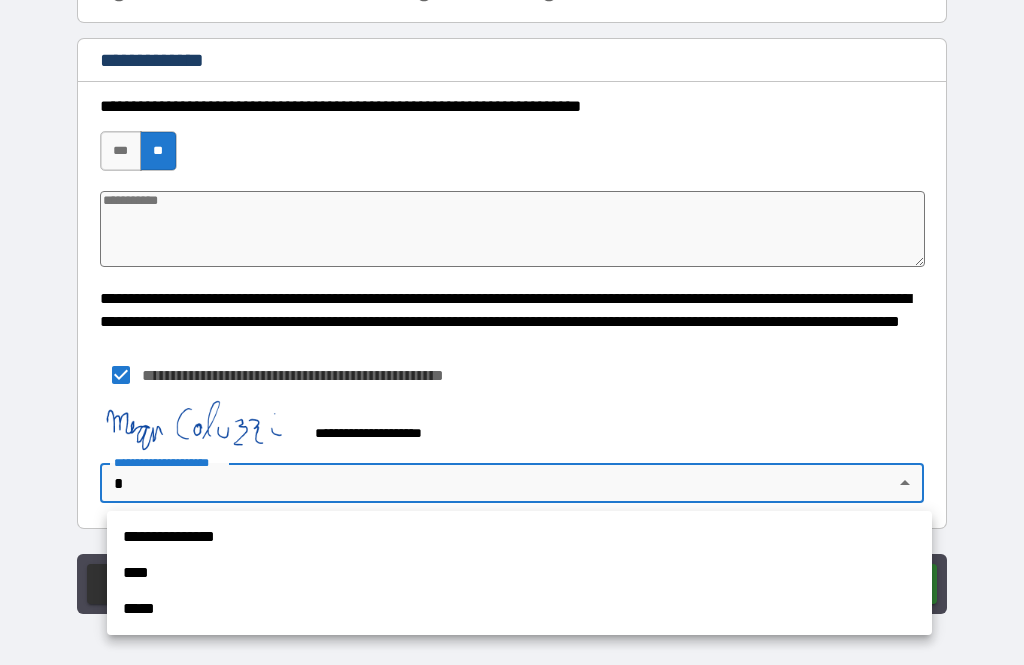 click on "**********" at bounding box center [519, 537] 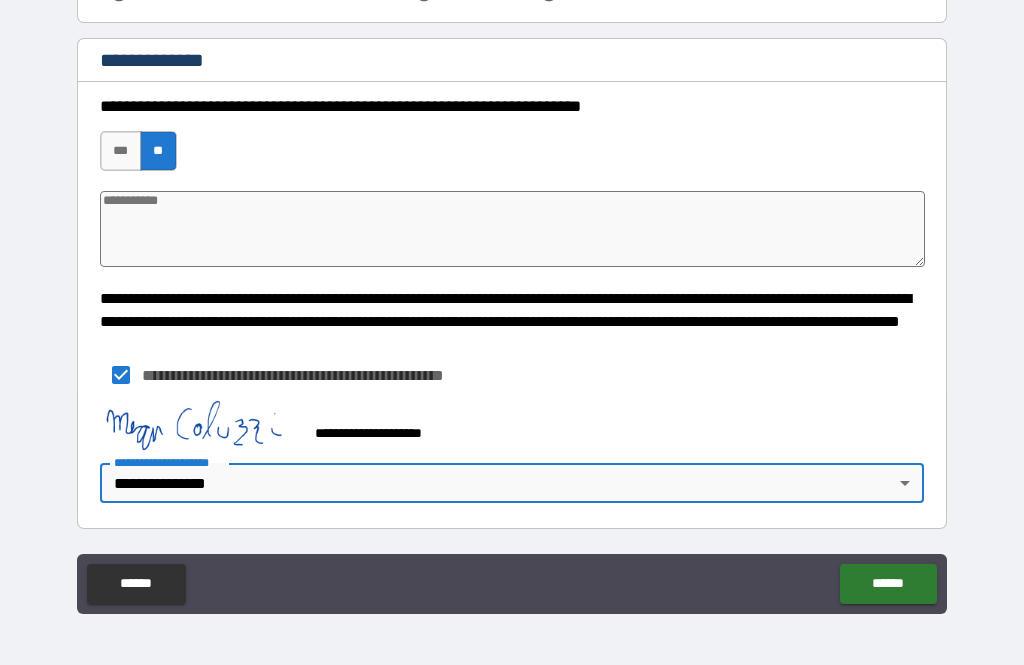 click on "******" at bounding box center [888, 584] 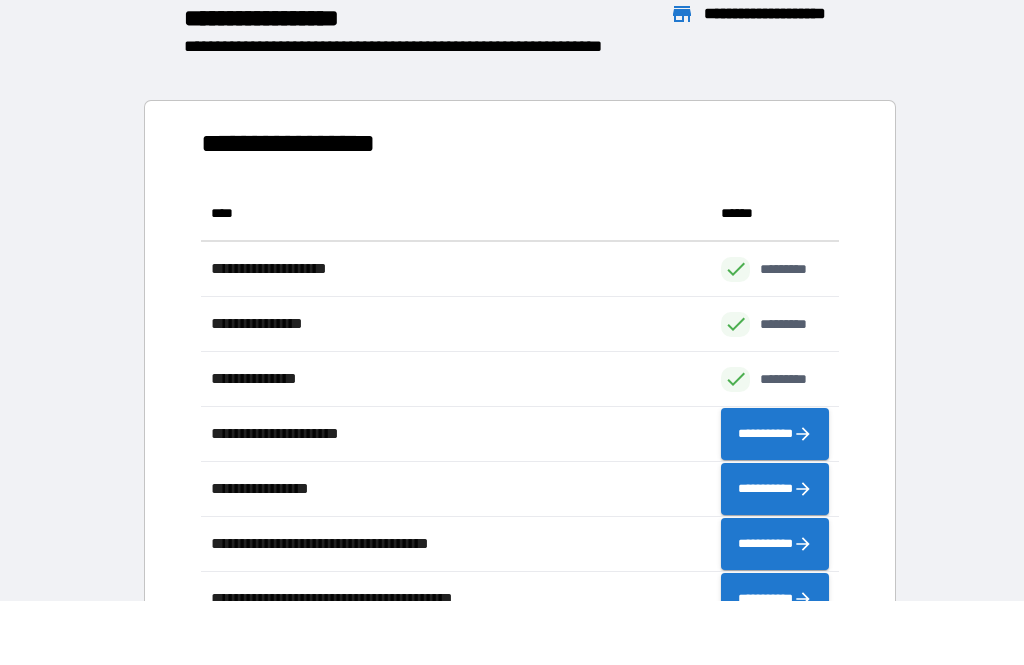 scroll, scrollTop: 441, scrollLeft: 638, axis: both 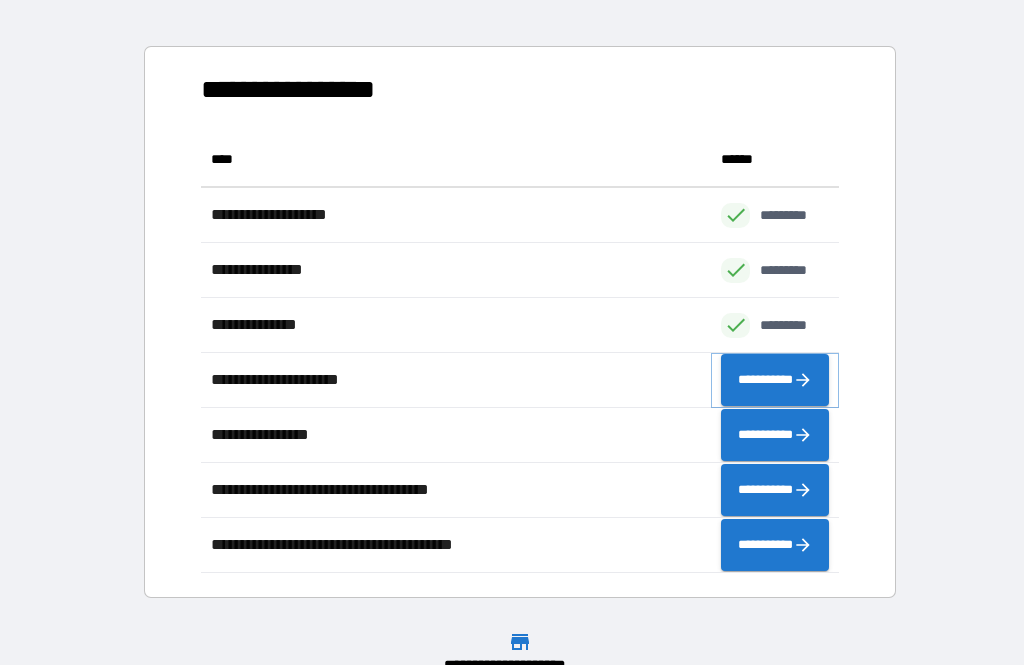 click on "**********" at bounding box center (775, 380) 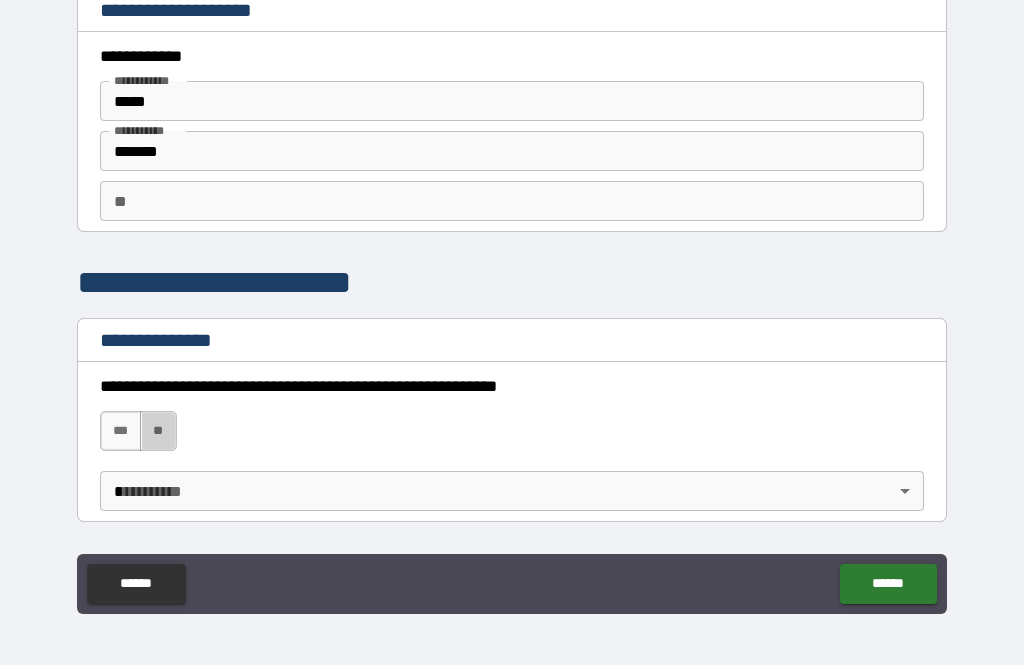 click on "**" at bounding box center (158, 431) 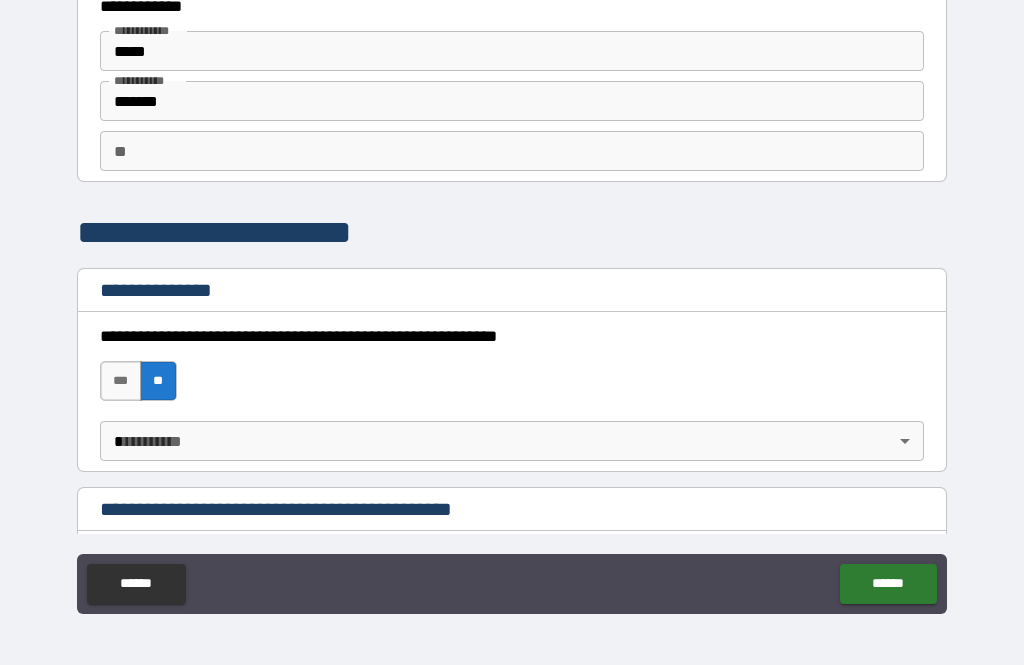 scroll, scrollTop: 47, scrollLeft: 0, axis: vertical 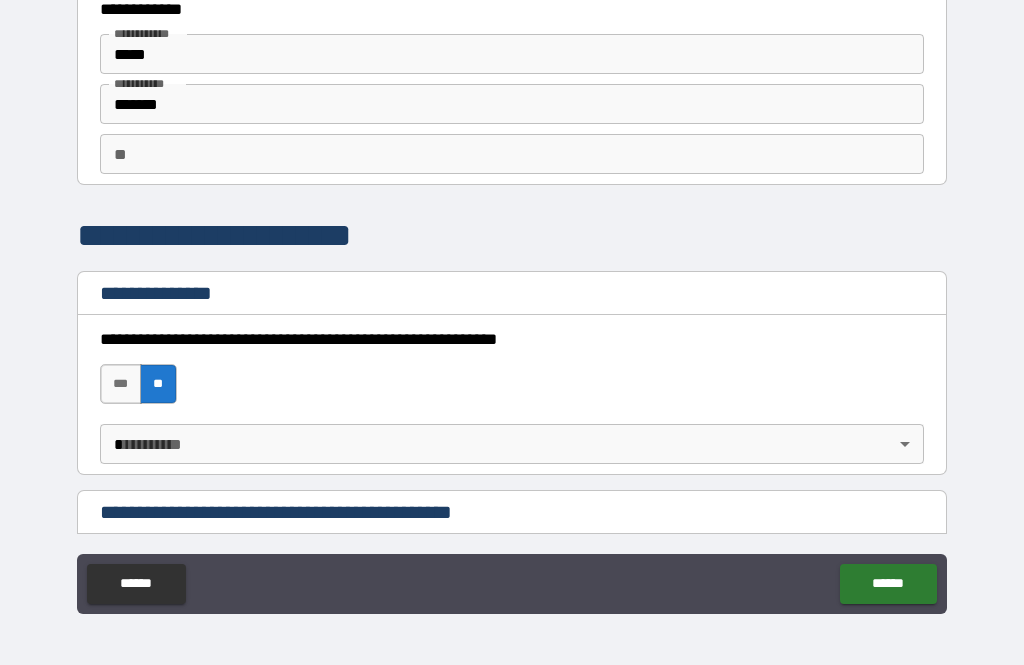 click on "******" at bounding box center [888, 584] 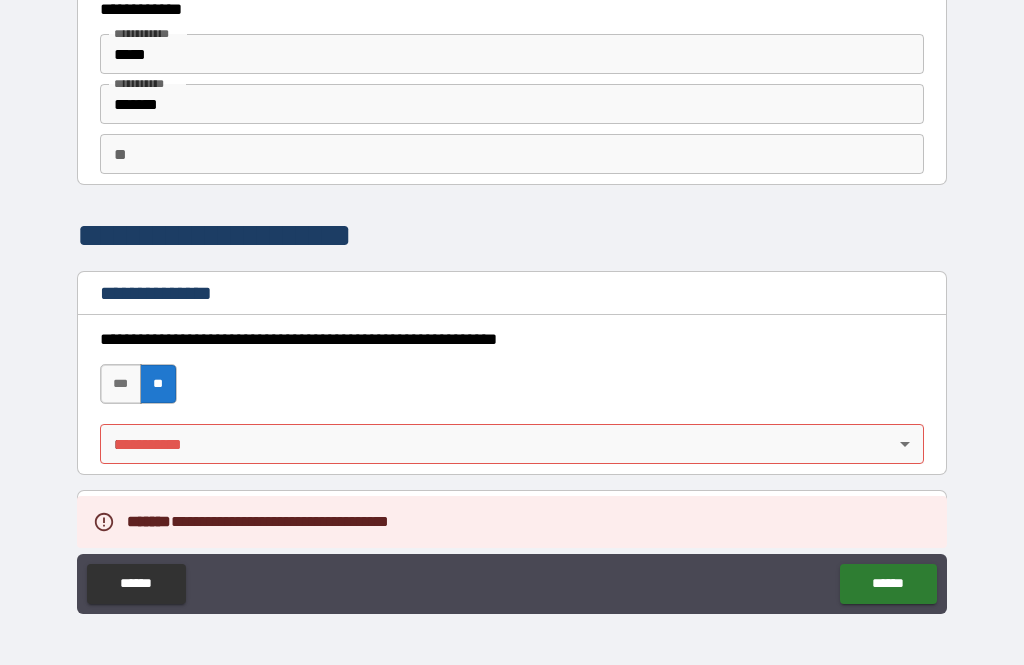 click on "**********" at bounding box center (512, 300) 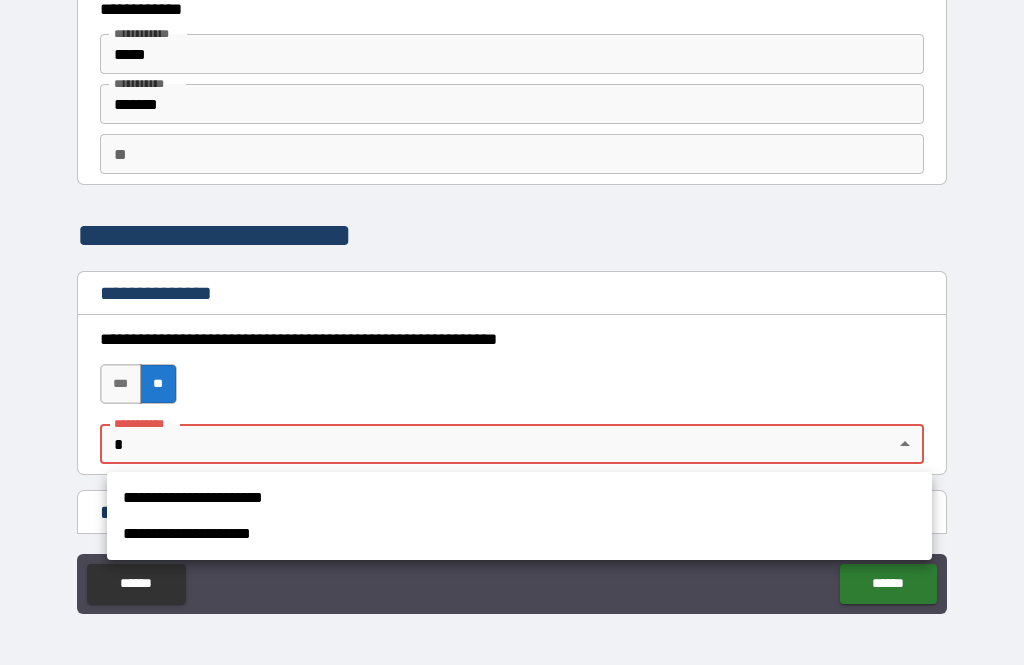 click on "**********" at bounding box center (519, 534) 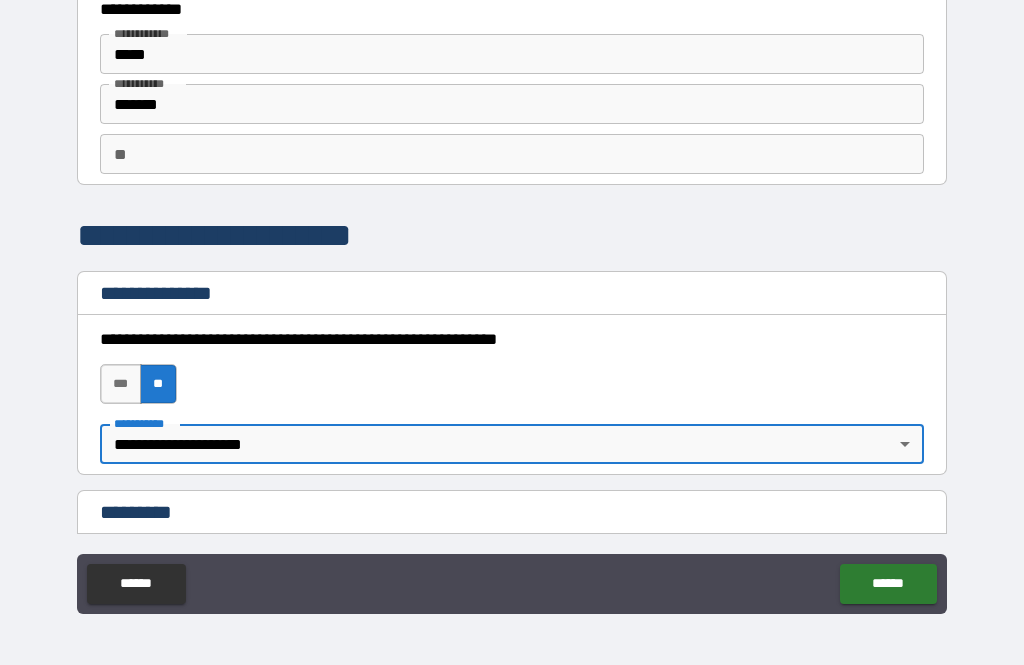 click on "******" at bounding box center [888, 584] 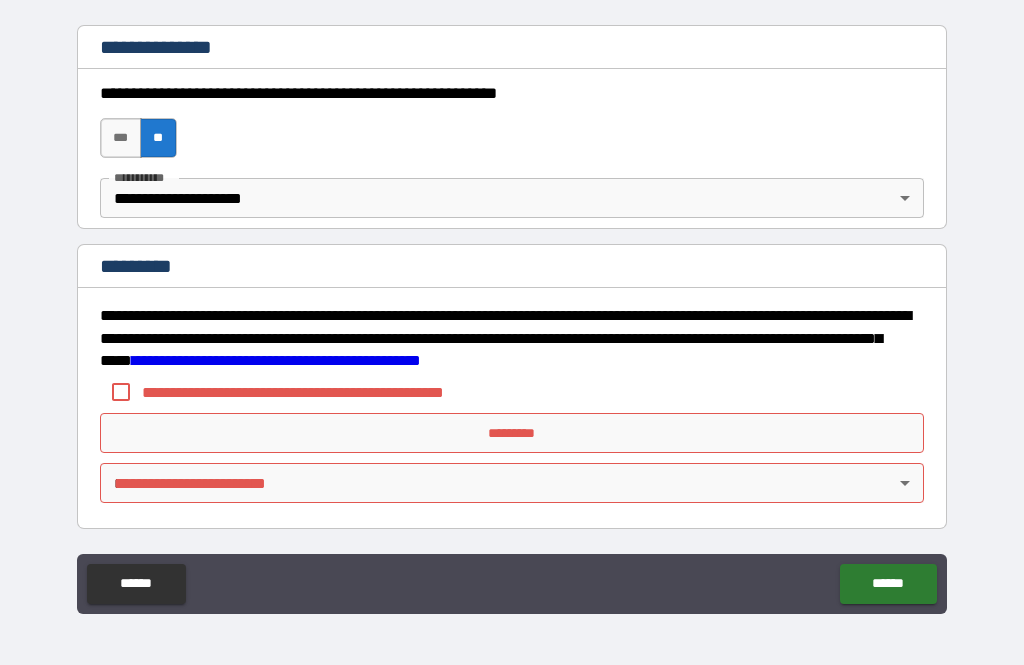 scroll, scrollTop: 293, scrollLeft: 0, axis: vertical 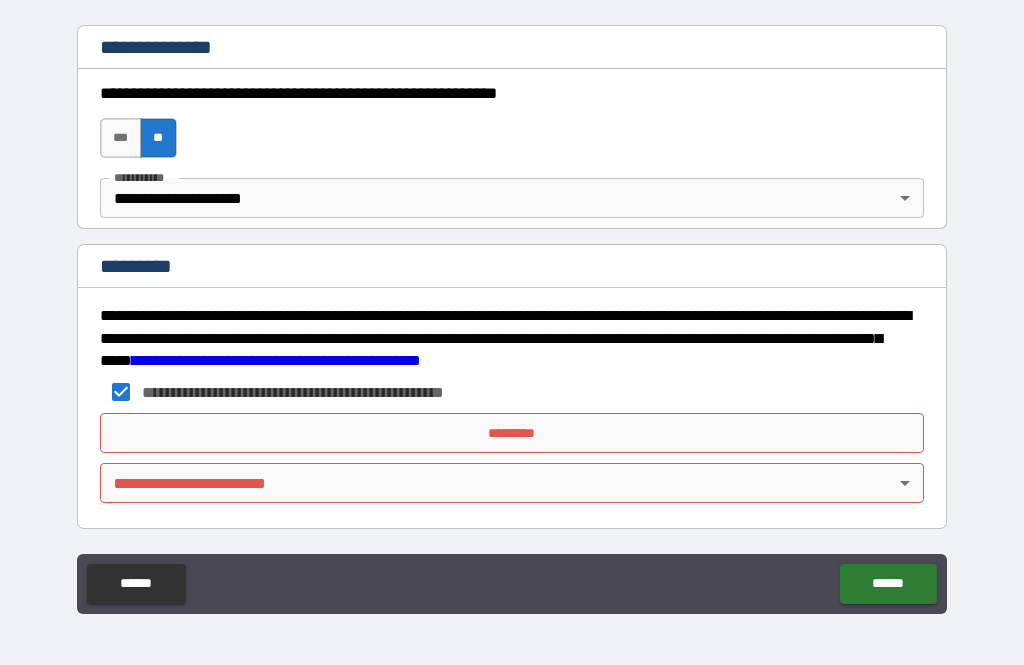 click on "*********" at bounding box center (512, 433) 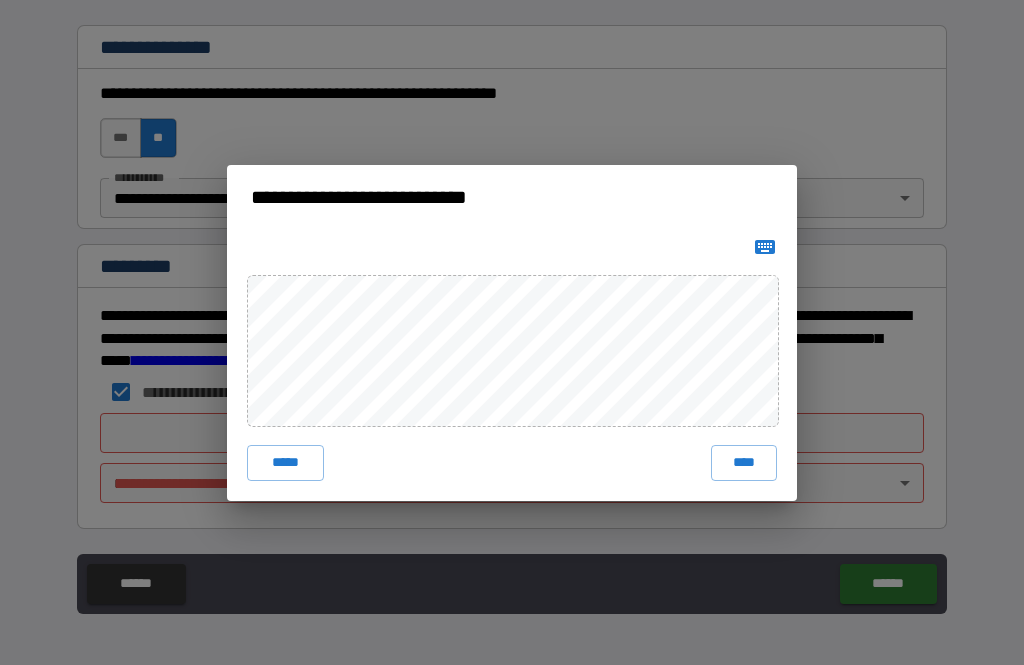 click on "****" at bounding box center [744, 463] 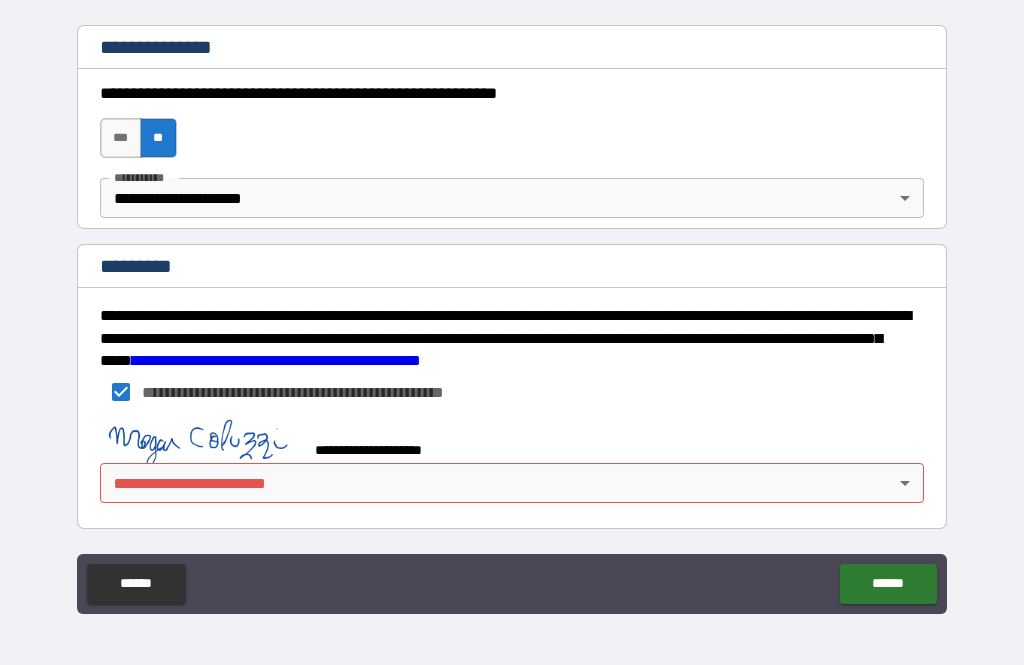 scroll, scrollTop: 283, scrollLeft: 0, axis: vertical 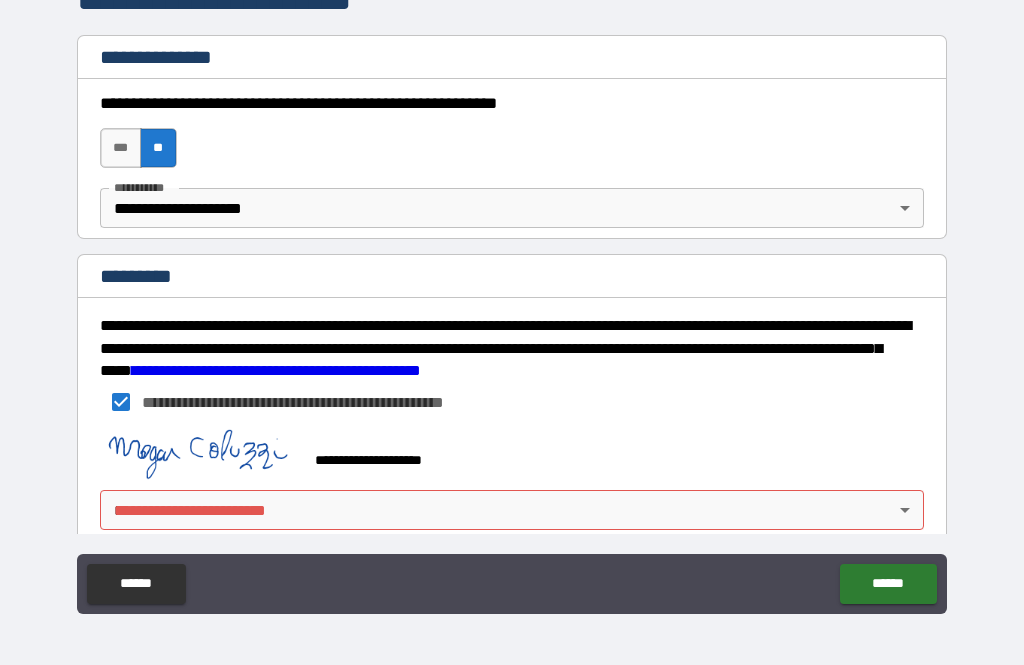 click on "**********" at bounding box center (512, 300) 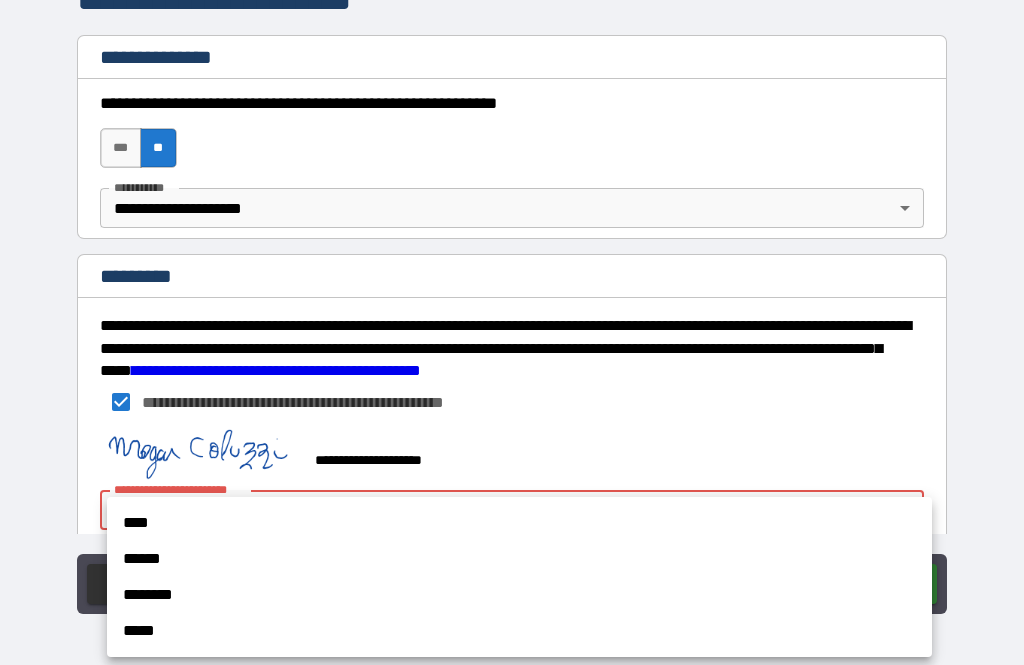 click on "******" at bounding box center [519, 559] 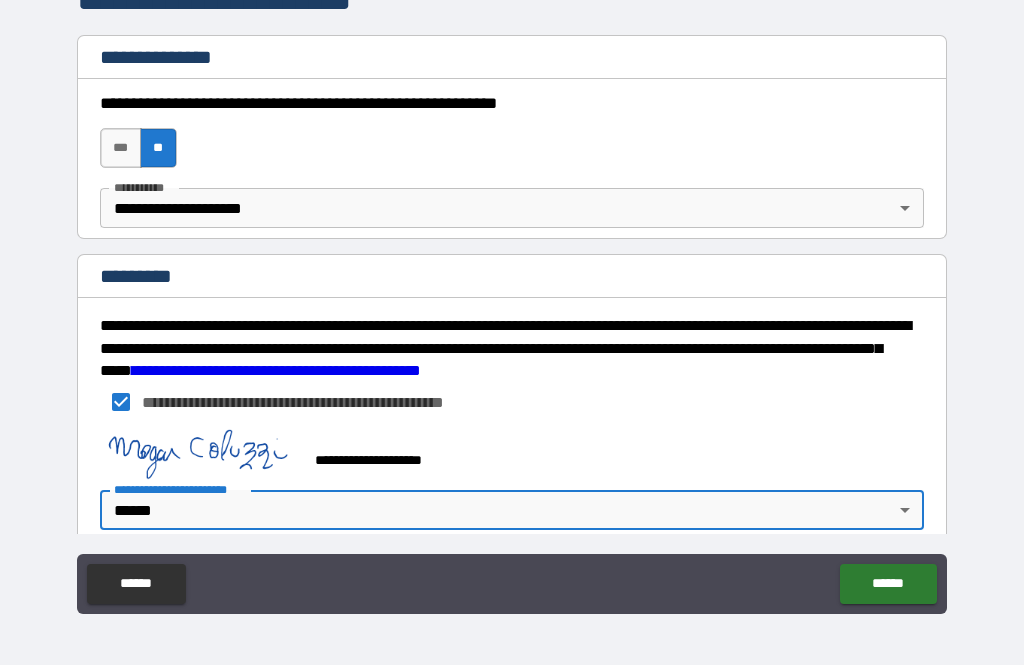 click on "******" at bounding box center [888, 584] 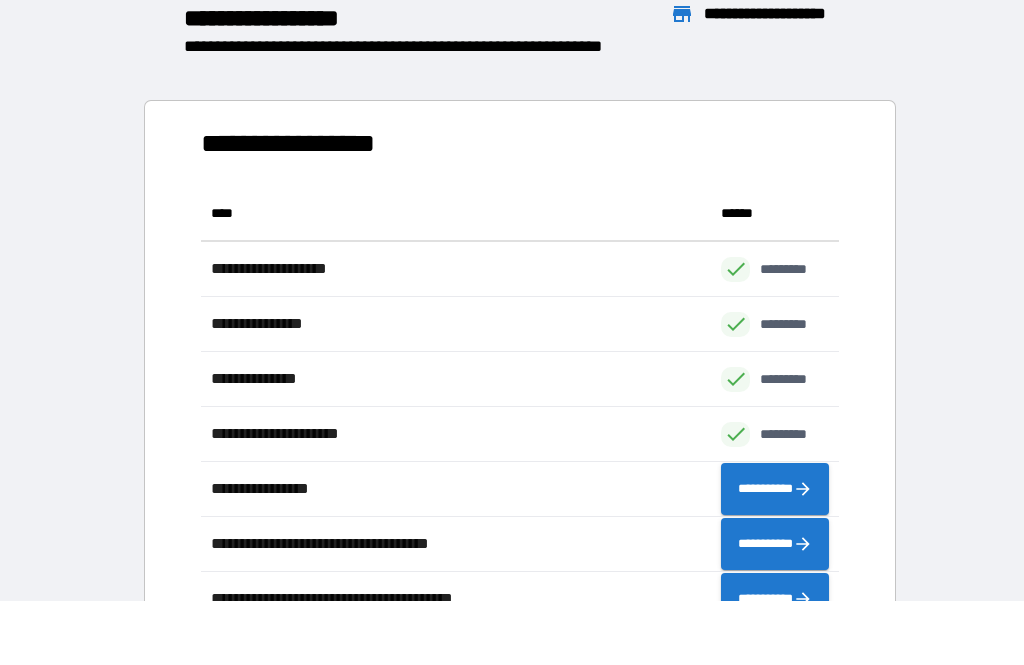 scroll, scrollTop: 1, scrollLeft: 1, axis: both 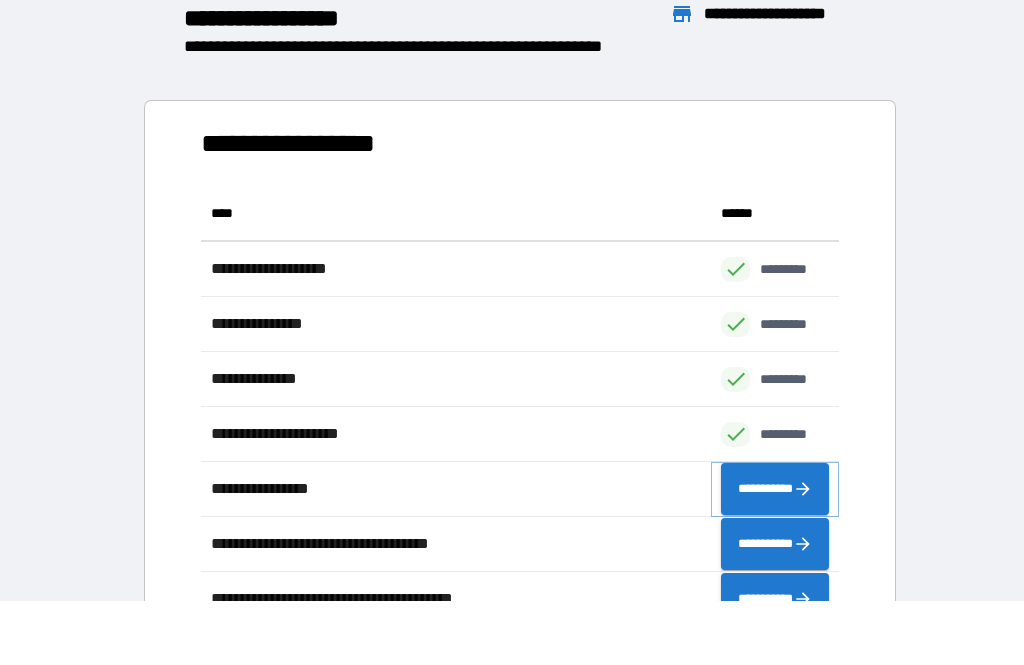 click on "**********" at bounding box center (775, 489) 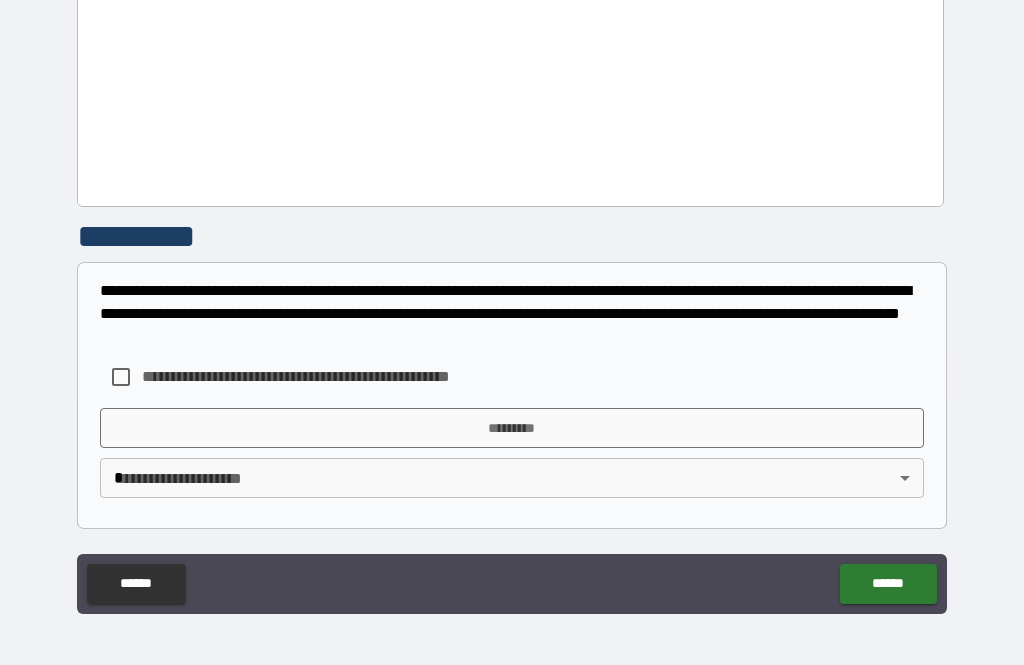 scroll, scrollTop: 2089, scrollLeft: 0, axis: vertical 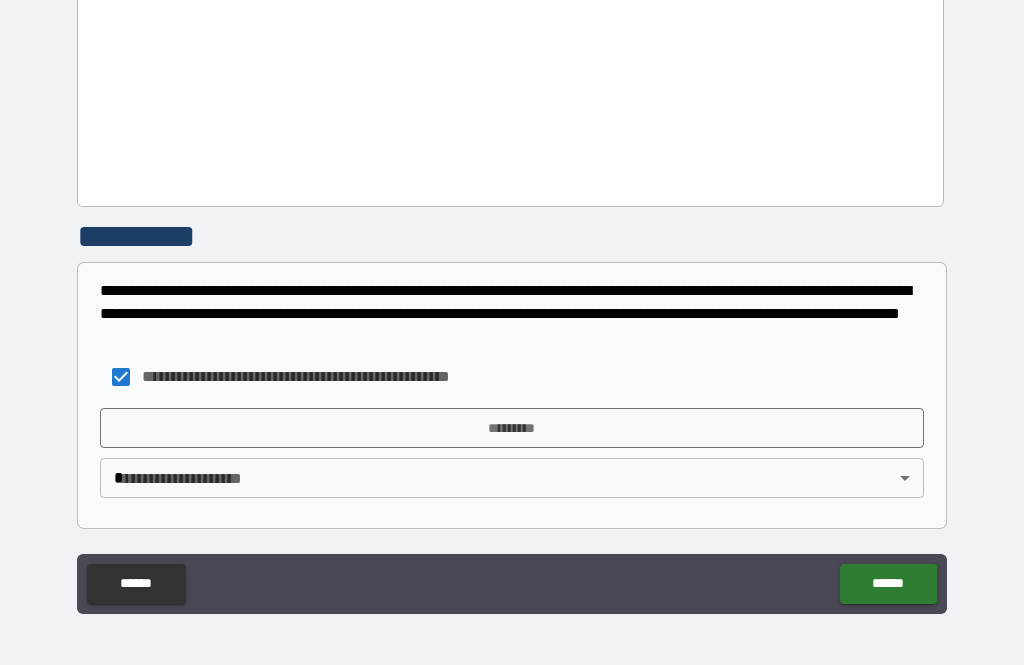 click on "**********" at bounding box center [512, 300] 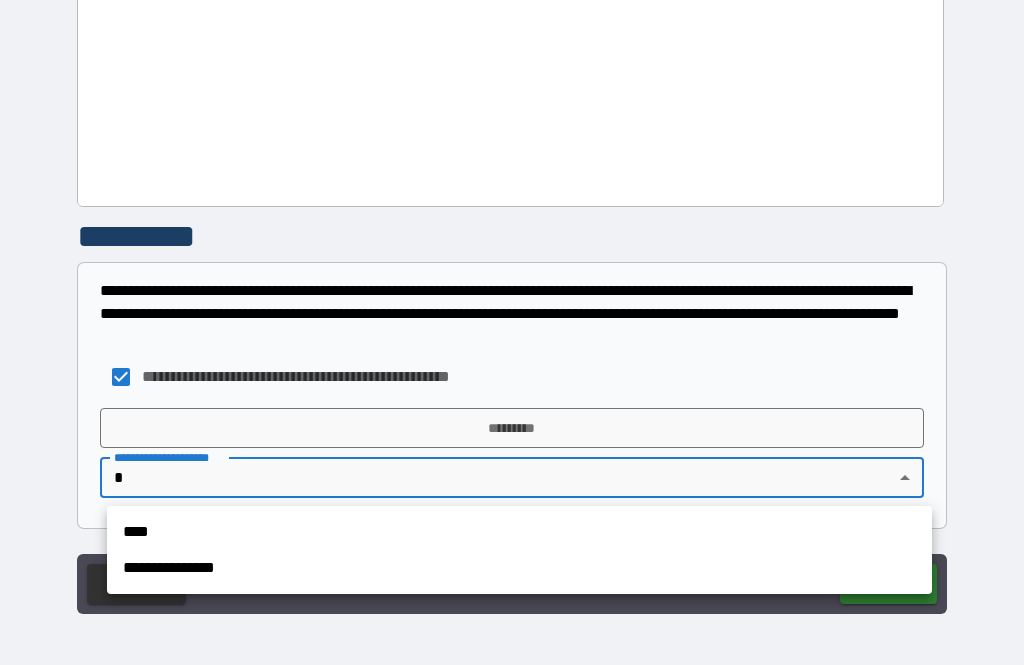 click on "**********" at bounding box center (519, 568) 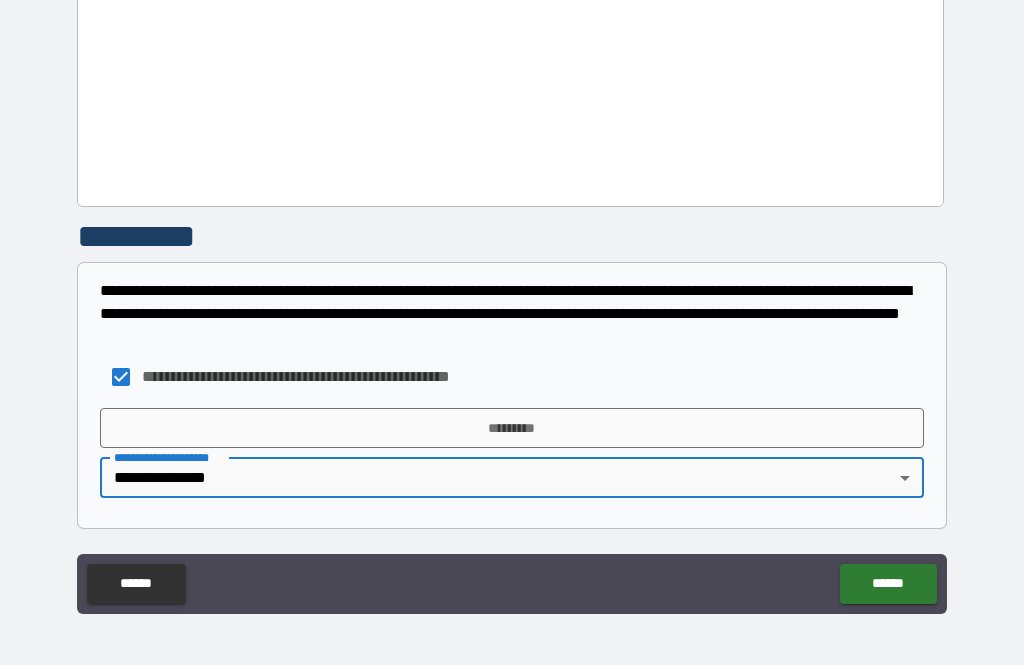 click on "*********" at bounding box center [512, 428] 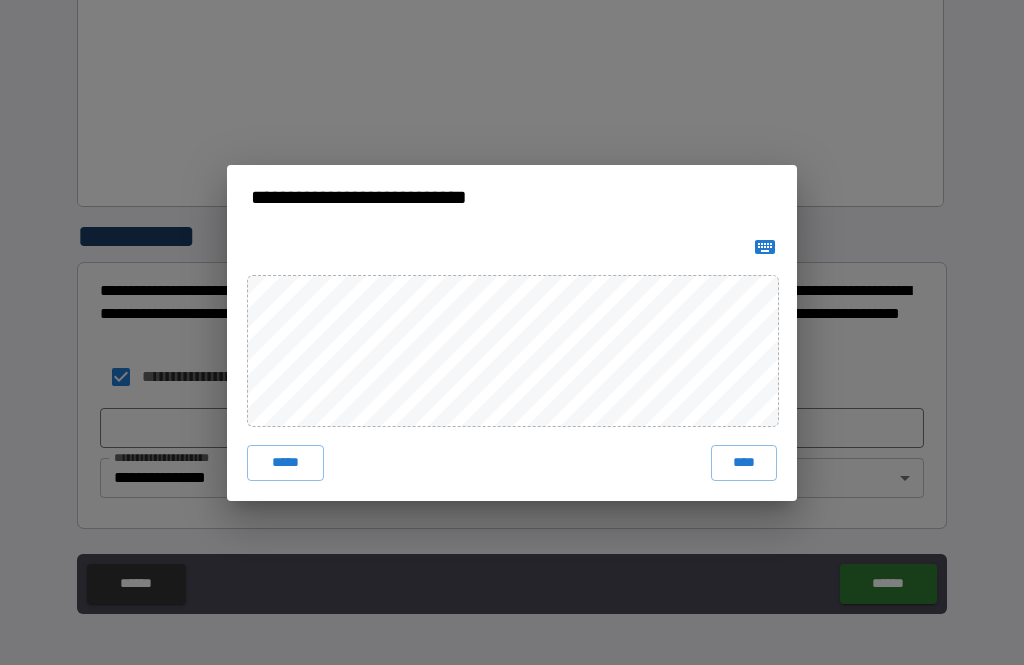 click on "****" at bounding box center [744, 463] 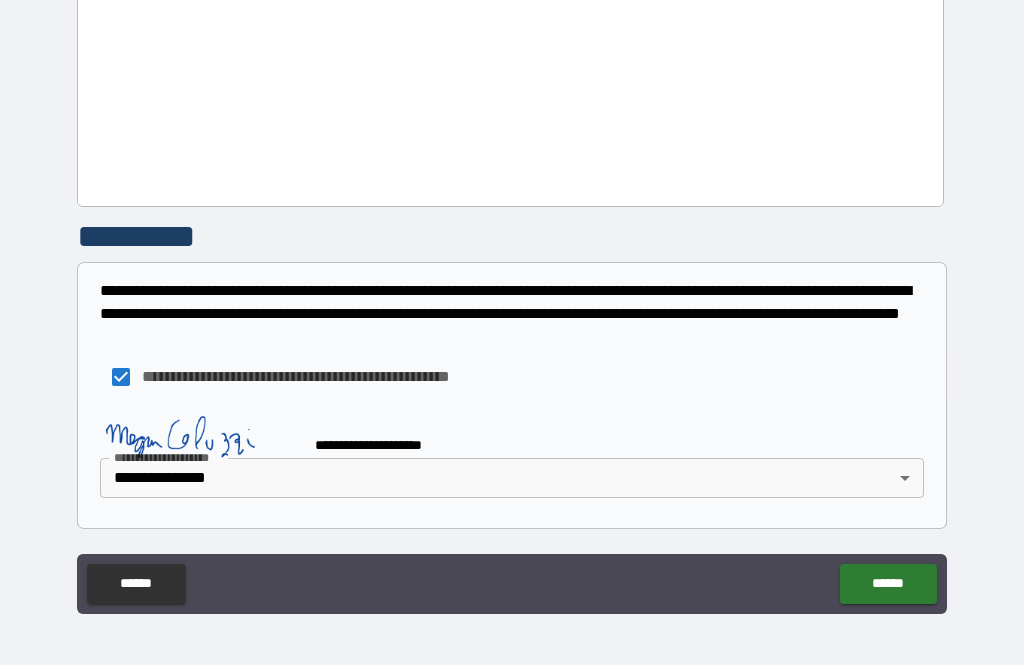 scroll, scrollTop: 2079, scrollLeft: 0, axis: vertical 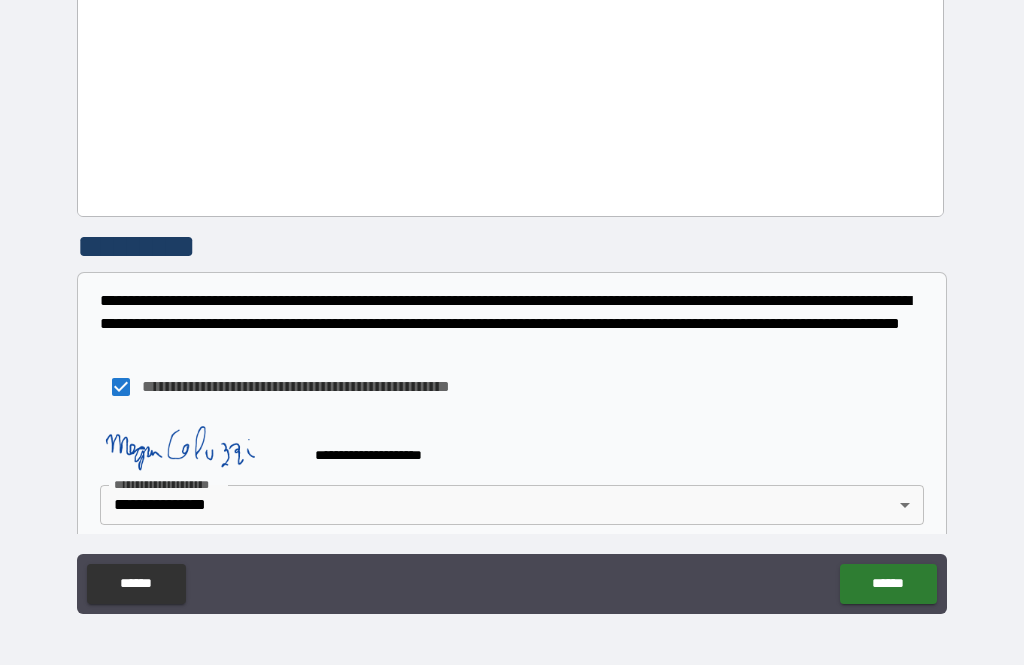 click on "******" at bounding box center (888, 584) 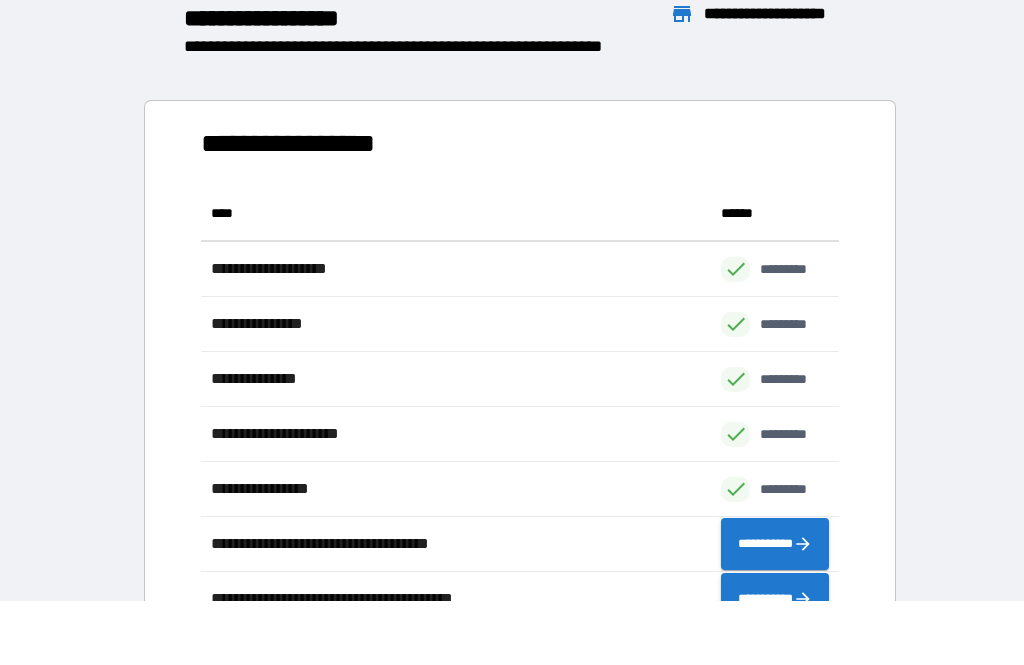 scroll, scrollTop: 441, scrollLeft: 638, axis: both 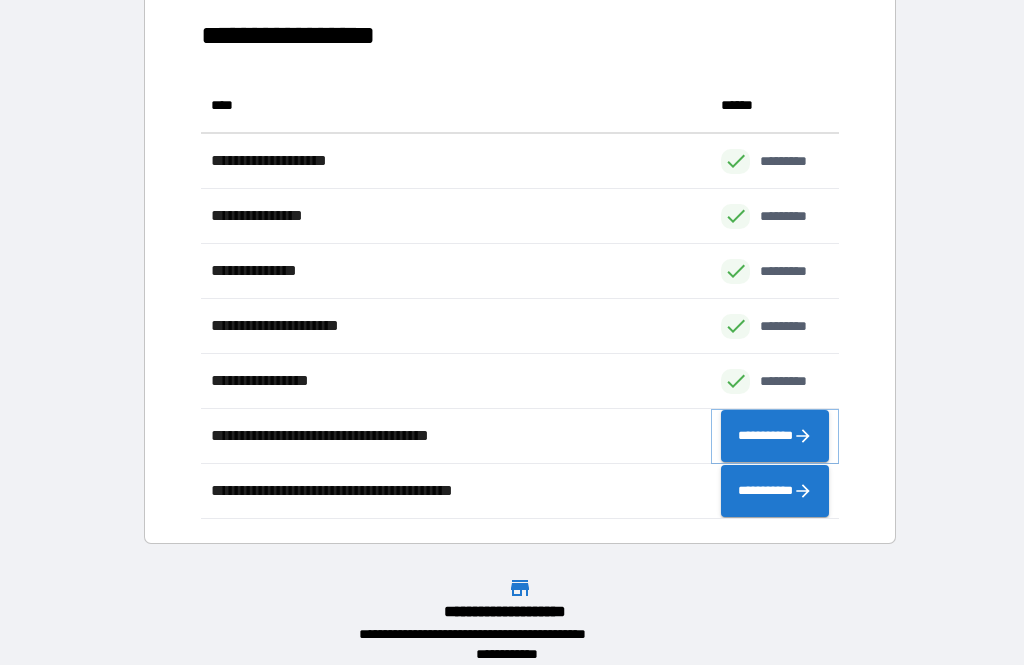 click on "**********" at bounding box center [775, 436] 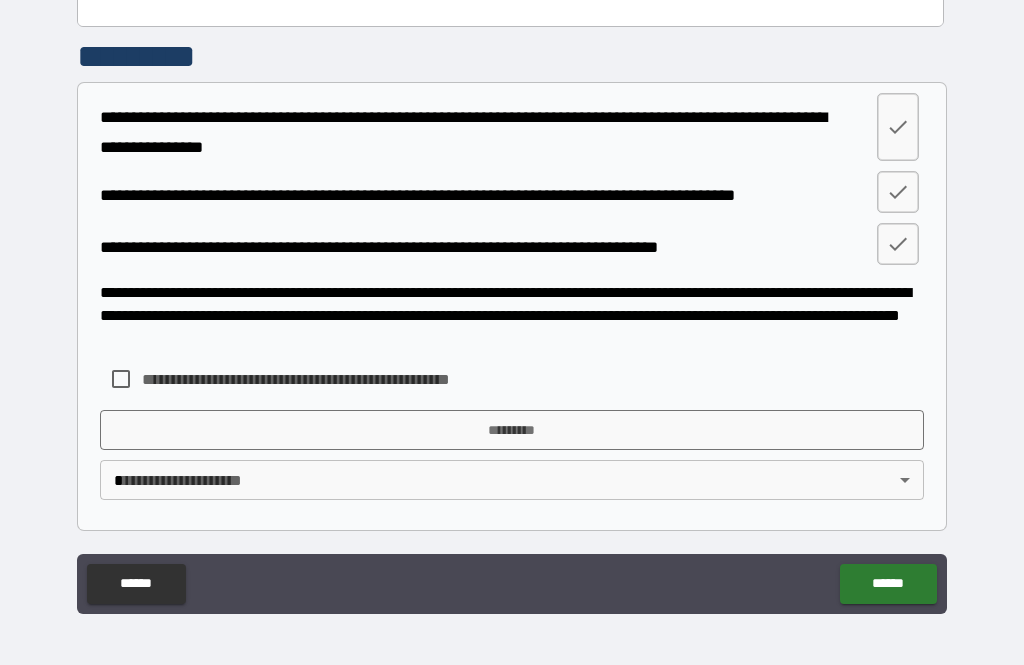 scroll, scrollTop: 12569, scrollLeft: 0, axis: vertical 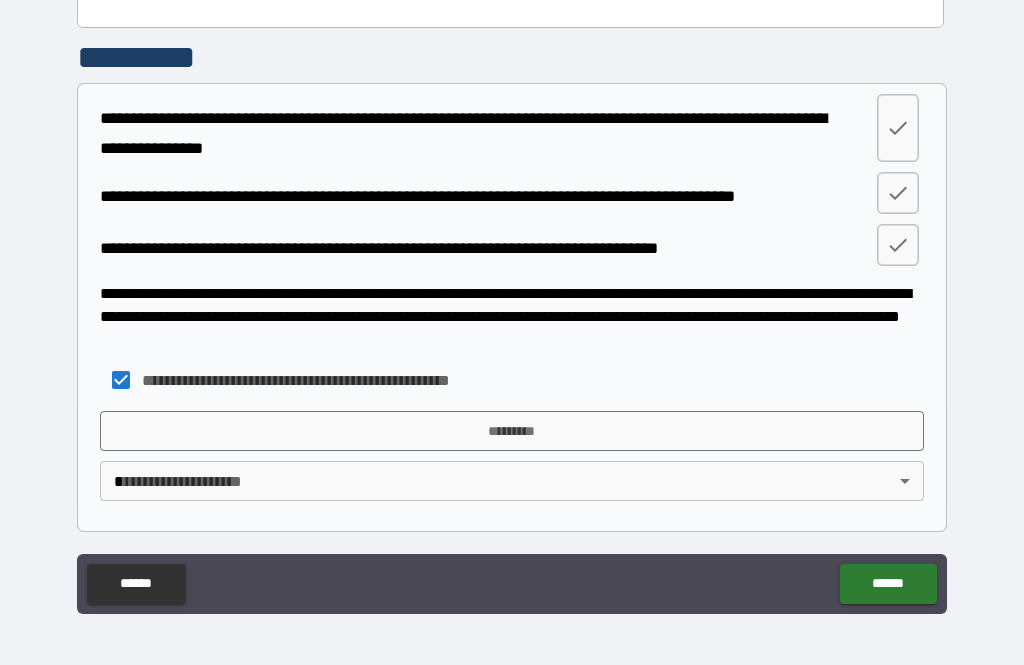click 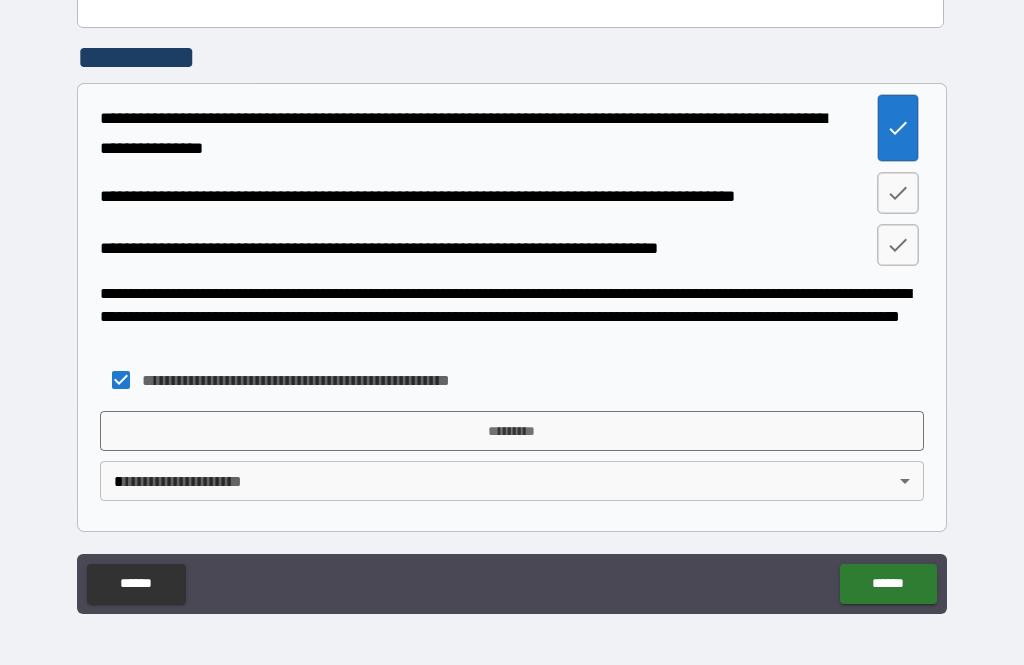 click 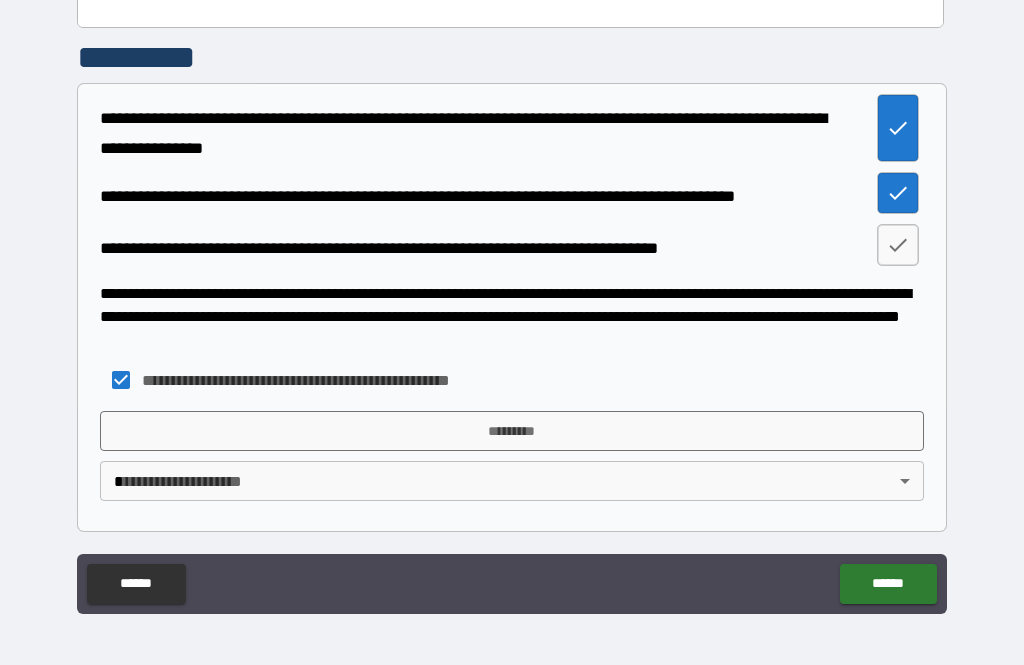 click at bounding box center (898, 245) 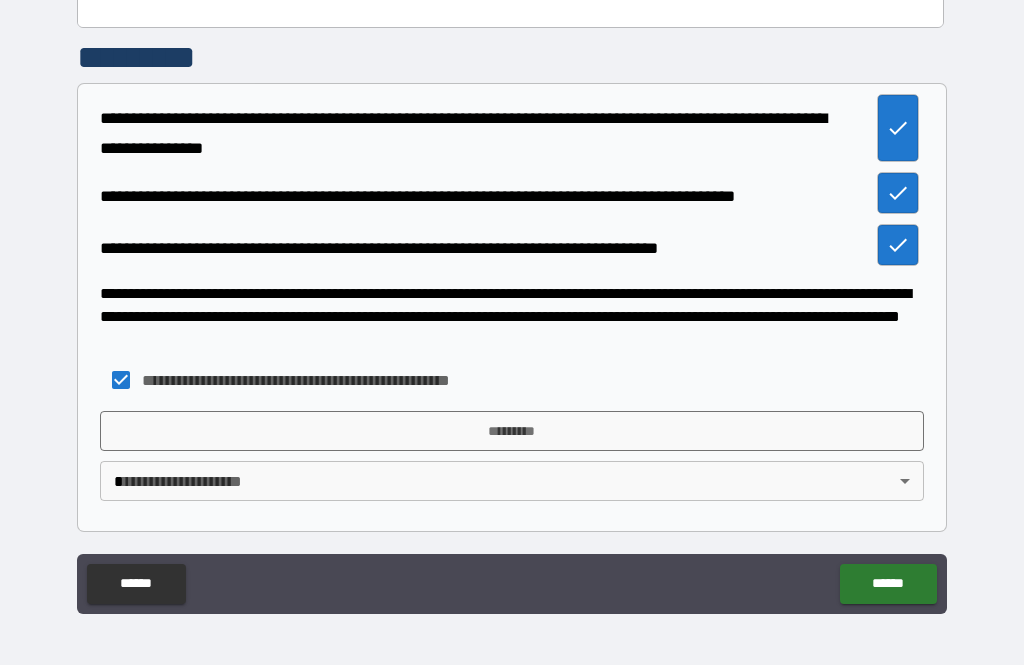 click on "**********" at bounding box center [512, 300] 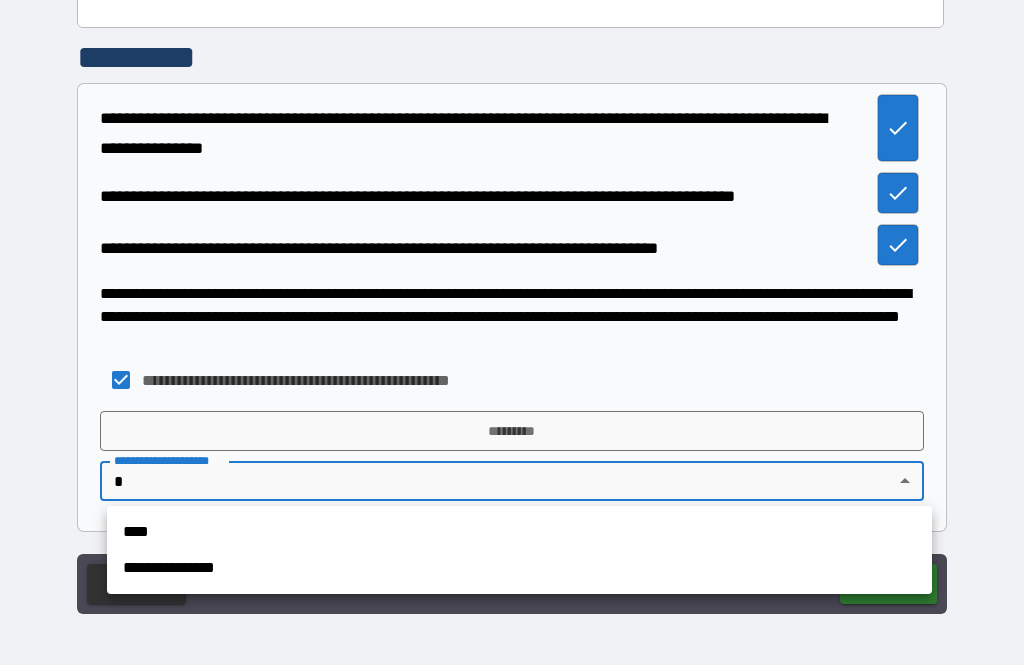 click on "**********" at bounding box center (519, 568) 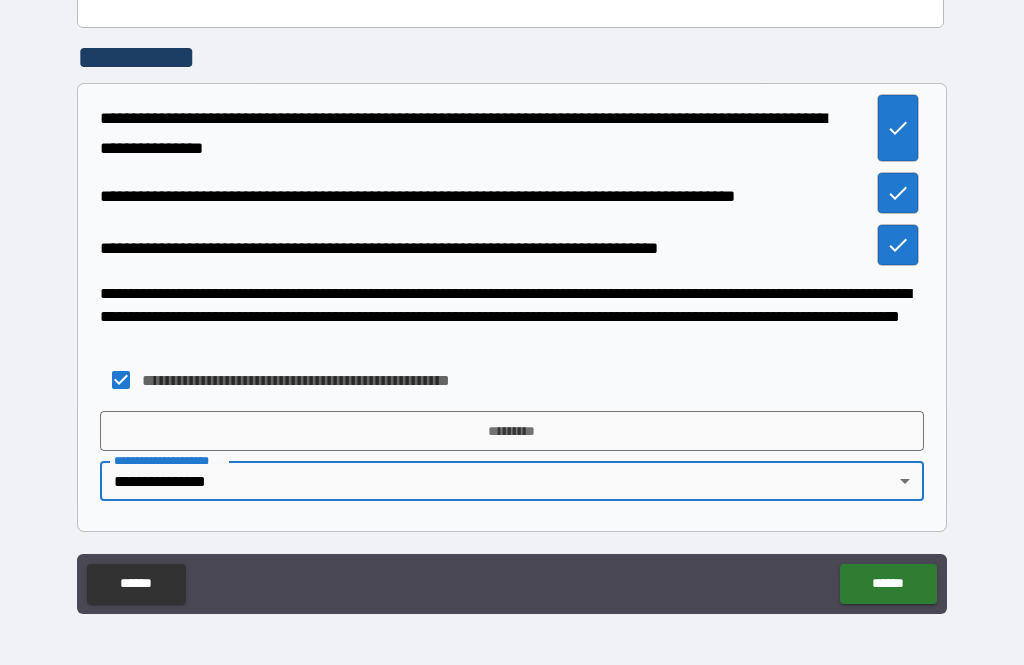 click on "*********" at bounding box center (512, 431) 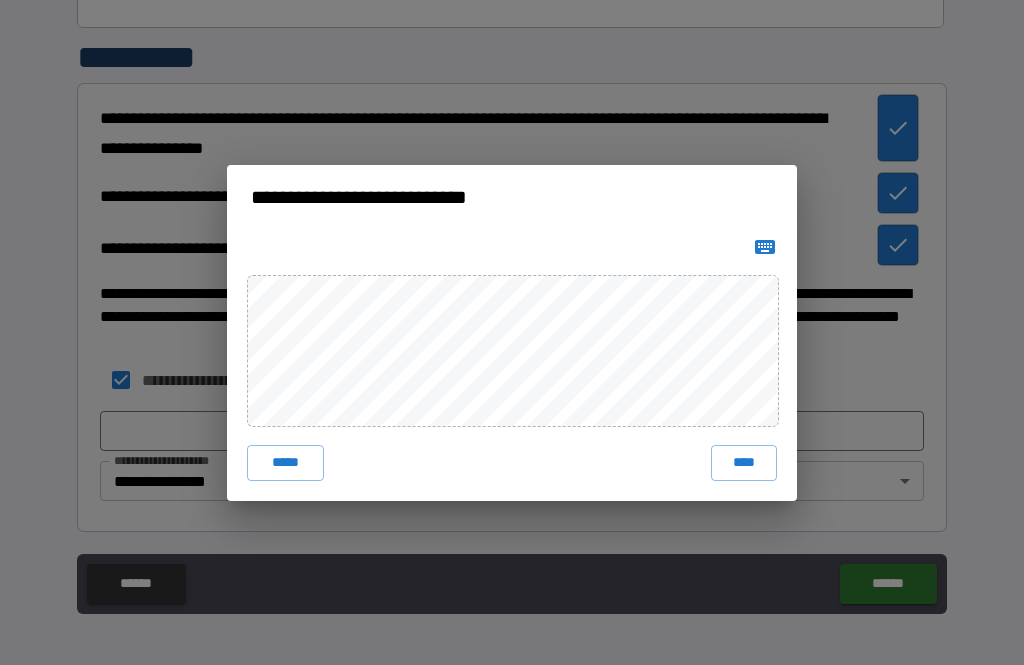 click on "****" at bounding box center [744, 463] 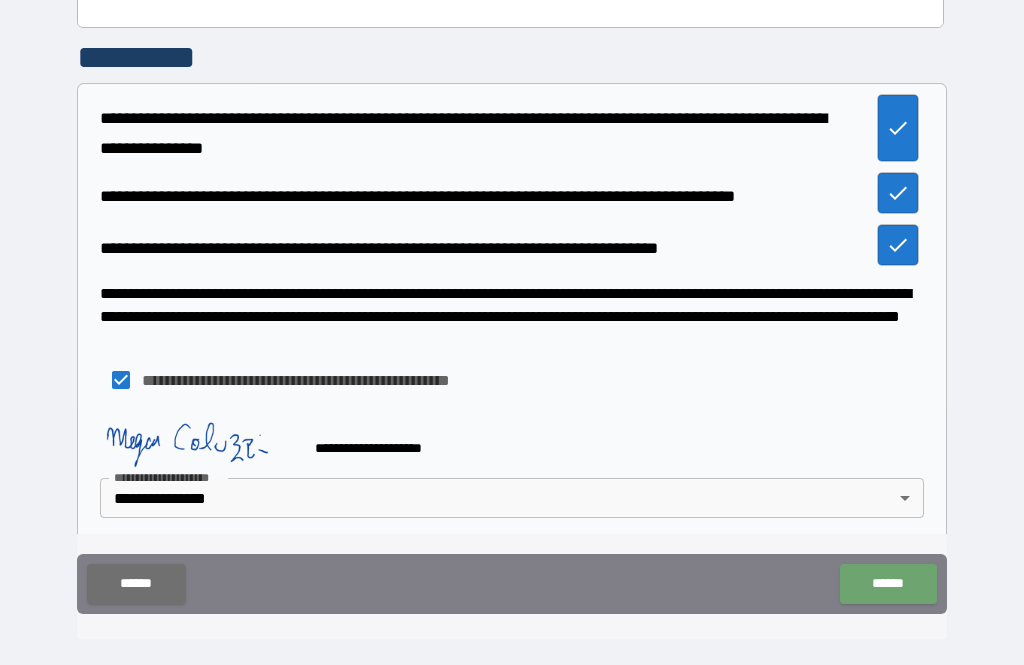 click on "******" at bounding box center [888, 584] 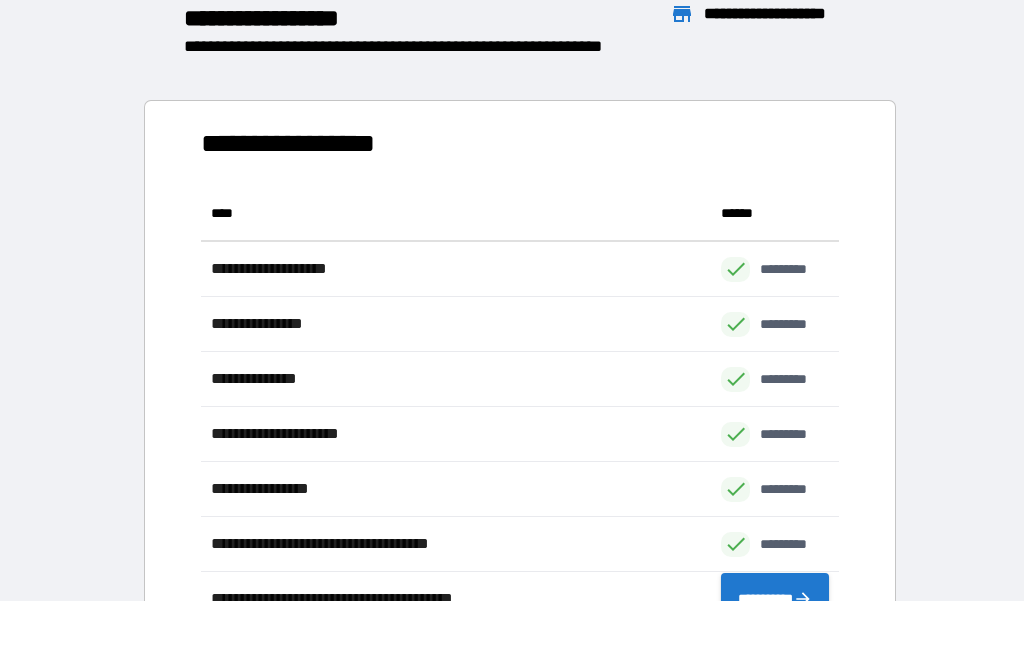 scroll, scrollTop: 1, scrollLeft: 1, axis: both 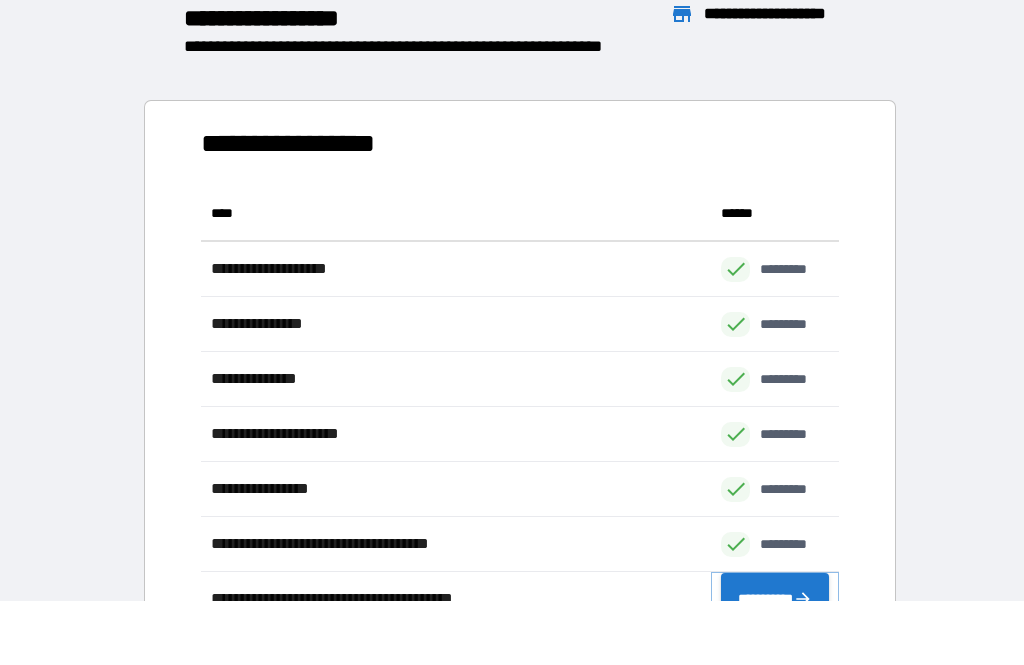 click on "**********" at bounding box center [775, 599] 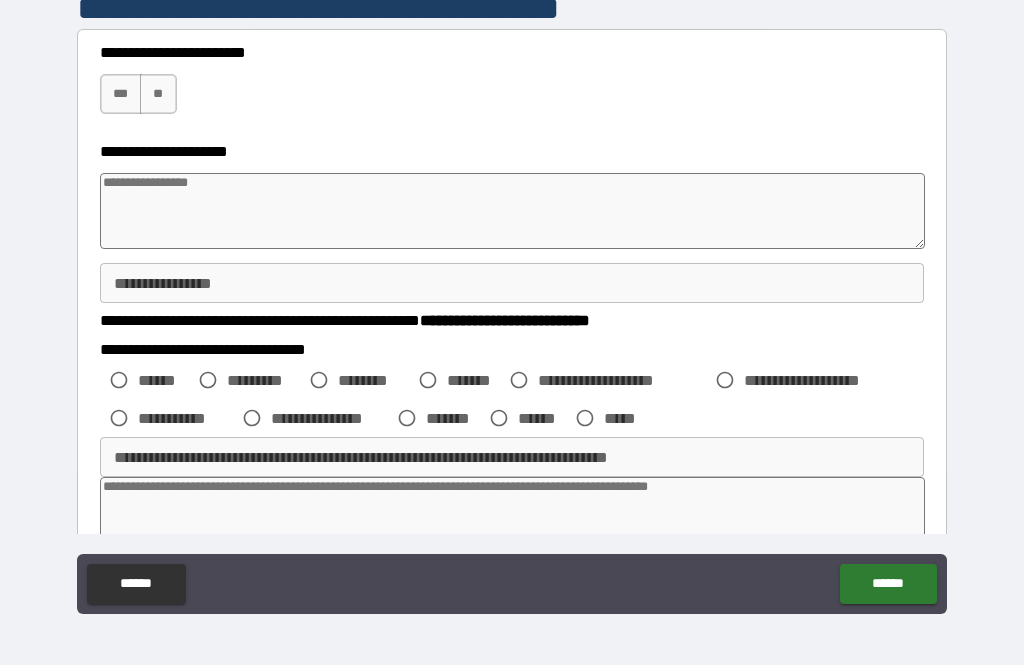 click on "**" at bounding box center [158, 94] 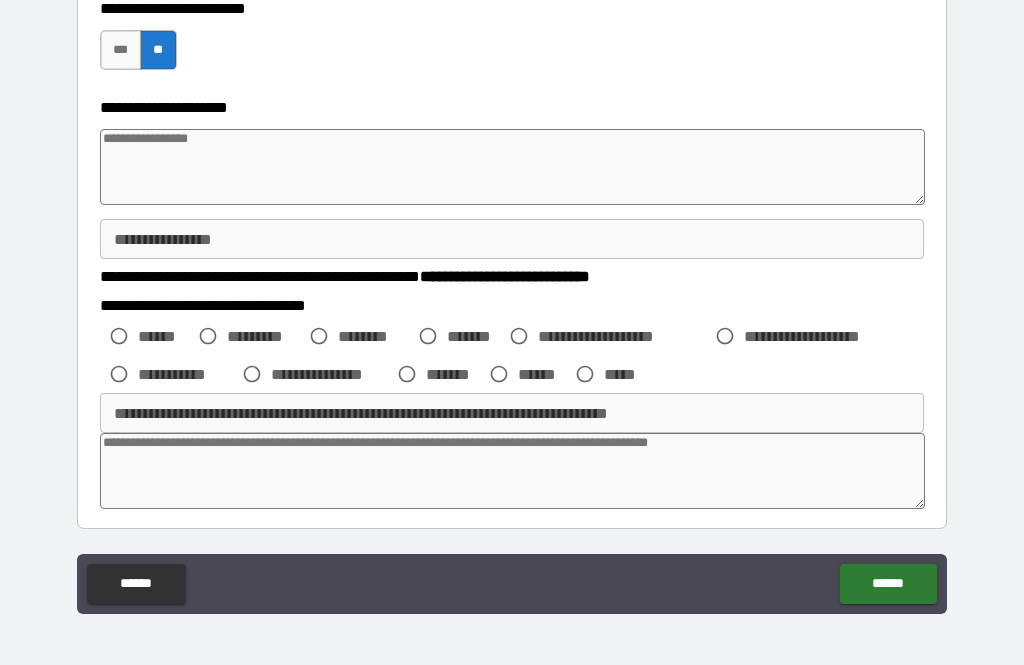 scroll, scrollTop: 44, scrollLeft: 0, axis: vertical 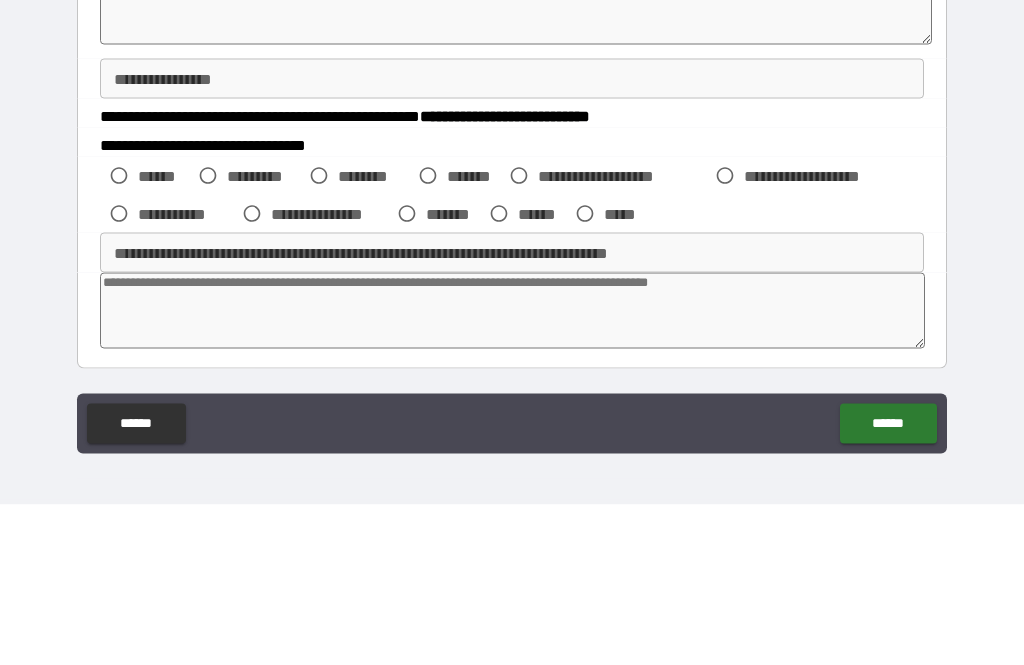 click on "**********" at bounding box center [512, 239] 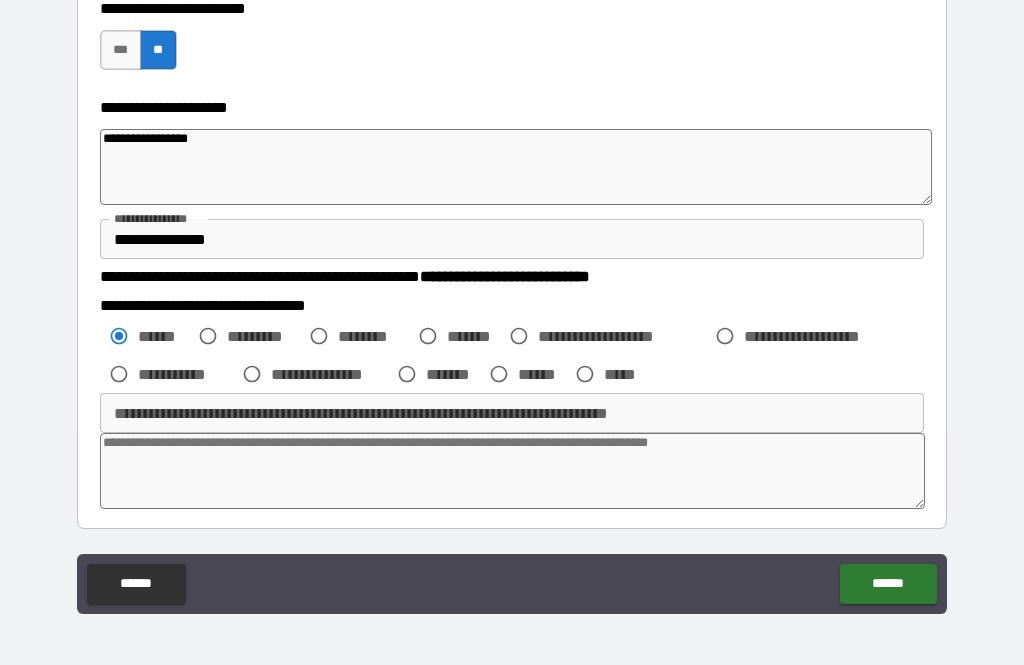scroll, scrollTop: 44, scrollLeft: 0, axis: vertical 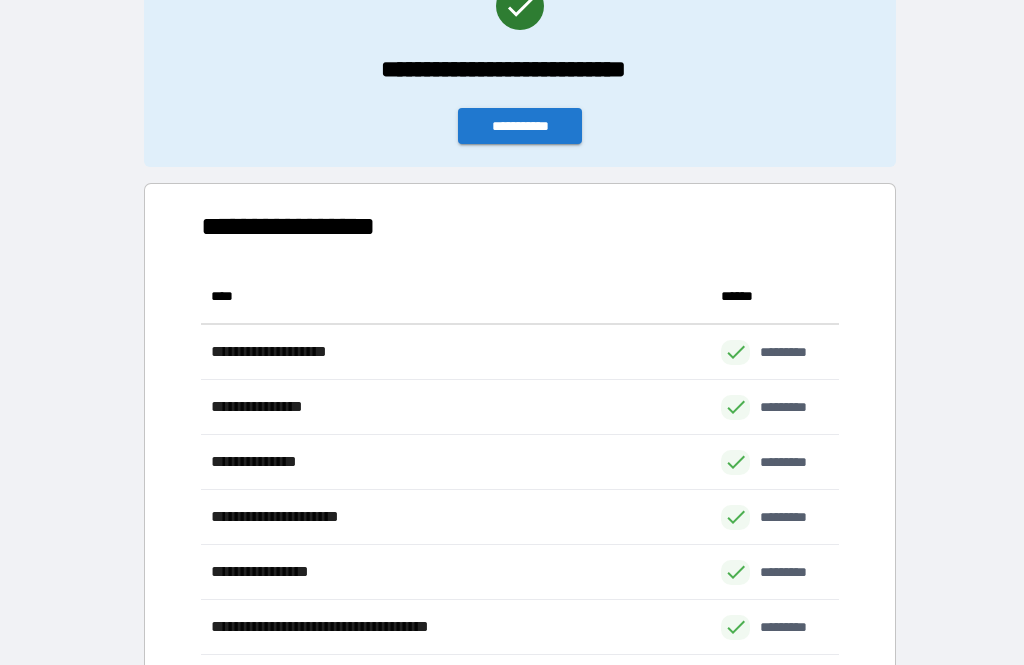 click on "**********" at bounding box center (520, 126) 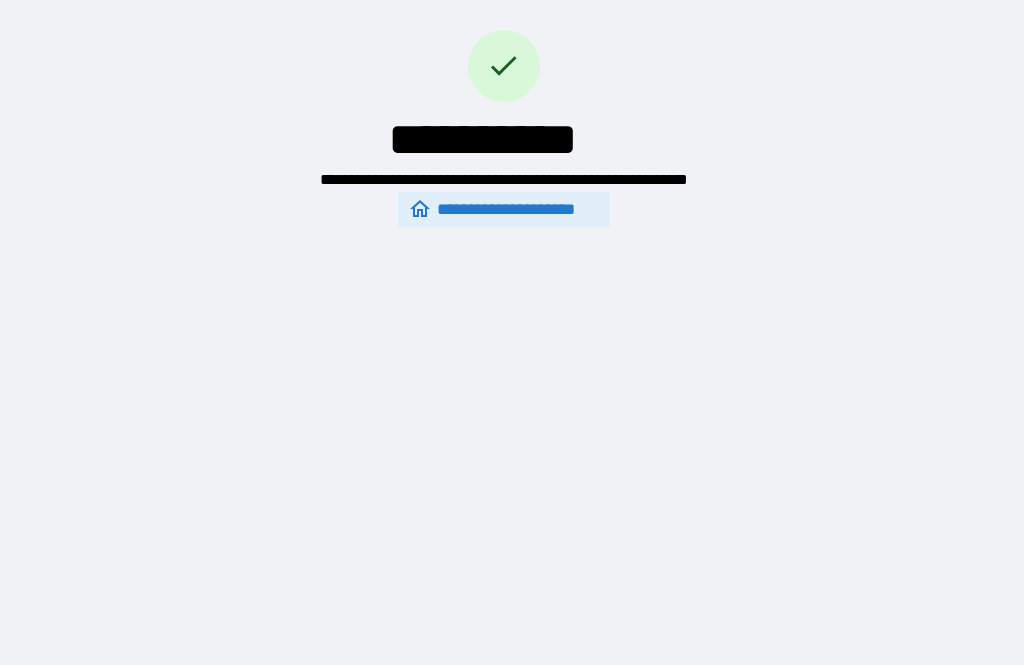scroll, scrollTop: 0, scrollLeft: 0, axis: both 